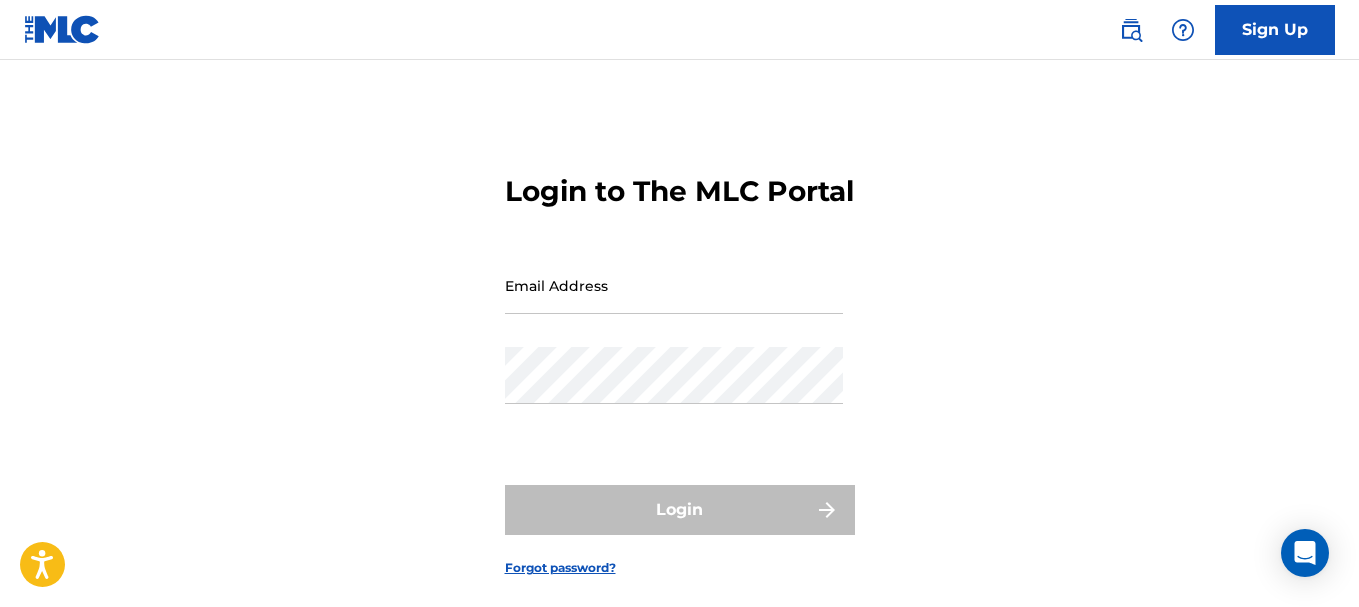 scroll, scrollTop: 0, scrollLeft: 0, axis: both 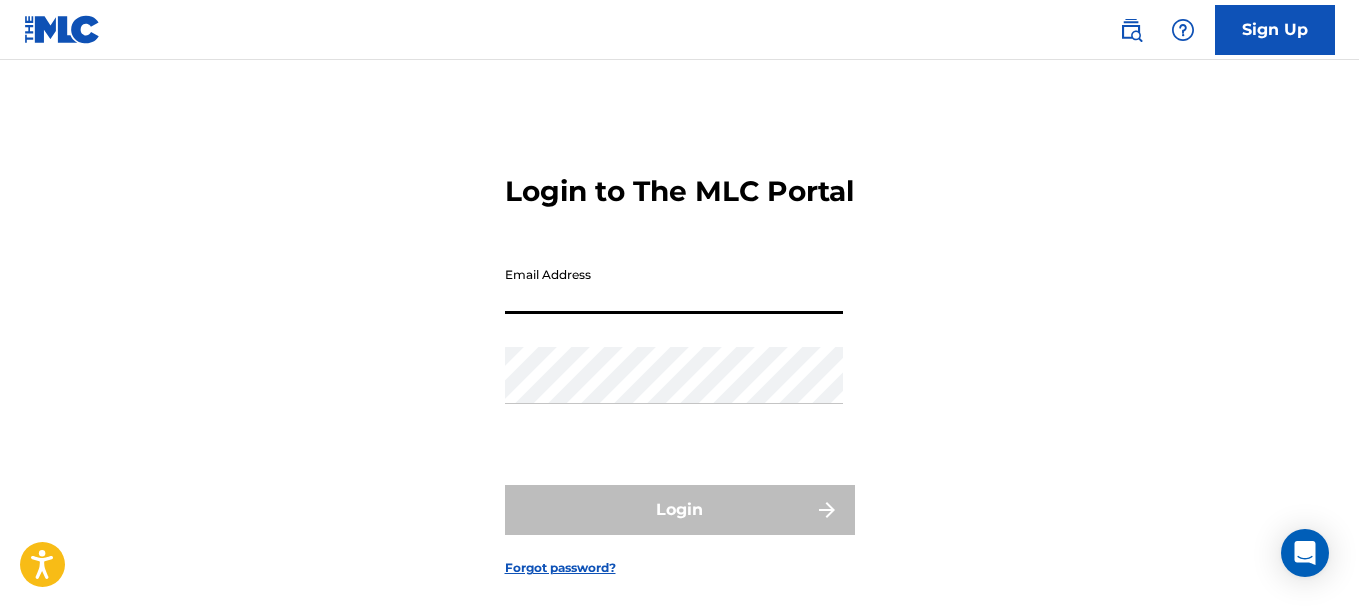 type on "[EMAIL_ADDRESS][DOMAIN_NAME]" 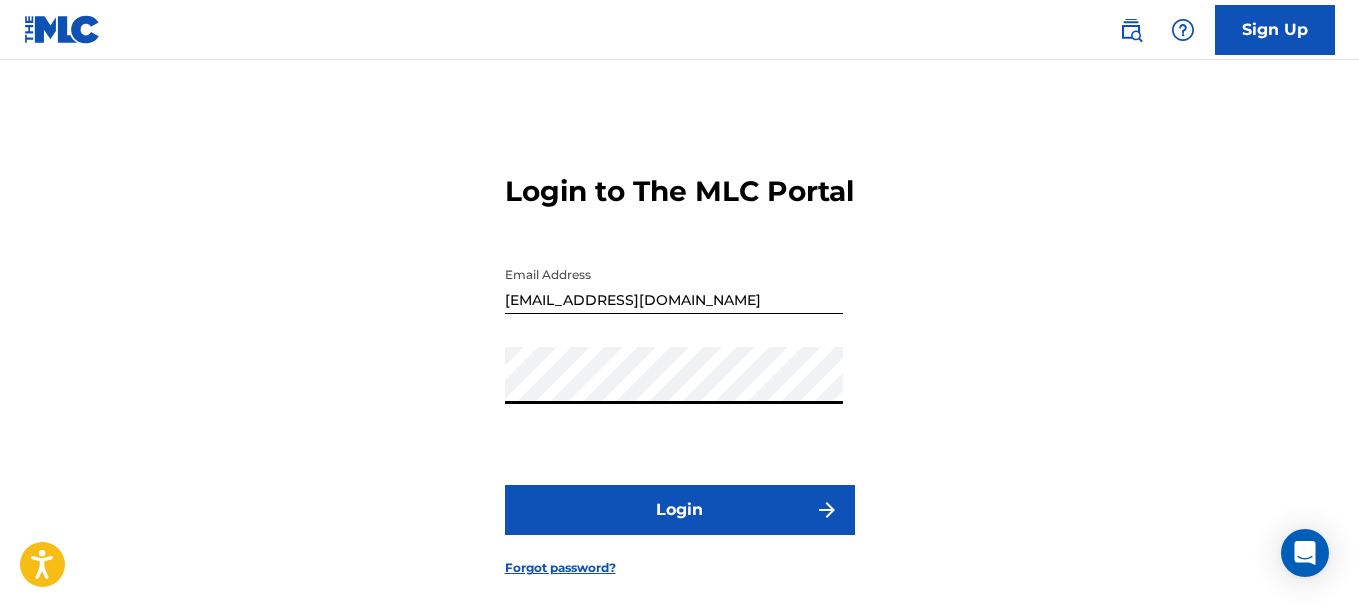click on "Login" at bounding box center [680, 510] 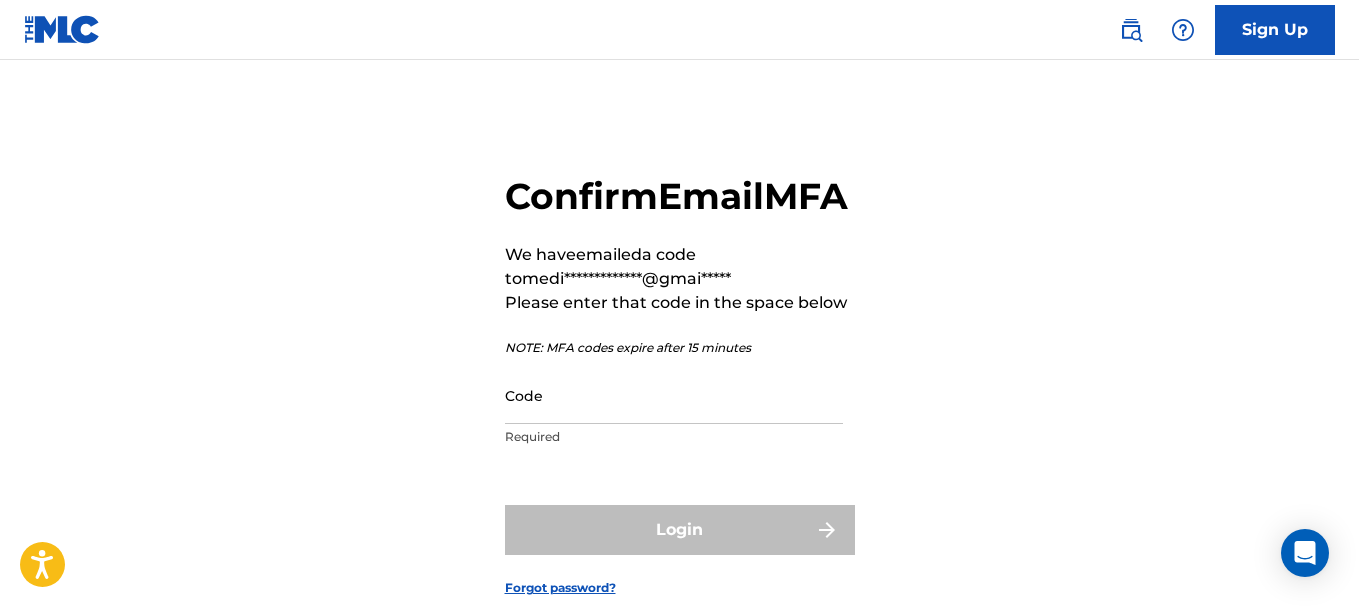 click on "Code" at bounding box center [674, 395] 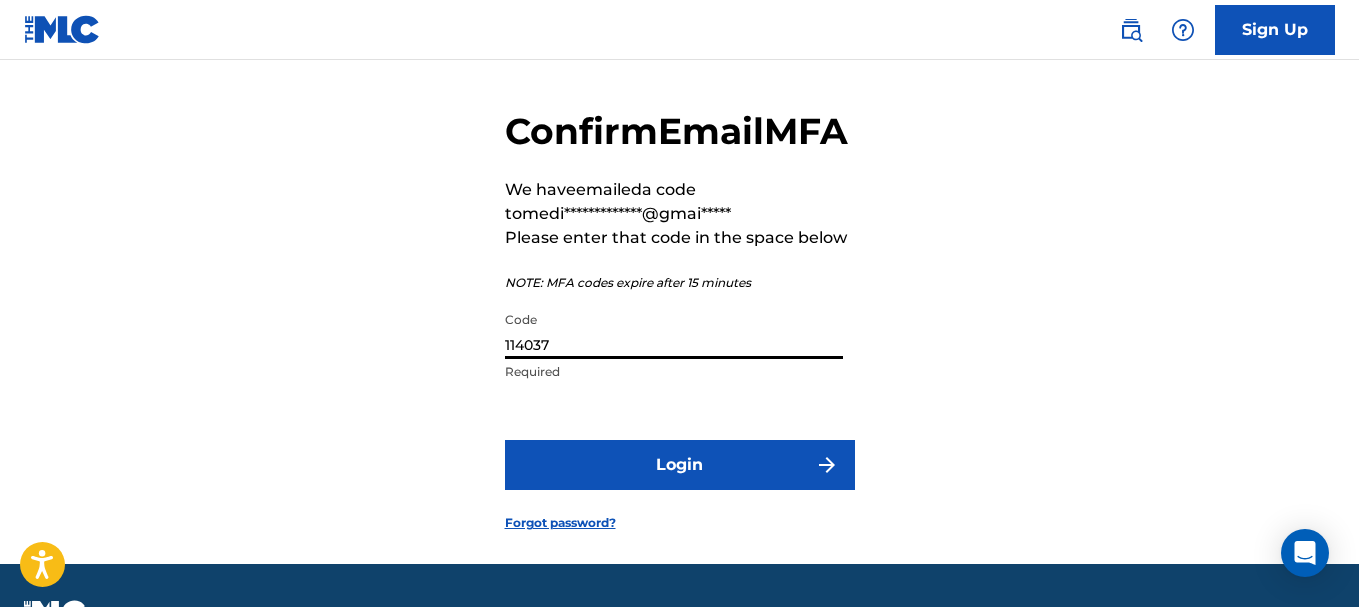 scroll, scrollTop: 100, scrollLeft: 0, axis: vertical 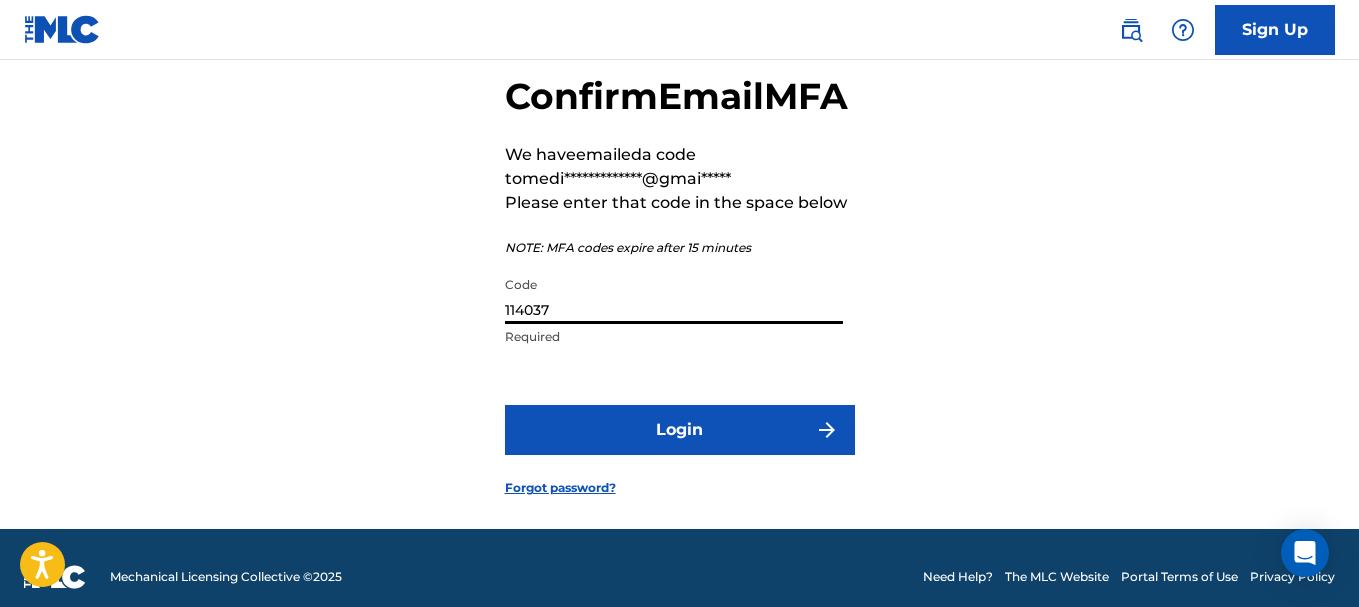 type on "114037" 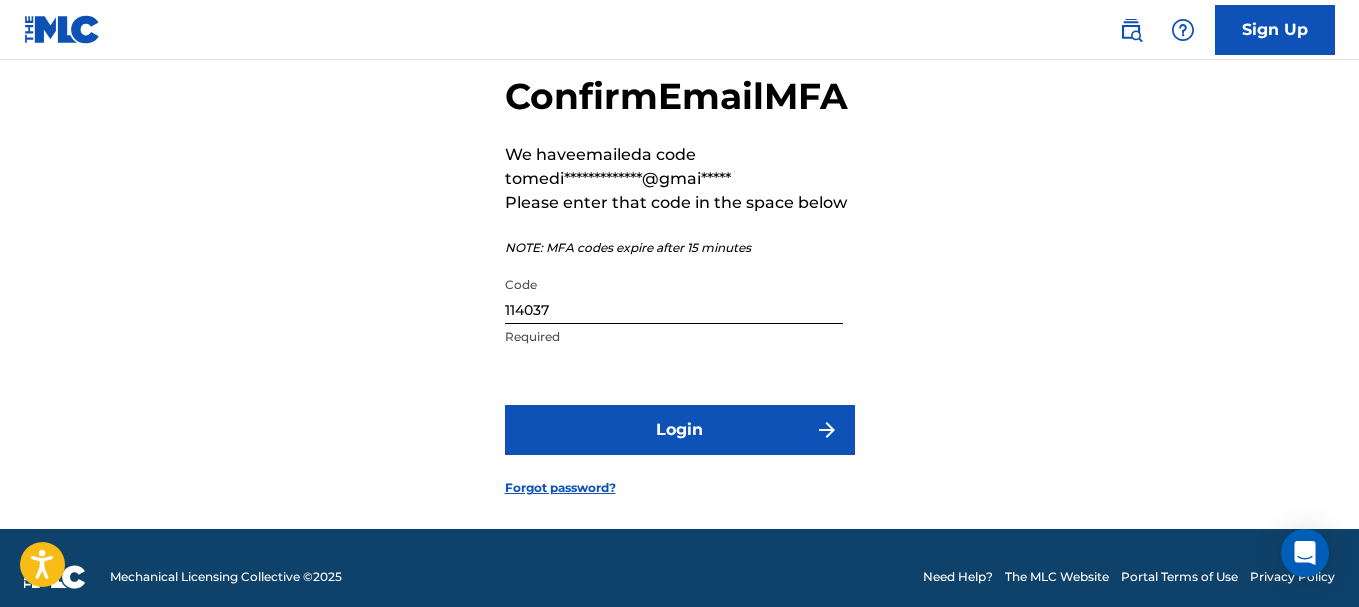 click on "Login" at bounding box center [680, 430] 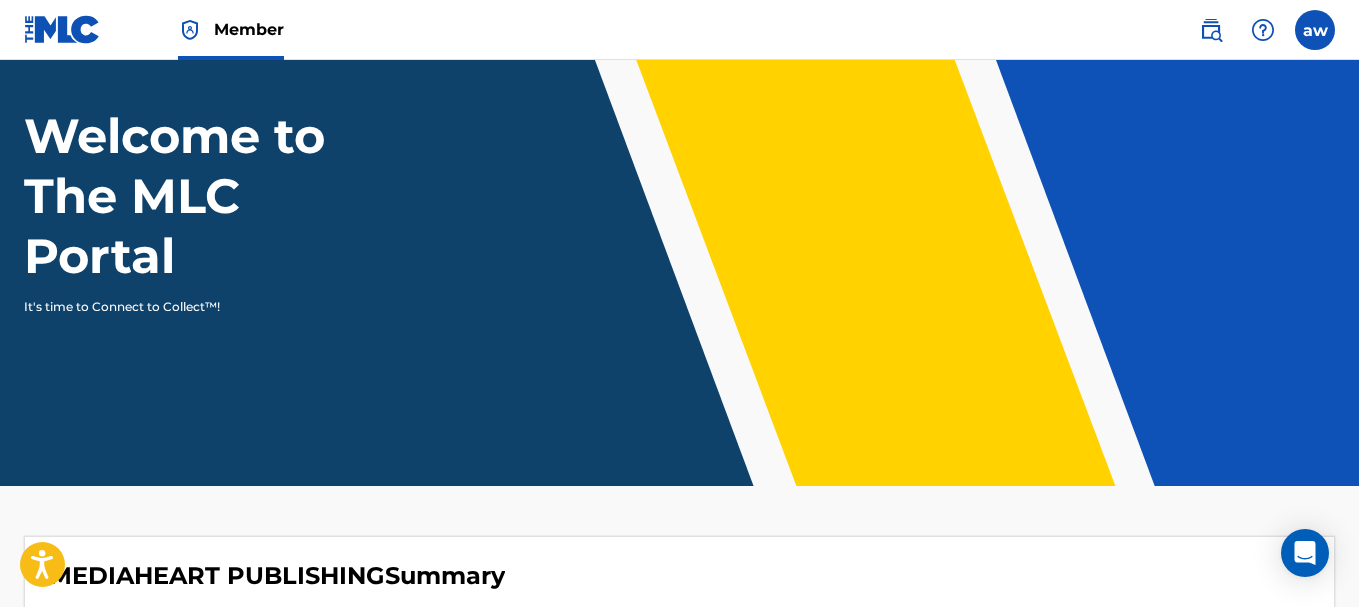 scroll, scrollTop: 0, scrollLeft: 0, axis: both 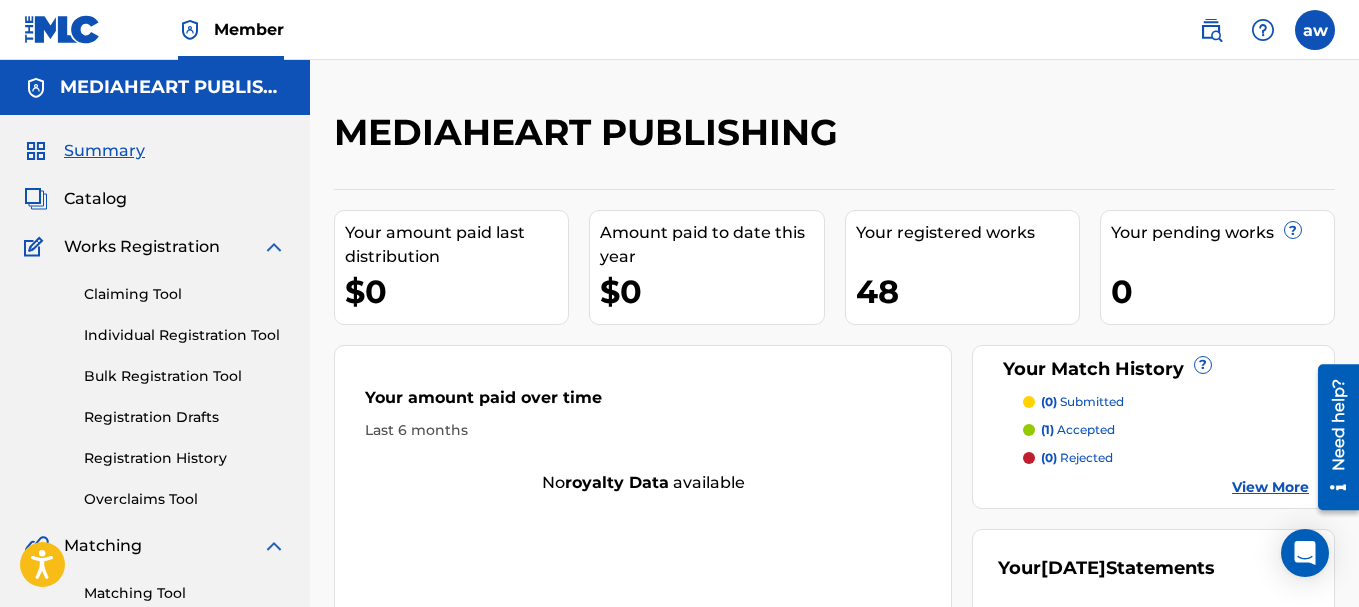 click on "Claiming Tool" at bounding box center [185, 294] 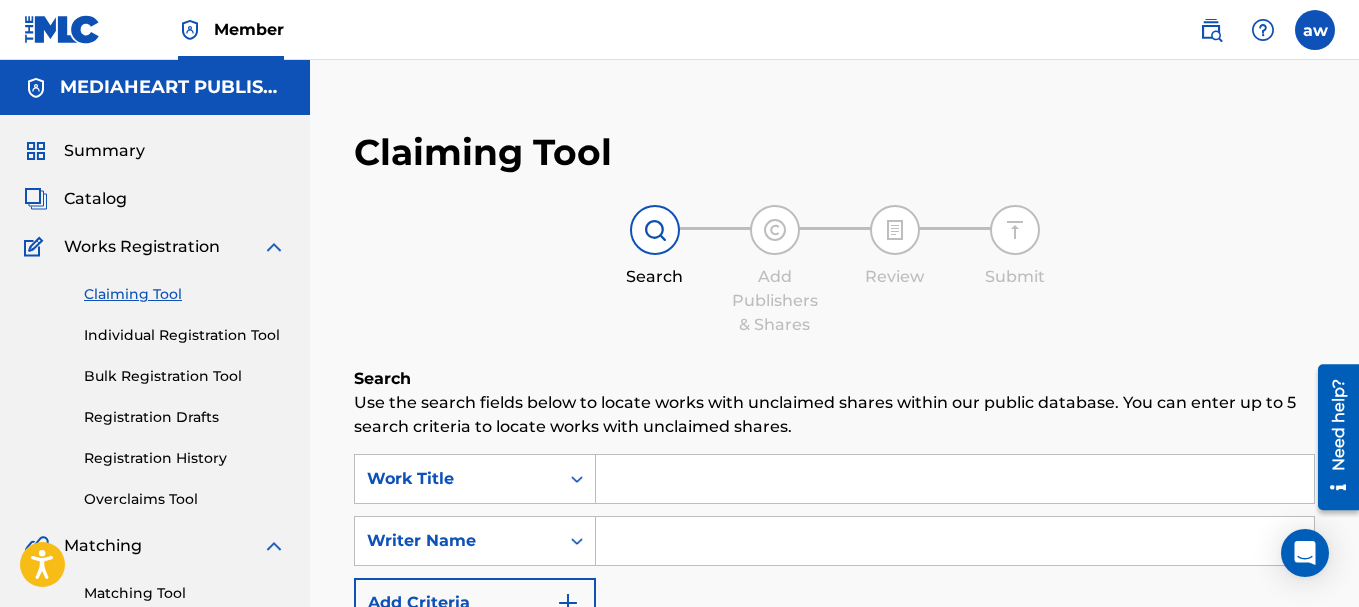 click at bounding box center (955, 479) 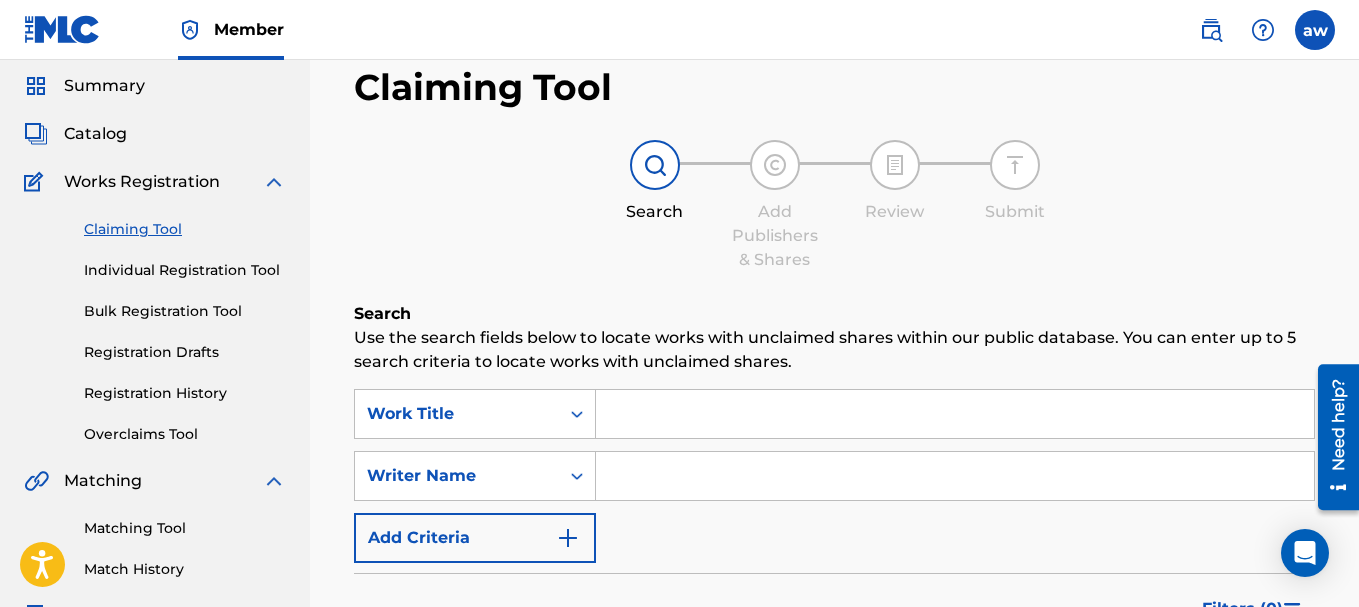 scroll, scrollTop: 100, scrollLeft: 0, axis: vertical 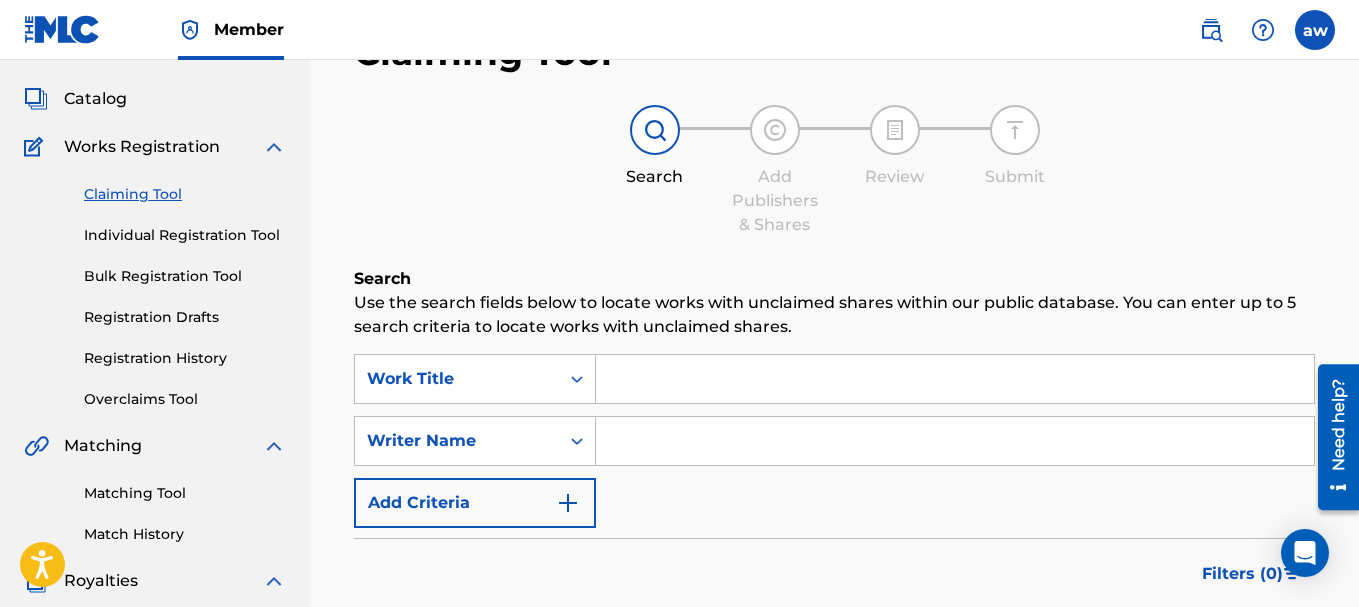 click at bounding box center (955, 379) 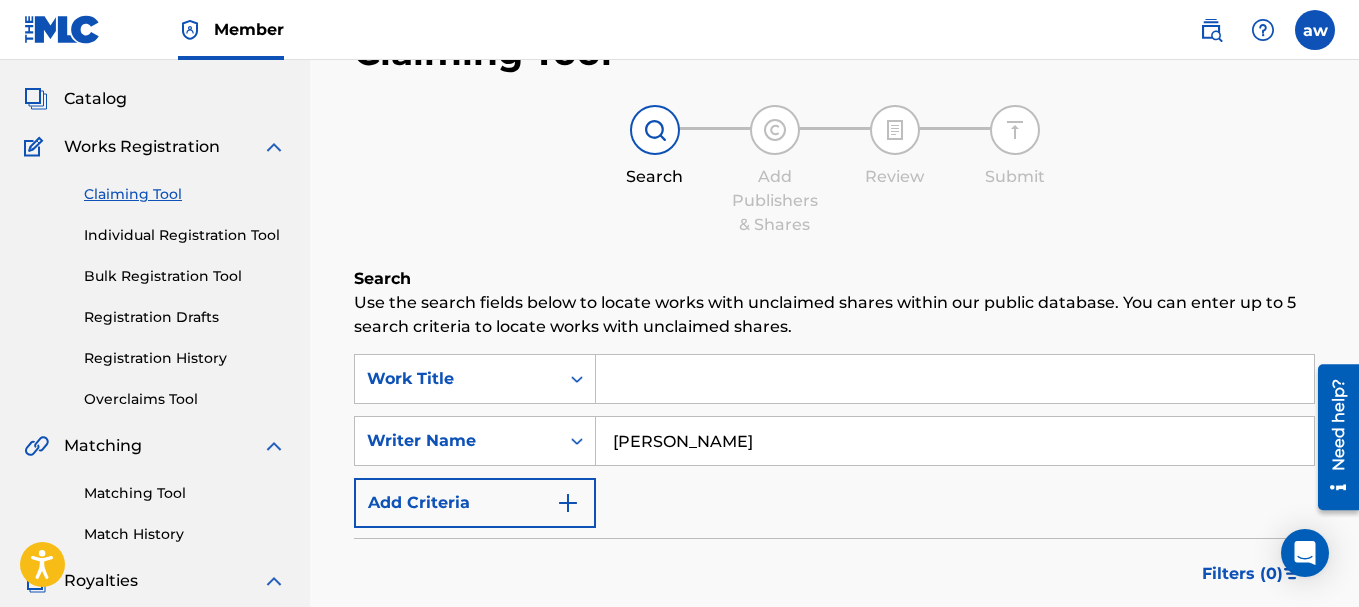 click at bounding box center (955, 379) 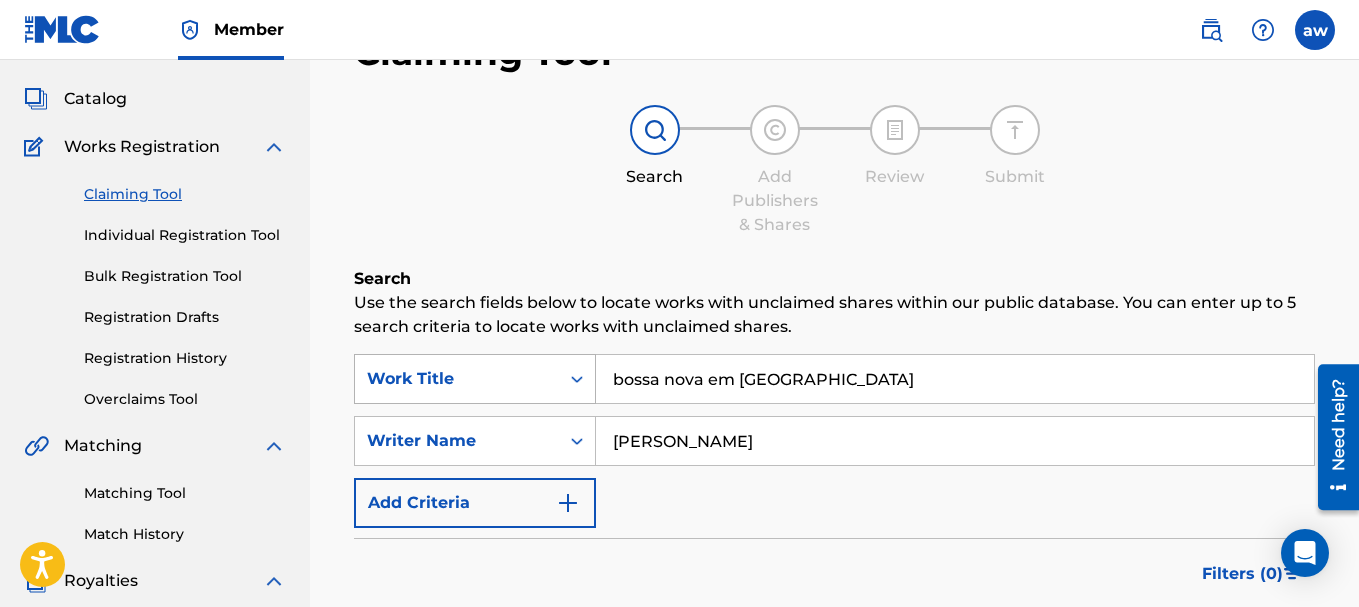 drag, startPoint x: 736, startPoint y: 379, endPoint x: 417, endPoint y: 380, distance: 319.00156 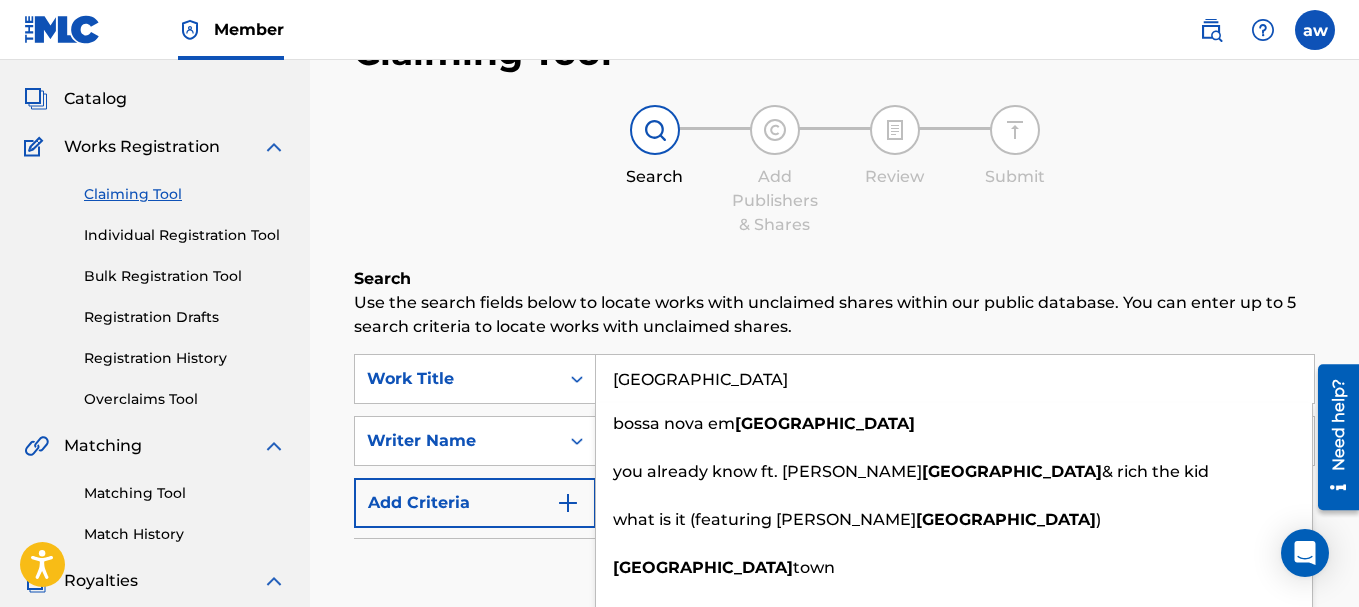 type on "[GEOGRAPHIC_DATA]" 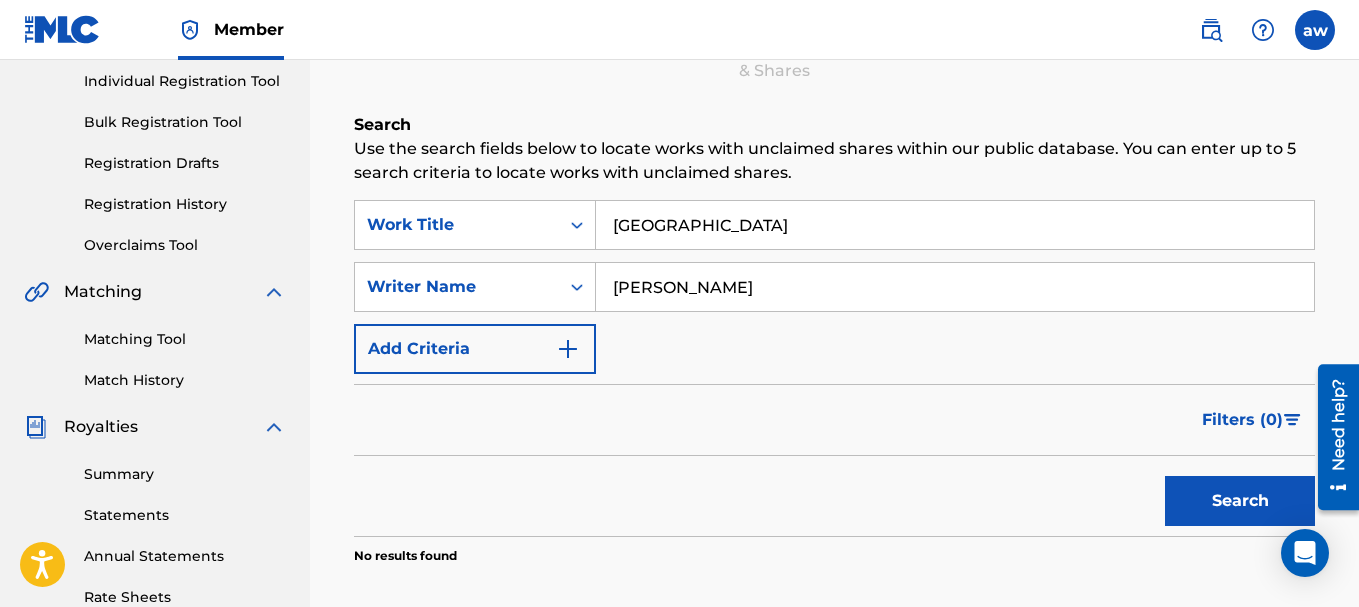 scroll, scrollTop: 300, scrollLeft: 0, axis: vertical 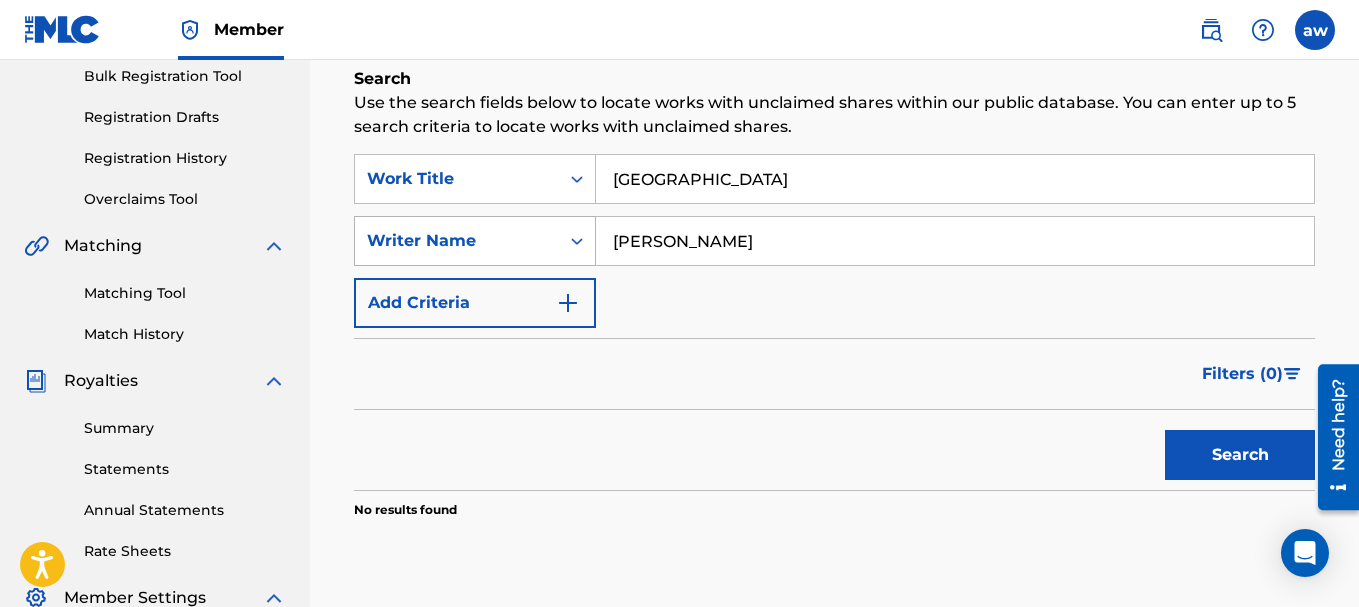 drag, startPoint x: 399, startPoint y: 239, endPoint x: 382, endPoint y: 242, distance: 17.262676 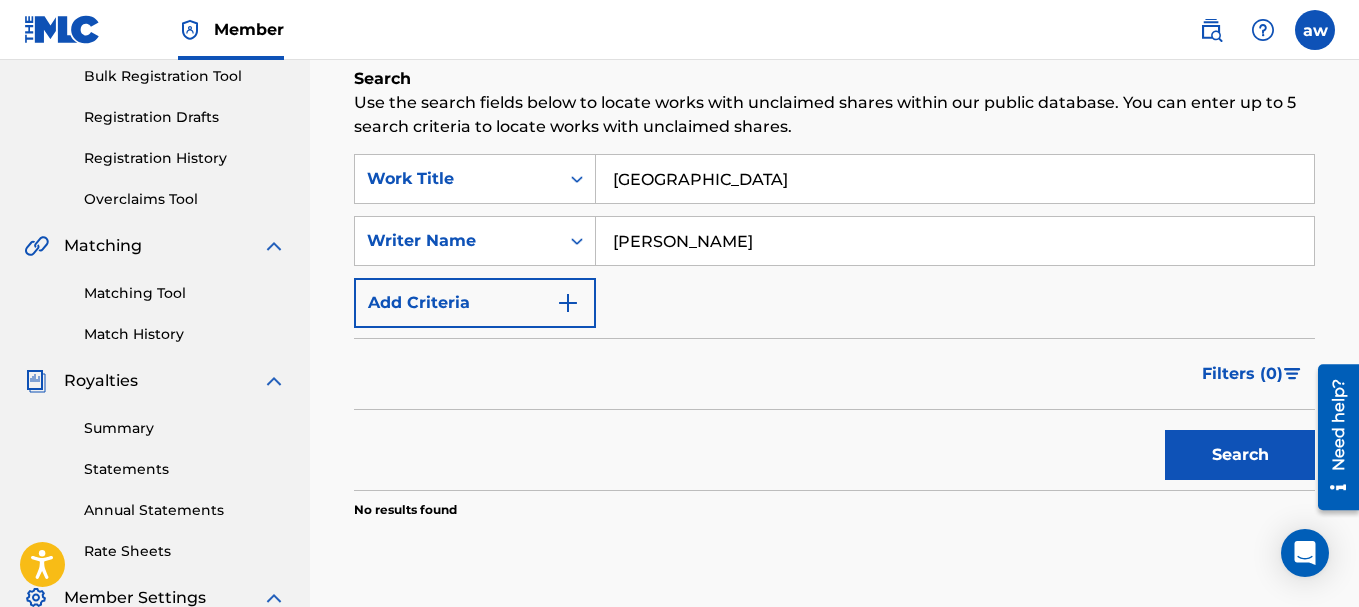 click on "Search" at bounding box center (1240, 455) 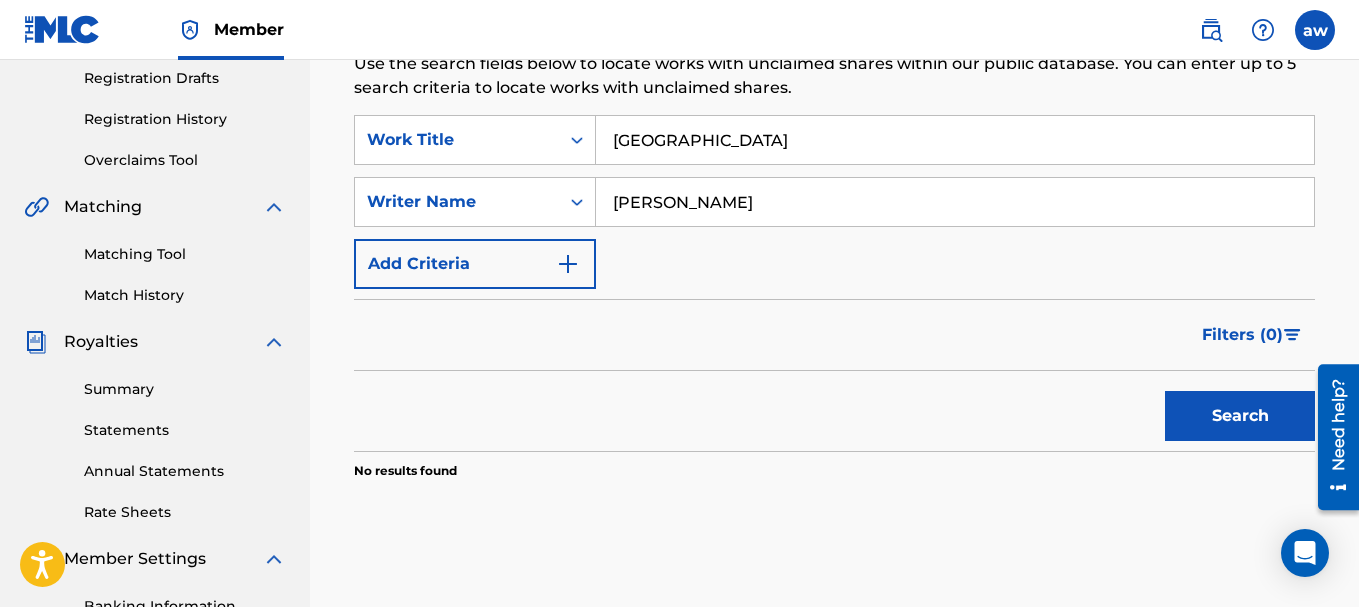 scroll, scrollTop: 300, scrollLeft: 0, axis: vertical 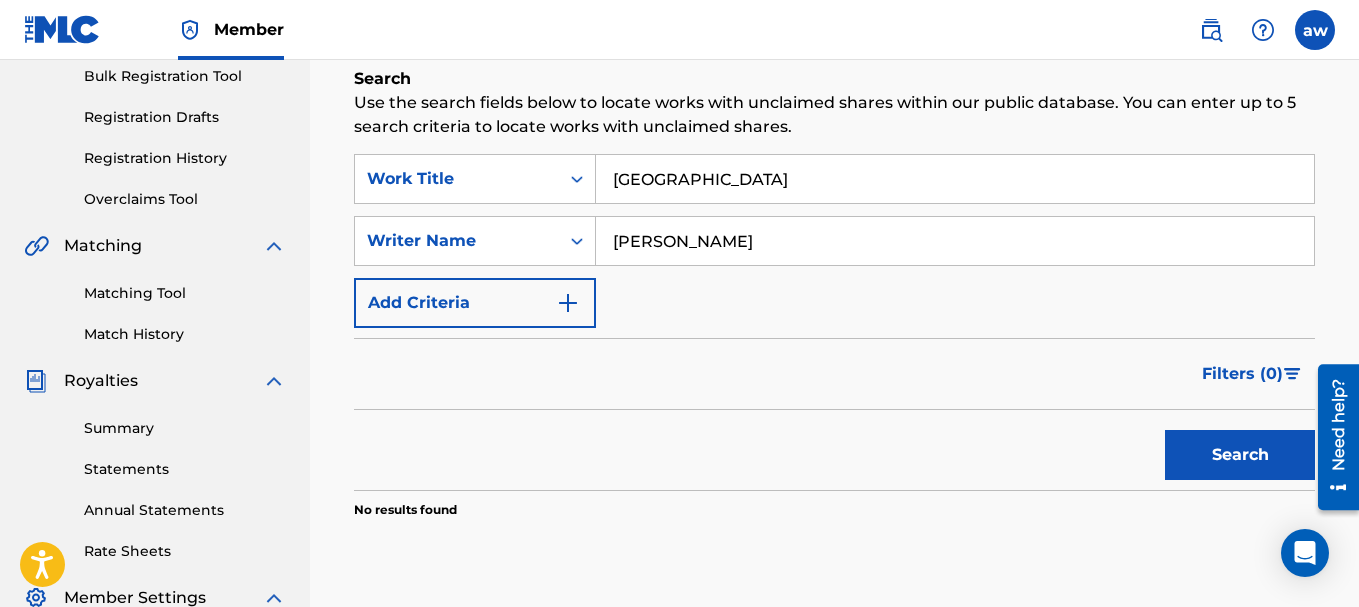 drag, startPoint x: 737, startPoint y: 228, endPoint x: 295, endPoint y: 271, distance: 444.0867 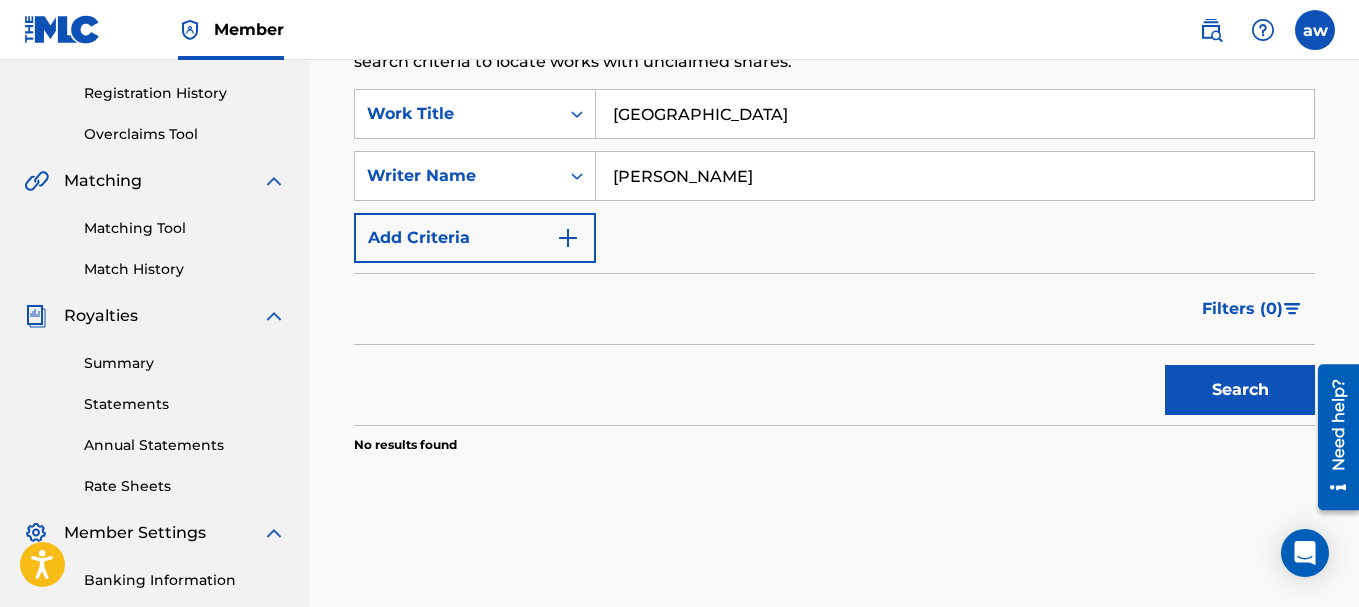 scroll, scrollTop: 400, scrollLeft: 0, axis: vertical 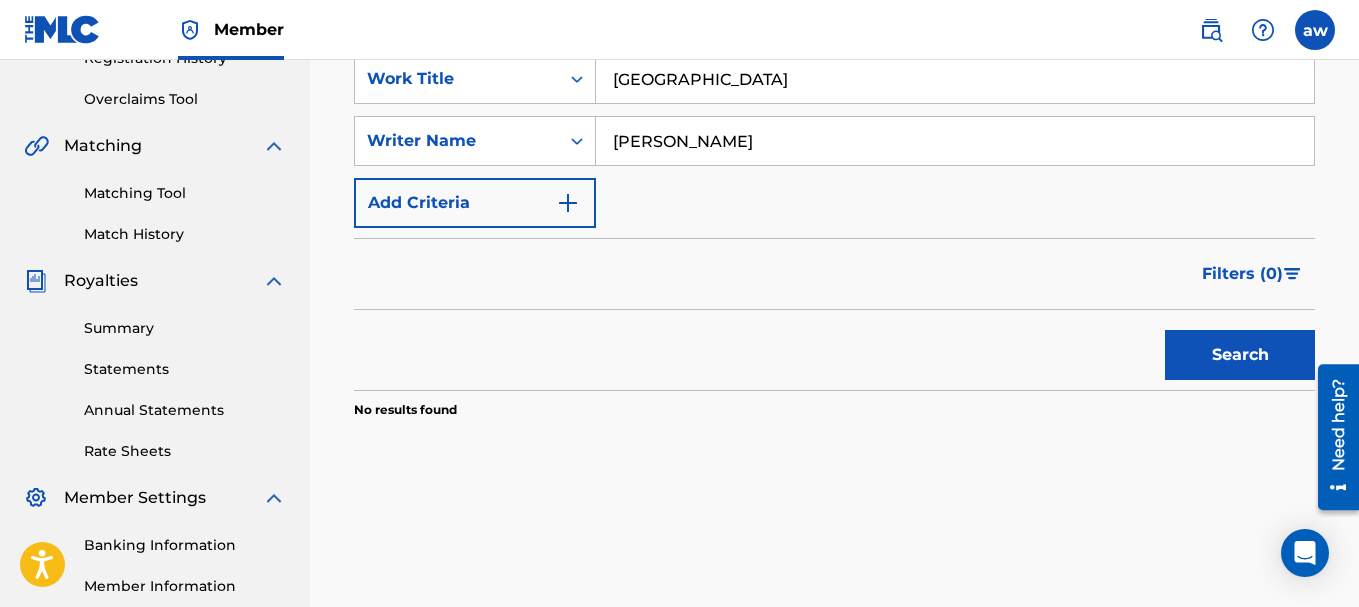 drag, startPoint x: 1031, startPoint y: 476, endPoint x: 802, endPoint y: 476, distance: 229 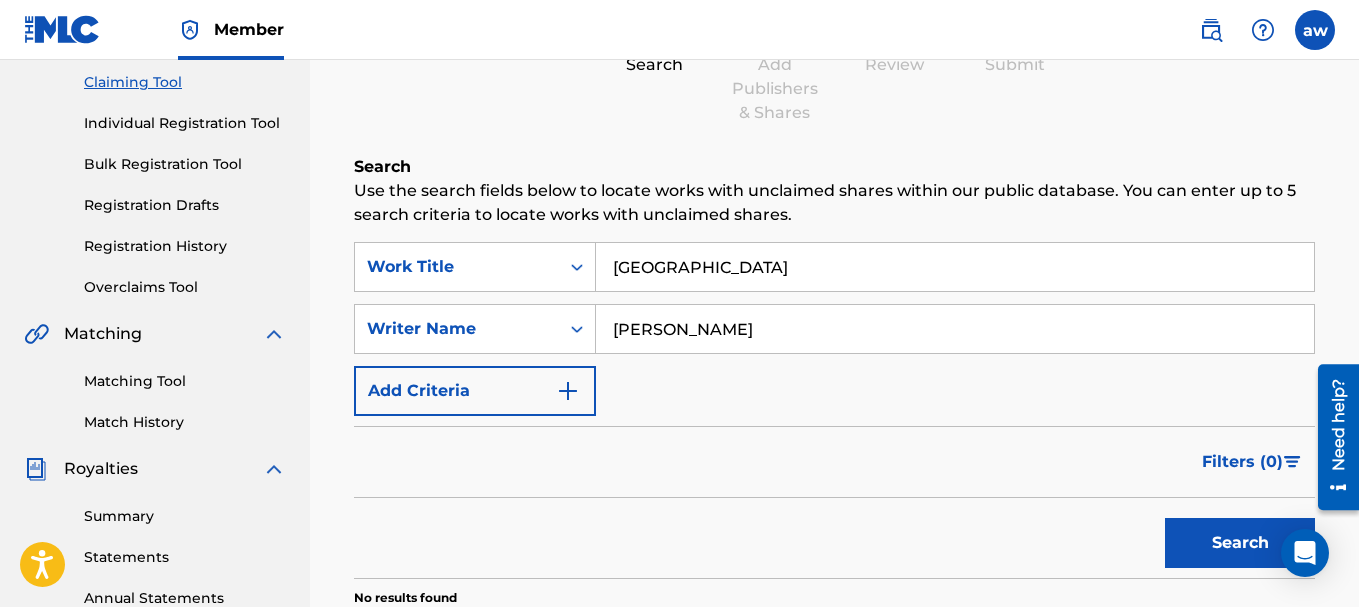 scroll, scrollTop: 152, scrollLeft: 0, axis: vertical 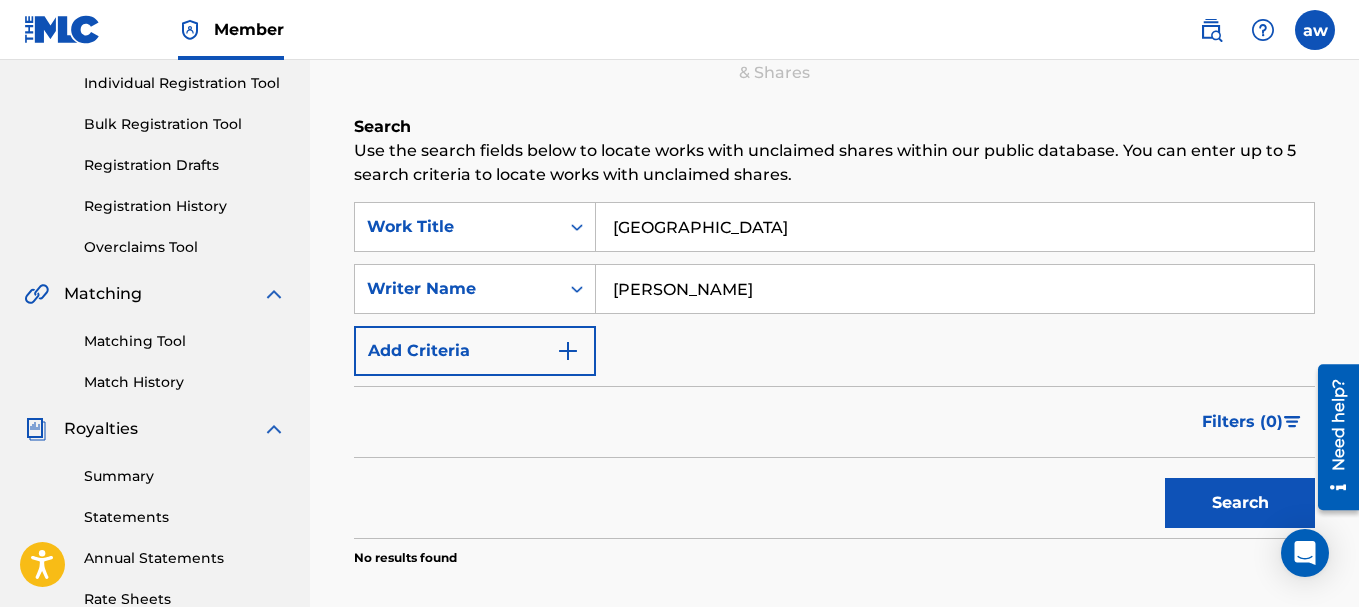 click at bounding box center (568, 351) 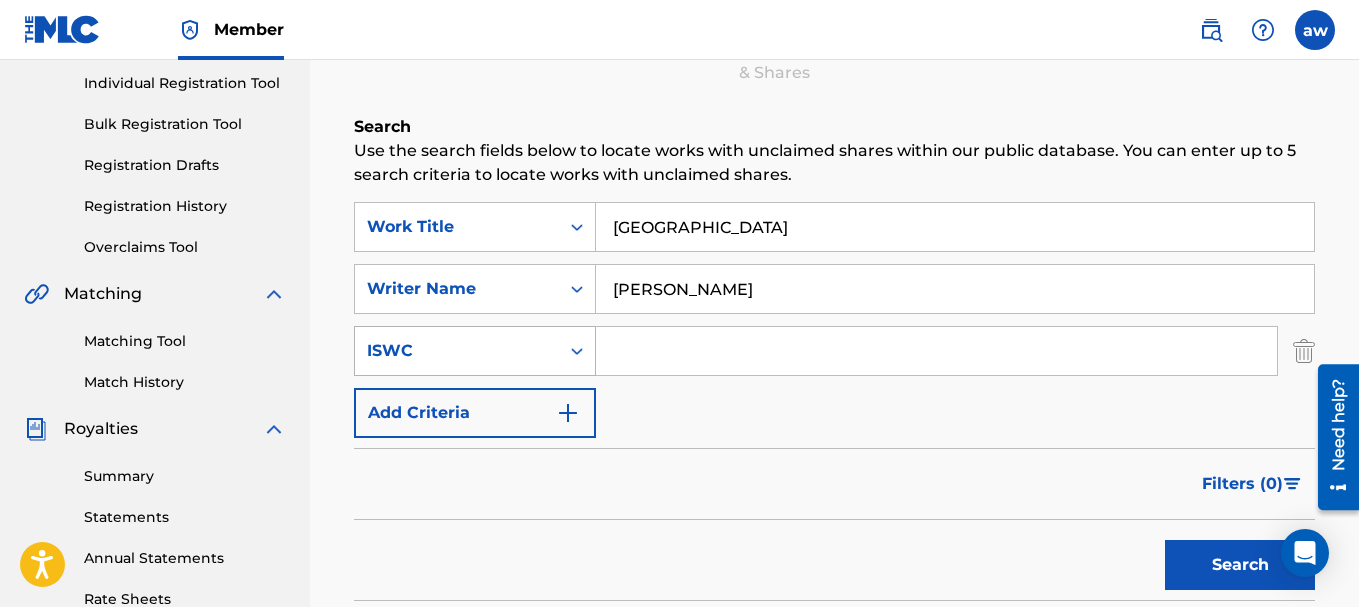click 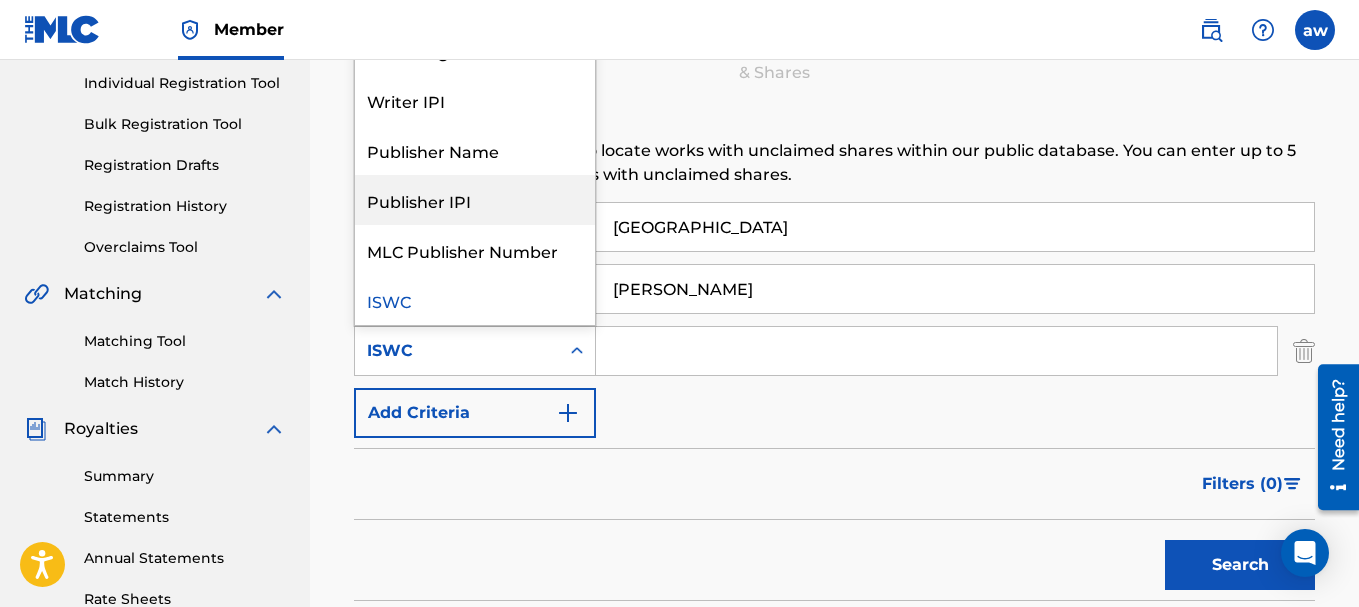 click on "Publisher IPI" at bounding box center [475, 200] 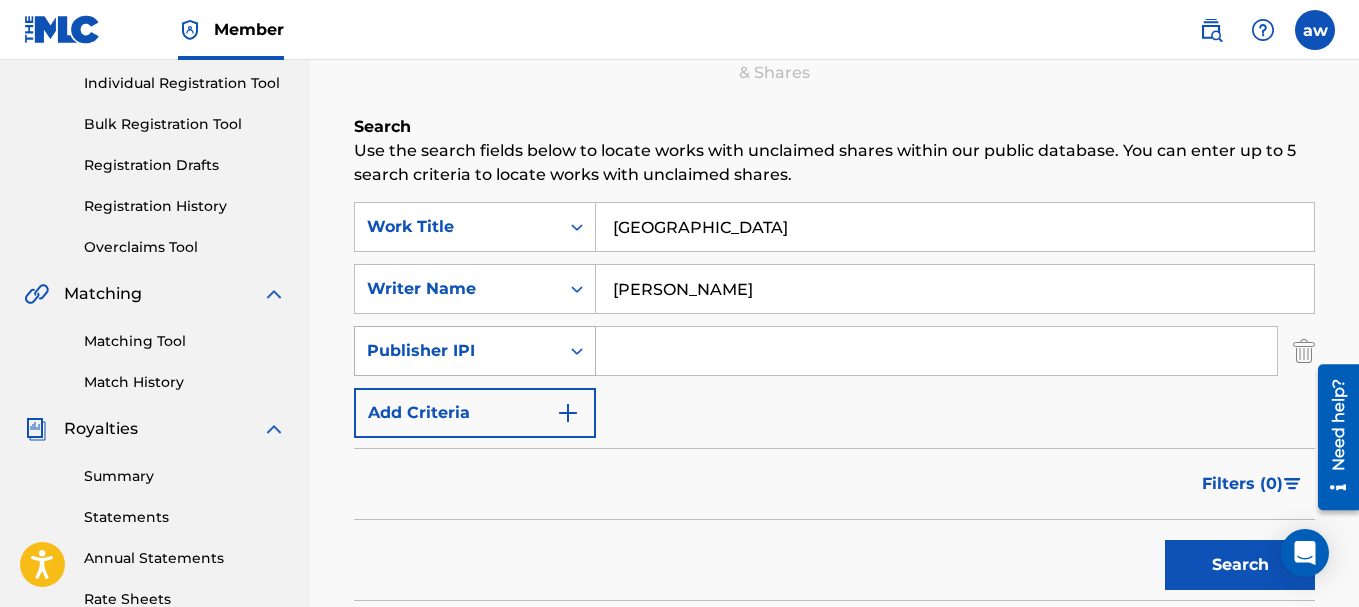 click 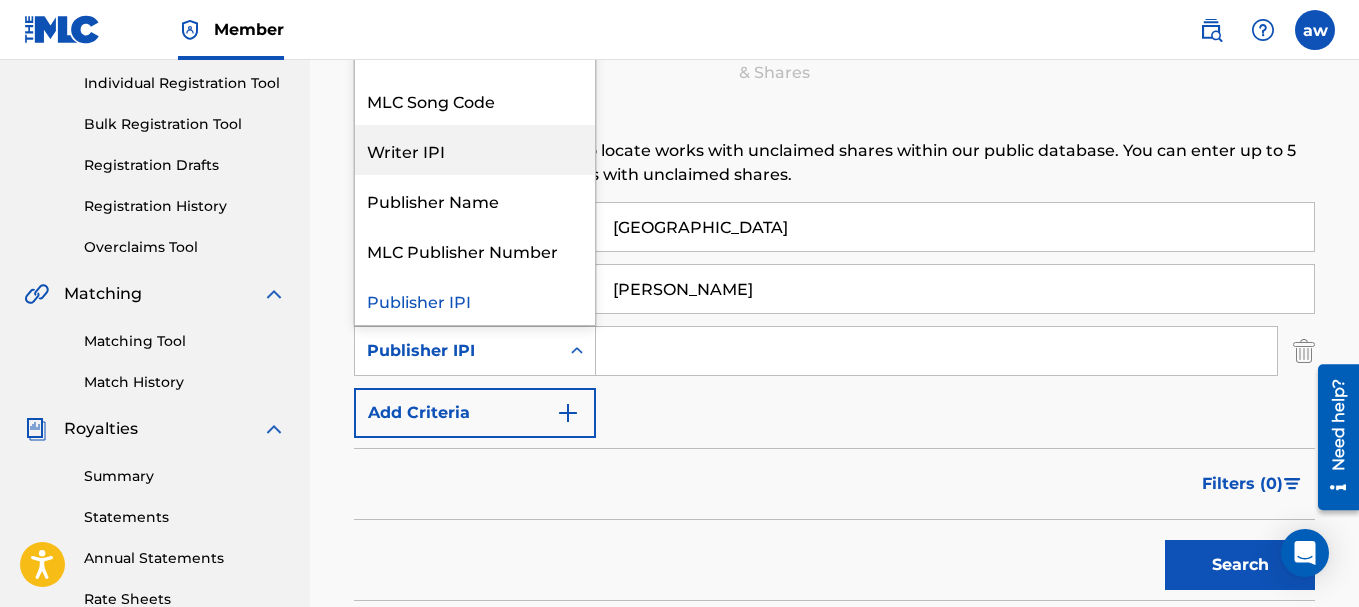 click on "Writer IPI" at bounding box center (475, 150) 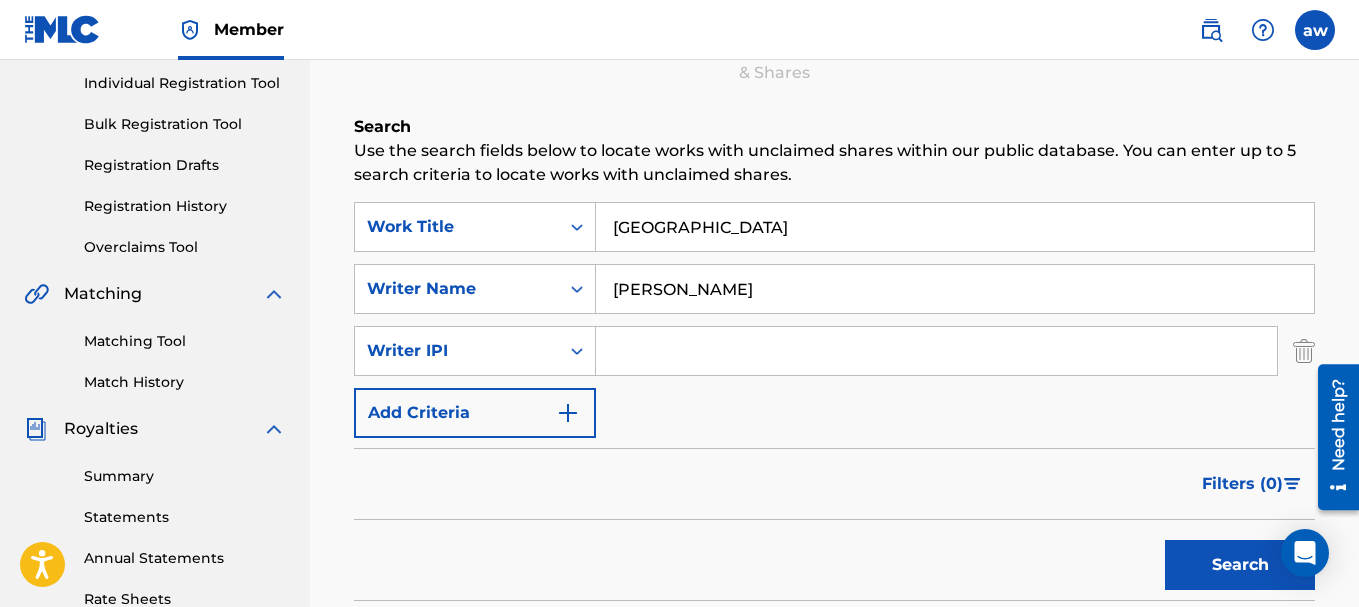 click at bounding box center [936, 351] 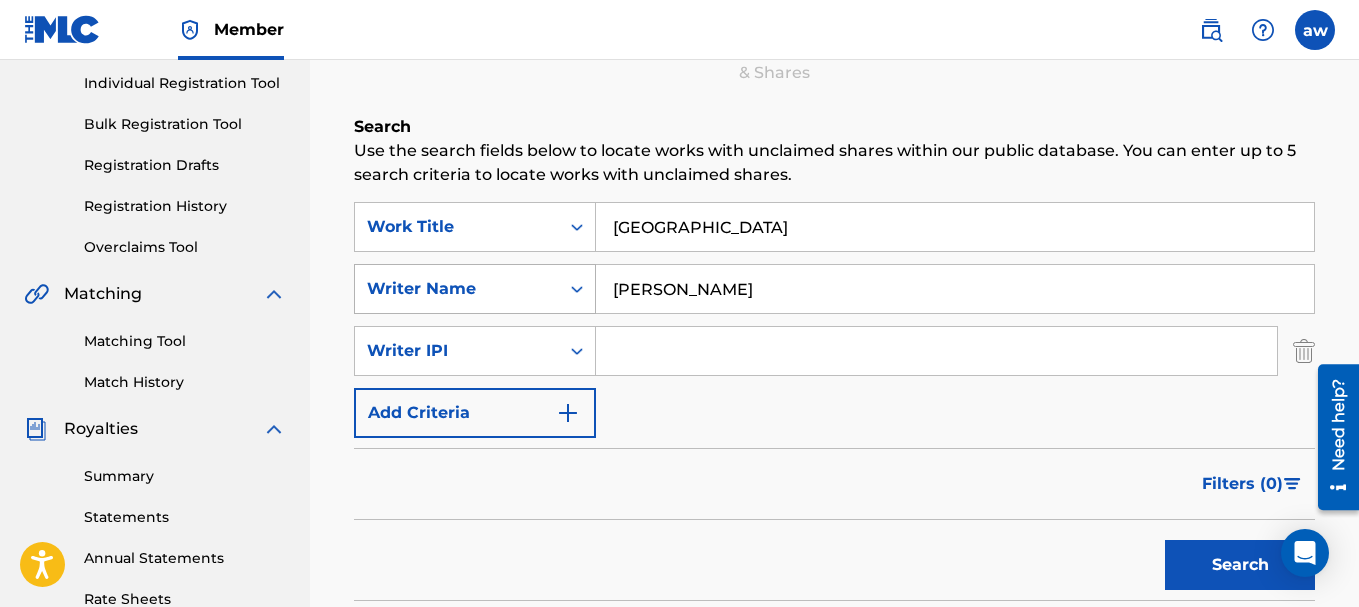 drag, startPoint x: 744, startPoint y: 286, endPoint x: 414, endPoint y: 278, distance: 330.09695 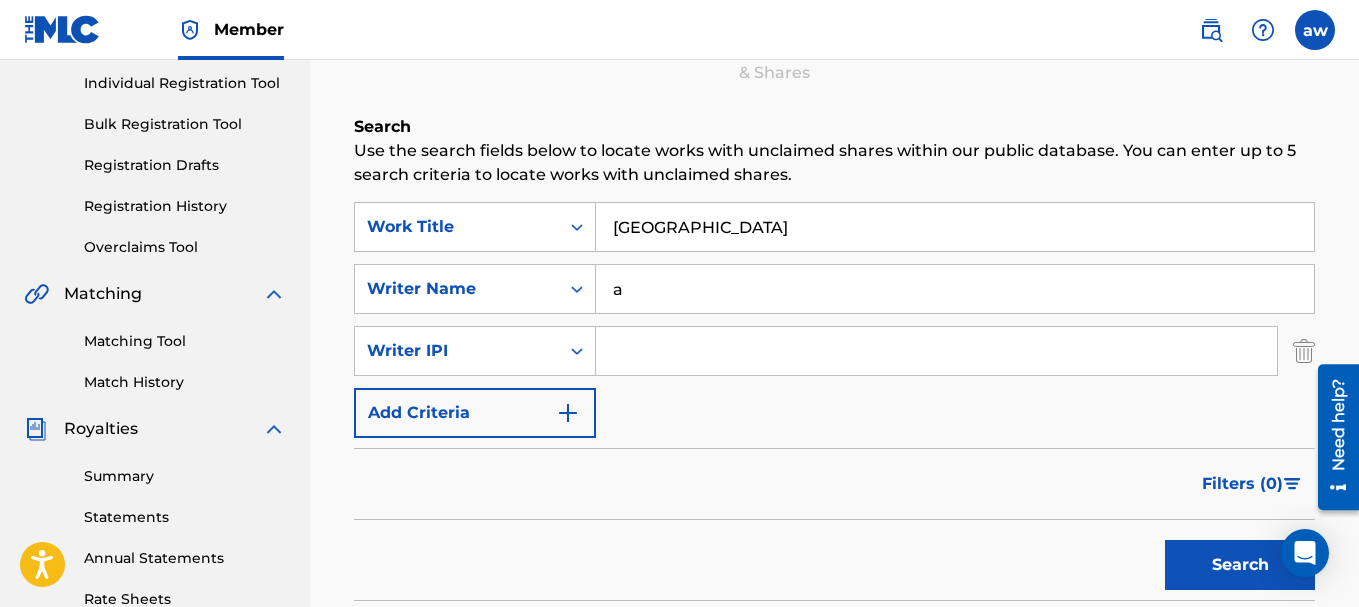 type on "andre watson" 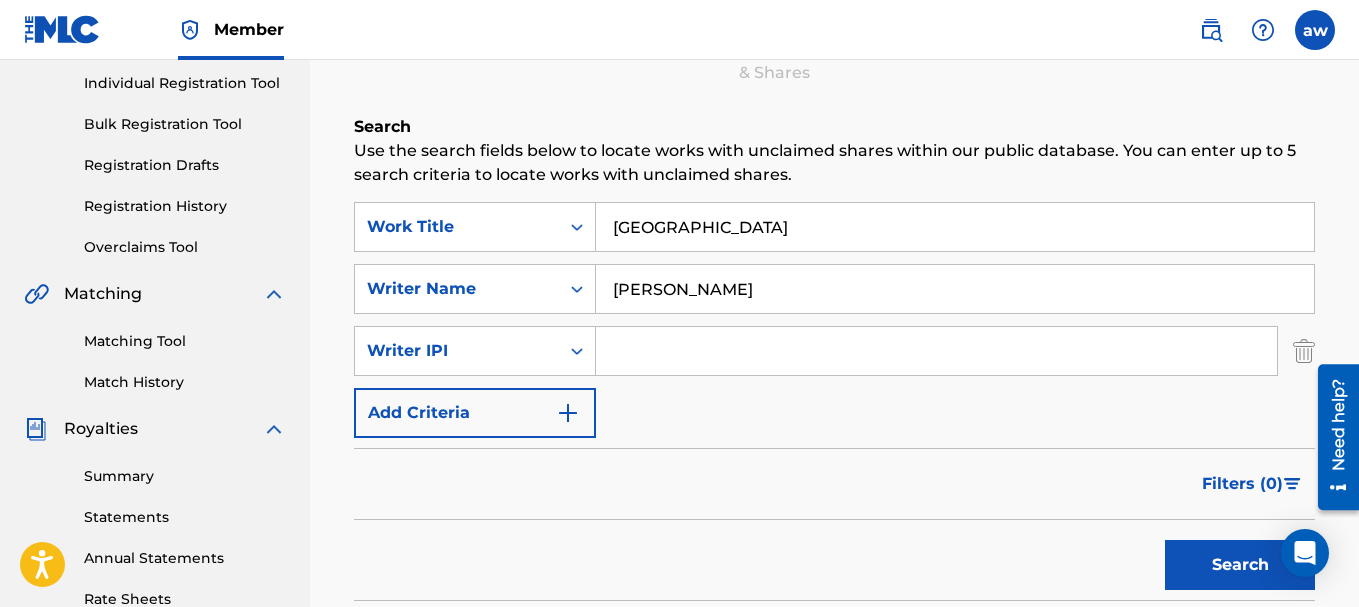 click on "Search" at bounding box center (1240, 565) 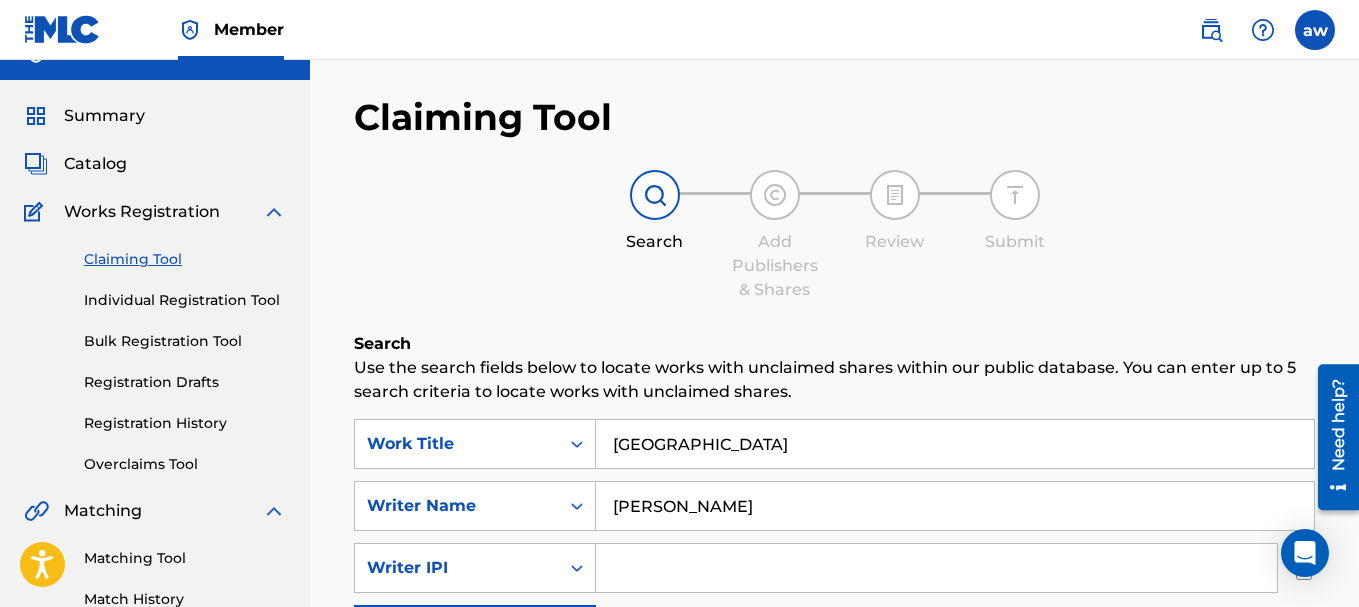 scroll, scrollTop: 0, scrollLeft: 0, axis: both 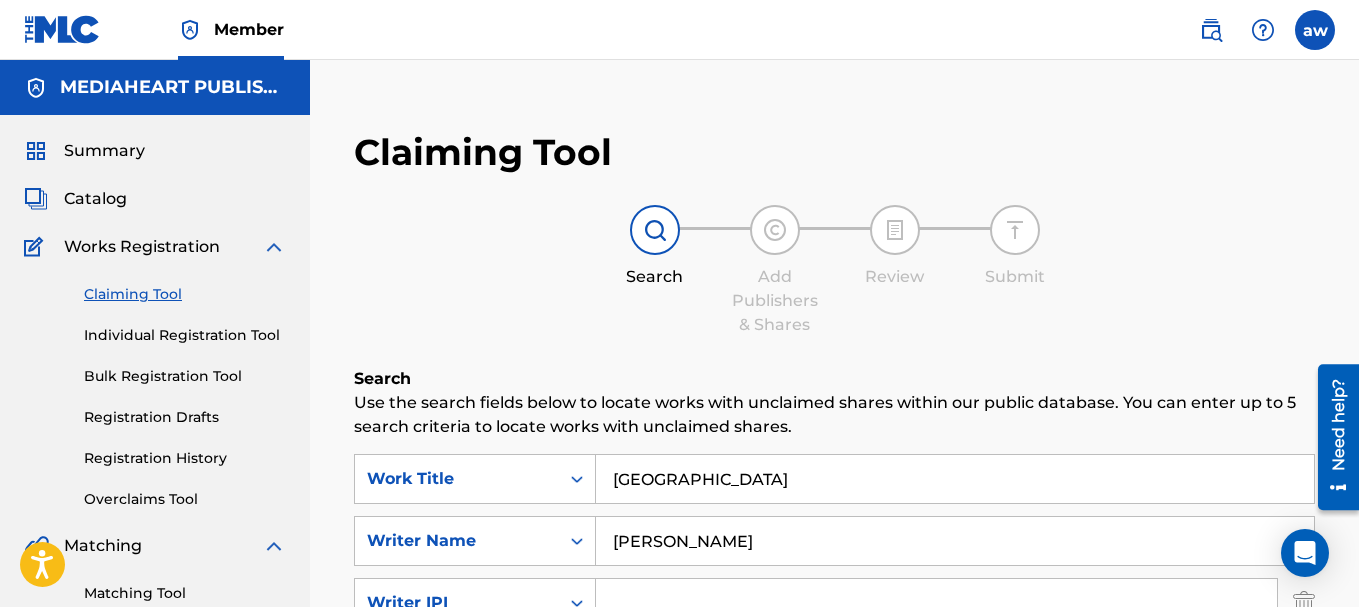 drag, startPoint x: 756, startPoint y: 99, endPoint x: 652, endPoint y: 77, distance: 106.30146 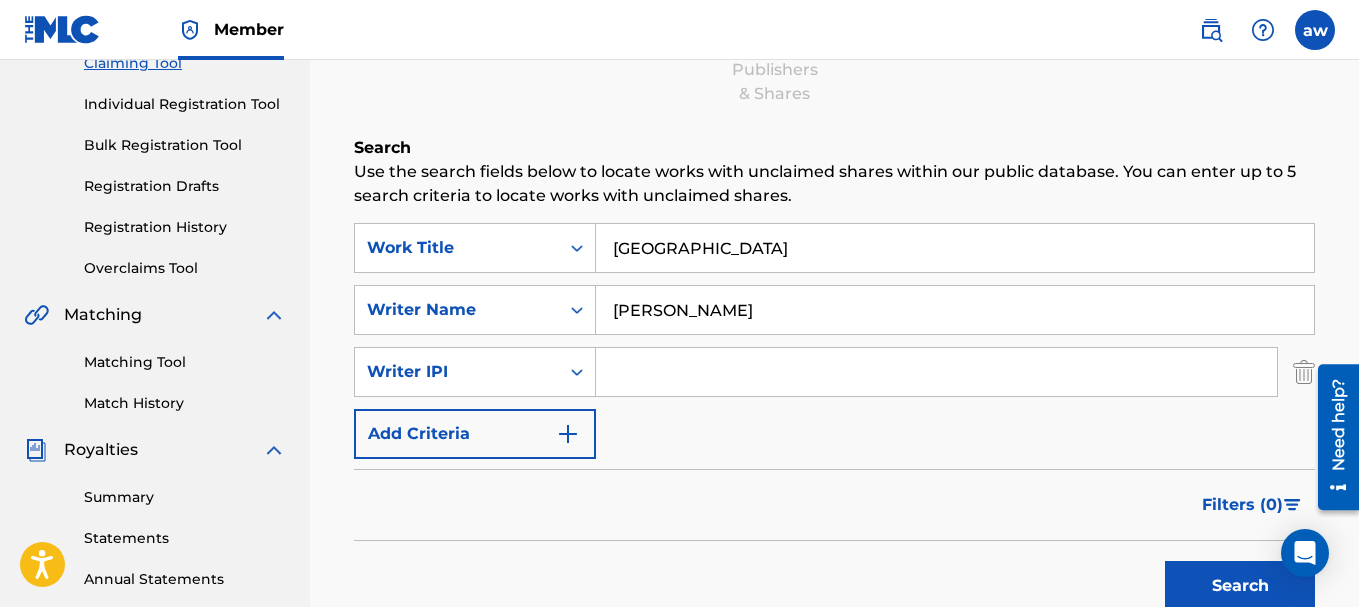scroll, scrollTop: 200, scrollLeft: 0, axis: vertical 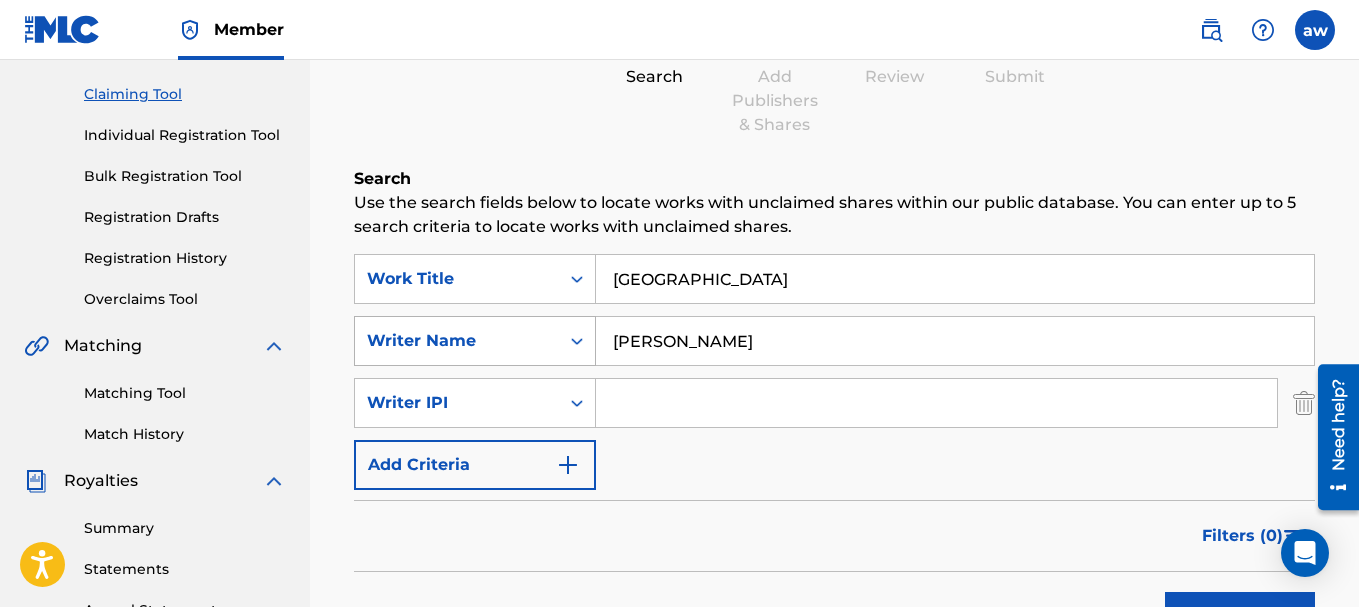 drag, startPoint x: 749, startPoint y: 261, endPoint x: 424, endPoint y: 326, distance: 331.43628 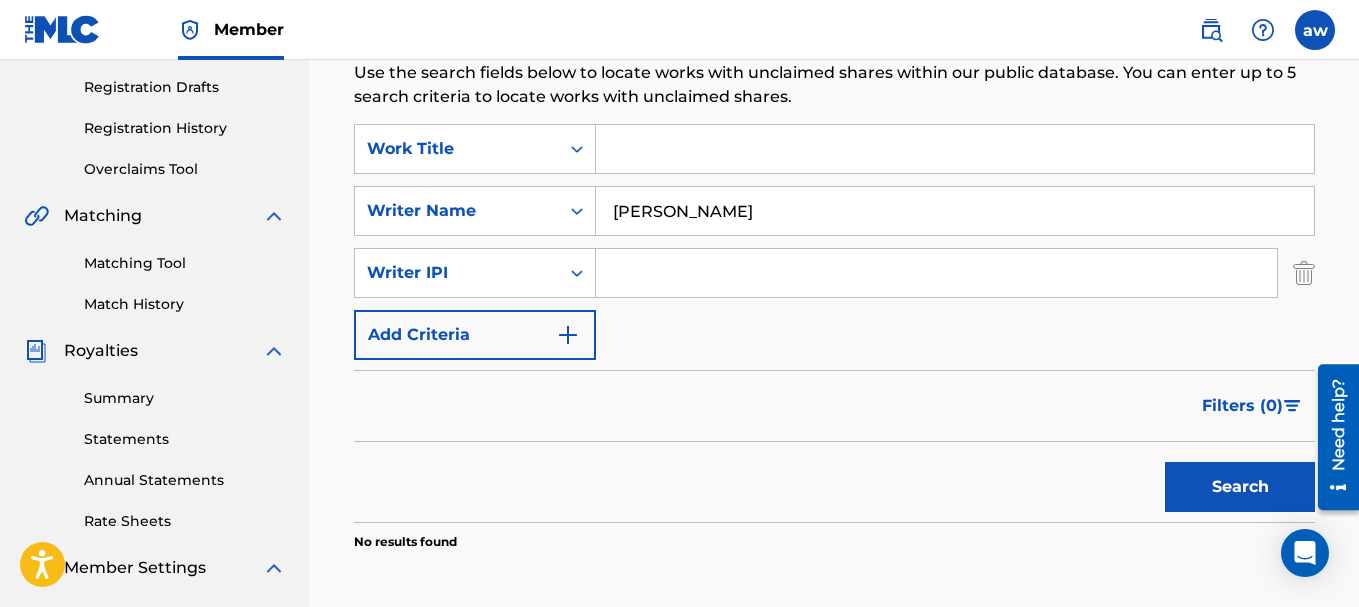 scroll, scrollTop: 300, scrollLeft: 0, axis: vertical 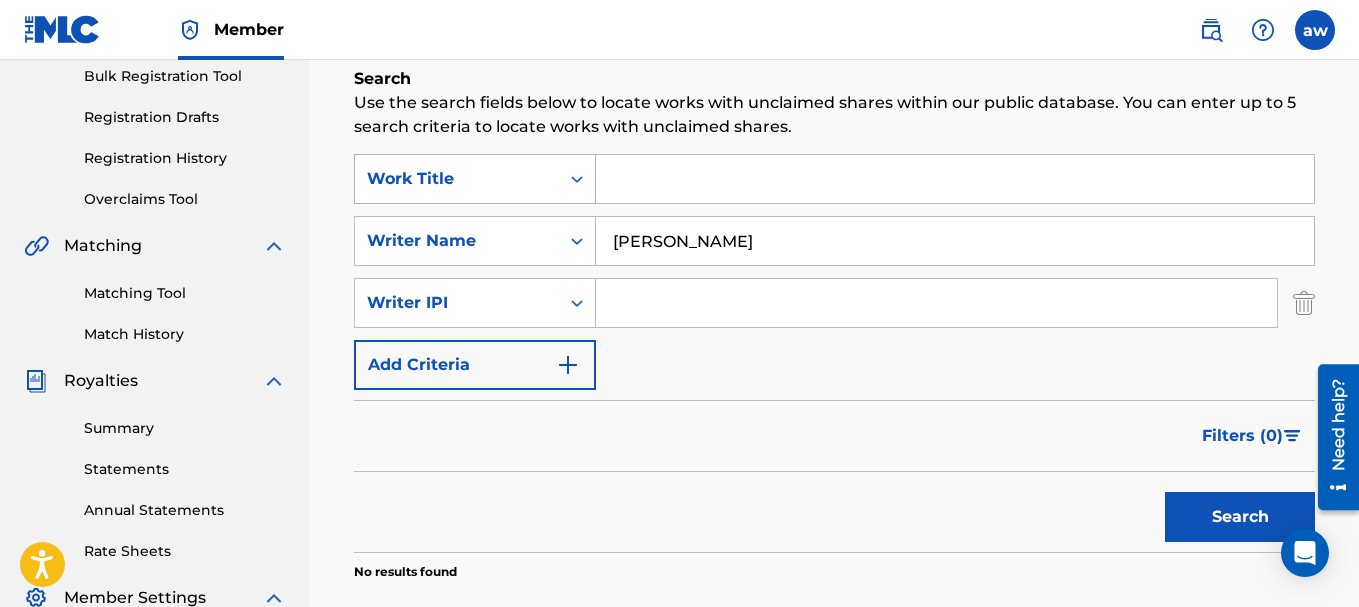 type 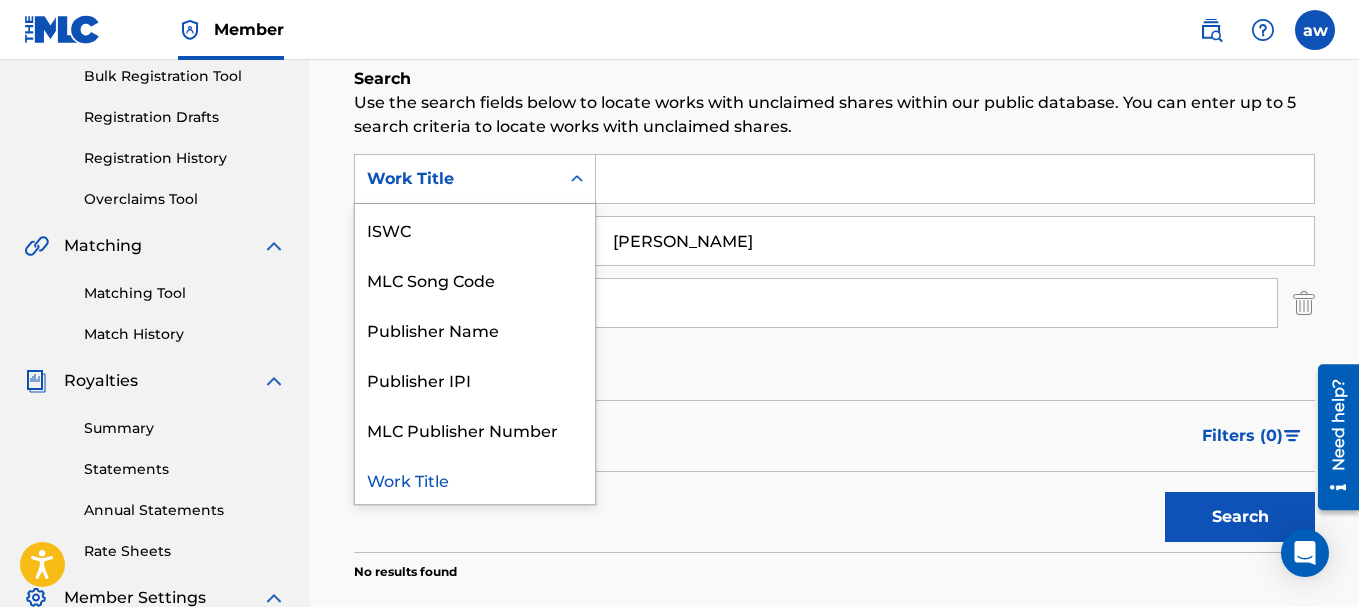 click at bounding box center (577, 179) 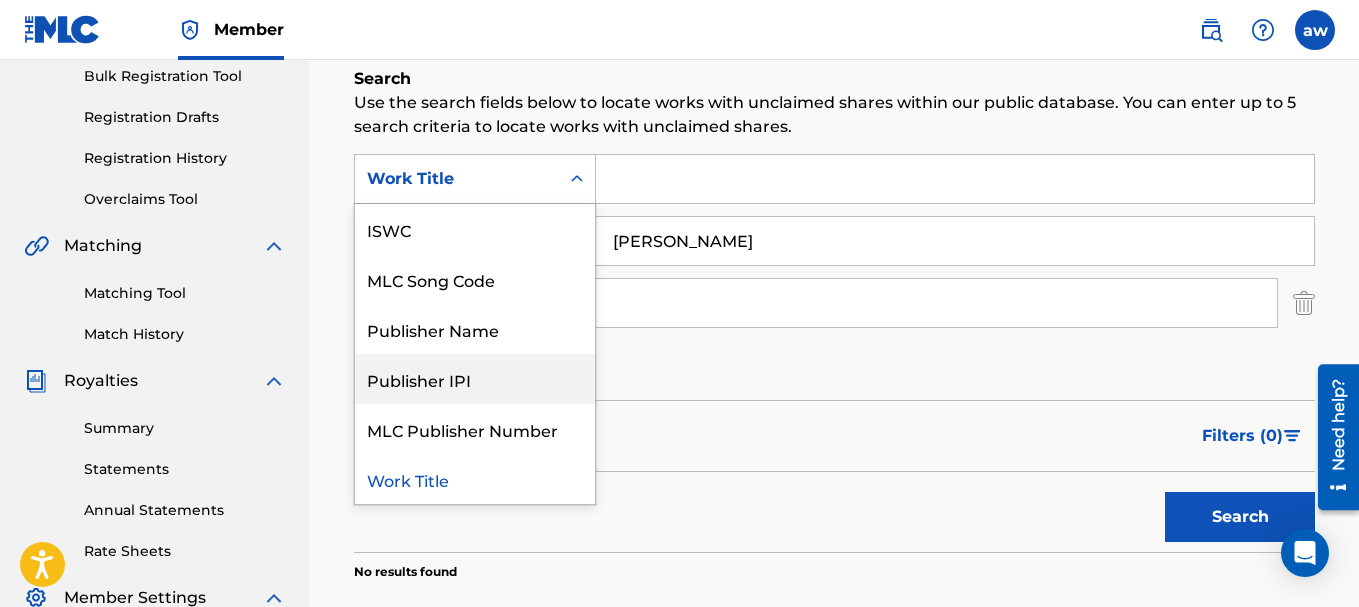 click at bounding box center [955, 179] 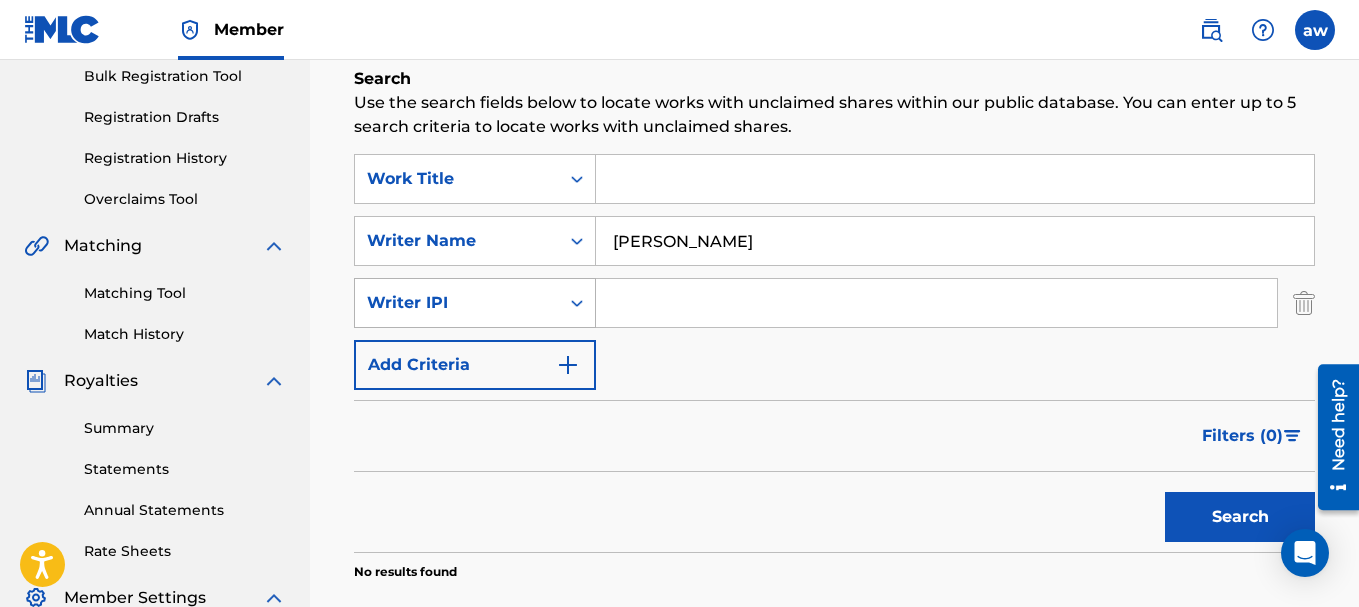 click 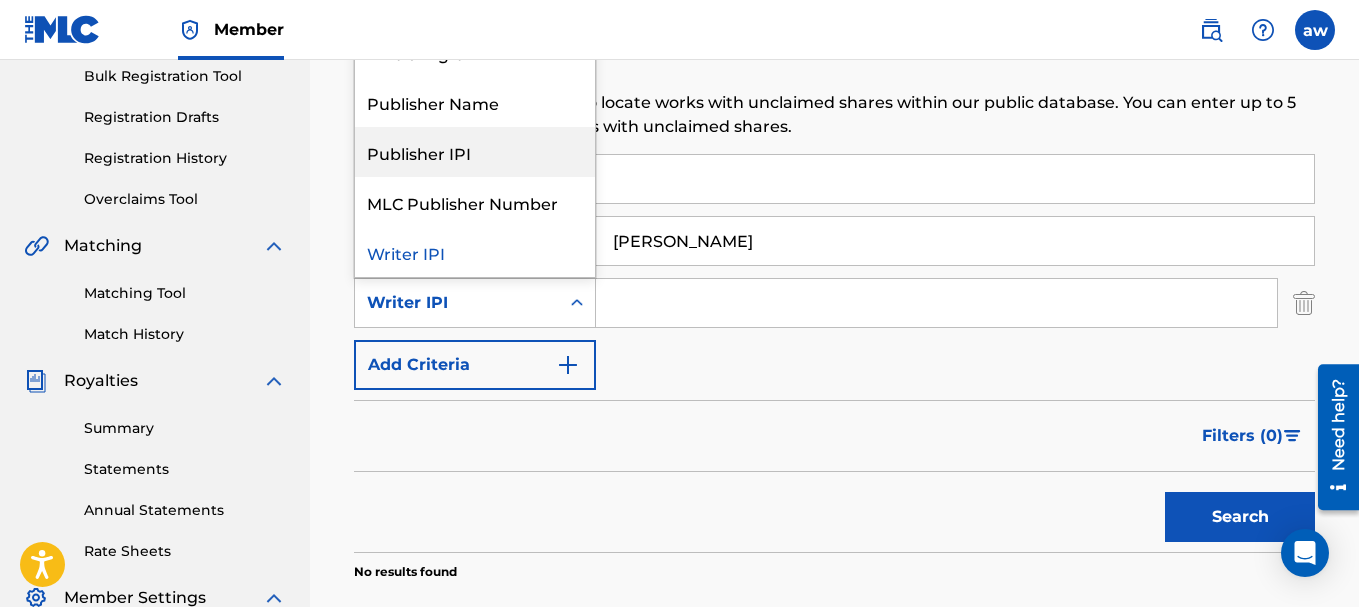 click on "Publisher IPI" at bounding box center [475, 152] 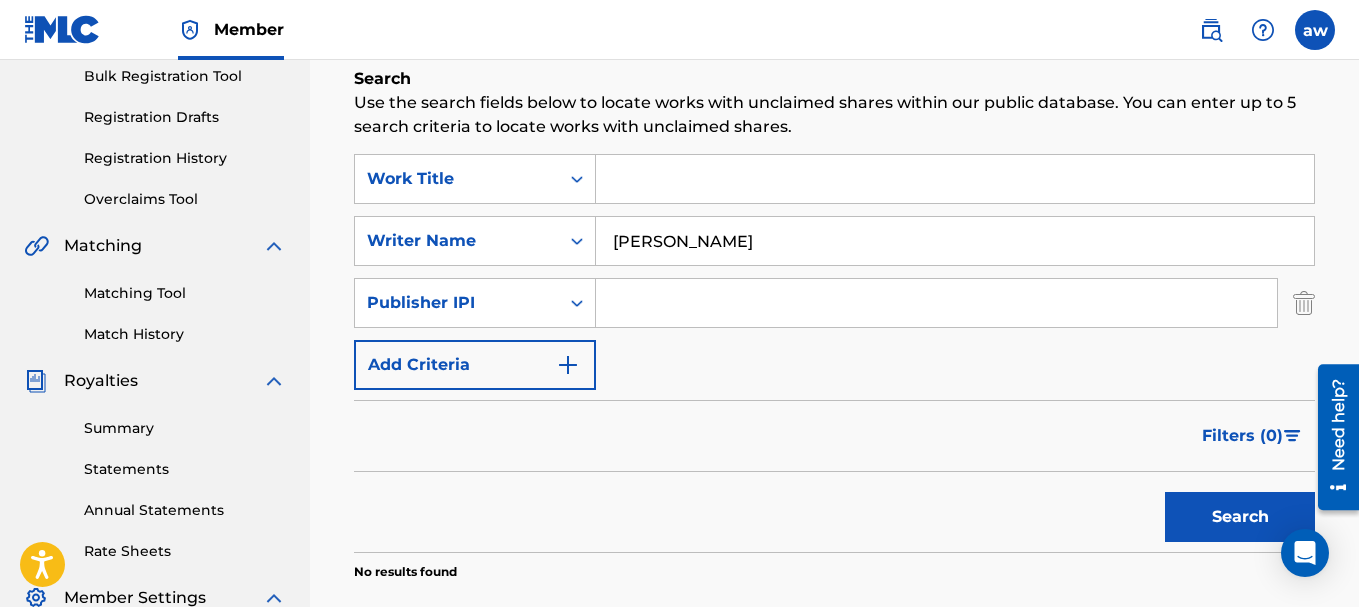 click at bounding box center [936, 303] 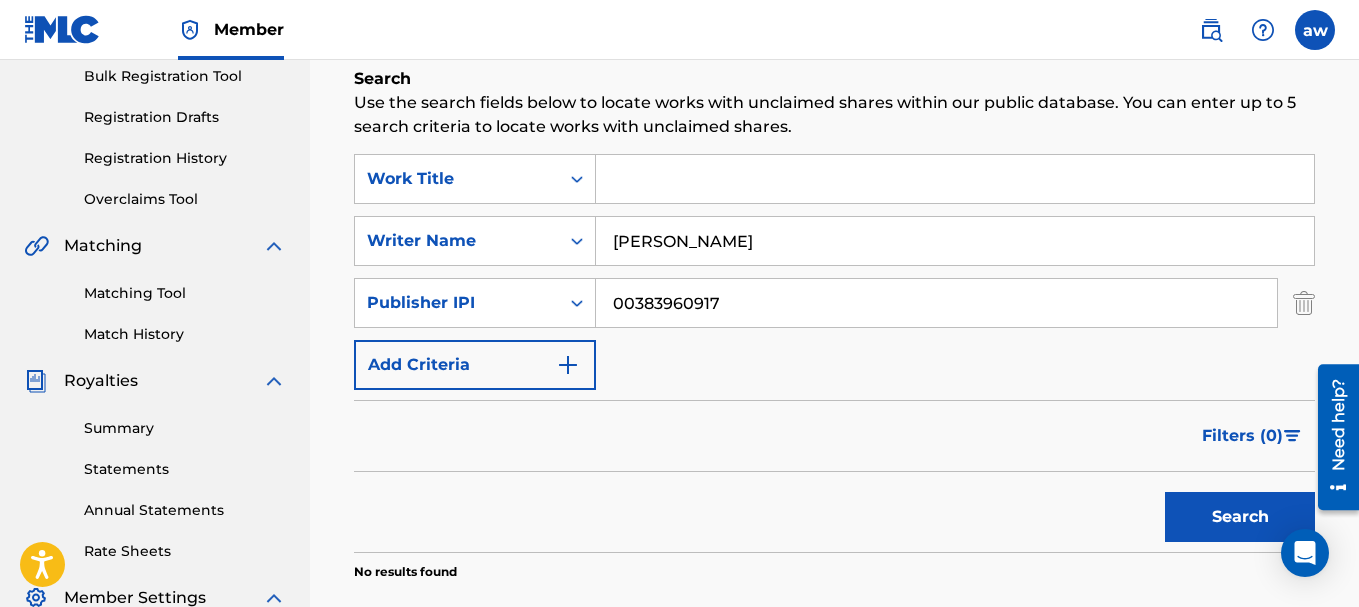 type on "00383960917" 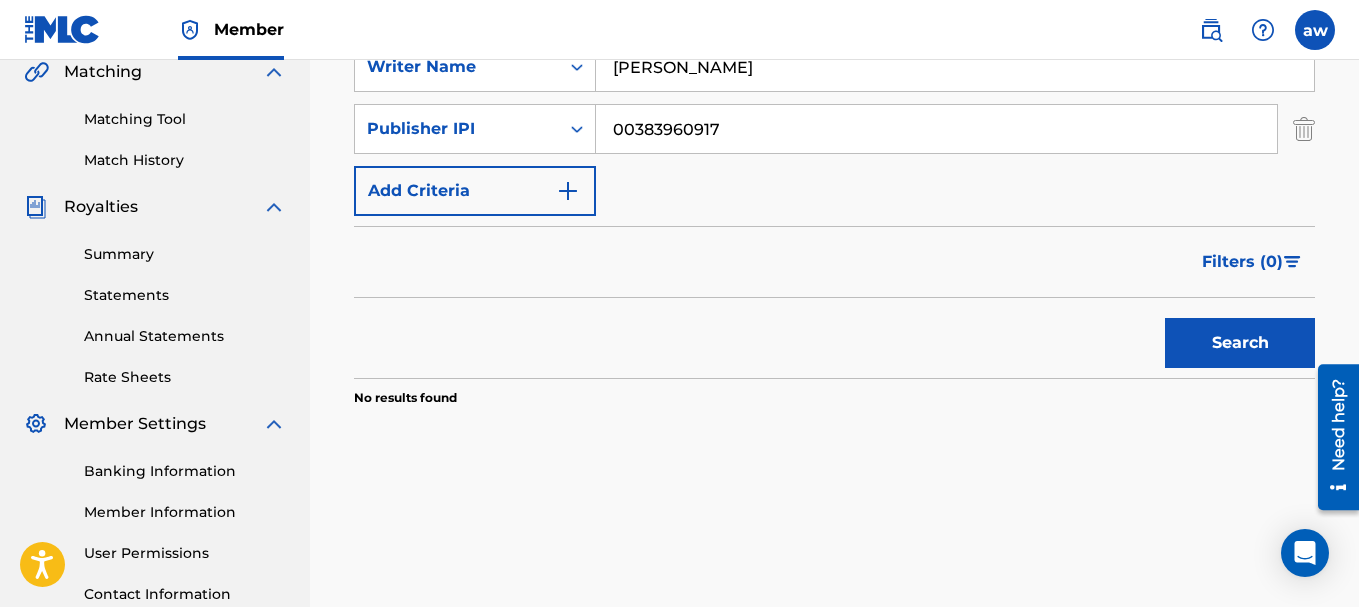 scroll, scrollTop: 500, scrollLeft: 0, axis: vertical 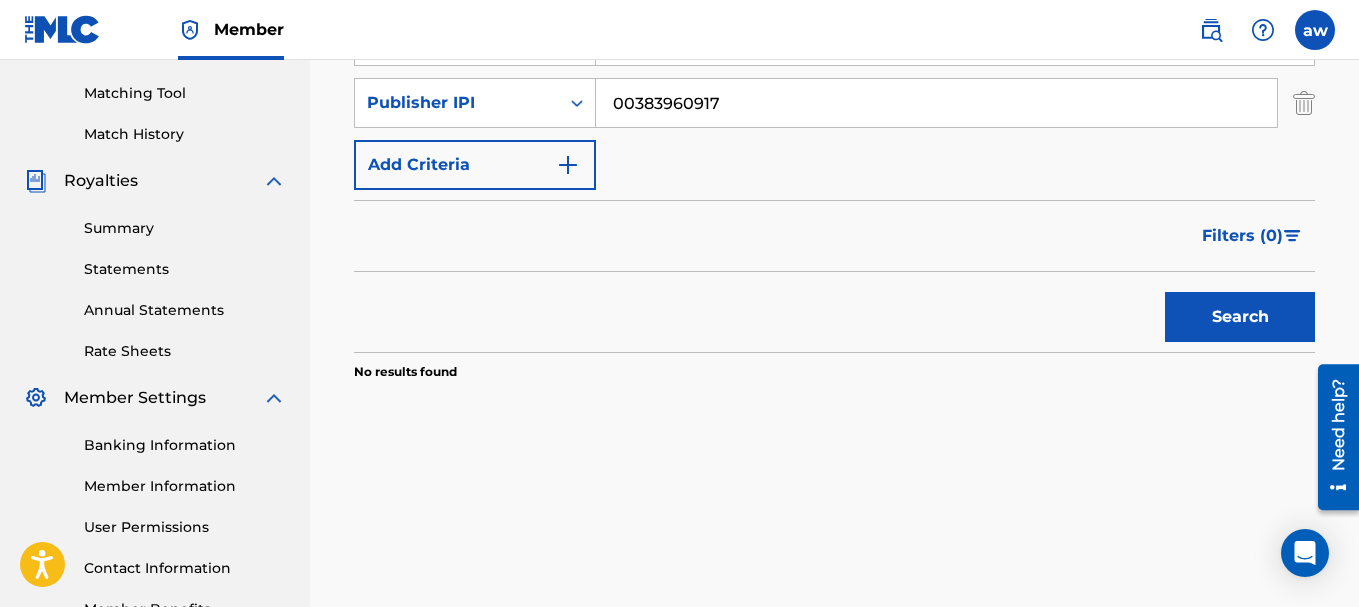 click on "Search" at bounding box center [1240, 317] 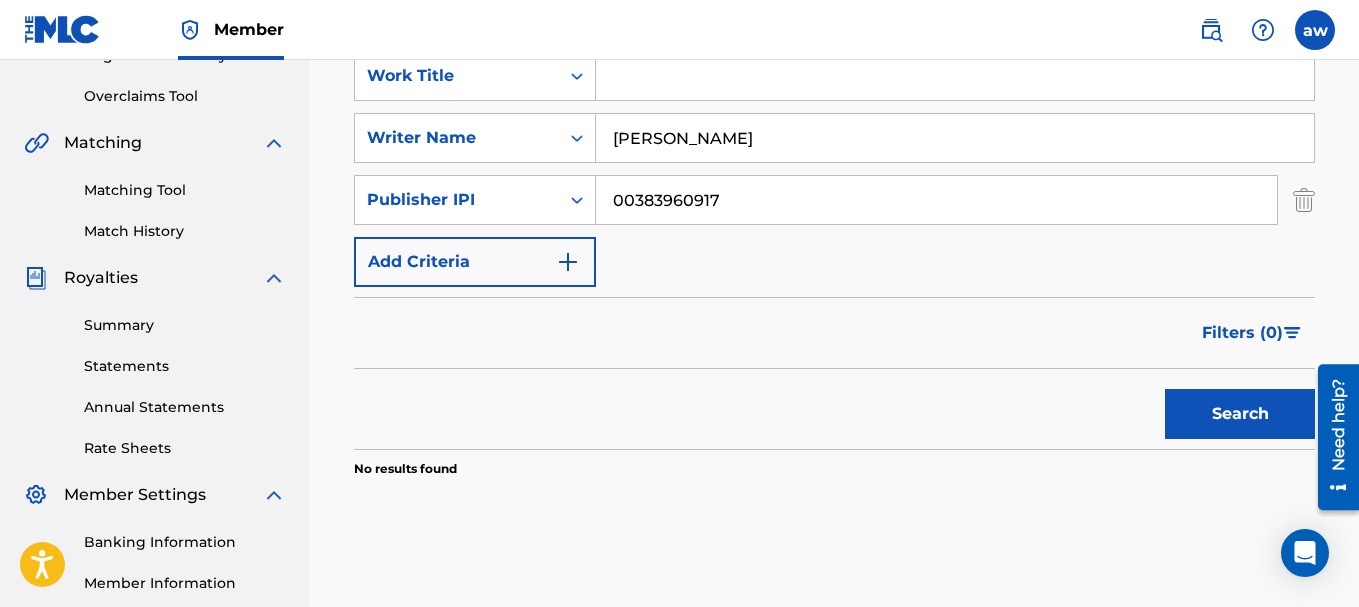 scroll, scrollTop: 300, scrollLeft: 0, axis: vertical 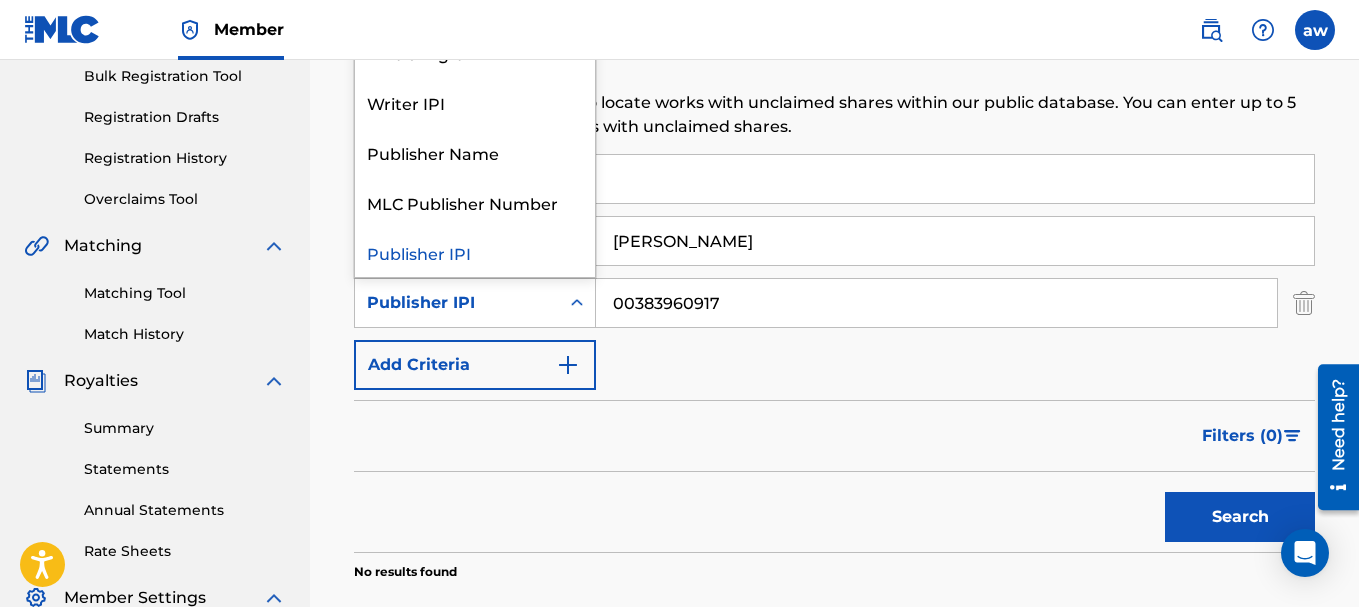 click at bounding box center [577, 303] 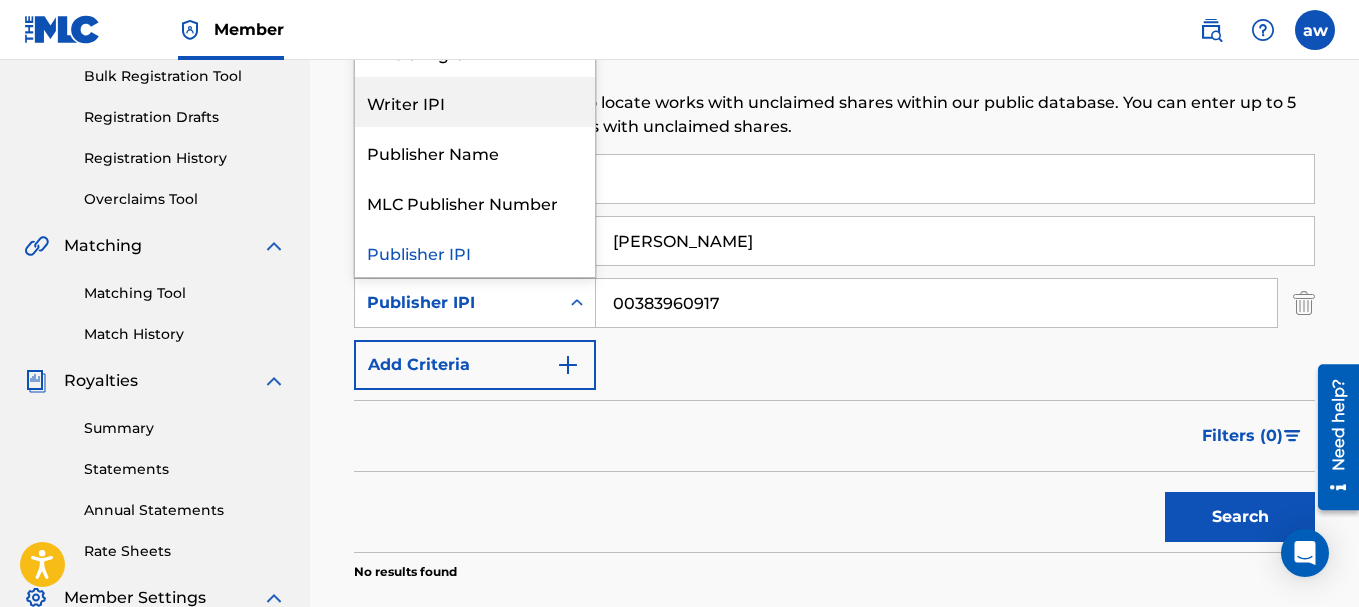 click on "Writer IPI" at bounding box center (475, 102) 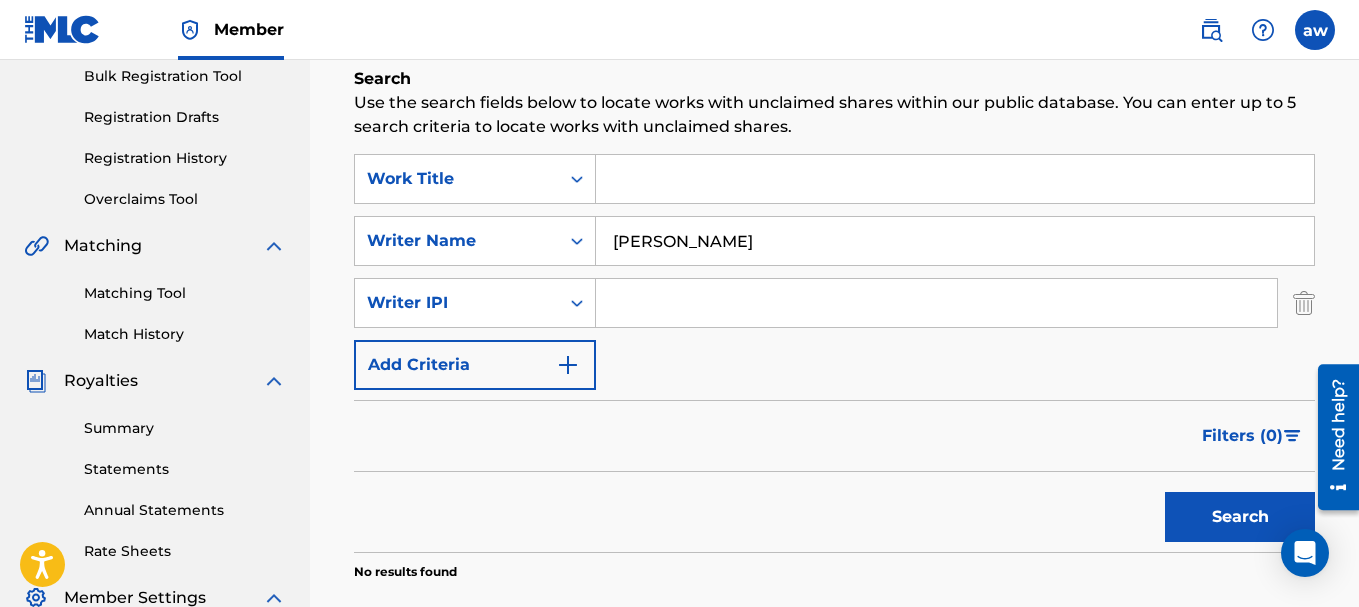 click at bounding box center (936, 303) 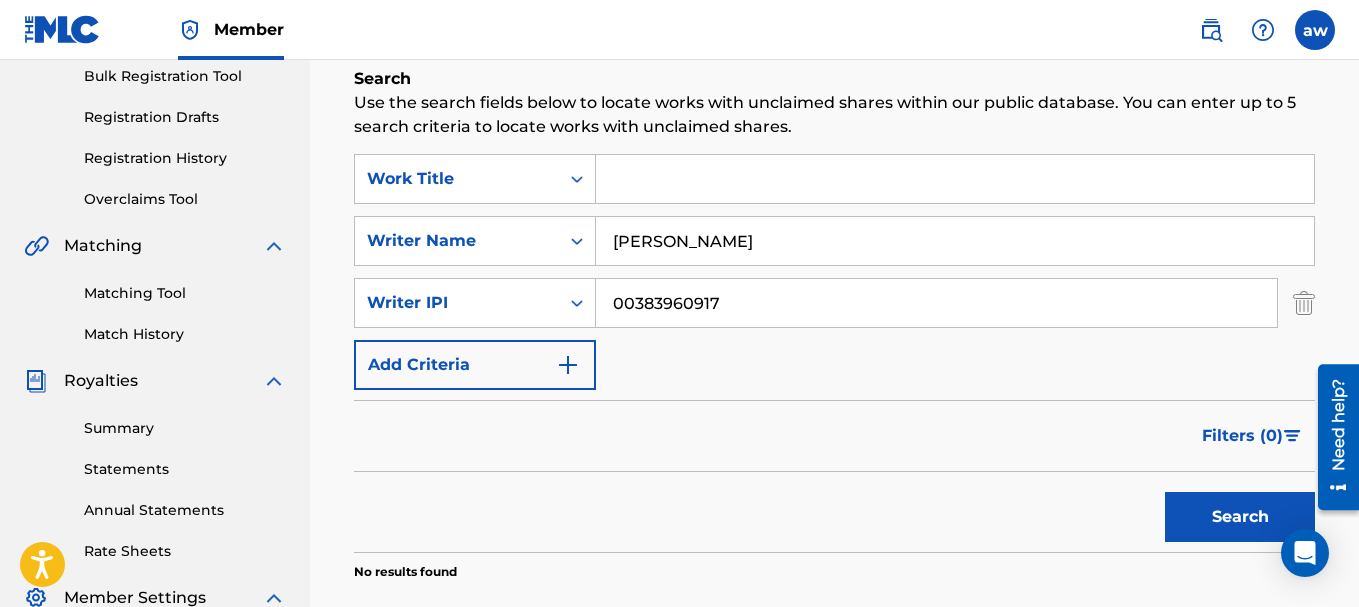 type on "00383960917" 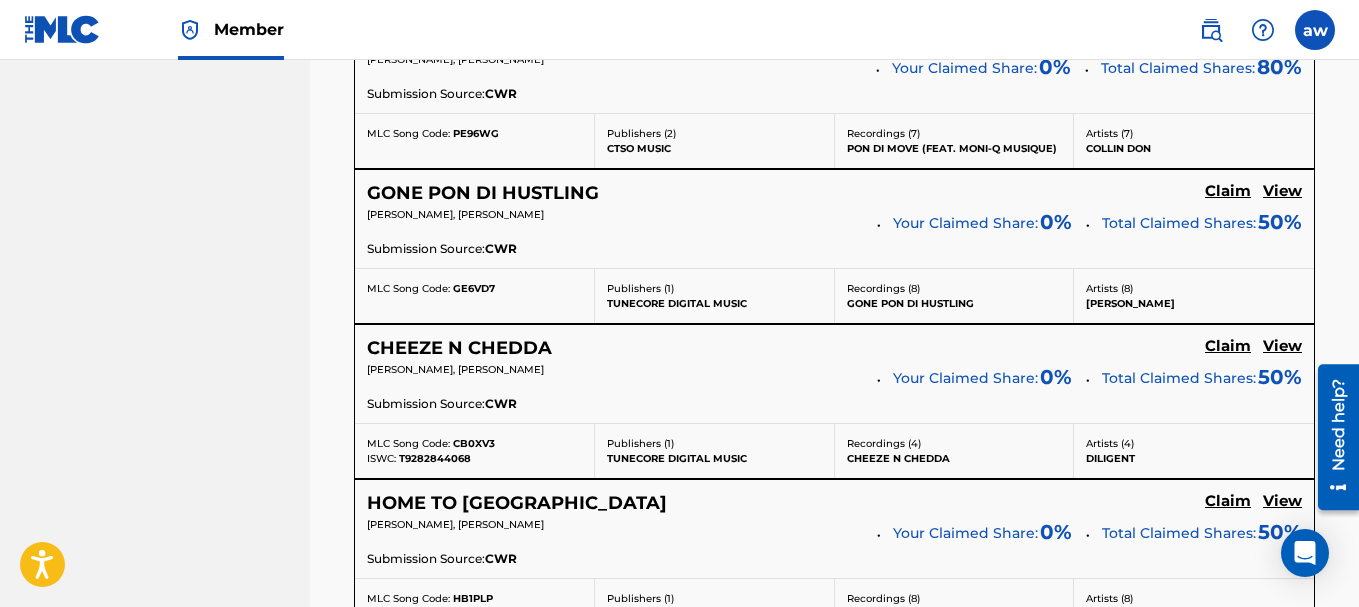 scroll, scrollTop: 1300, scrollLeft: 0, axis: vertical 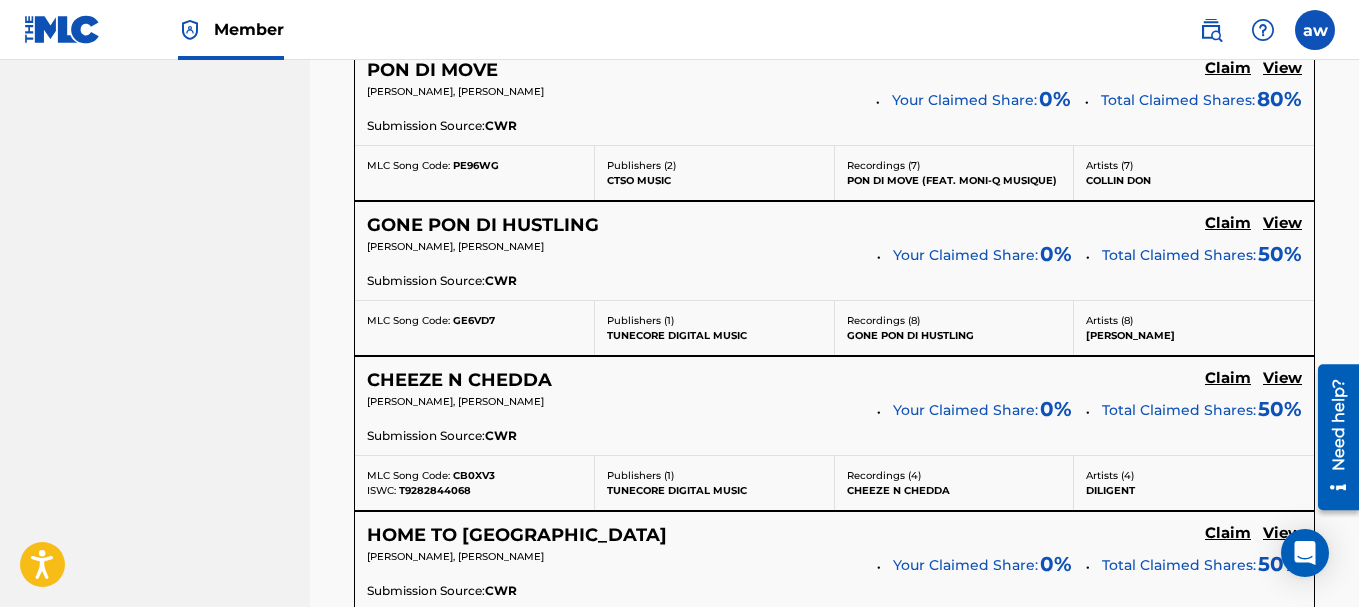 click on "Claim" at bounding box center (1228, -397) 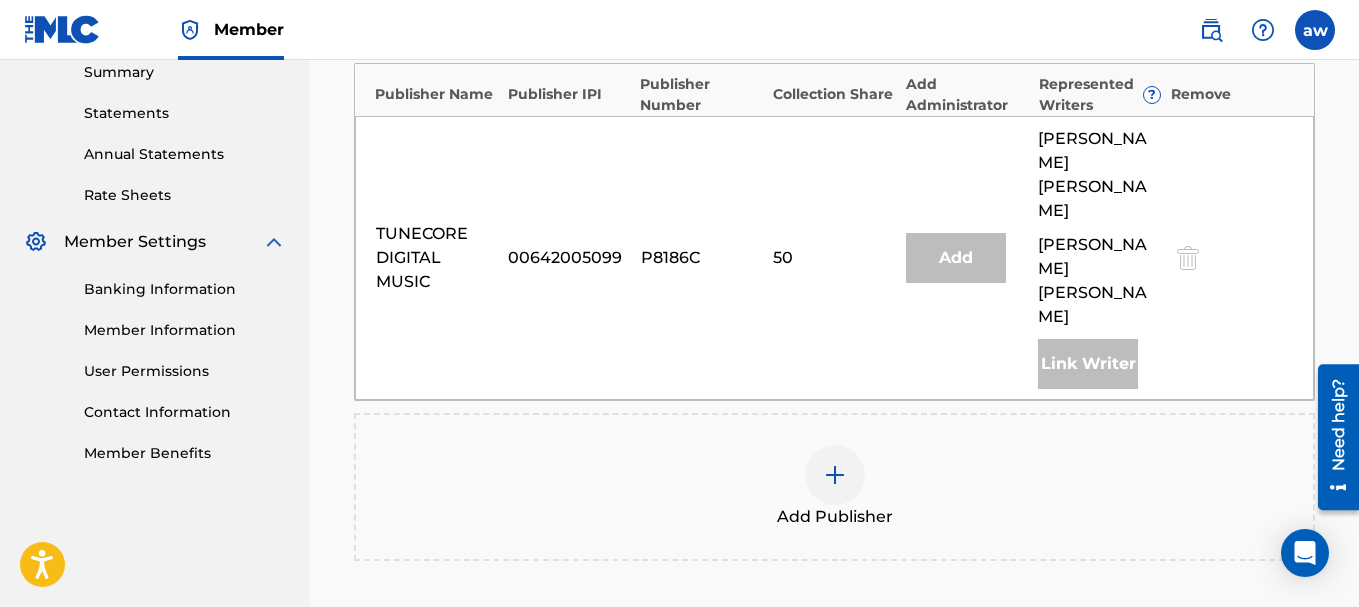 scroll, scrollTop: 657, scrollLeft: 0, axis: vertical 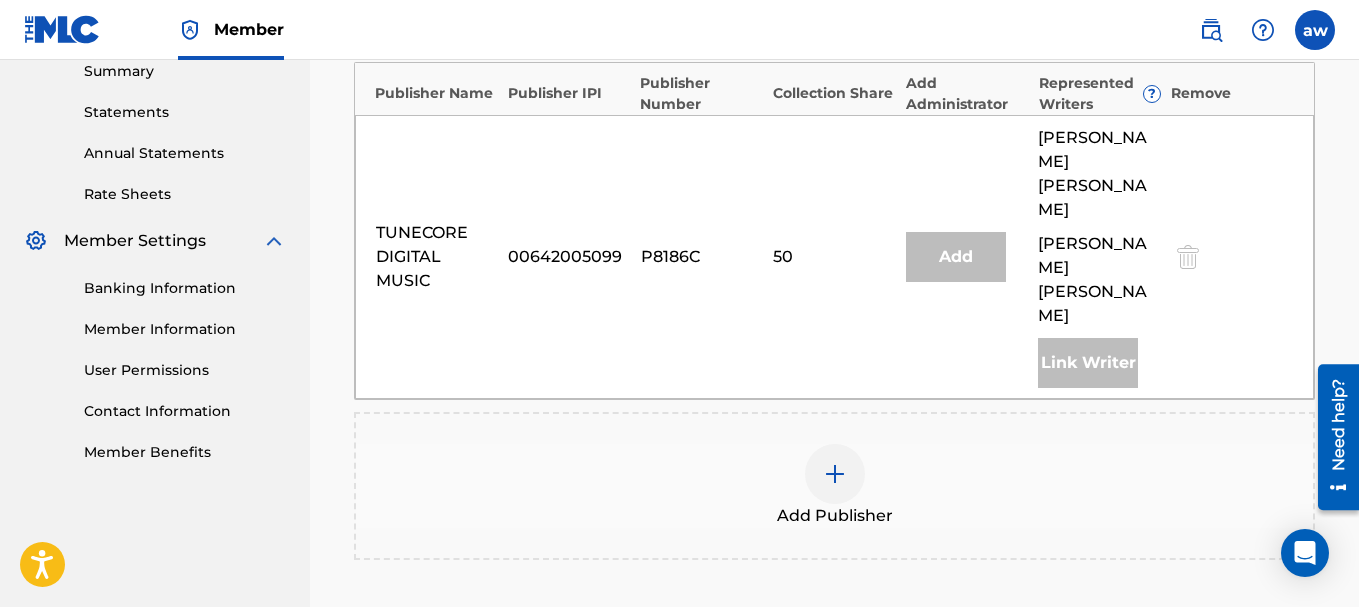 click at bounding box center (835, 474) 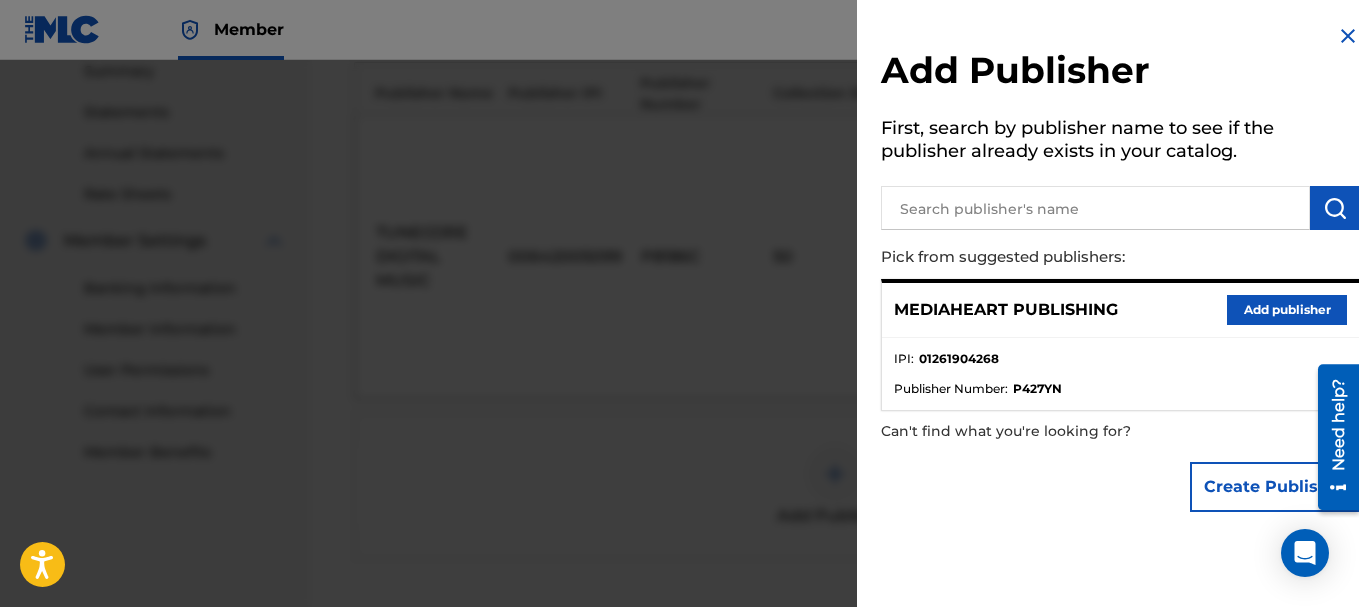 click on "Add publisher" at bounding box center [1287, 310] 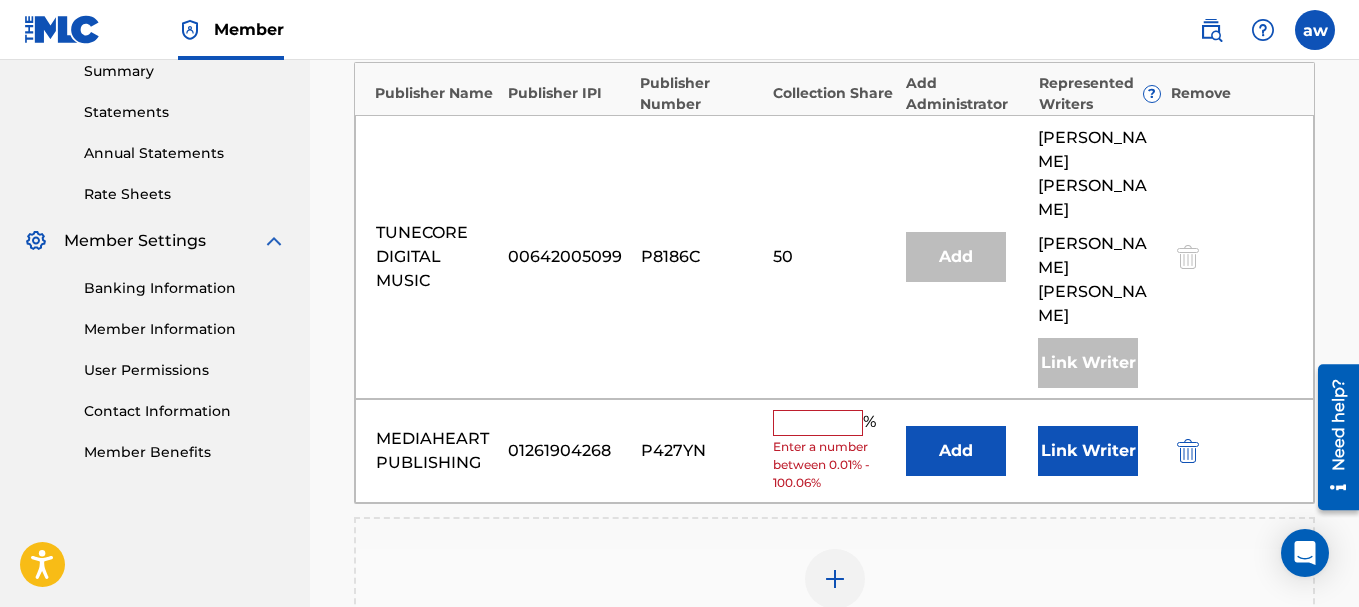 click at bounding box center [818, 423] 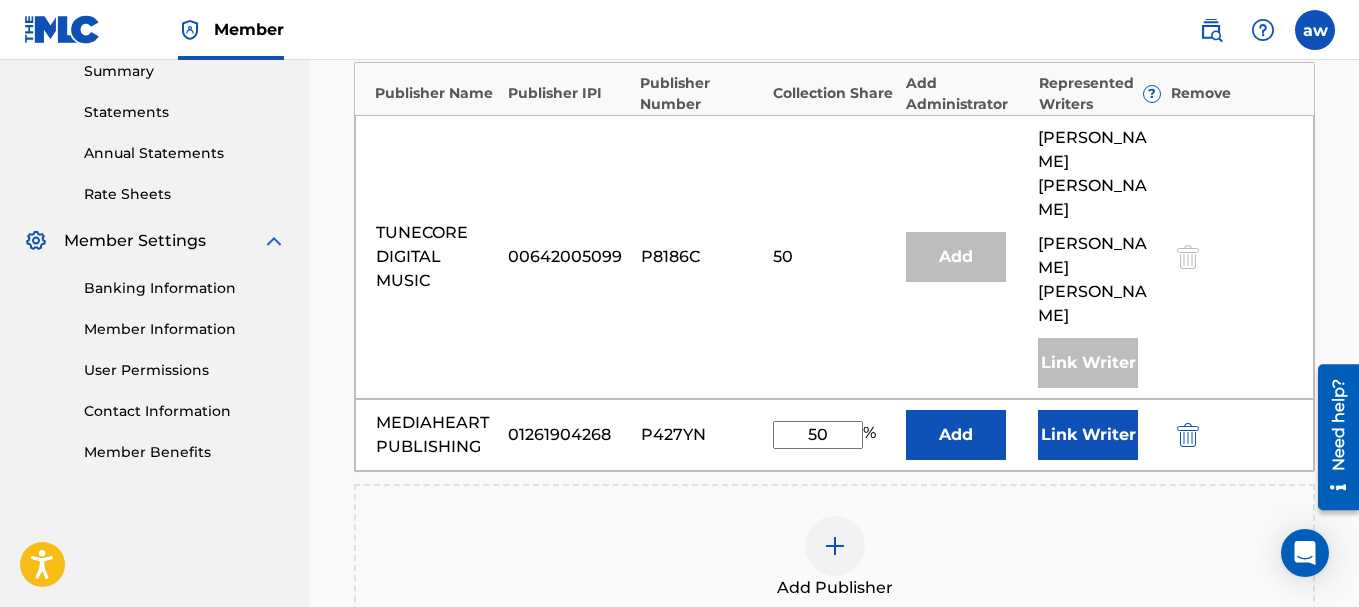 click on "Link Writer" at bounding box center (1088, 435) 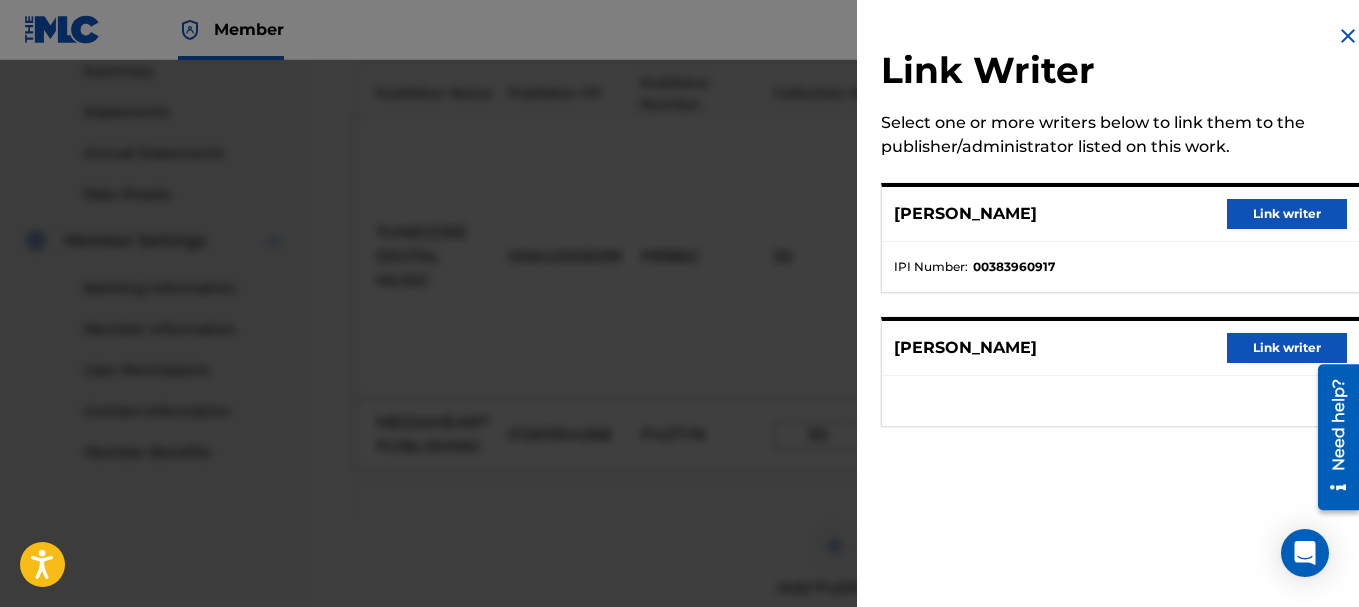 click on "Link writer" at bounding box center (1287, 348) 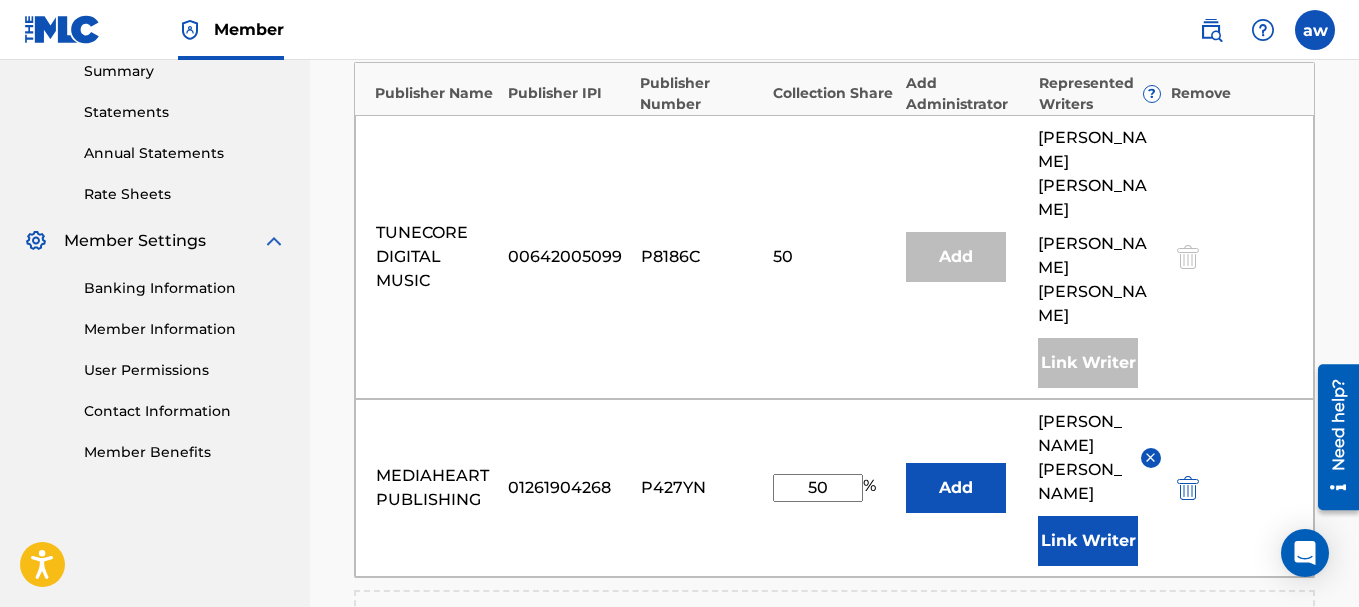 scroll, scrollTop: 757, scrollLeft: 0, axis: vertical 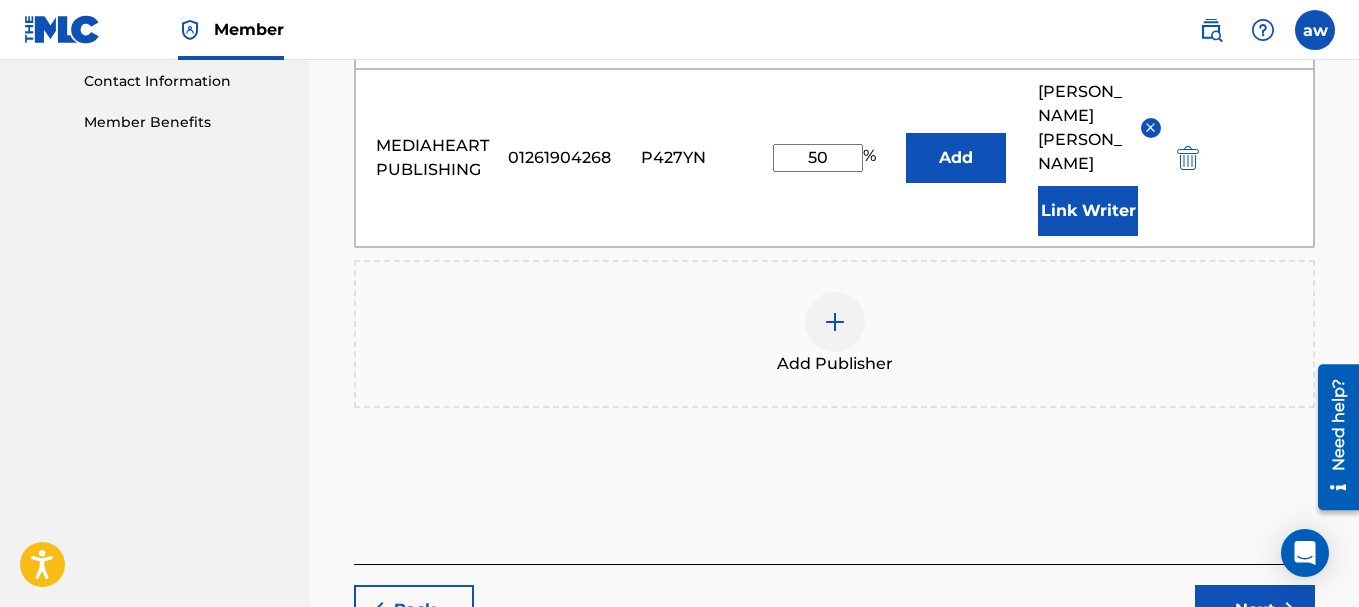 click on "Next" at bounding box center [1255, 610] 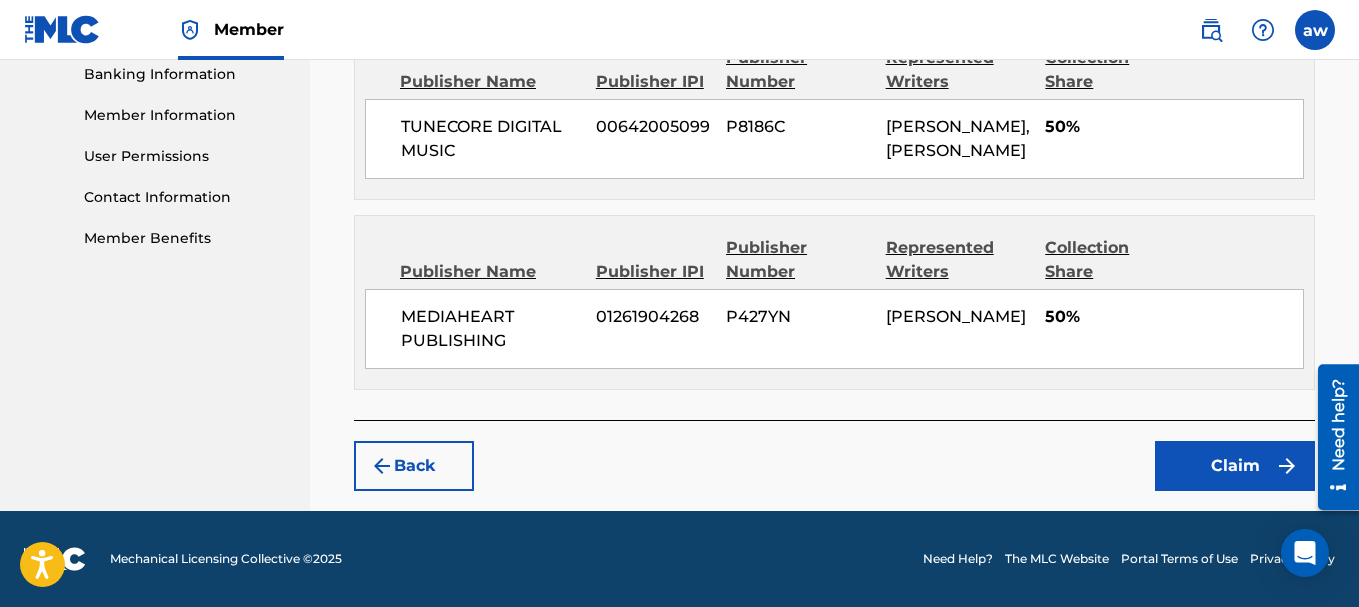 scroll, scrollTop: 895, scrollLeft: 0, axis: vertical 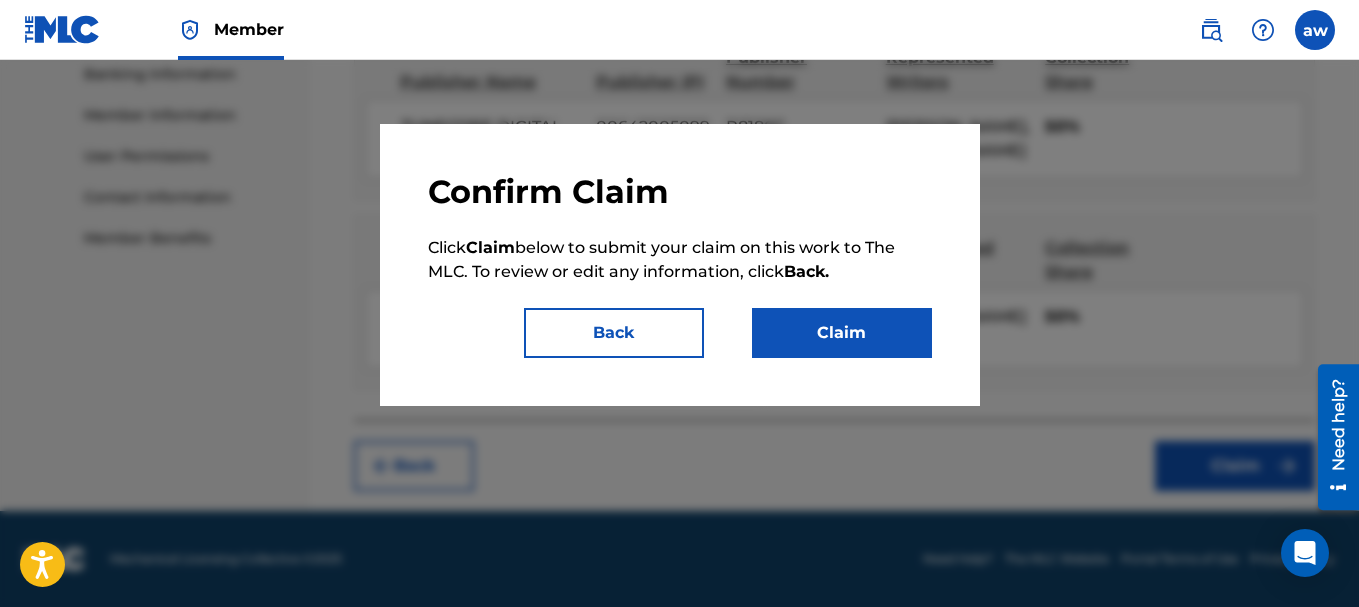 click on "Claim" at bounding box center (842, 333) 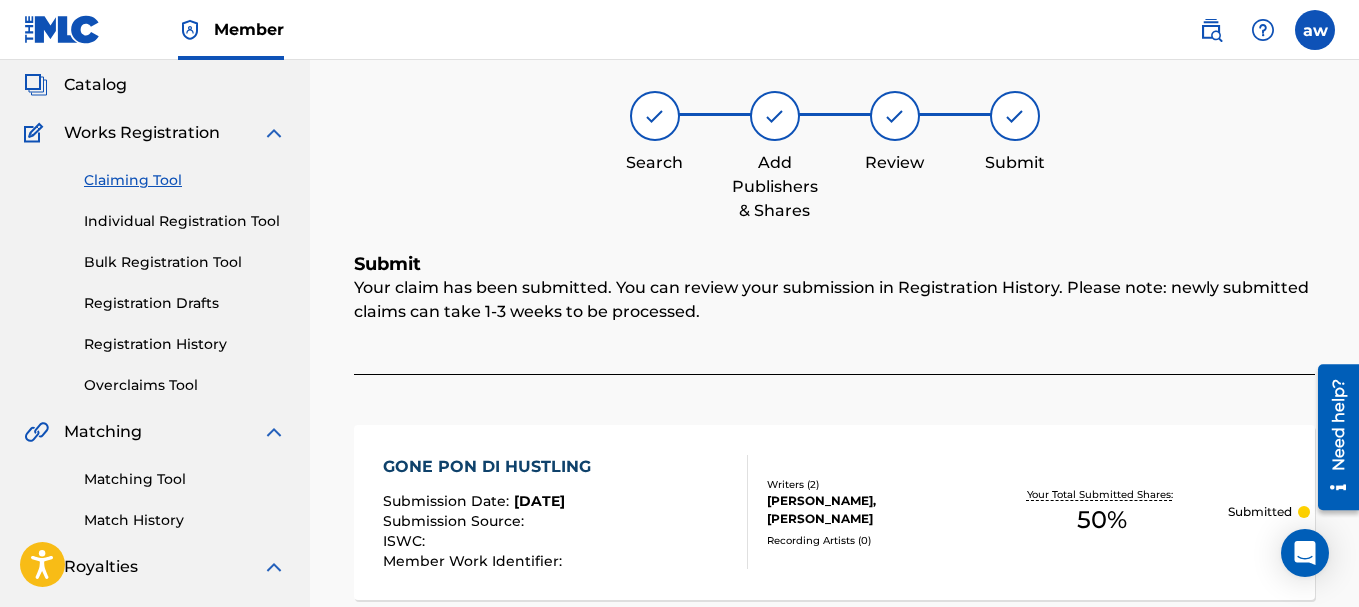 scroll, scrollTop: 0, scrollLeft: 0, axis: both 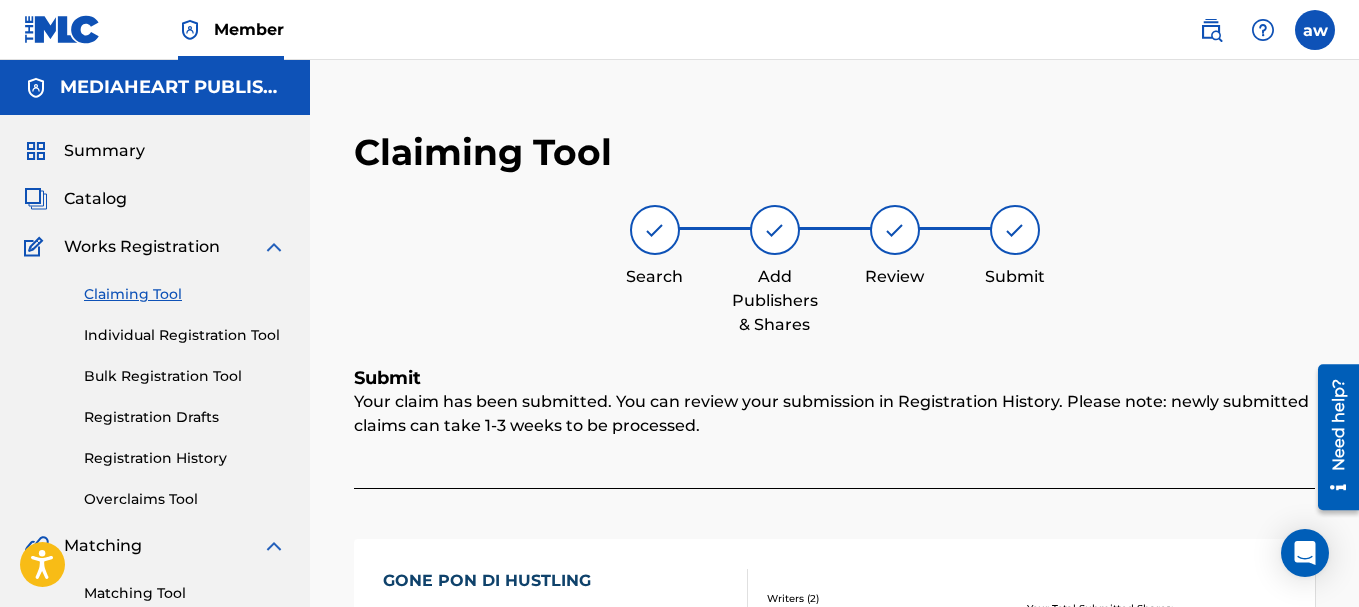 click on "Claiming Tool" at bounding box center [185, 294] 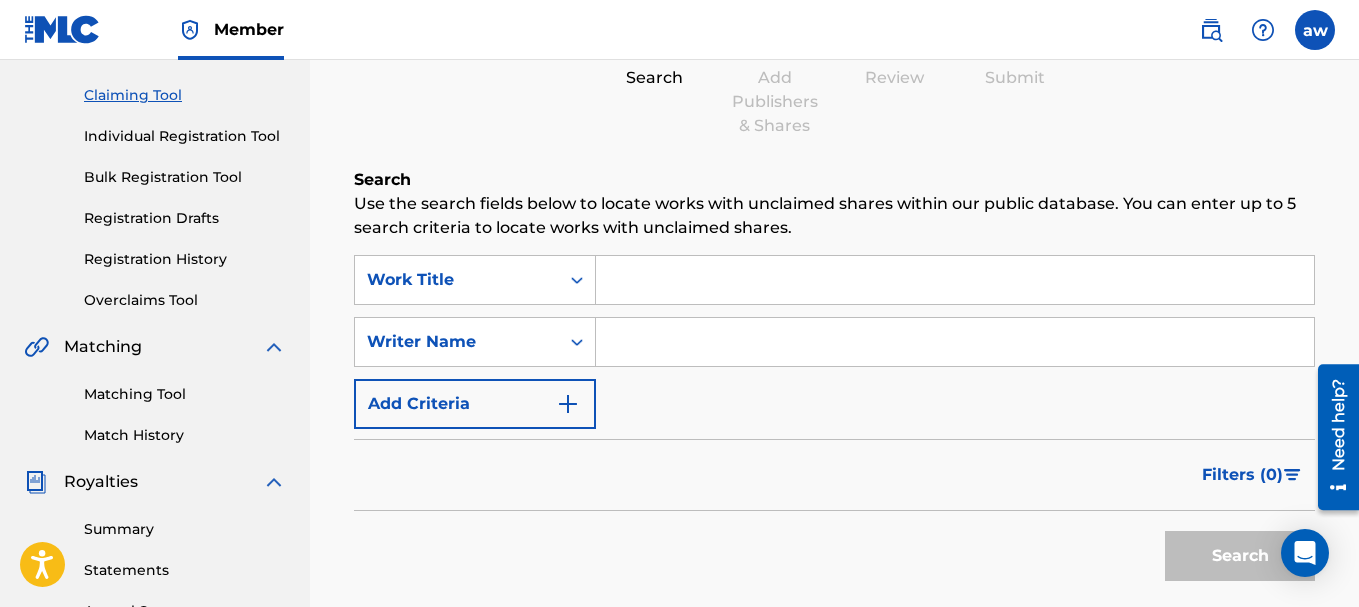 scroll, scrollTop: 200, scrollLeft: 0, axis: vertical 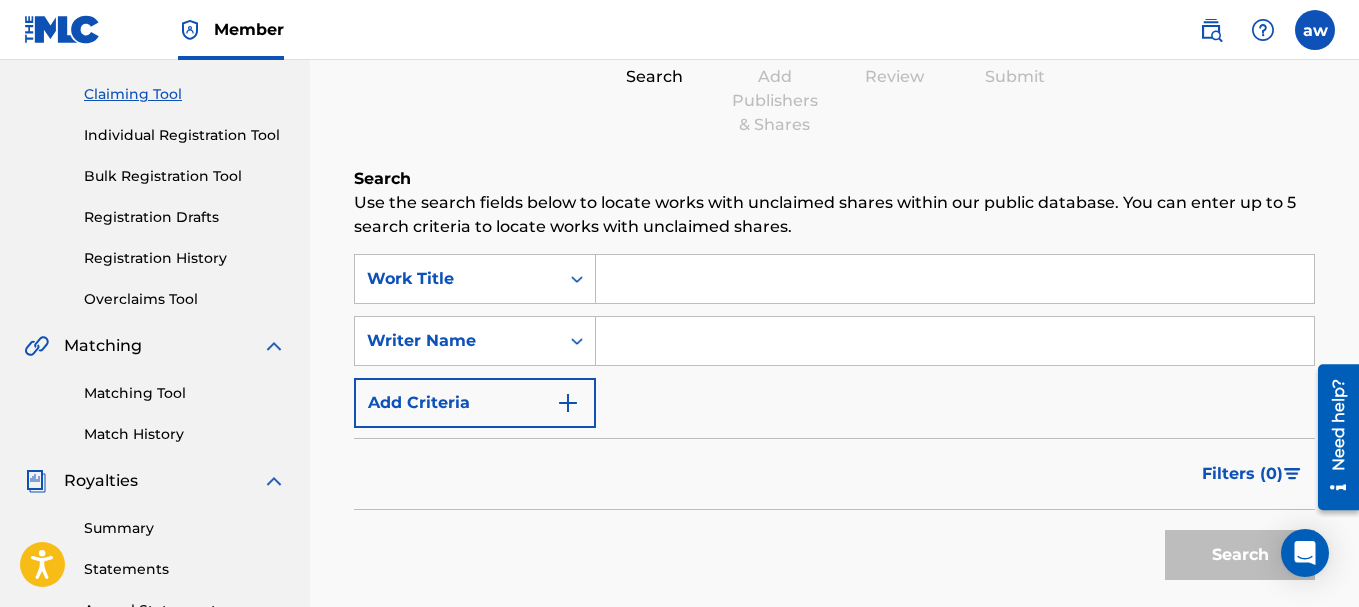 click at bounding box center (955, 279) 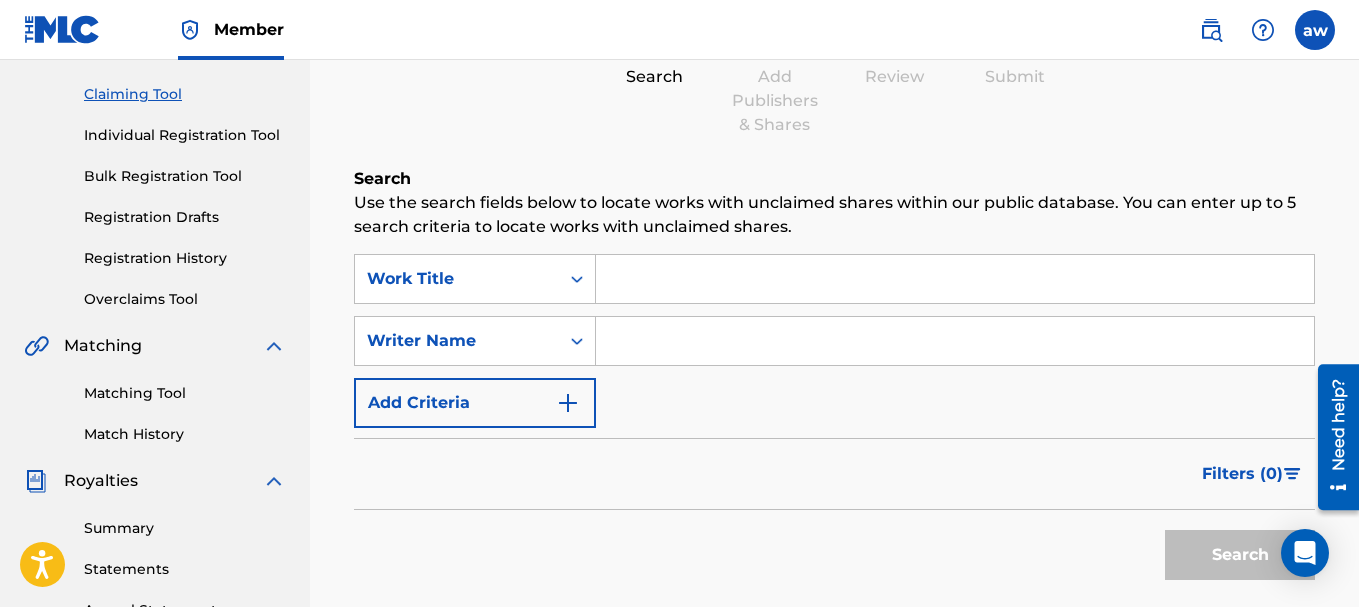 type on "andre watson" 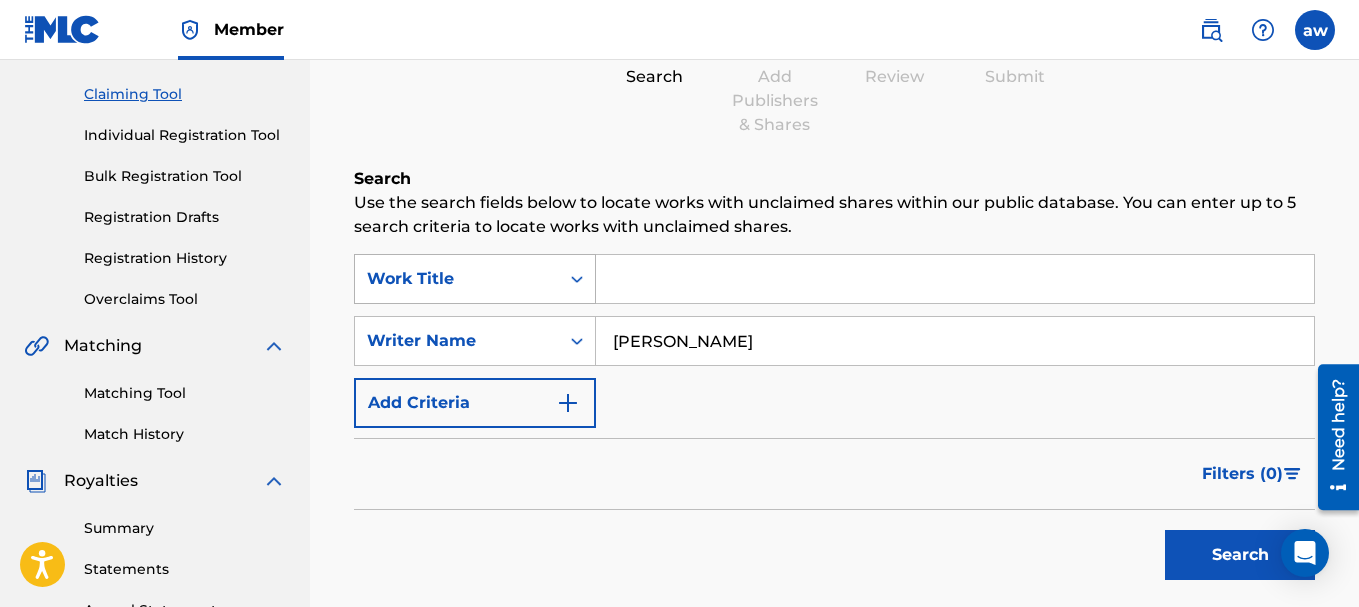 click 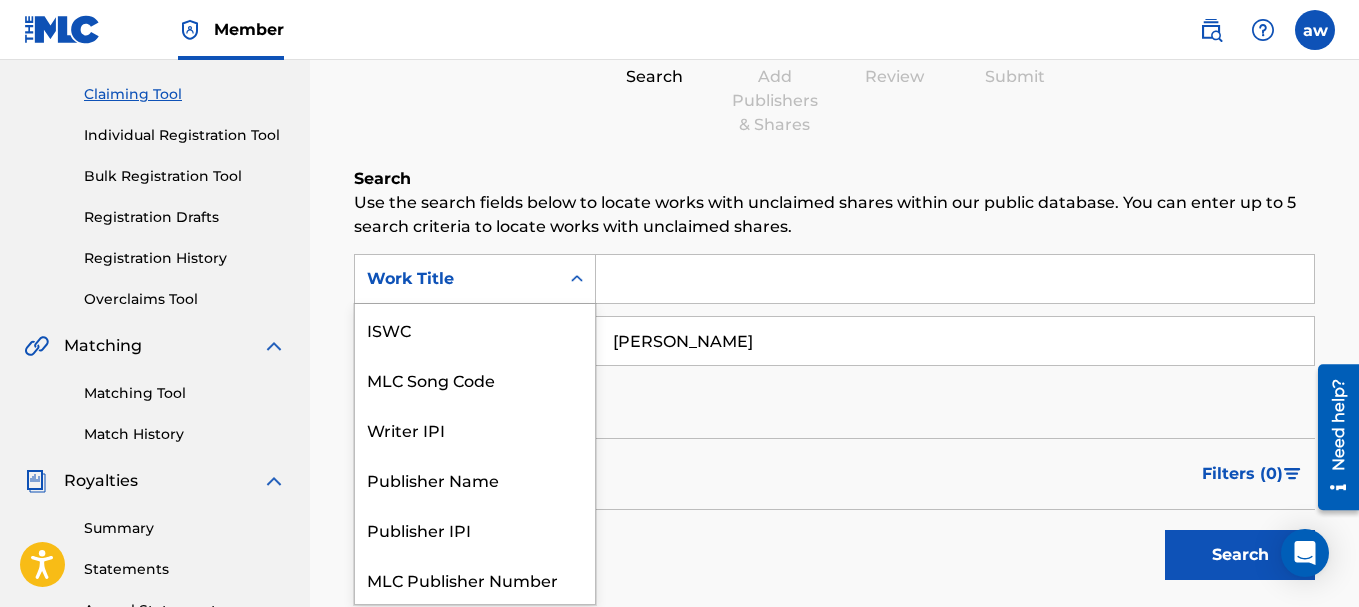 scroll, scrollTop: 50, scrollLeft: 0, axis: vertical 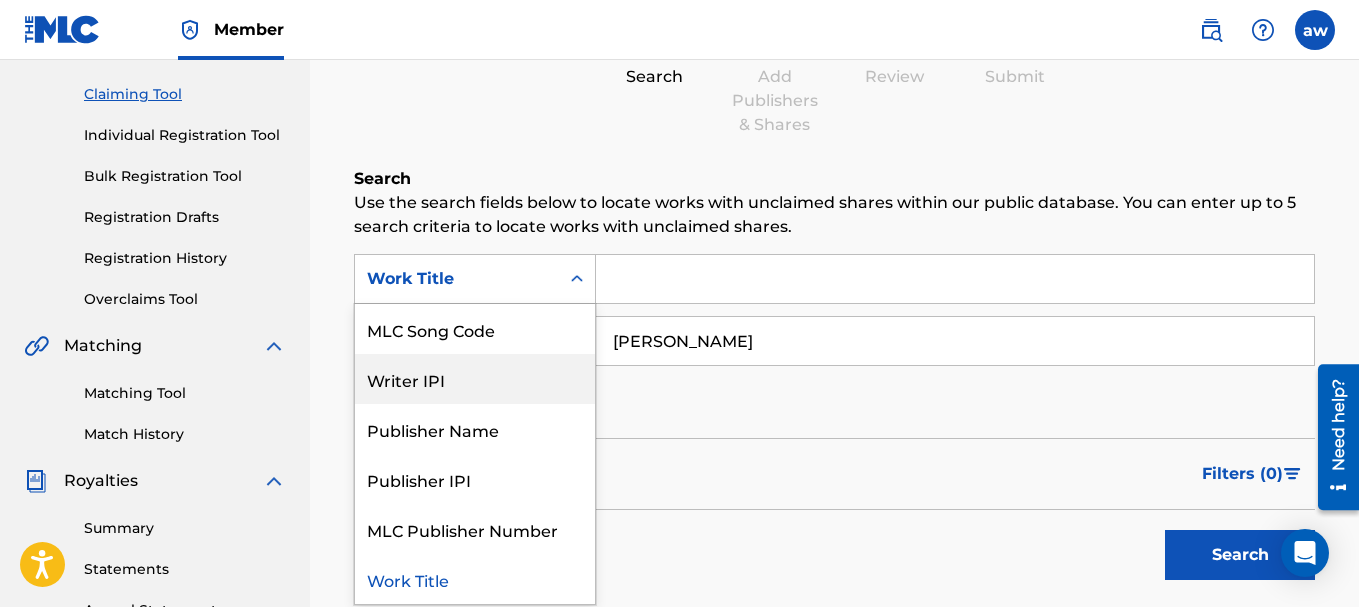 click on "Writer IPI" at bounding box center [475, 379] 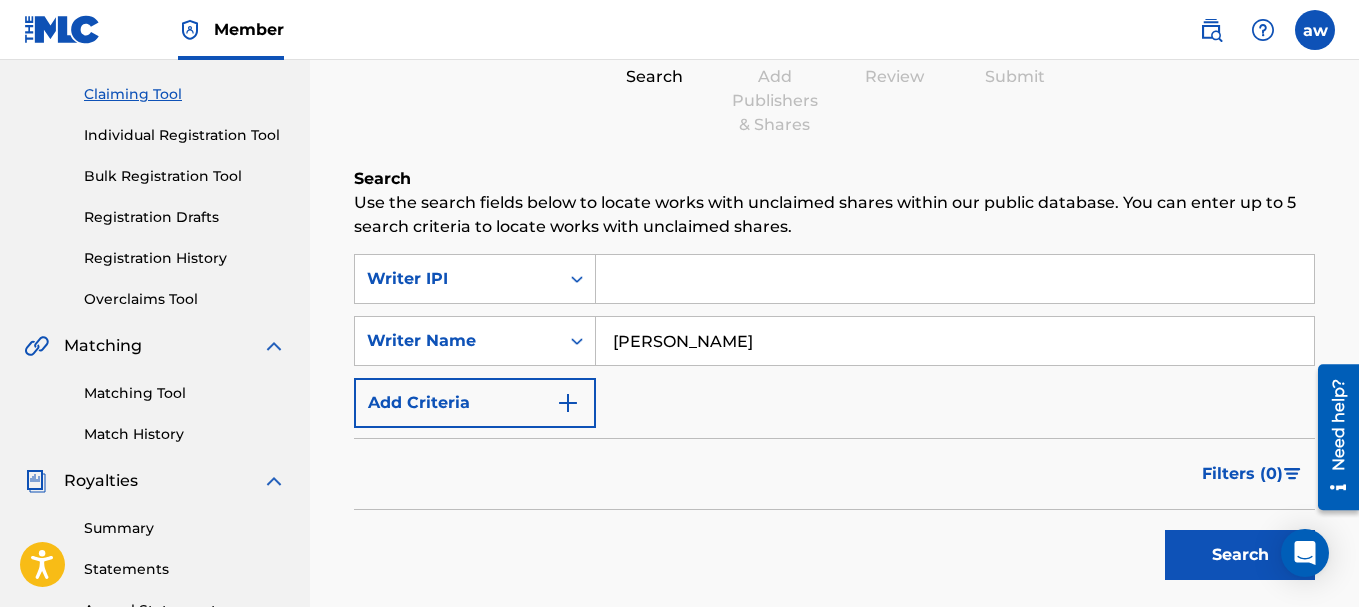 click at bounding box center [955, 279] 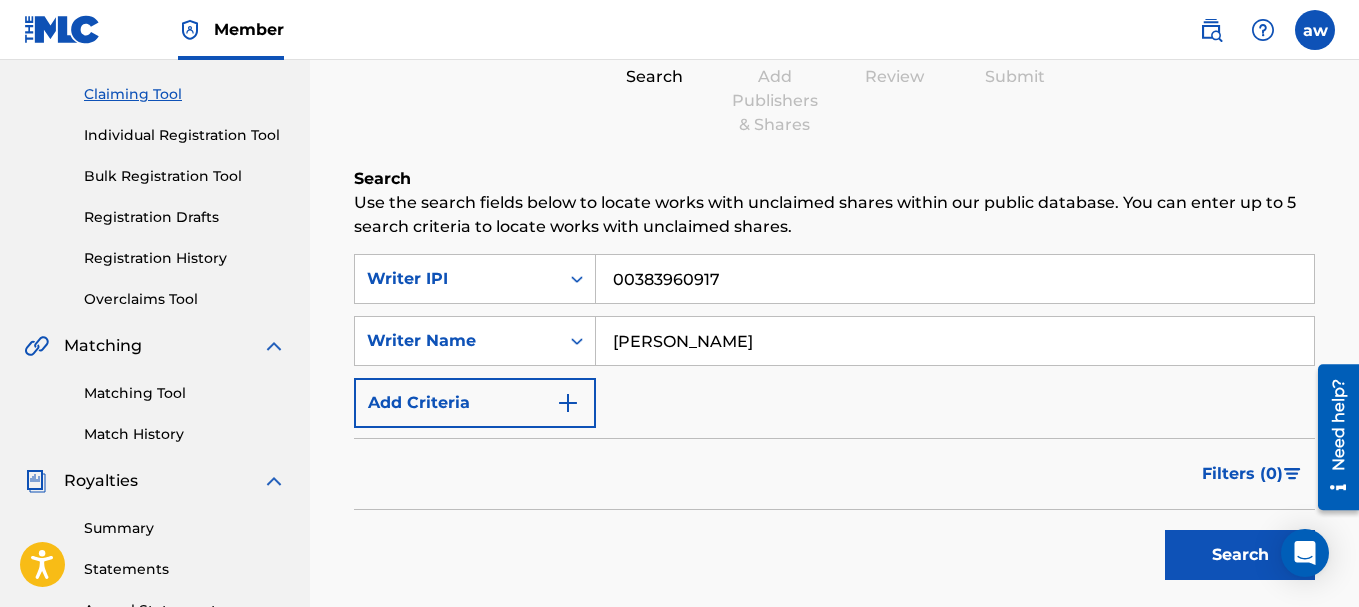 click on "Search" at bounding box center (1240, 555) 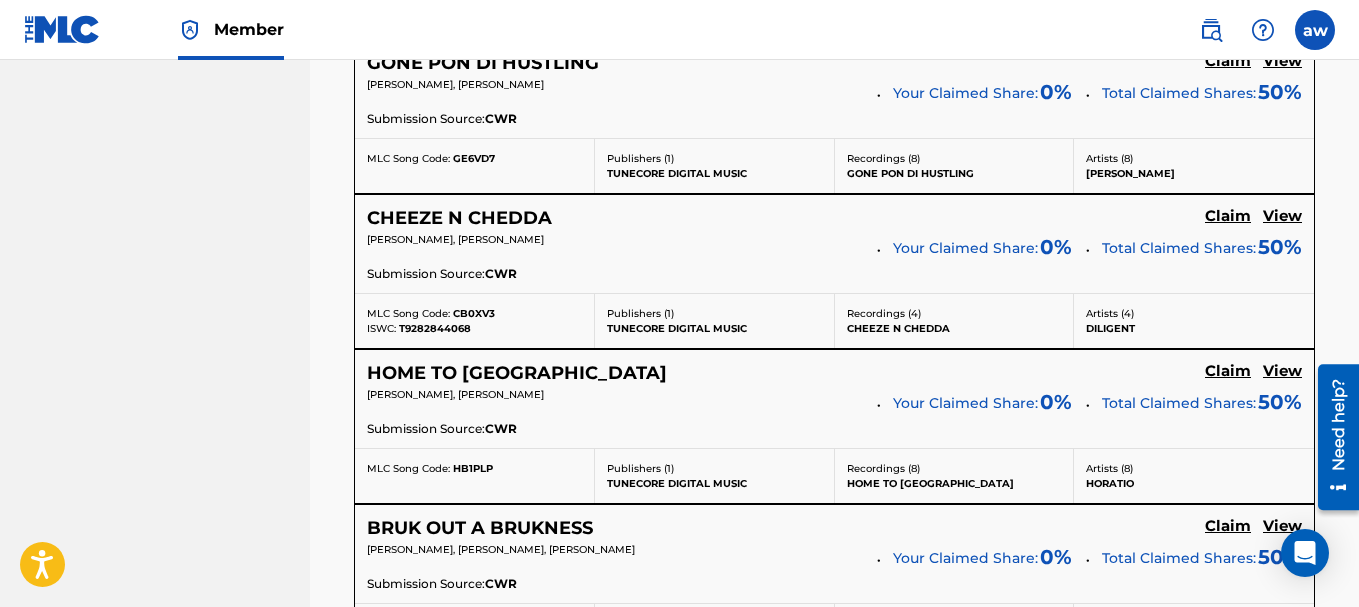 scroll, scrollTop: 1500, scrollLeft: 0, axis: vertical 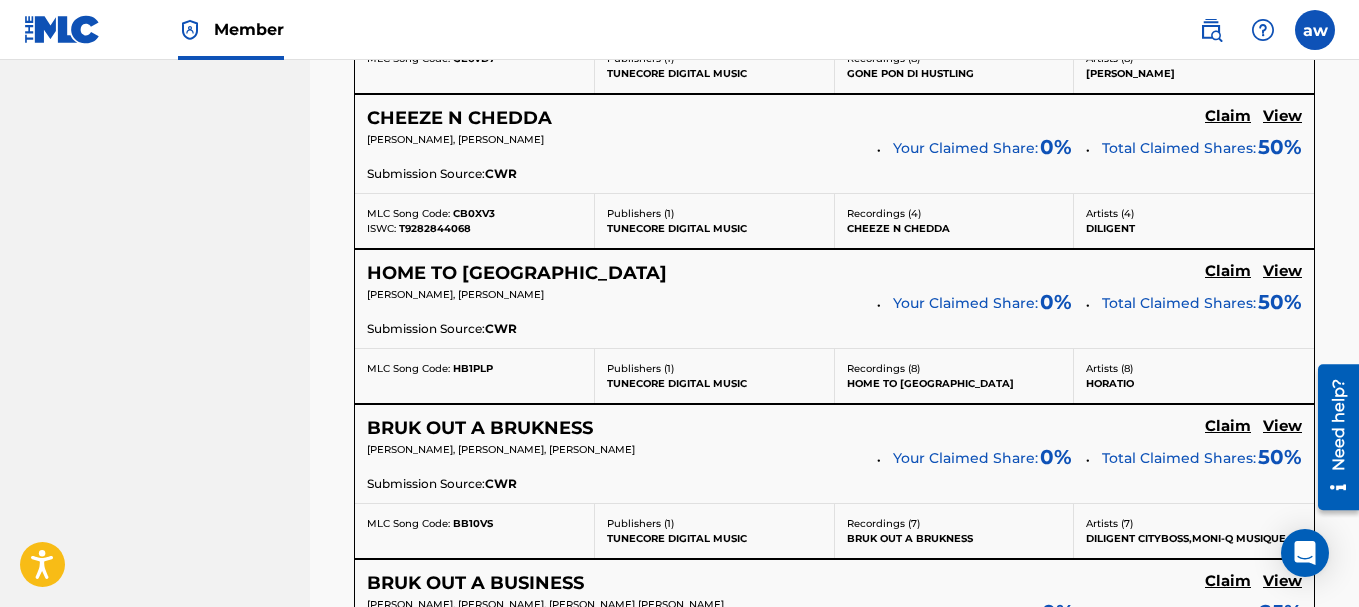 click on "Claim" at bounding box center (1228, -659) 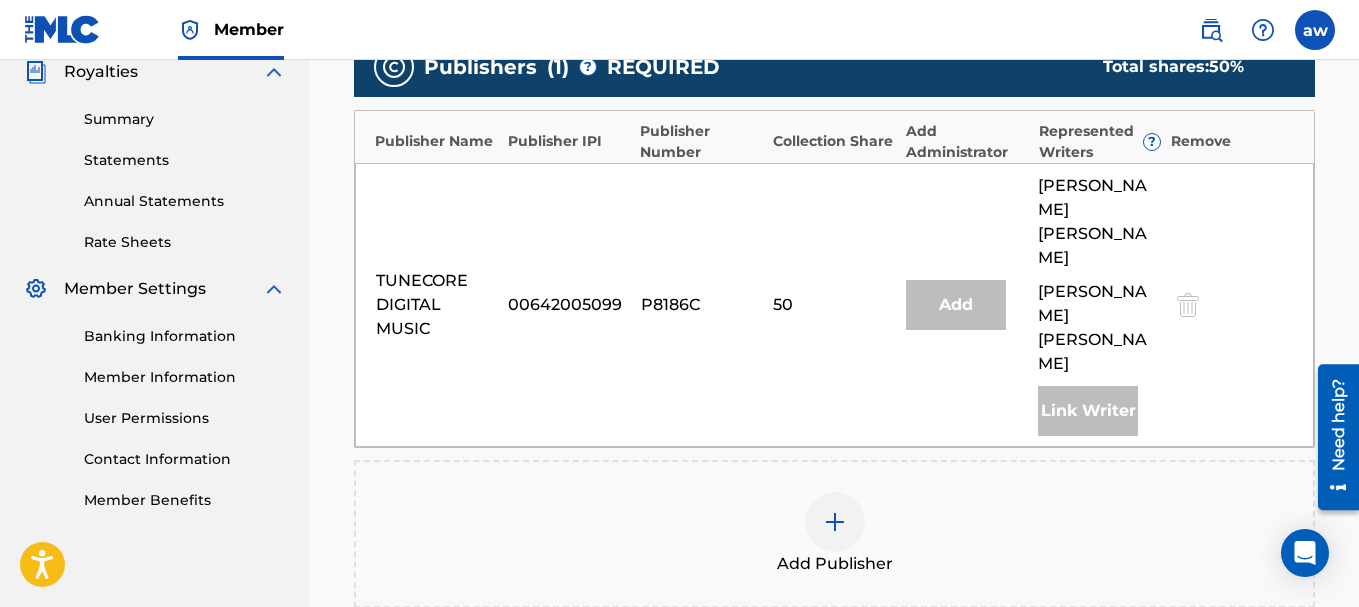 scroll, scrollTop: 557, scrollLeft: 0, axis: vertical 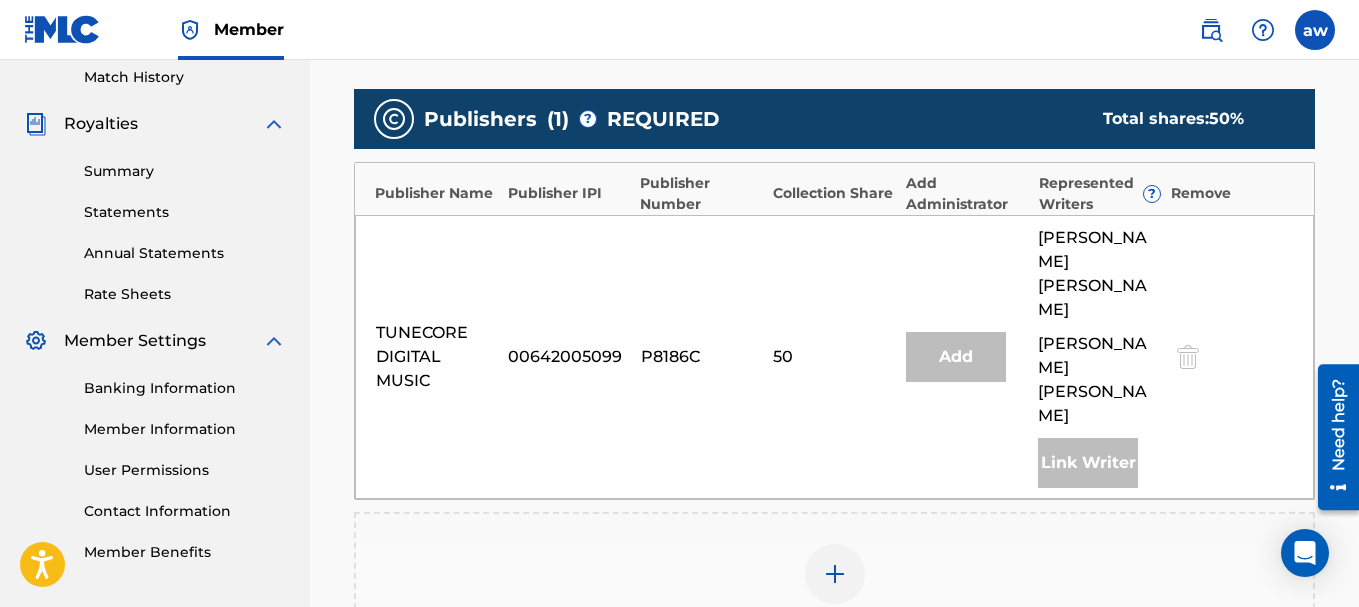 click on "Add Publisher" at bounding box center (834, 586) 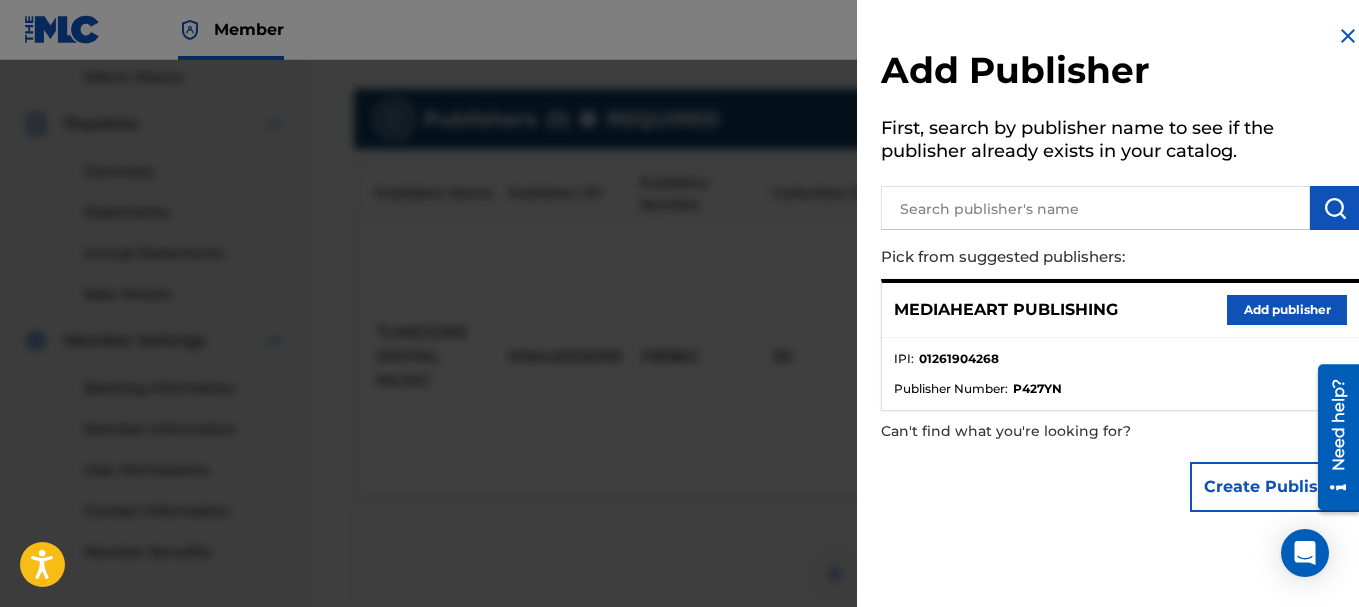 click on "Add publisher" at bounding box center (1287, 310) 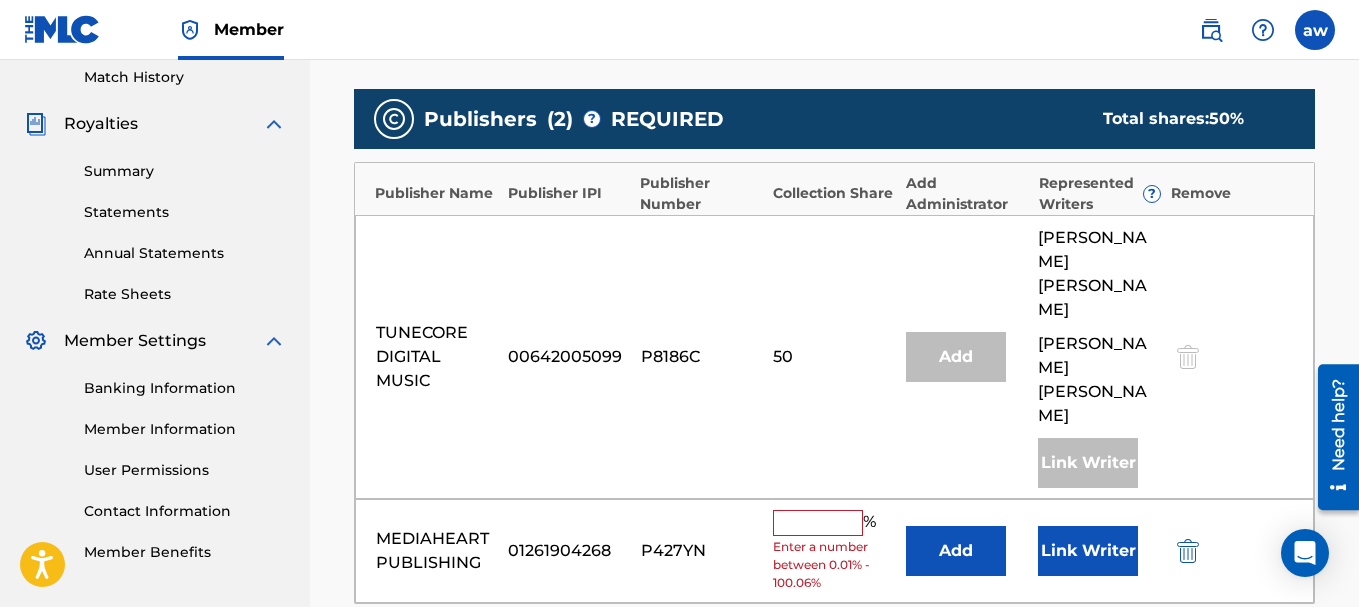click at bounding box center [818, 523] 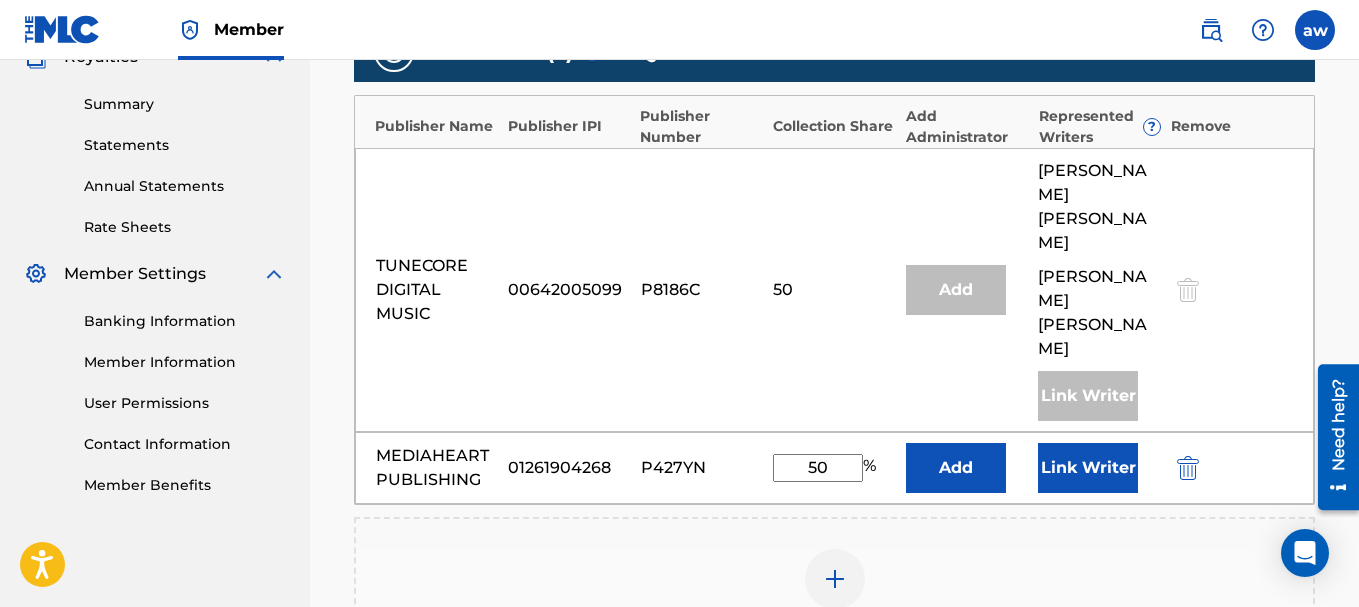 scroll, scrollTop: 657, scrollLeft: 0, axis: vertical 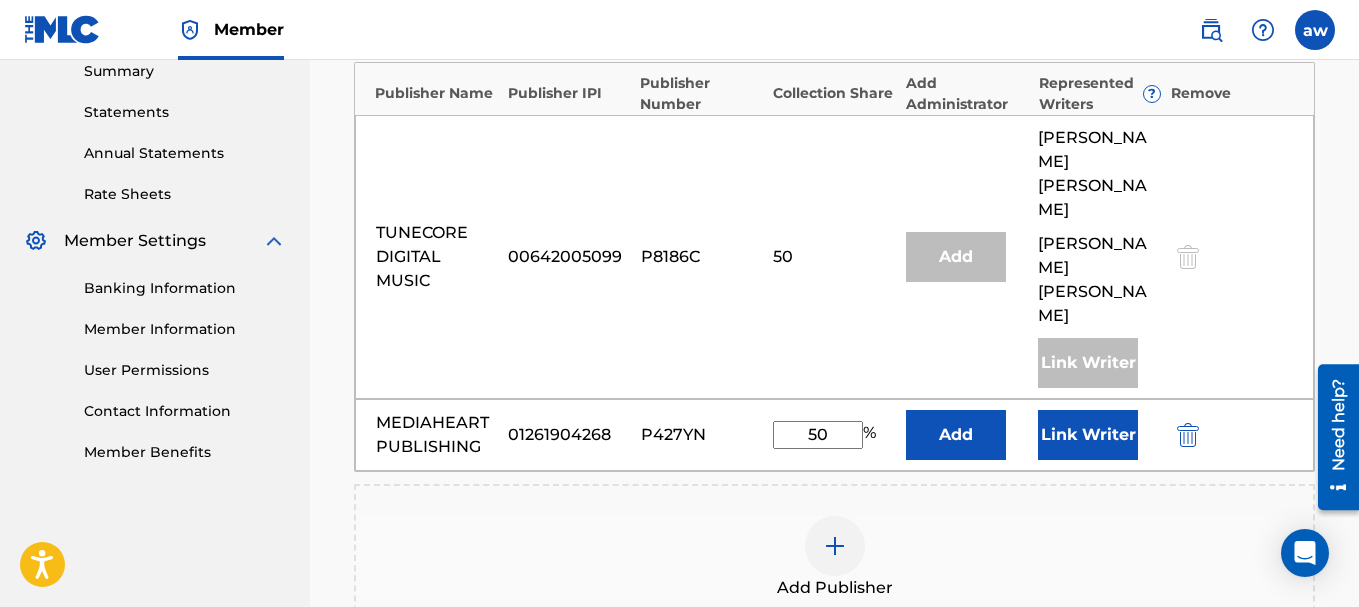 click on "Link Writer" at bounding box center [1088, 435] 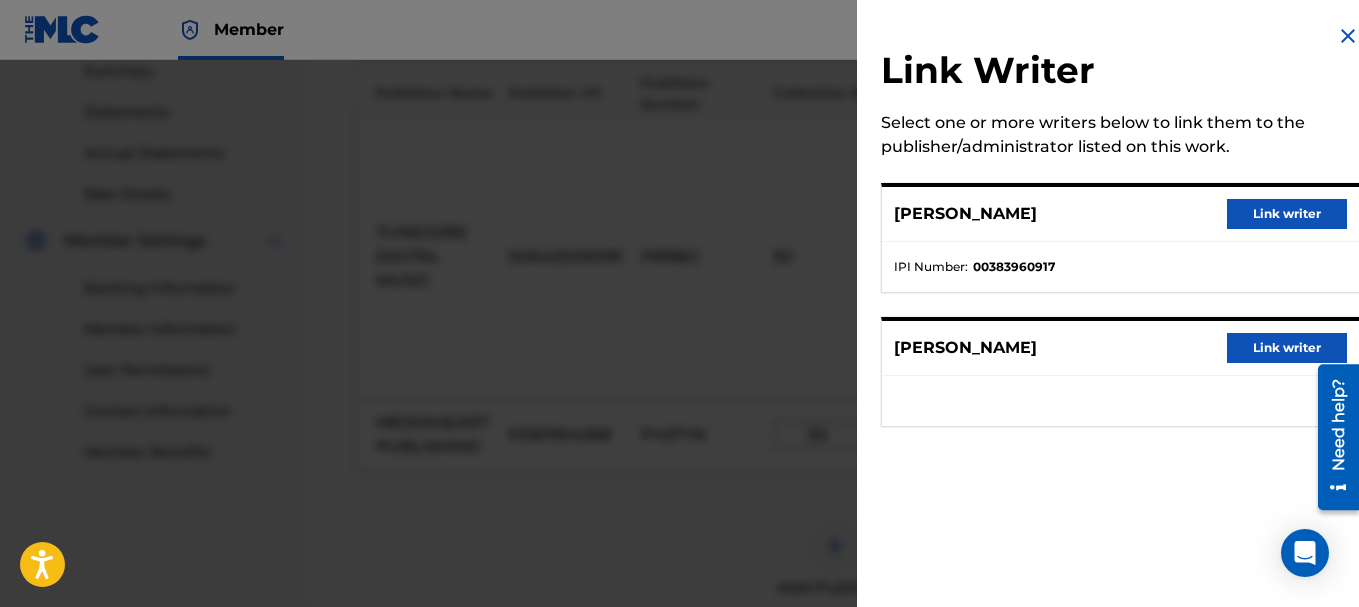 click on "Link writer" at bounding box center (1287, 348) 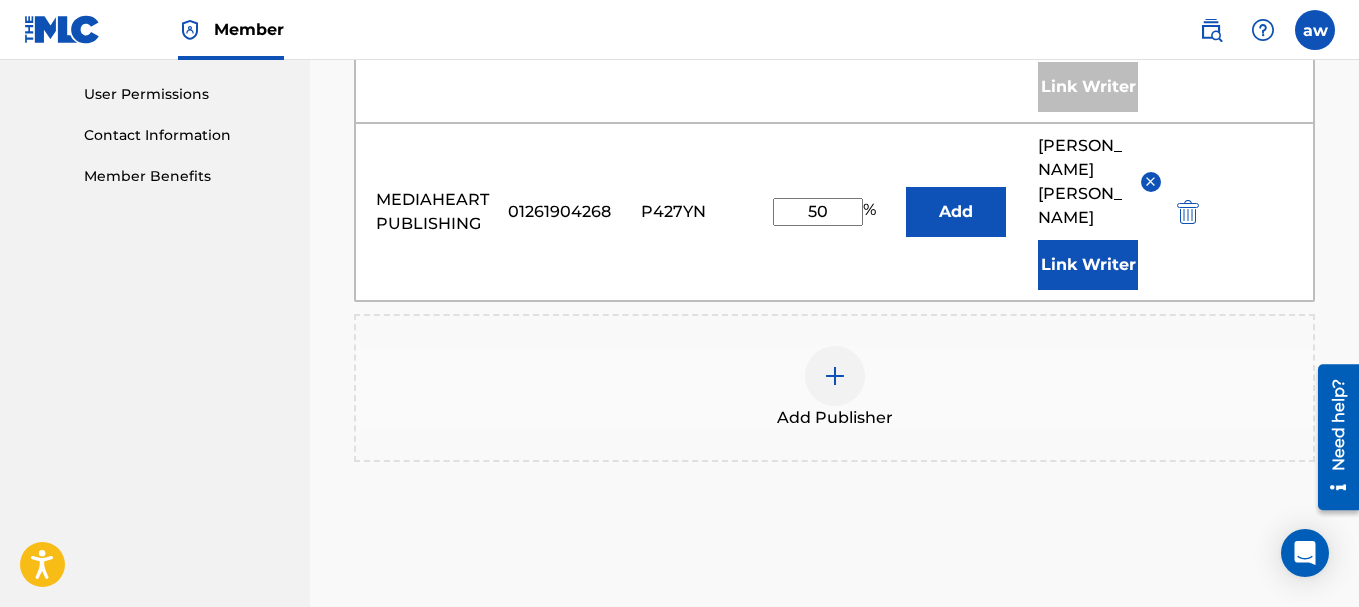 scroll, scrollTop: 957, scrollLeft: 0, axis: vertical 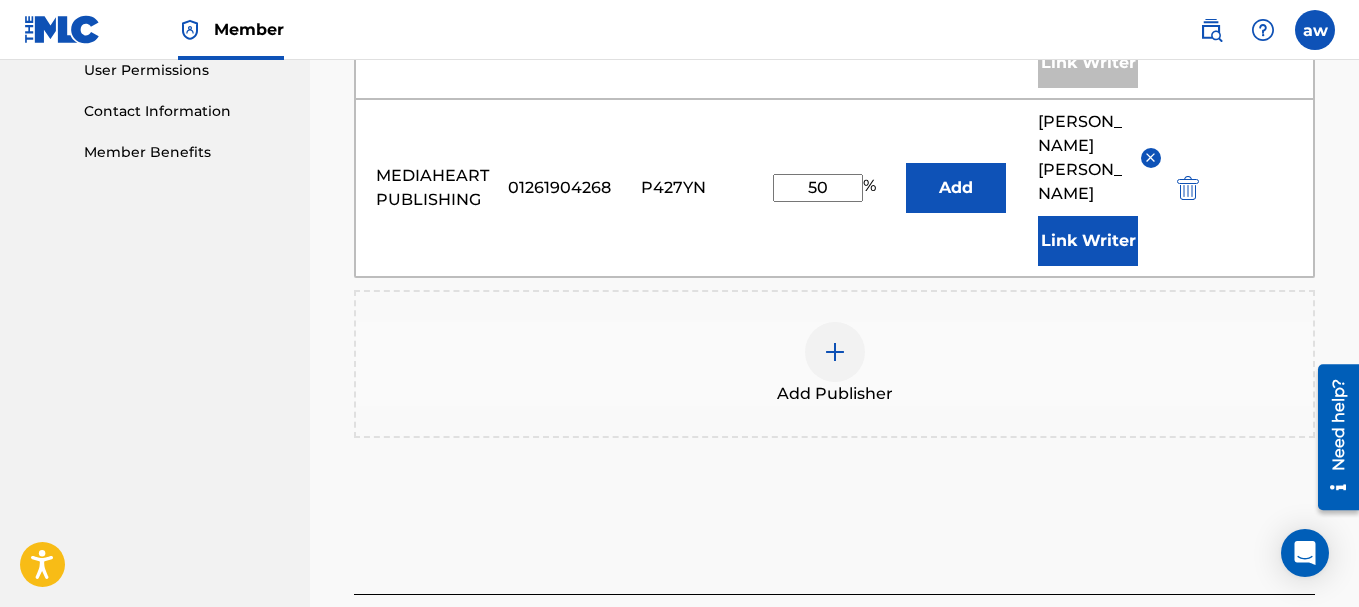 click on "Next" at bounding box center (1255, 640) 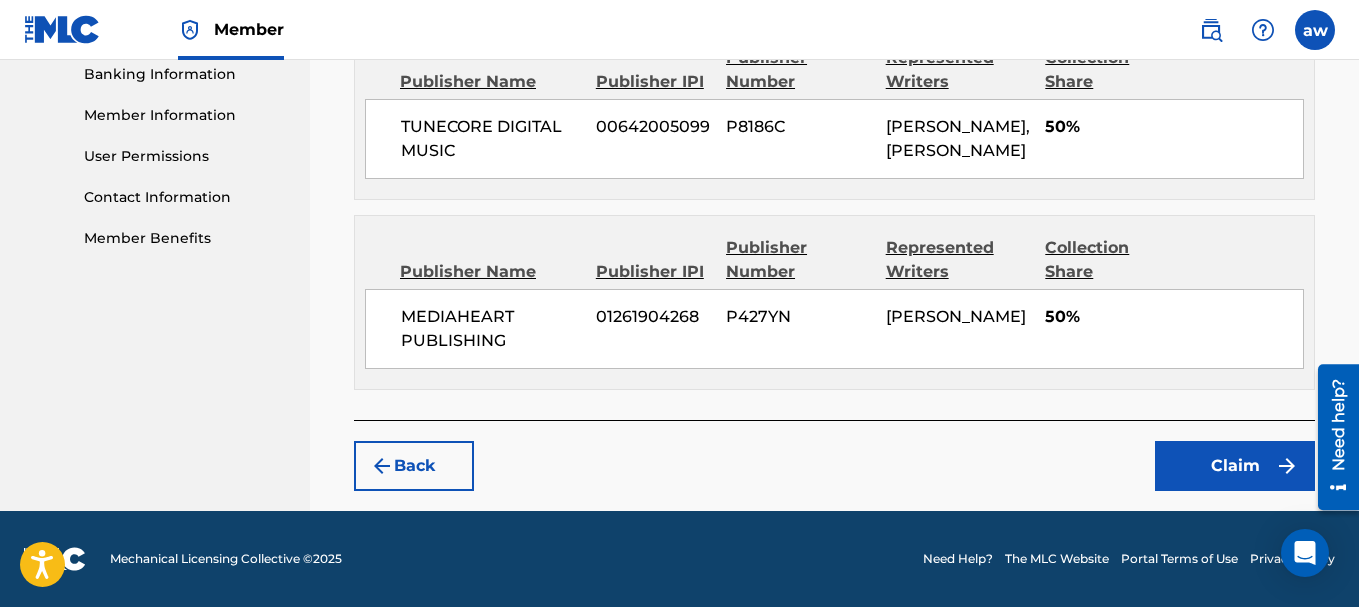 scroll, scrollTop: 895, scrollLeft: 0, axis: vertical 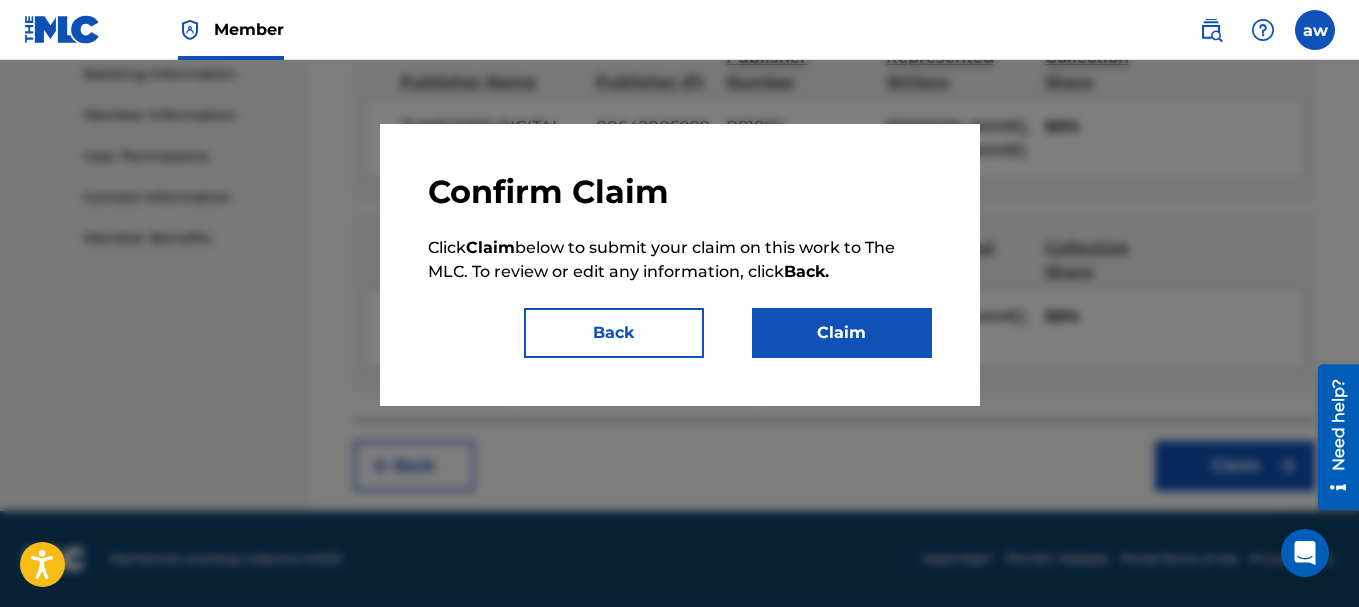 click on "Claim" at bounding box center (842, 333) 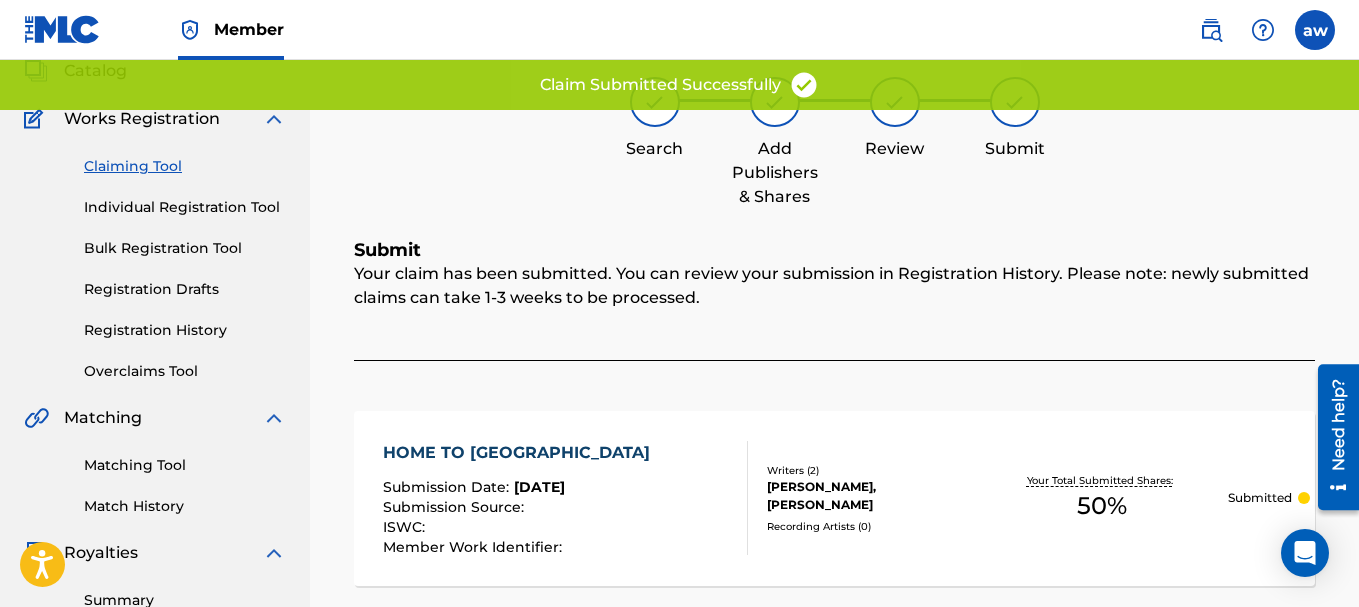 scroll, scrollTop: 0, scrollLeft: 0, axis: both 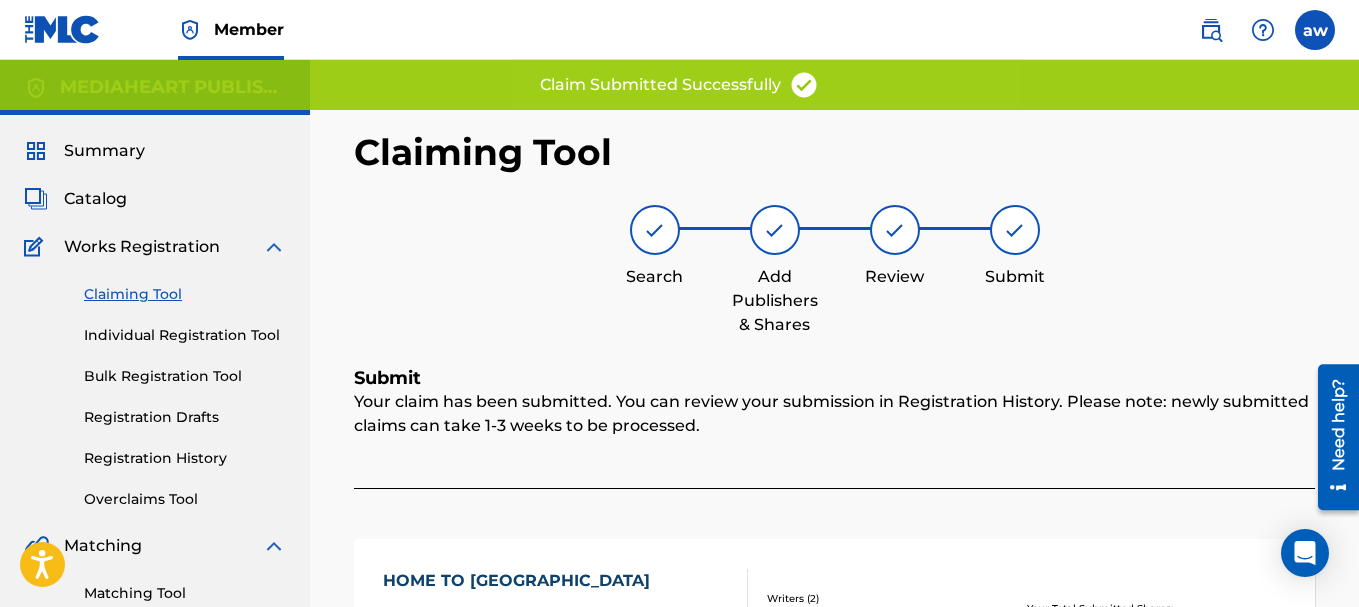 click on "Claiming Tool" at bounding box center [185, 294] 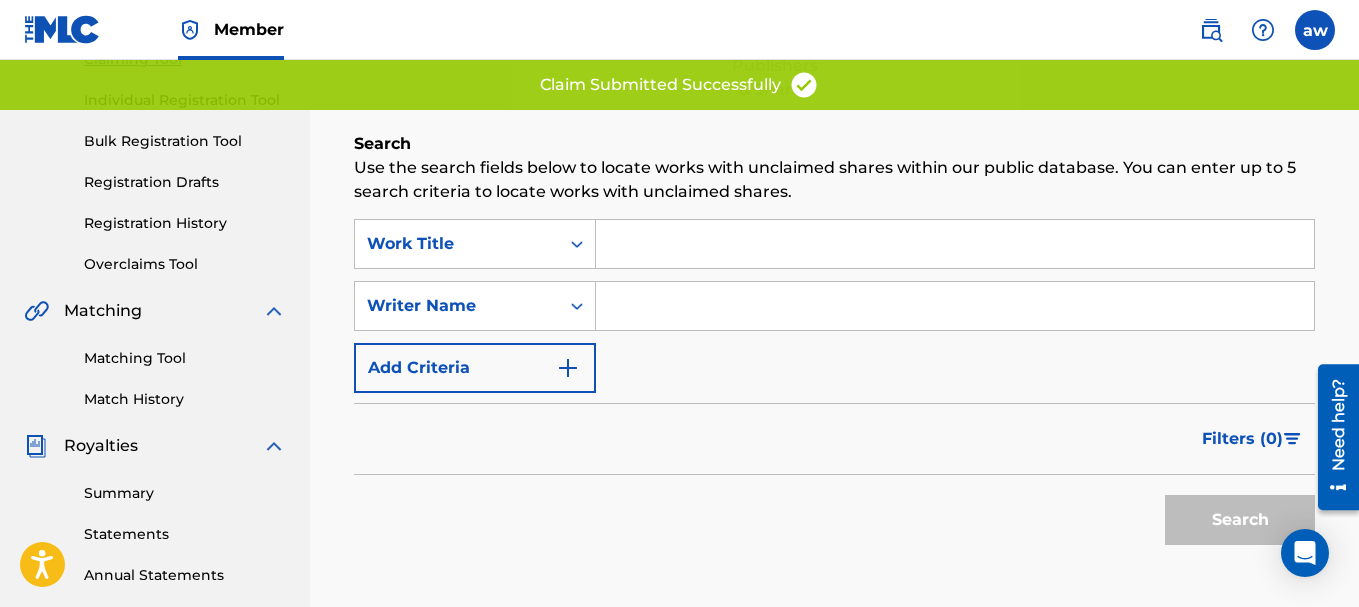 scroll, scrollTop: 200, scrollLeft: 0, axis: vertical 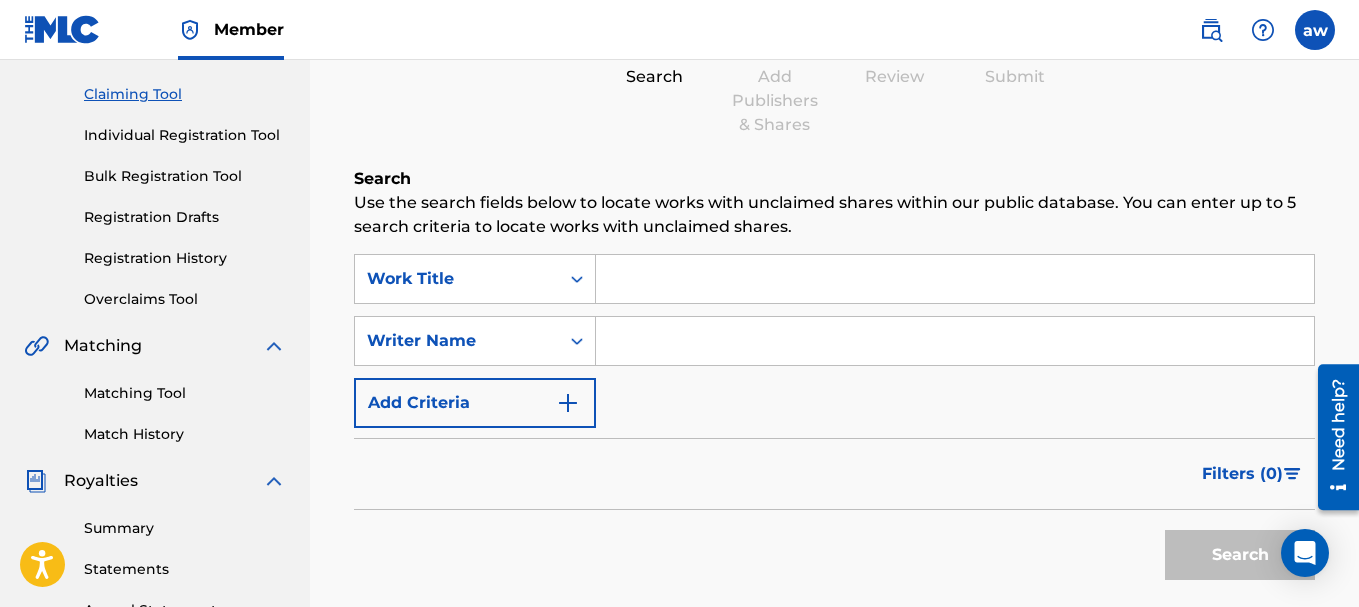 click at bounding box center [955, 341] 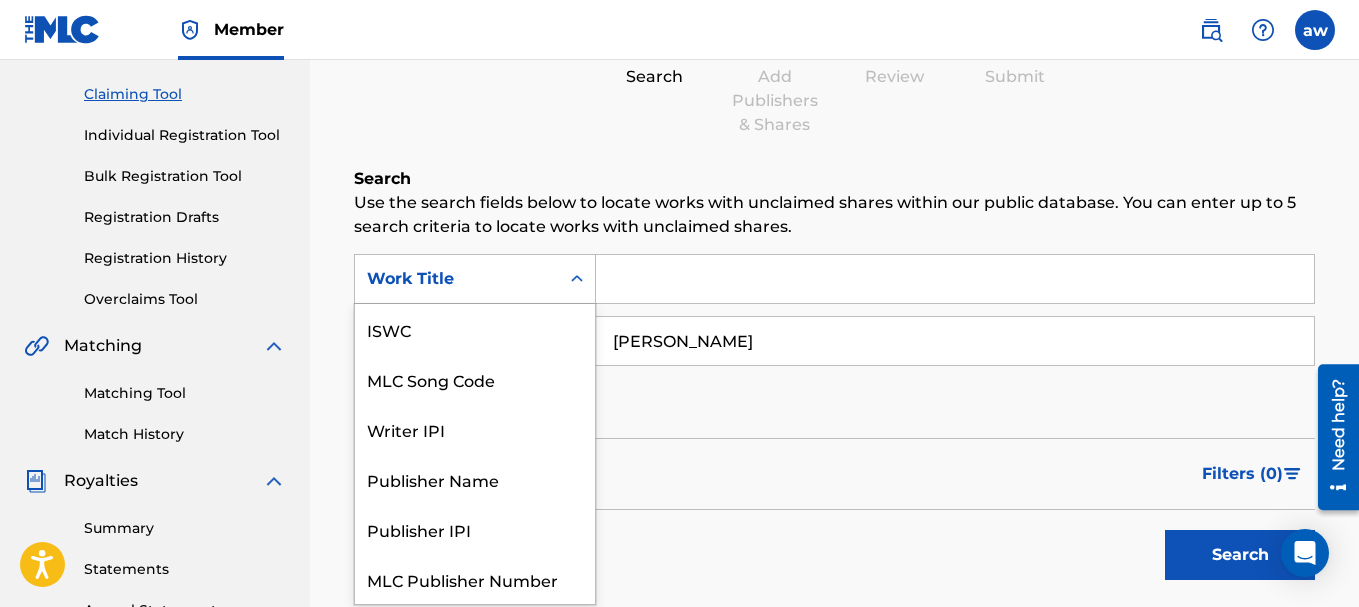 click at bounding box center (577, 279) 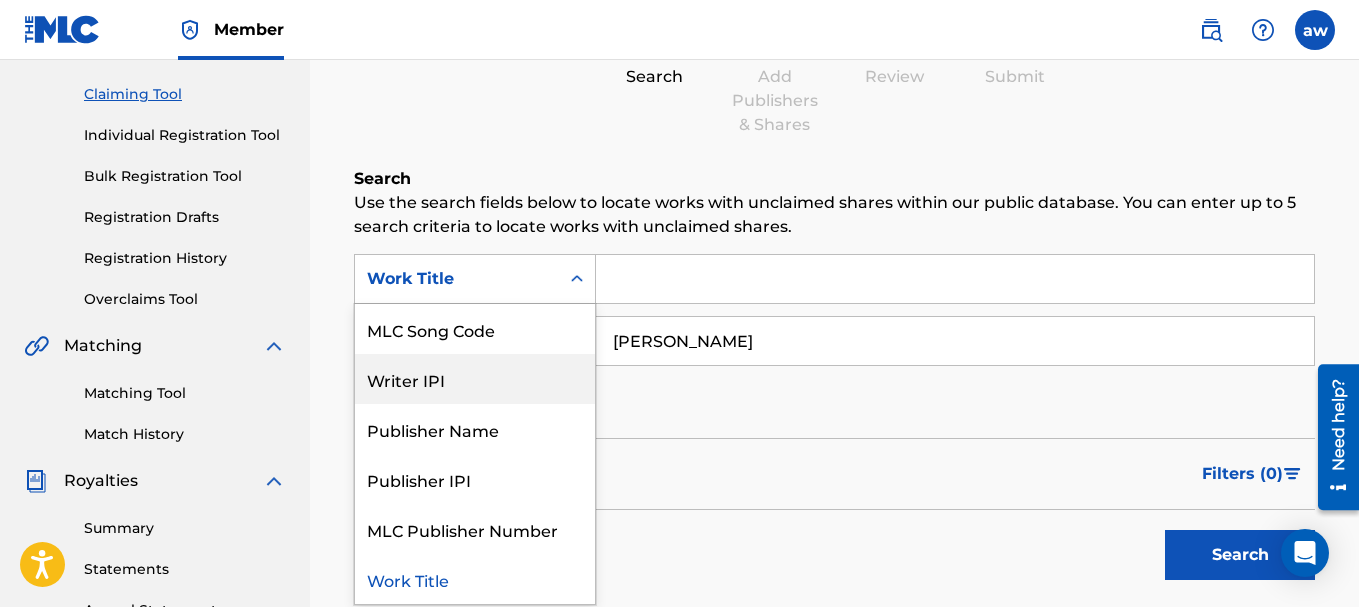 click on "Writer IPI" at bounding box center [475, 379] 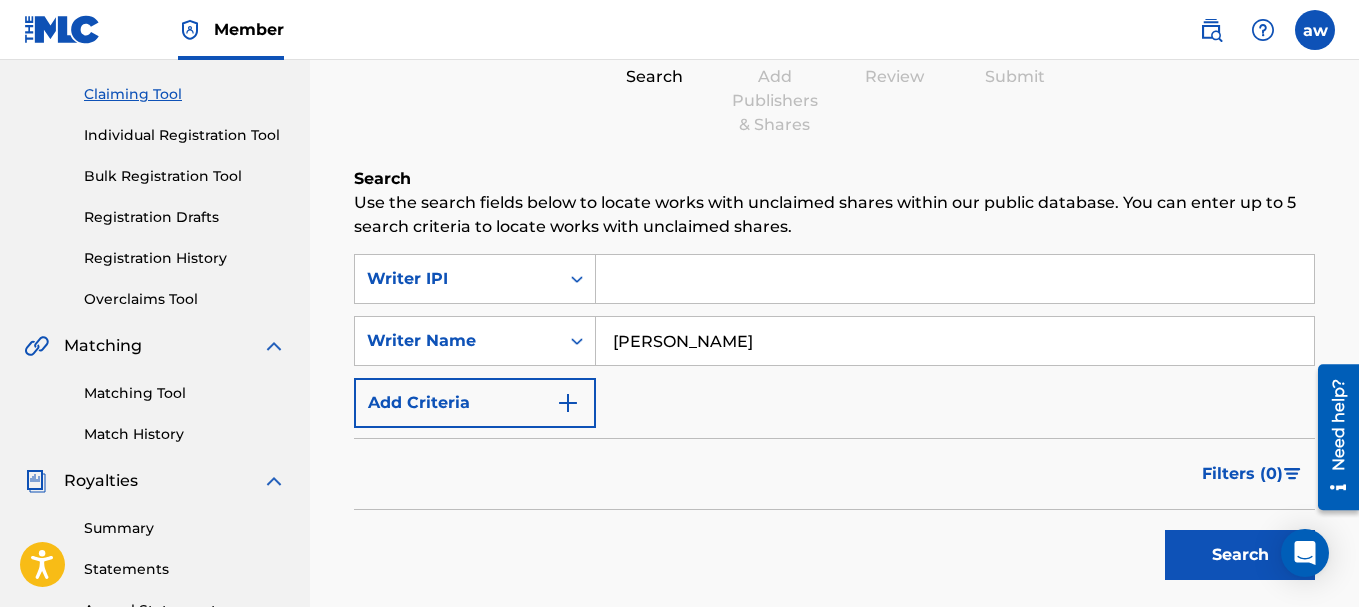 drag, startPoint x: 697, startPoint y: 275, endPoint x: 700, endPoint y: 286, distance: 11.401754 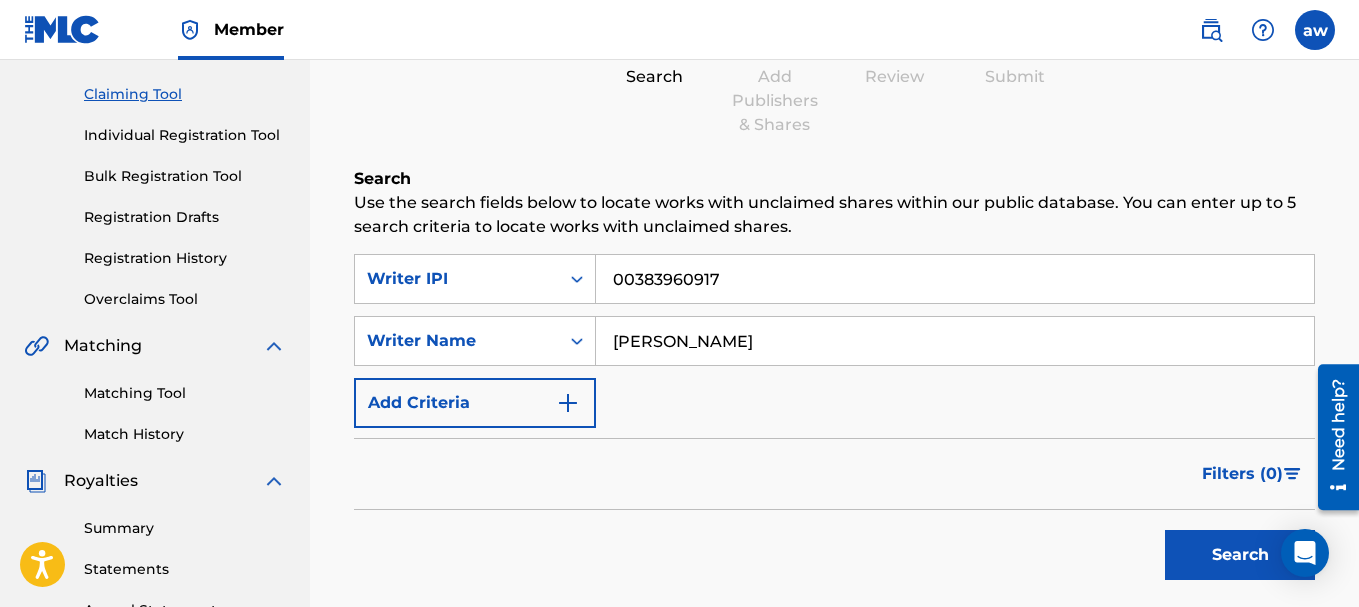 click on "Search" at bounding box center (1240, 555) 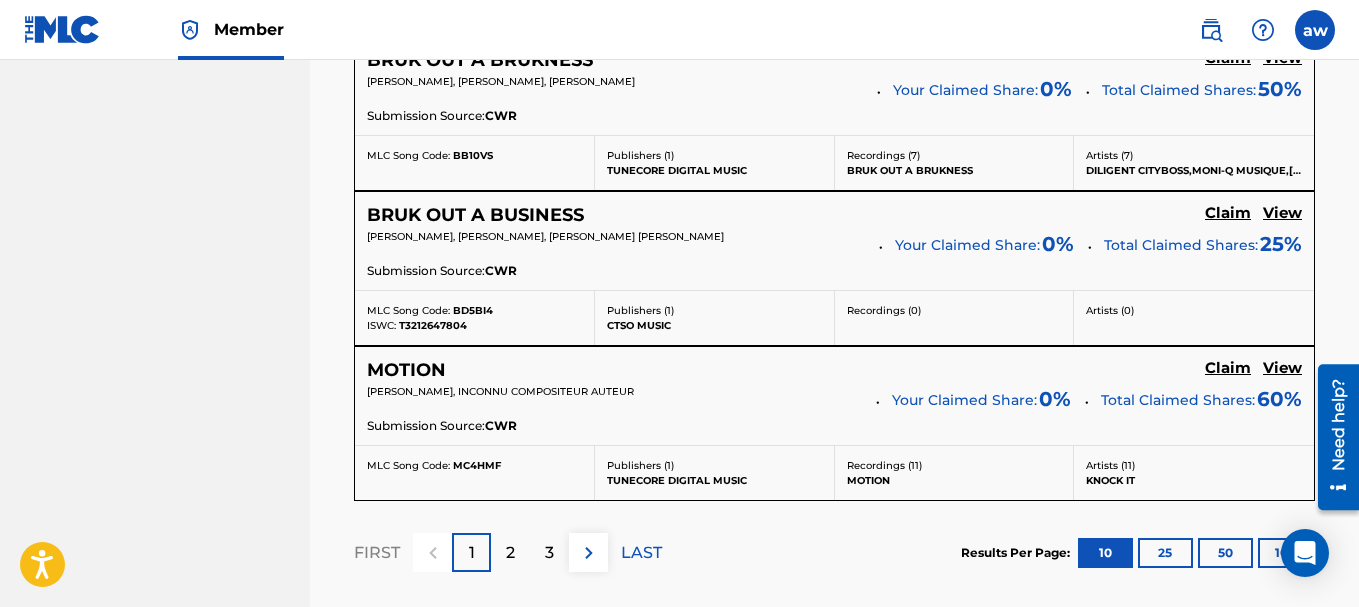 scroll, scrollTop: 1900, scrollLeft: 0, axis: vertical 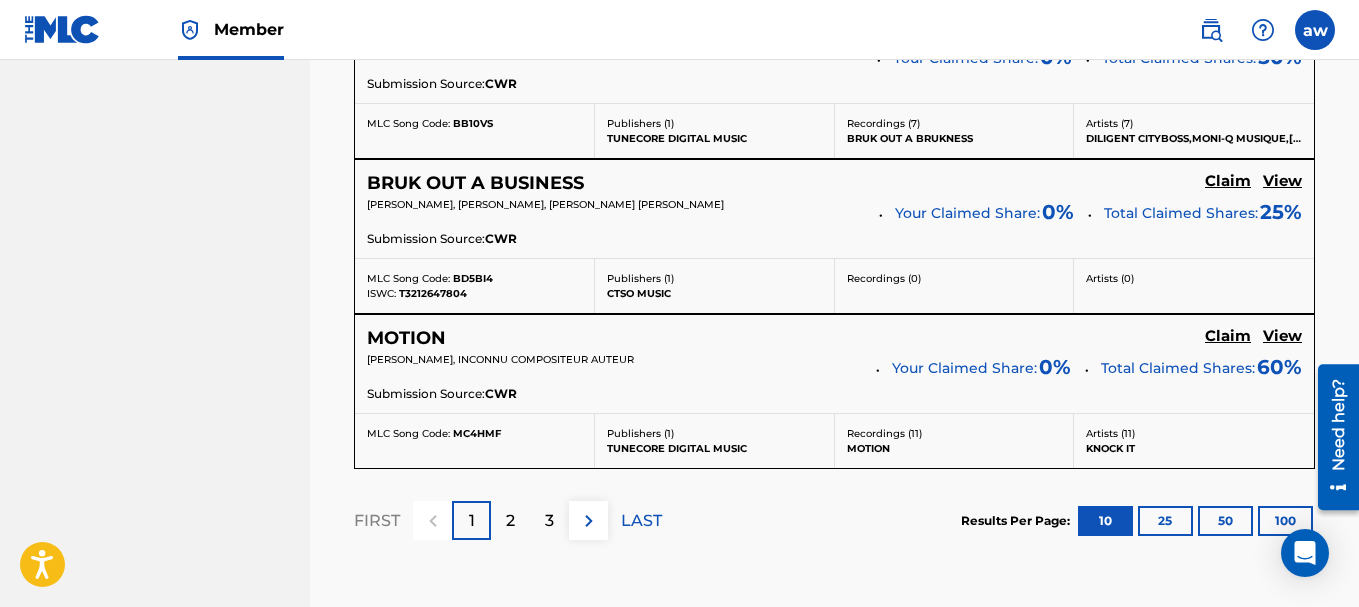 click on "2" at bounding box center [510, 520] 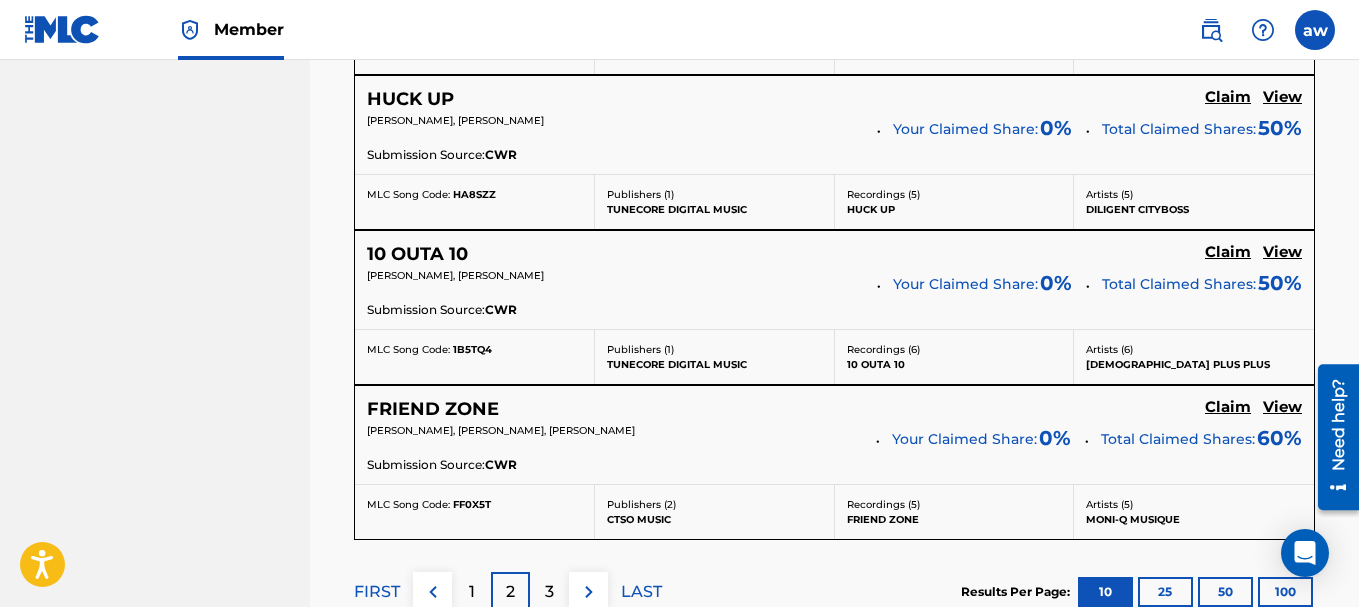 scroll, scrollTop: 2081, scrollLeft: 0, axis: vertical 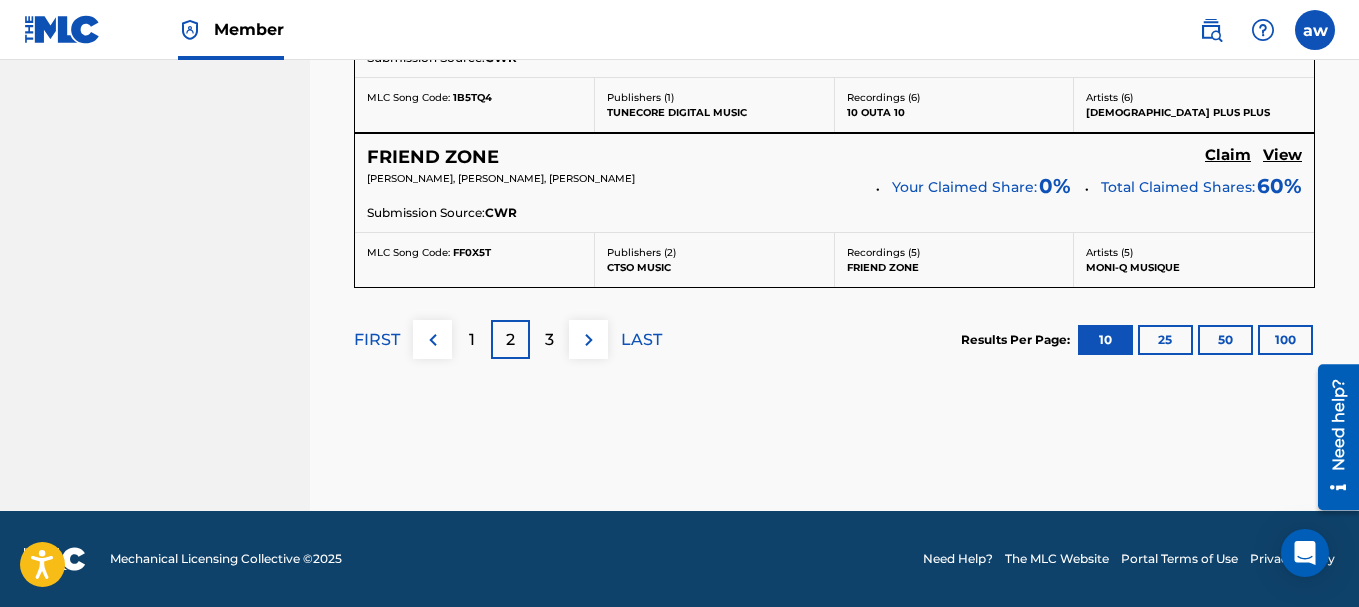 click on "3" at bounding box center [549, 340] 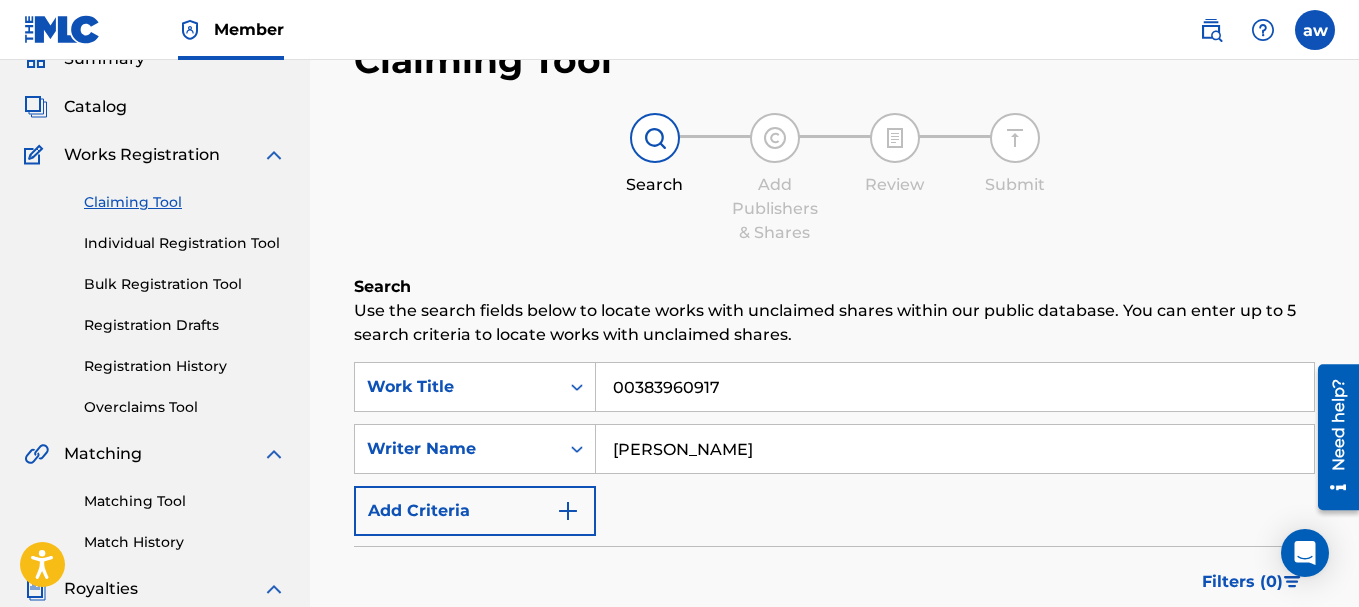 scroll, scrollTop: 81, scrollLeft: 0, axis: vertical 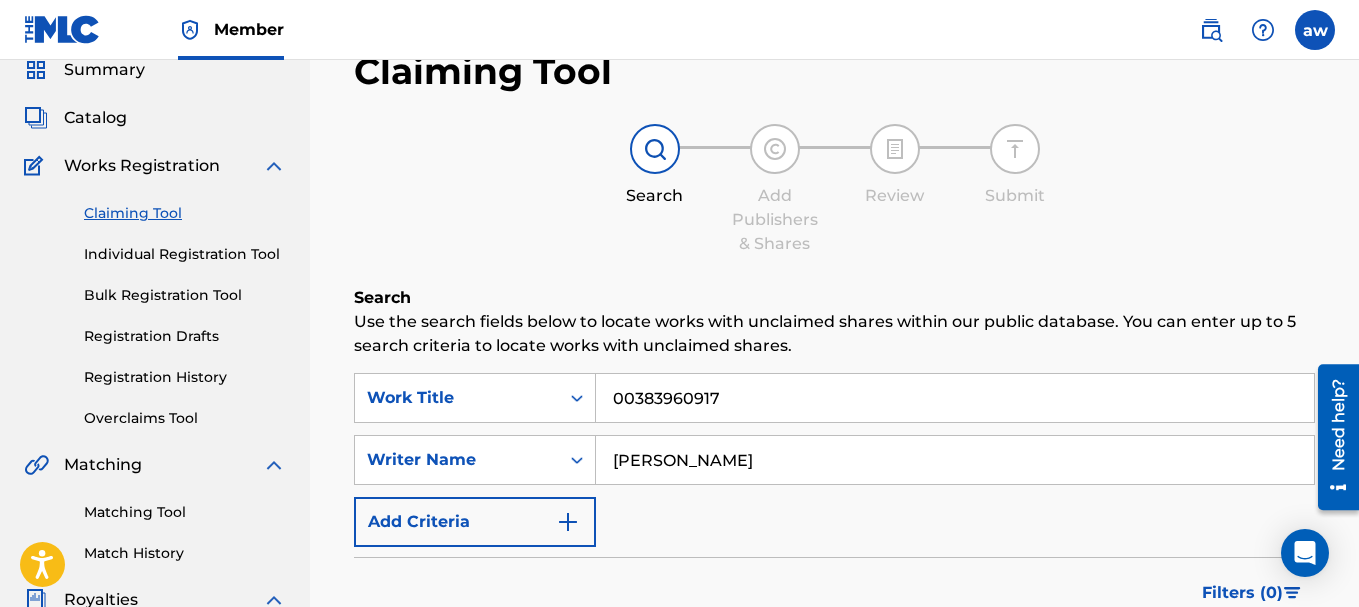 click on "Registration History" at bounding box center (185, 377) 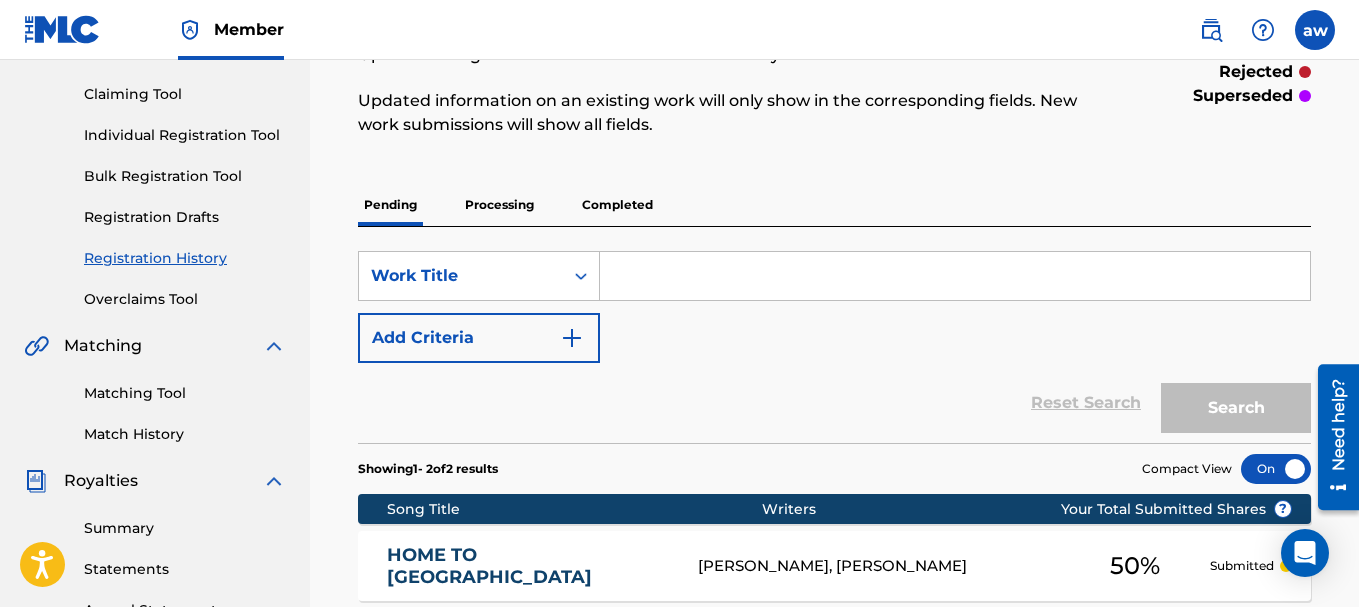 scroll, scrollTop: 0, scrollLeft: 0, axis: both 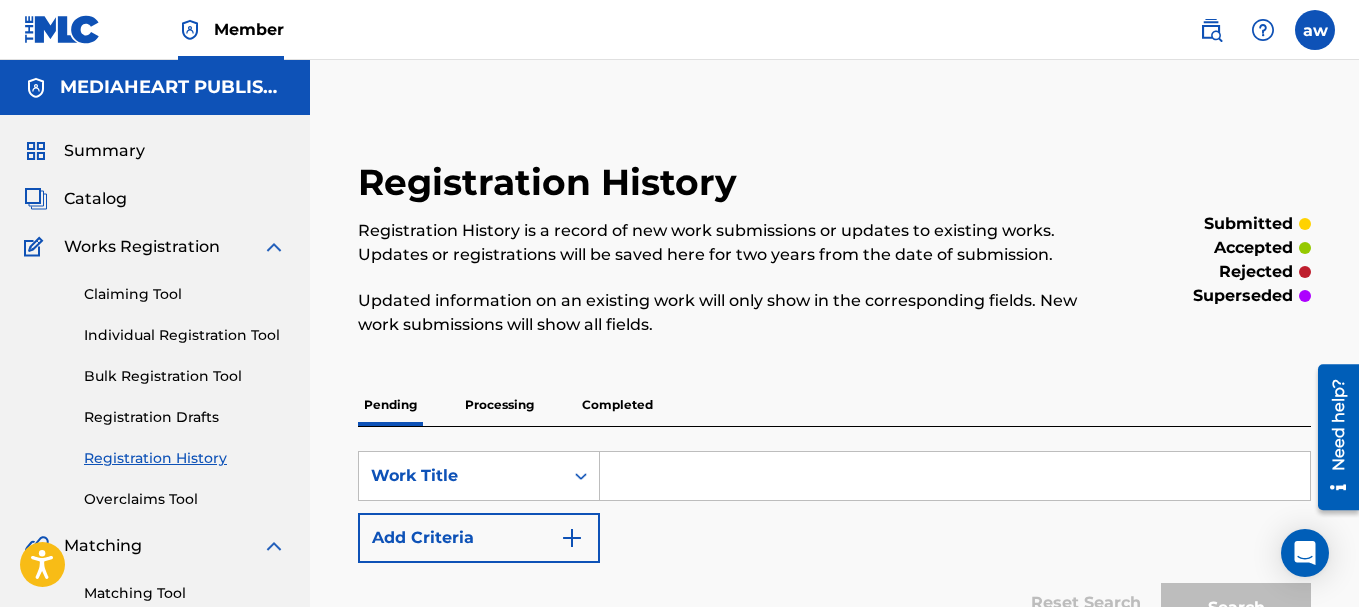 click on "Claiming Tool" at bounding box center [185, 294] 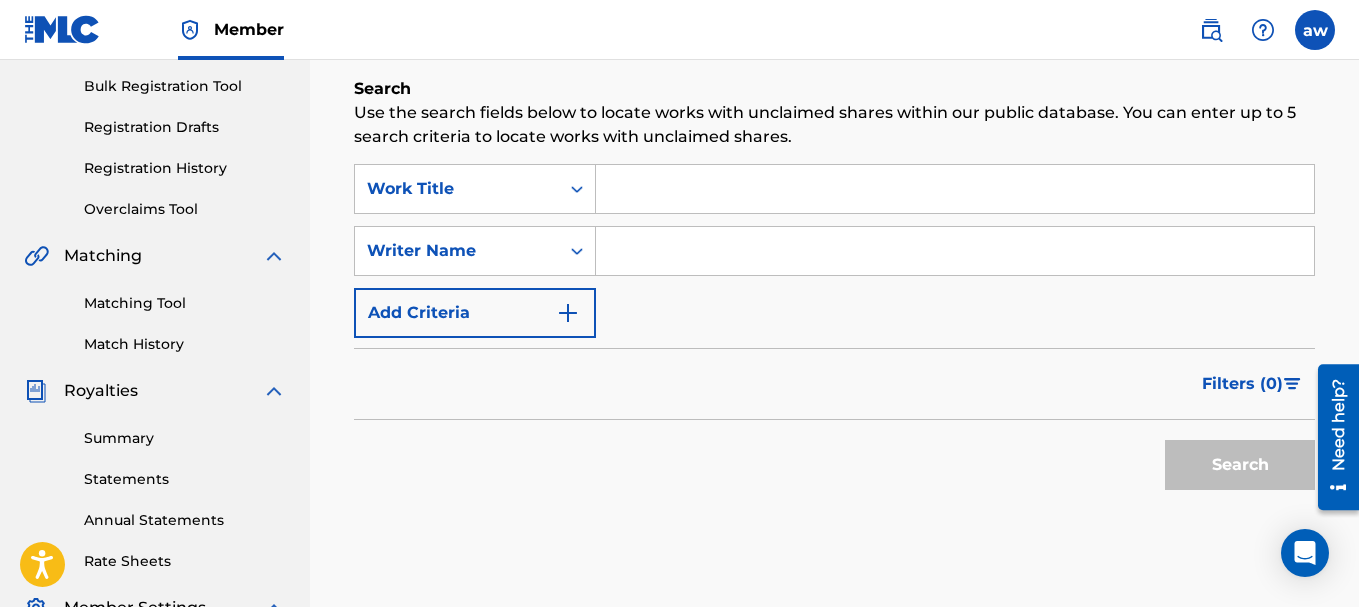 scroll, scrollTop: 300, scrollLeft: 0, axis: vertical 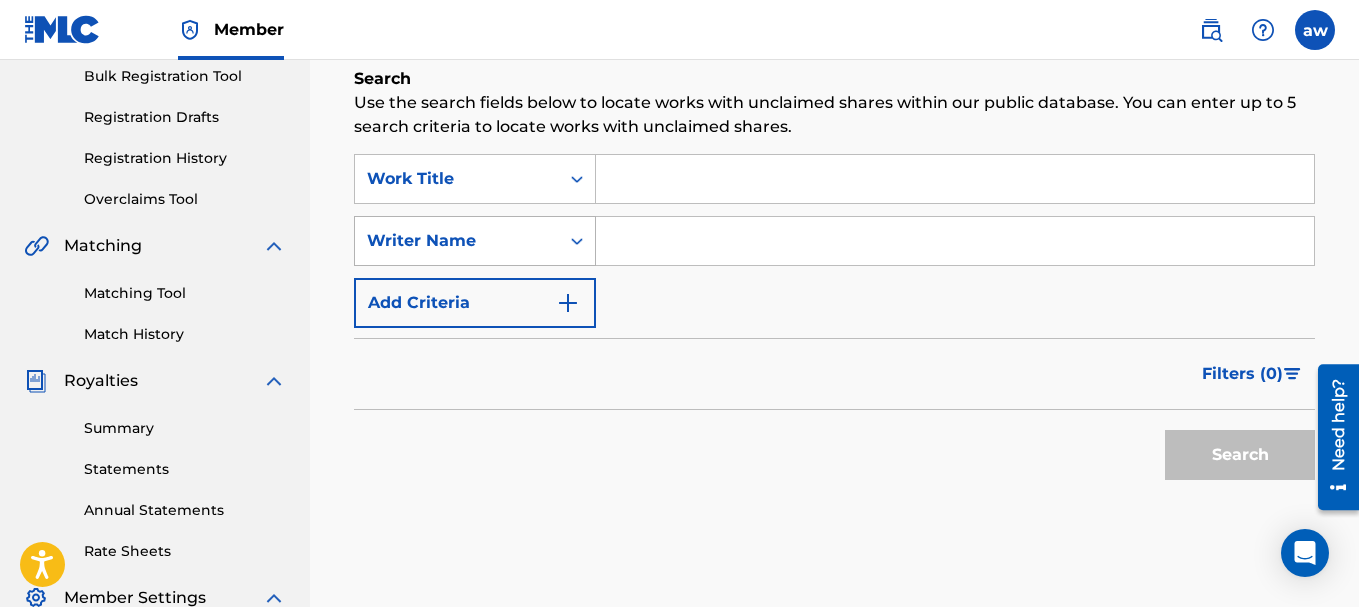 click 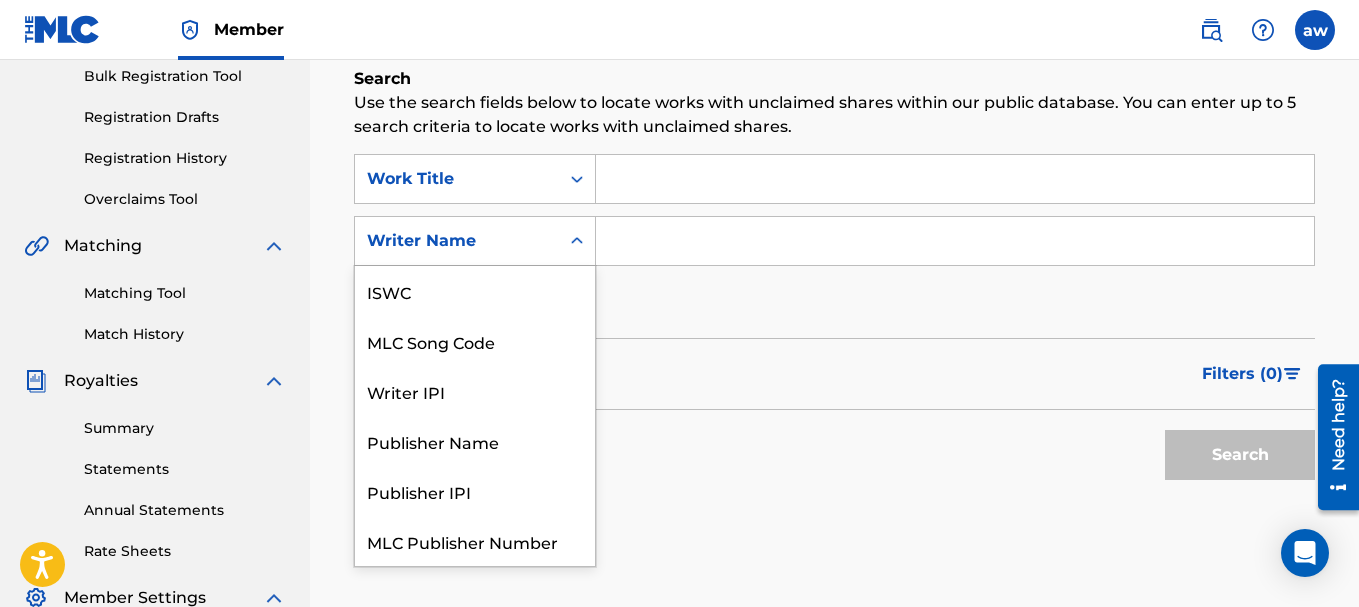 scroll, scrollTop: 50, scrollLeft: 0, axis: vertical 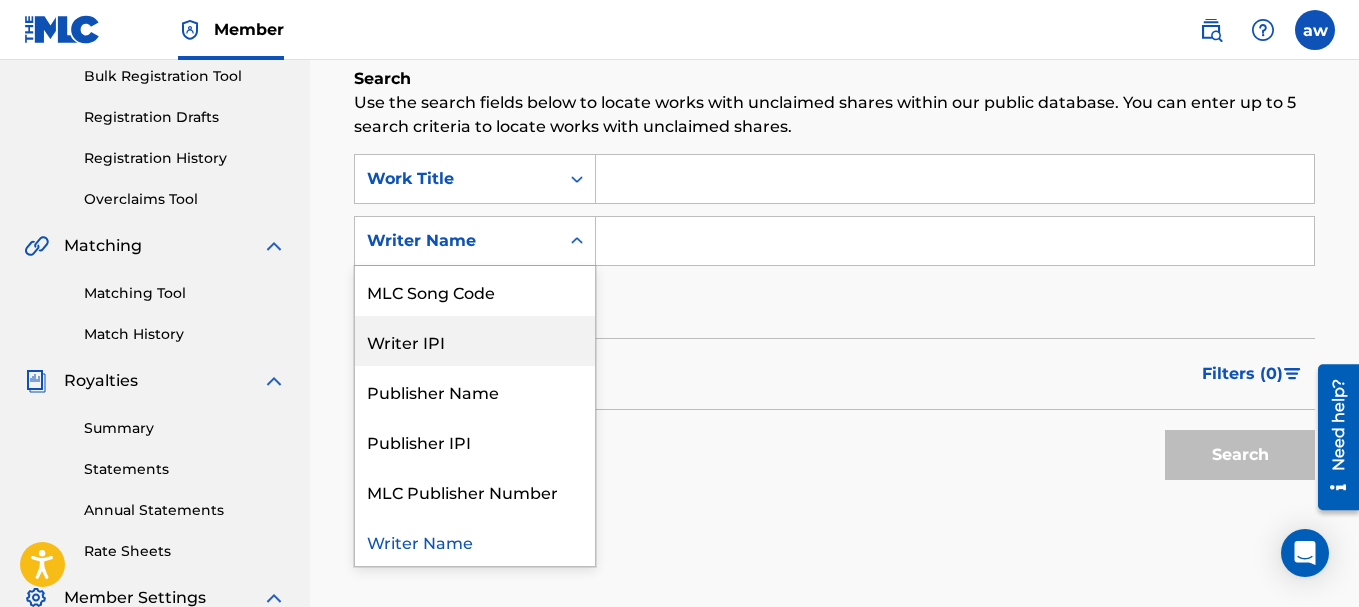 click on "Writer IPI" at bounding box center [475, 341] 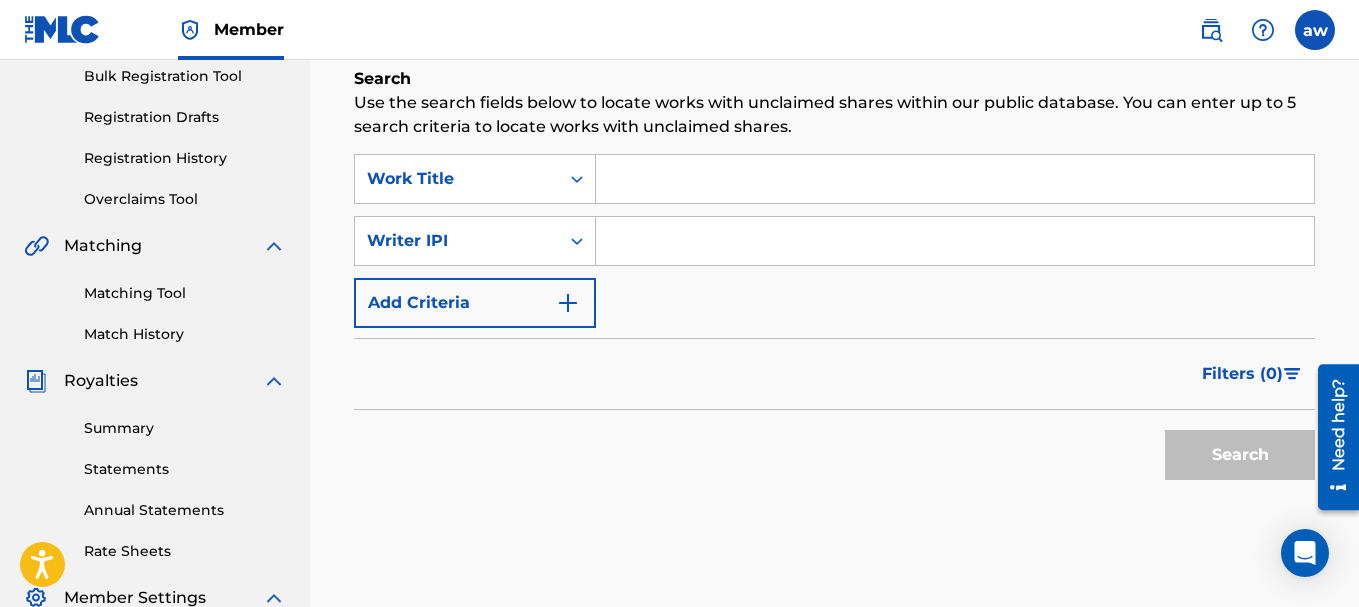 click at bounding box center (955, 241) 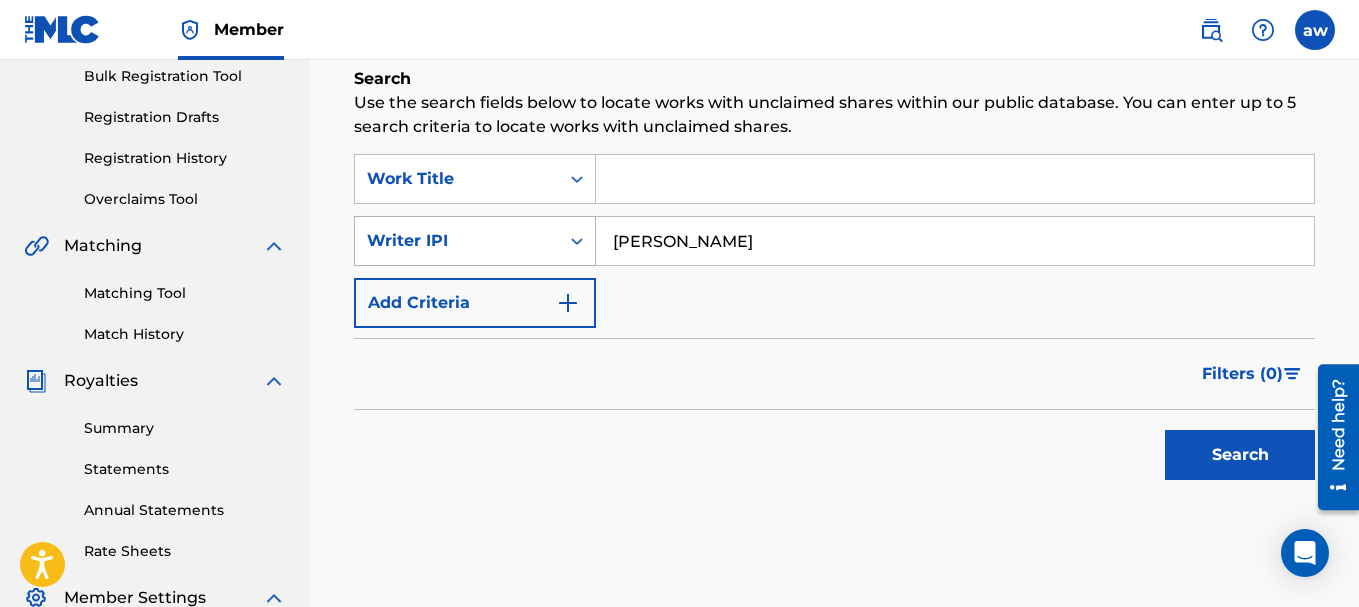 click 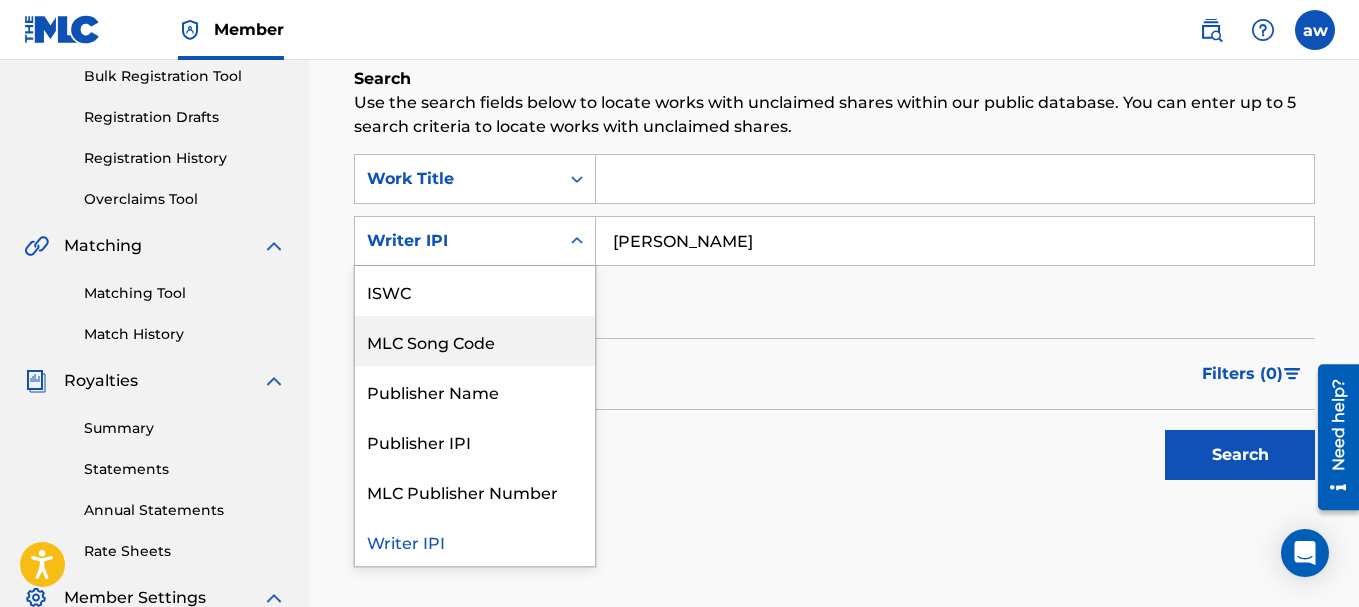 scroll, scrollTop: 0, scrollLeft: 0, axis: both 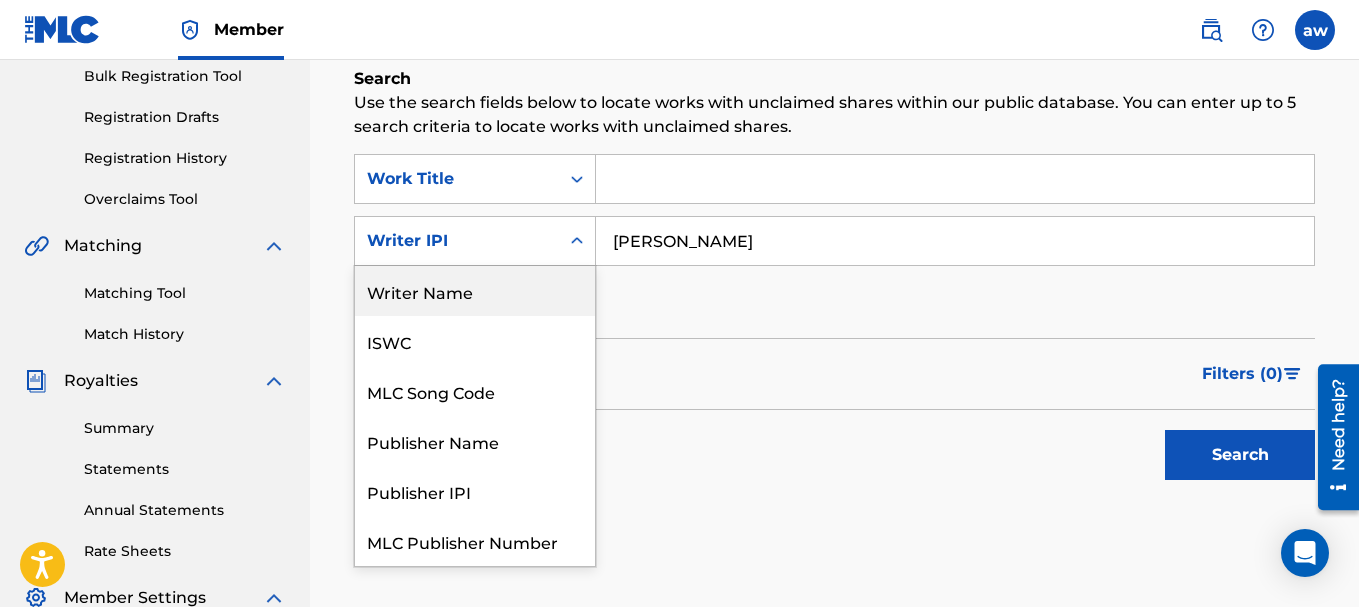 click on "Writer Name" at bounding box center [475, 291] 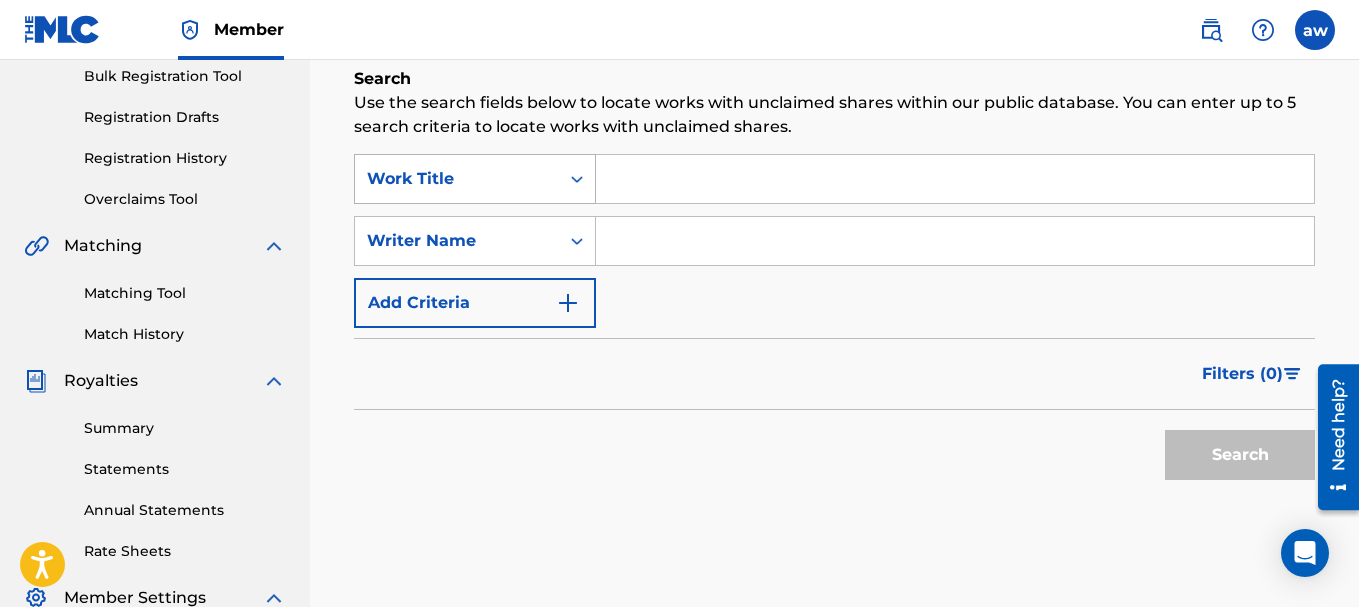 drag, startPoint x: 545, startPoint y: 169, endPoint x: 555, endPoint y: 202, distance: 34.48188 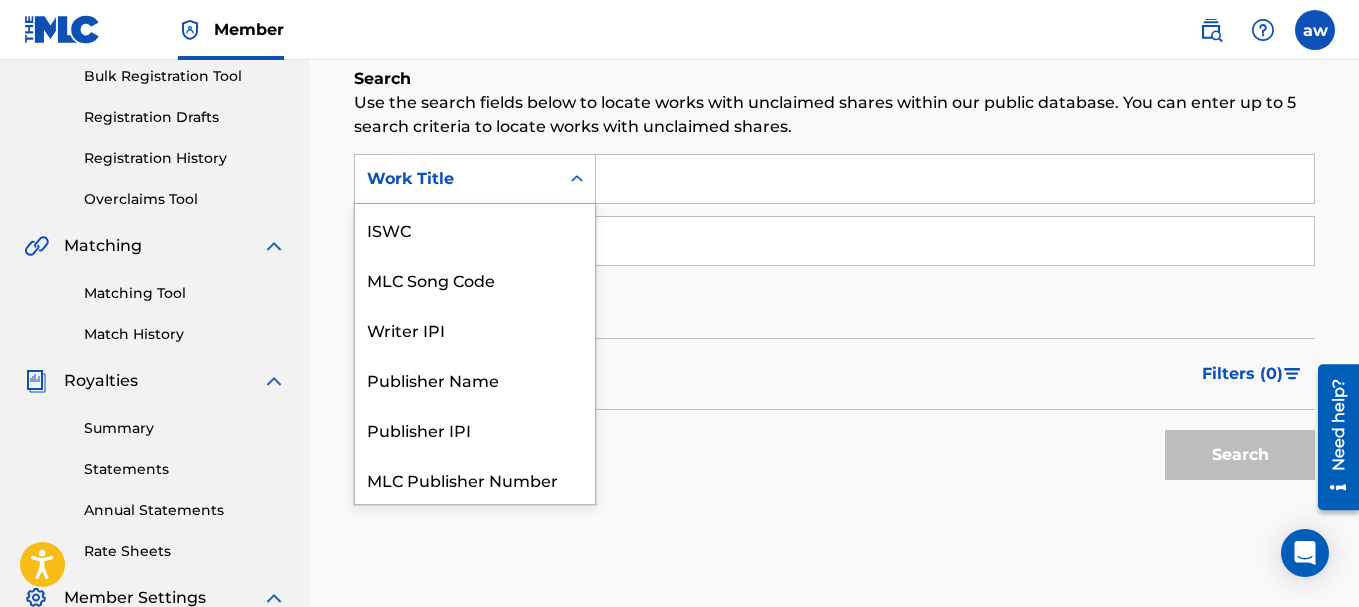 scroll, scrollTop: 50, scrollLeft: 0, axis: vertical 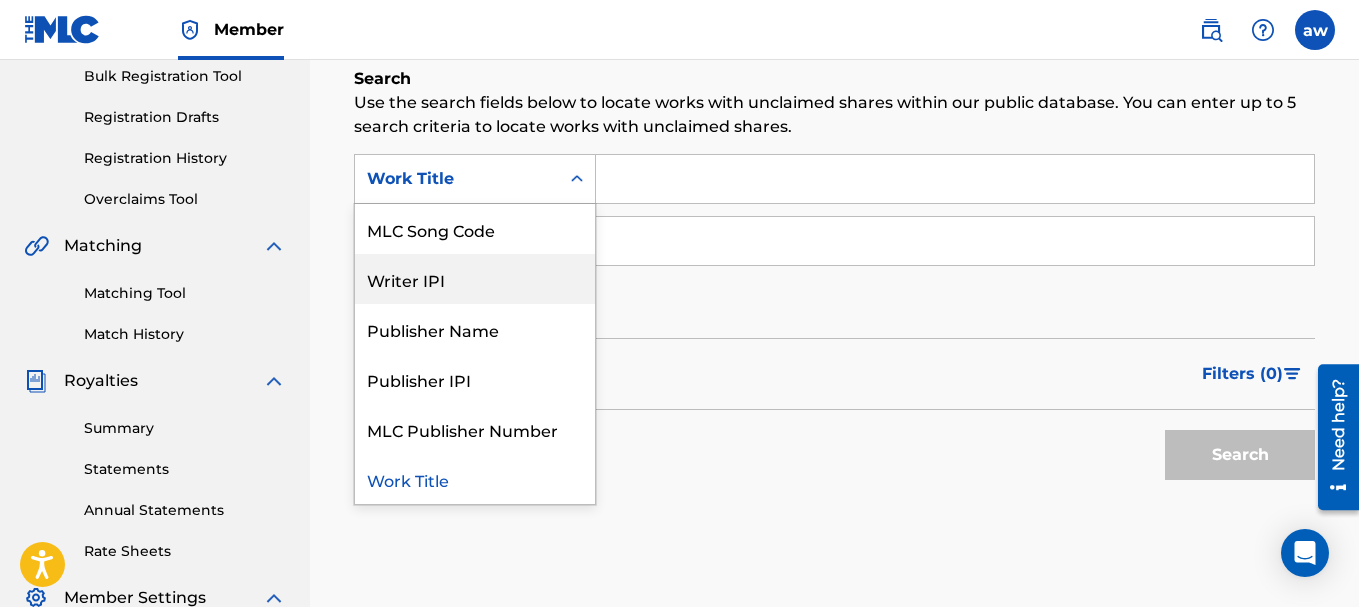 click on "Writer IPI" at bounding box center [475, 279] 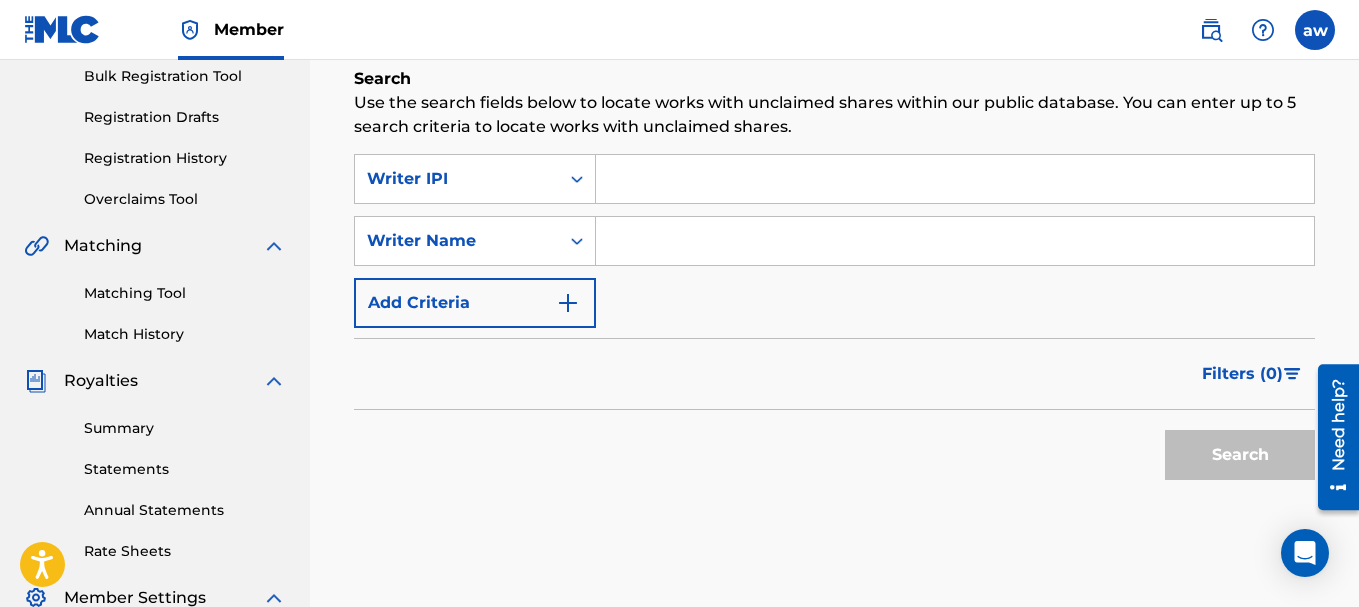 click at bounding box center (955, 179) 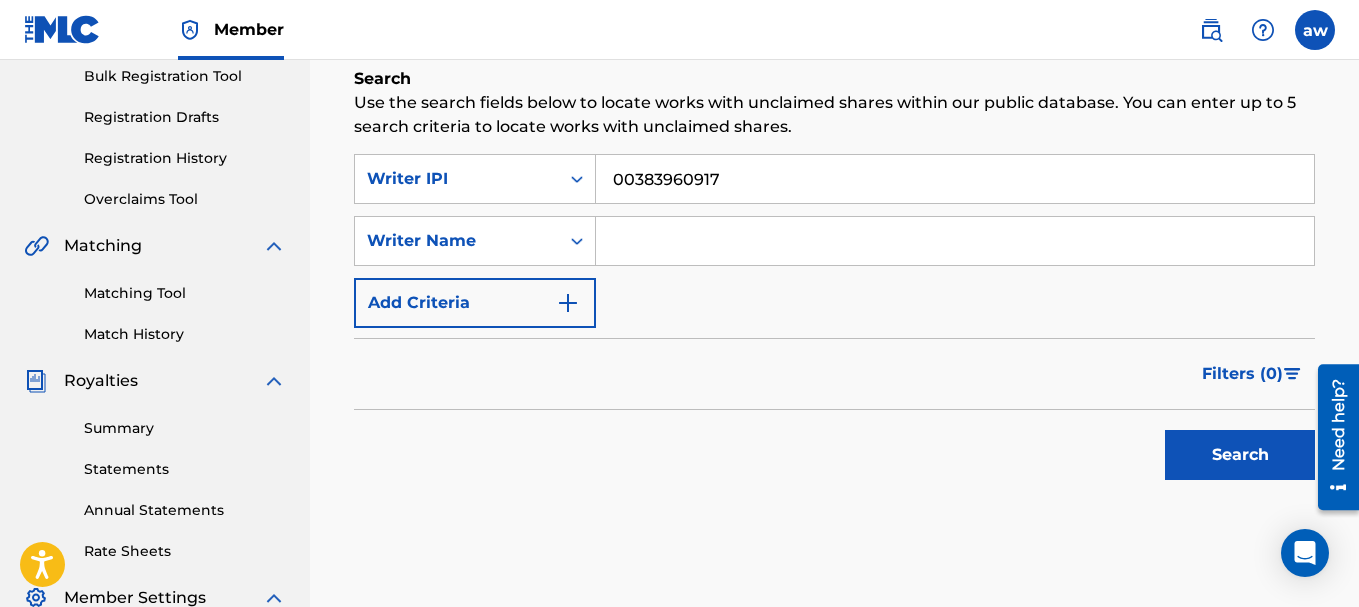 click at bounding box center [955, 241] 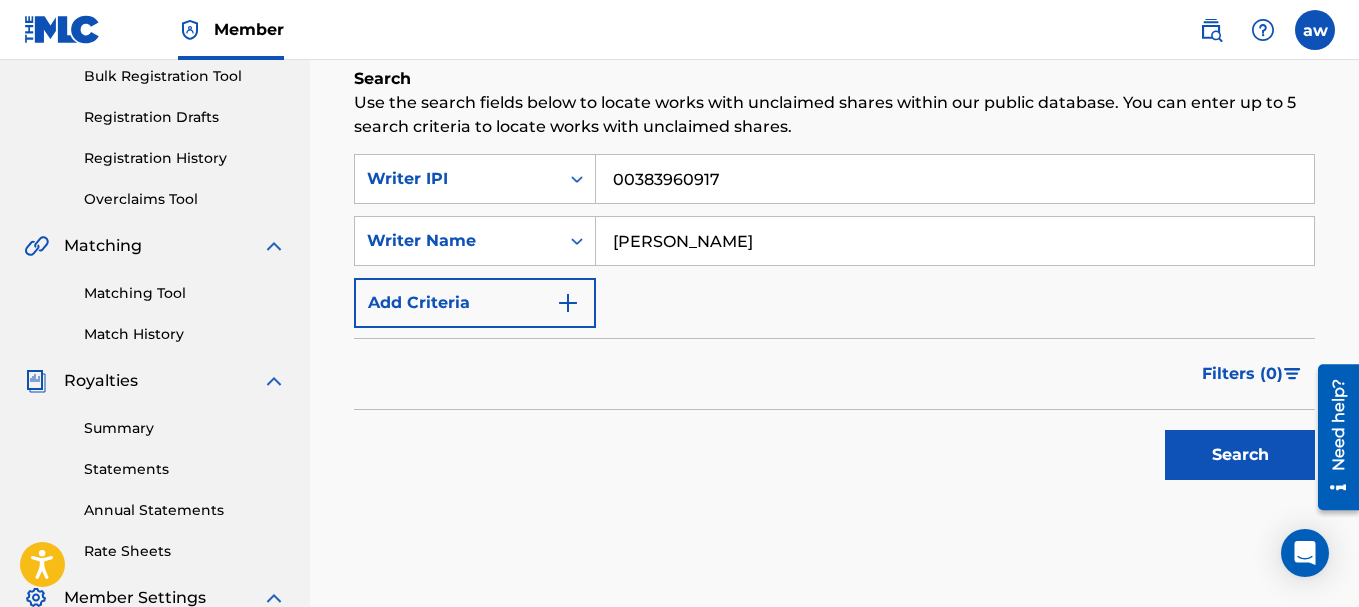 click on "Search" at bounding box center (1240, 455) 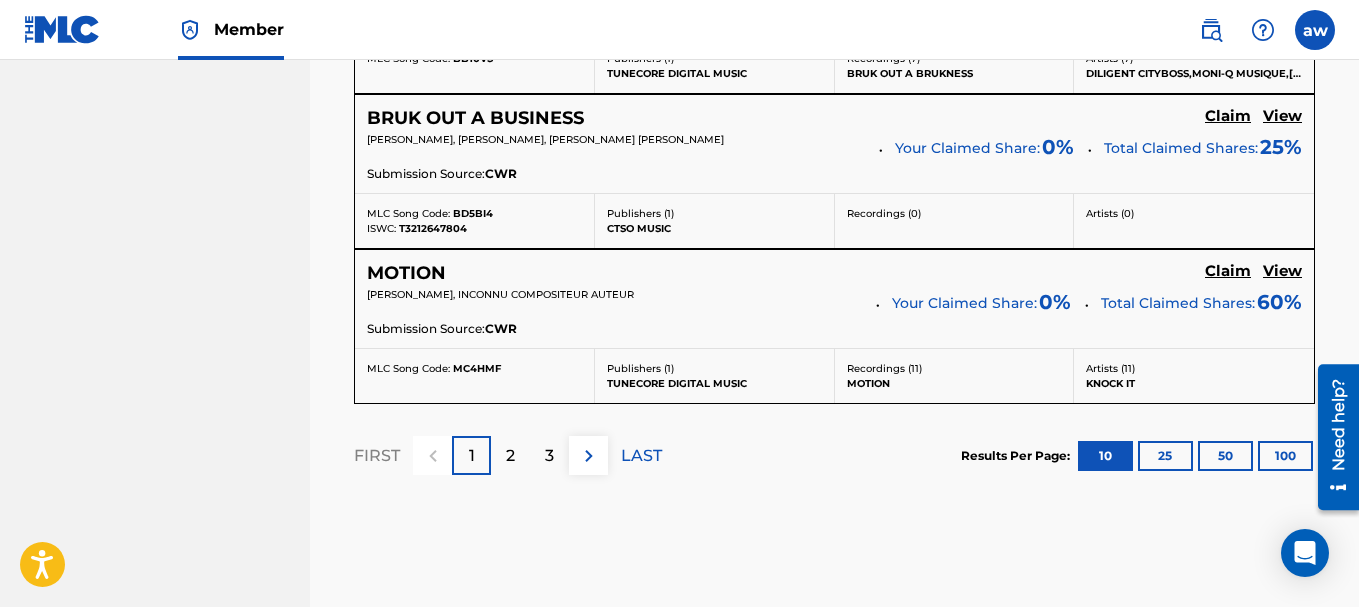 scroll, scrollTop: 2000, scrollLeft: 0, axis: vertical 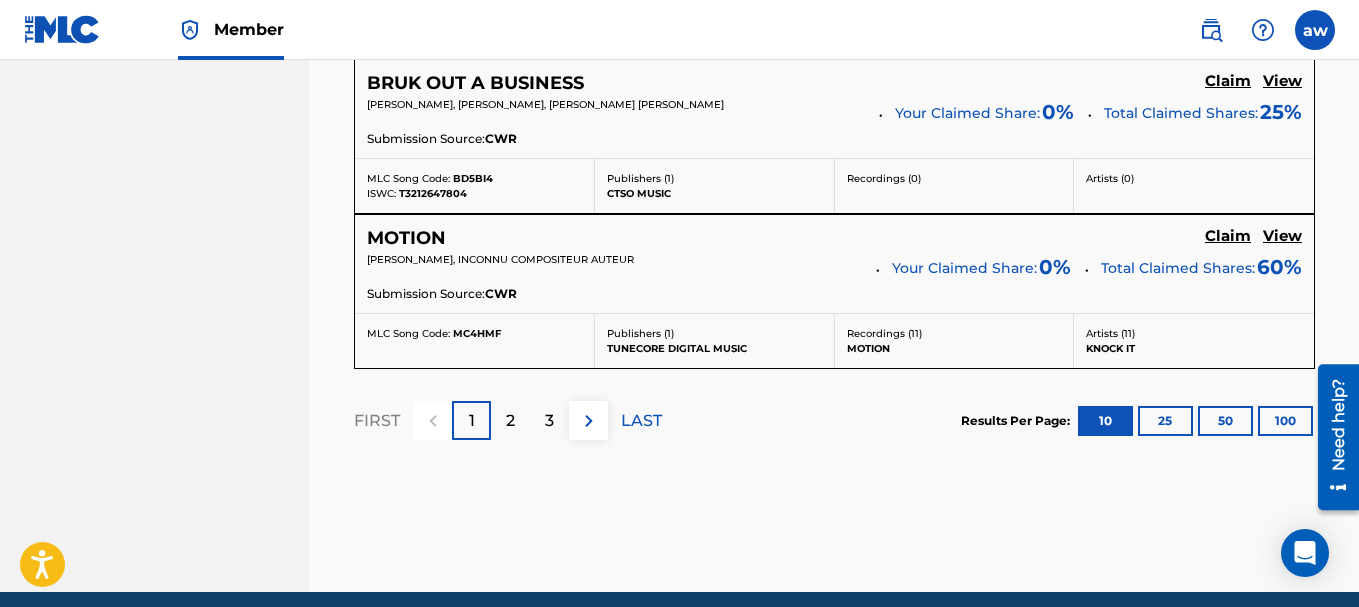 click on "50" at bounding box center [1225, 421] 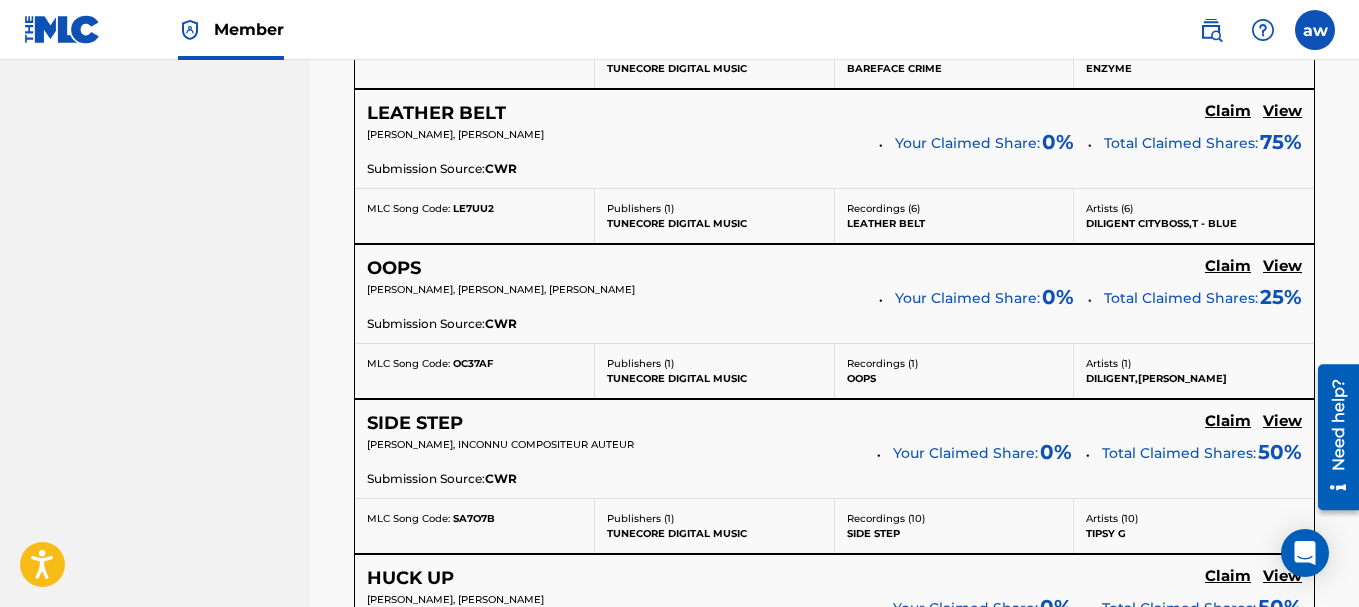 scroll, scrollTop: 2800, scrollLeft: 0, axis: vertical 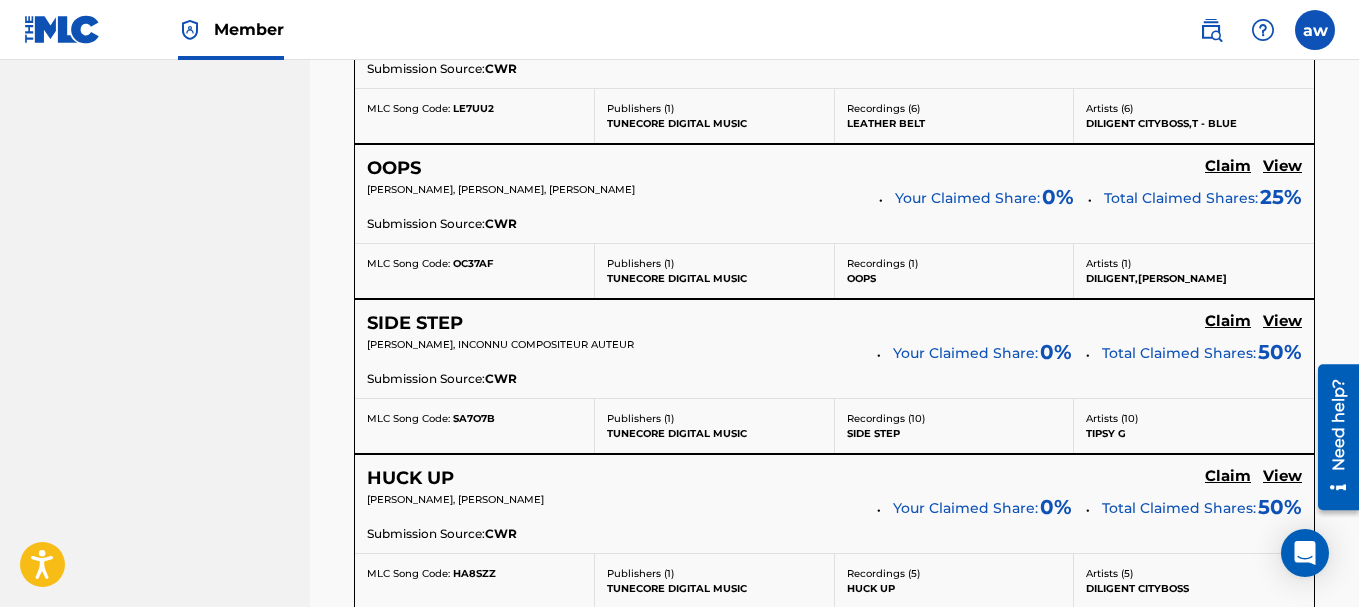 click on "Claim" at bounding box center (1228, -2159) 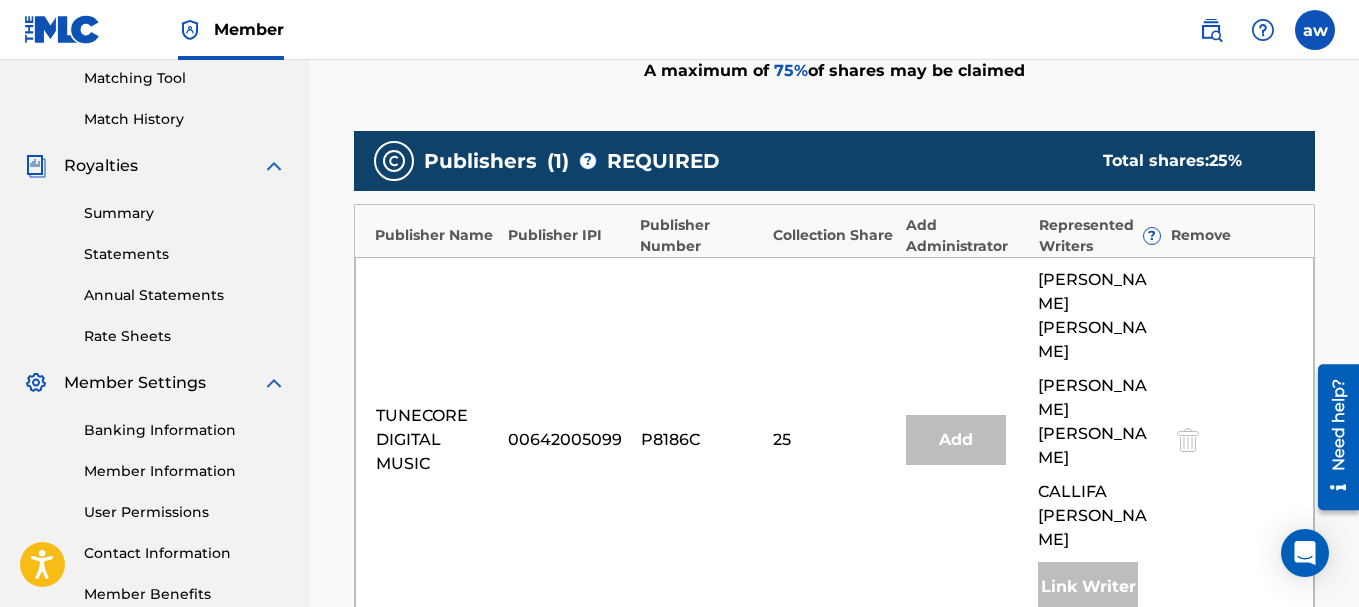 scroll, scrollTop: 715, scrollLeft: 0, axis: vertical 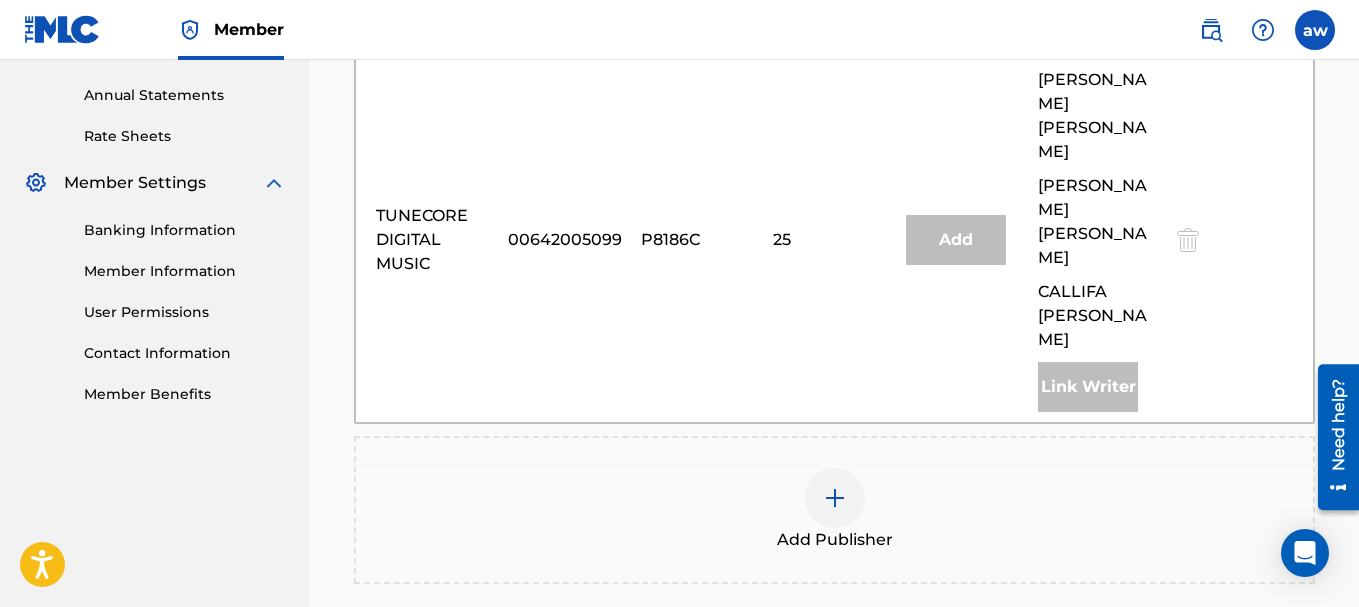 click at bounding box center [835, 498] 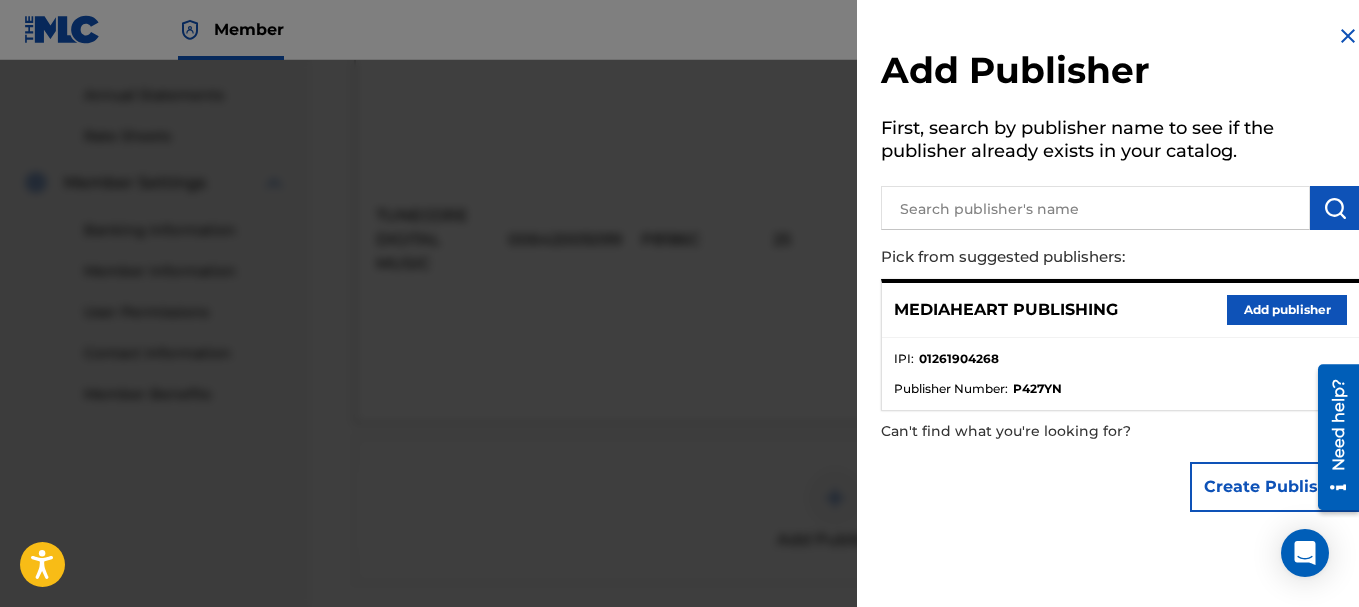 click on "Add publisher" at bounding box center (1287, 310) 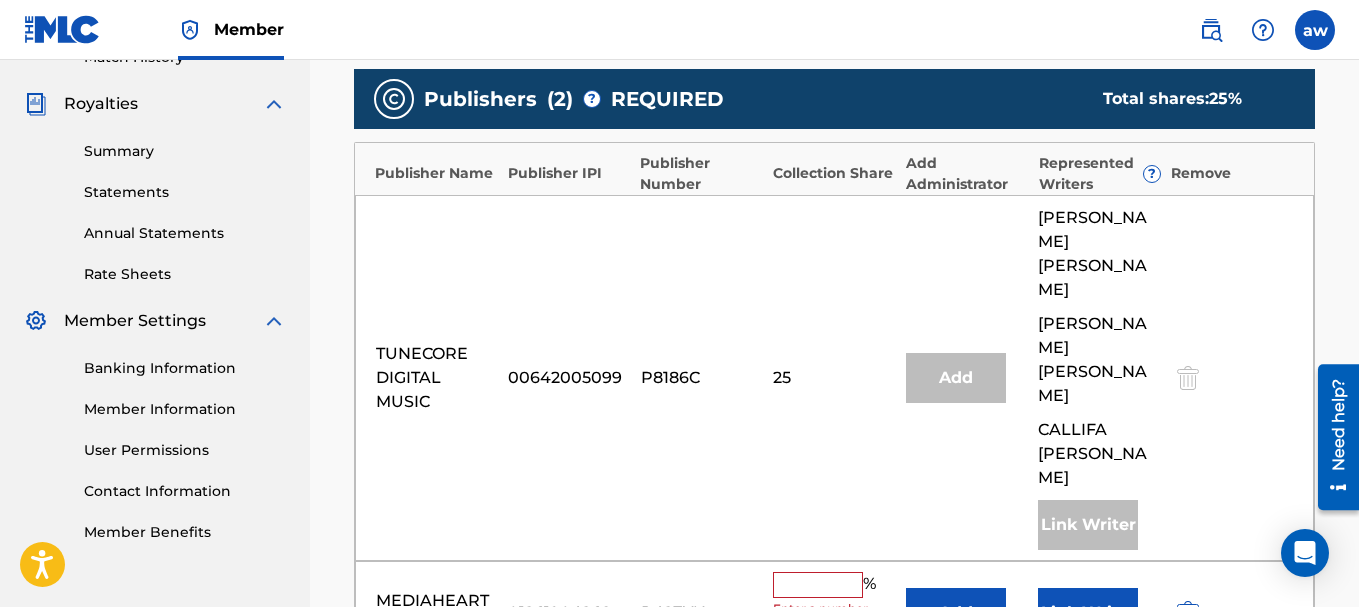 scroll, scrollTop: 615, scrollLeft: 0, axis: vertical 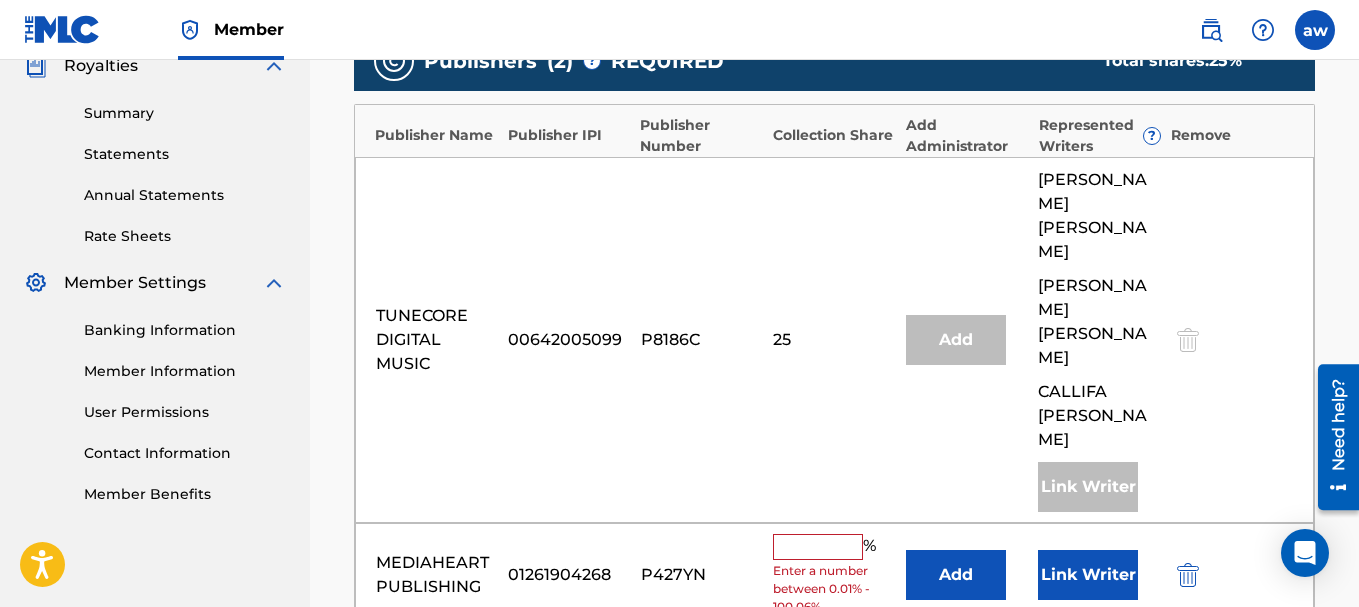 click on "Link Writer" at bounding box center [1088, 575] 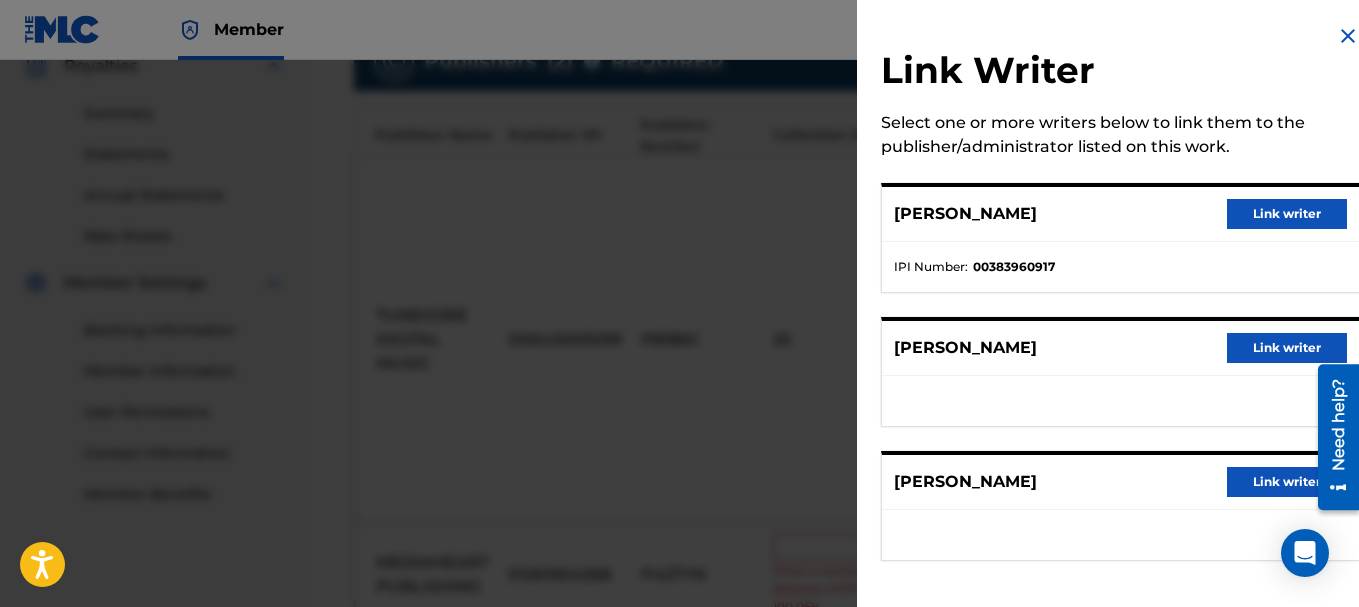 click on "Link writer" at bounding box center [1287, 348] 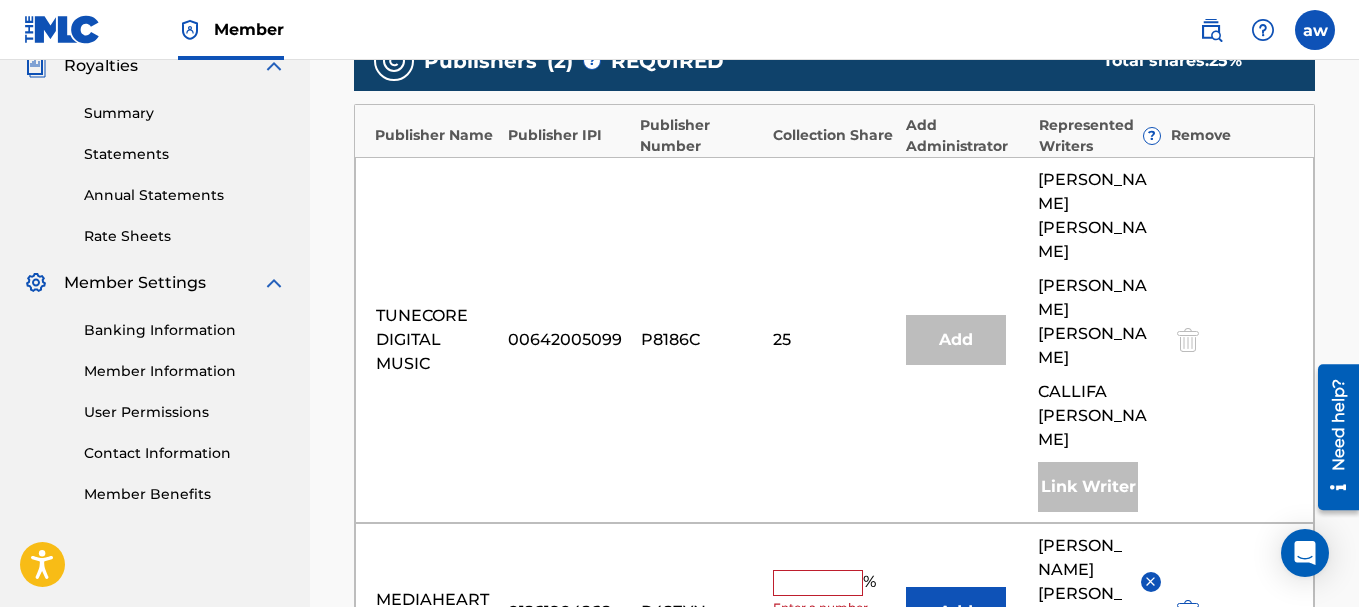 click at bounding box center (818, 583) 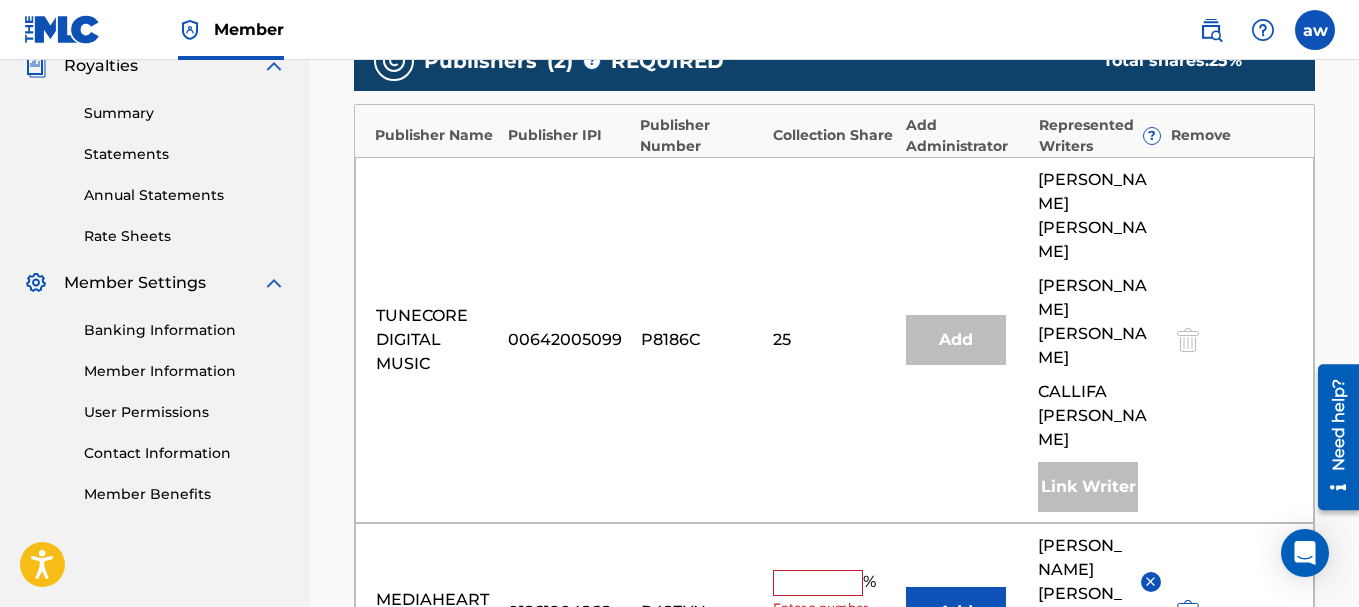 type on "25" 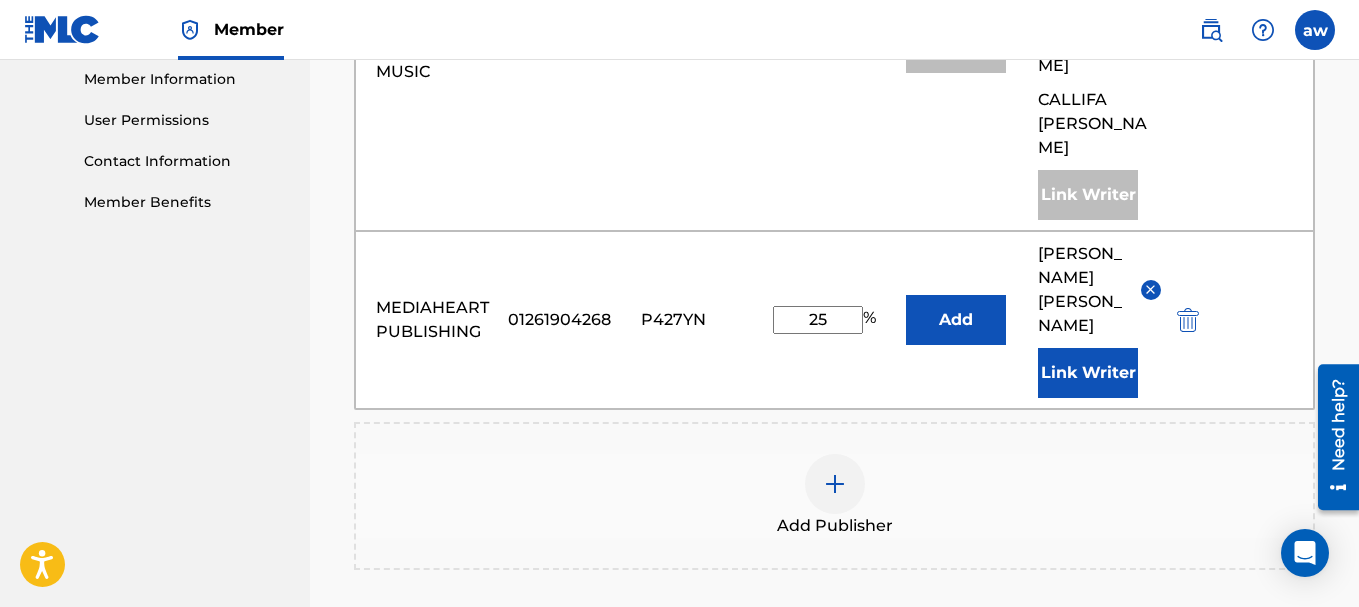 scroll, scrollTop: 915, scrollLeft: 0, axis: vertical 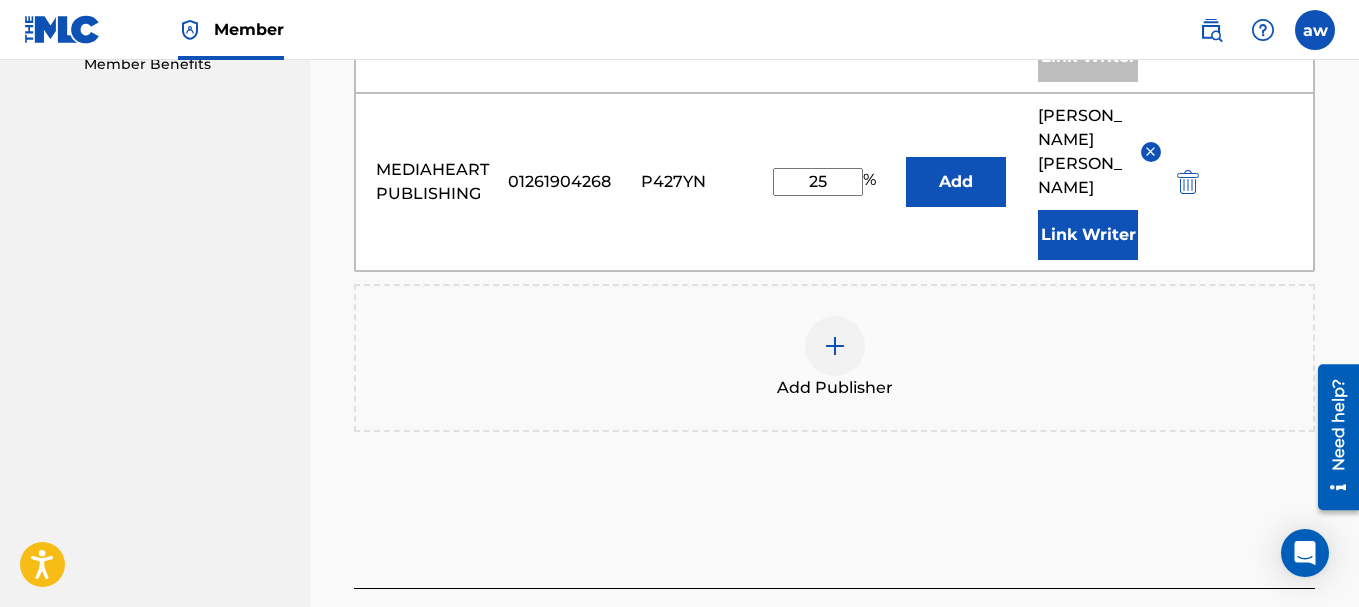 click on "Next" at bounding box center [1255, 634] 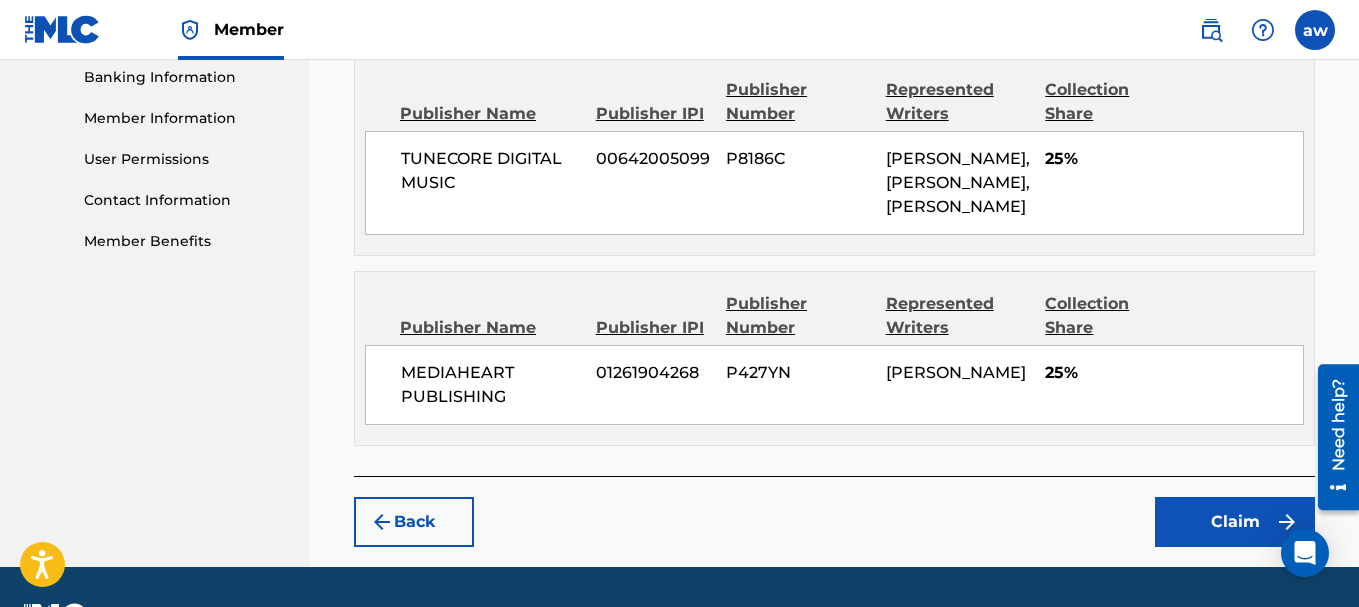 scroll, scrollTop: 872, scrollLeft: 0, axis: vertical 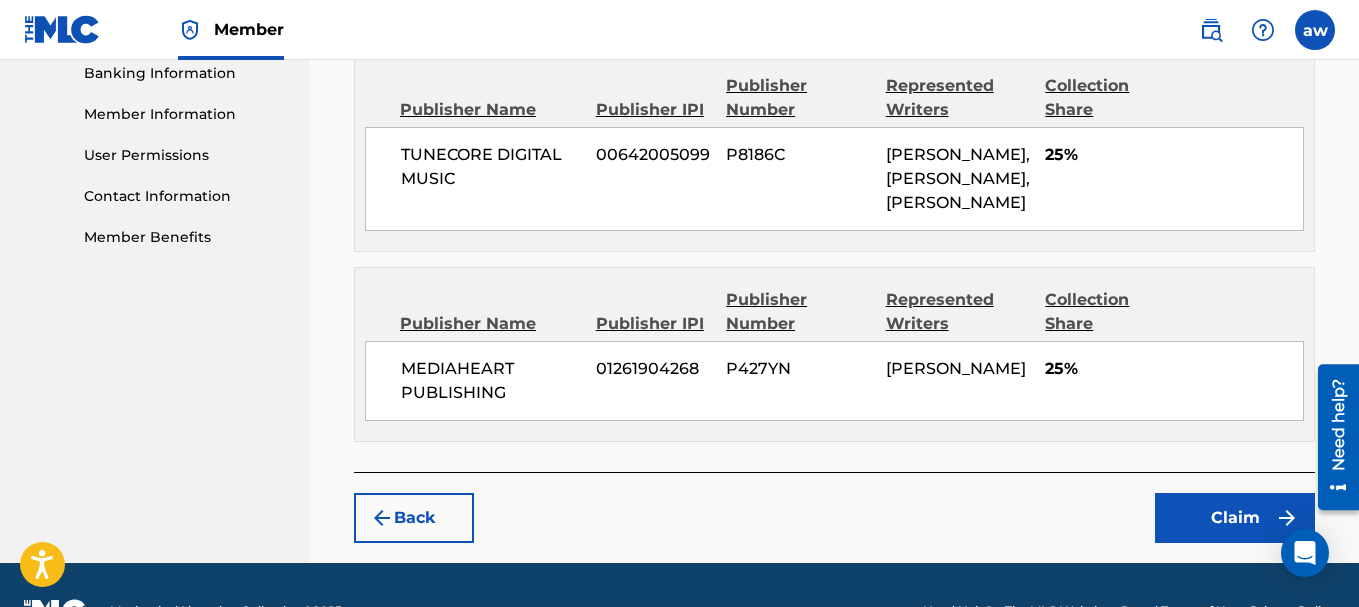 click on "Claim" at bounding box center (1235, 518) 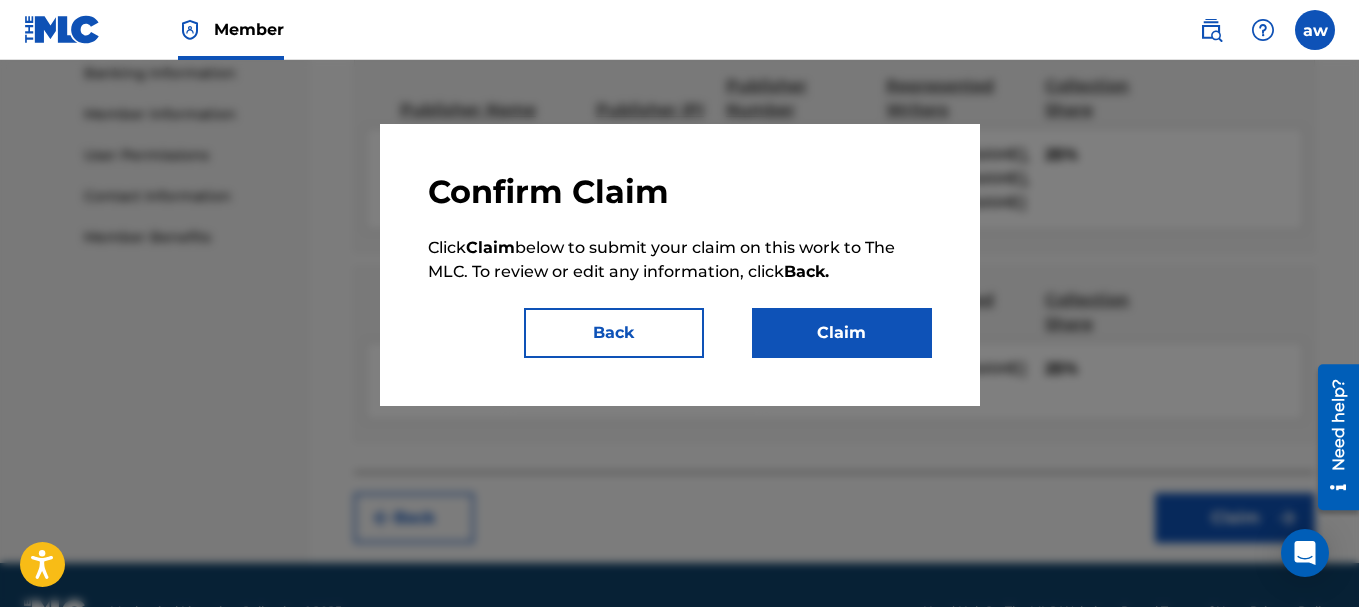 click on "Claim" at bounding box center [842, 333] 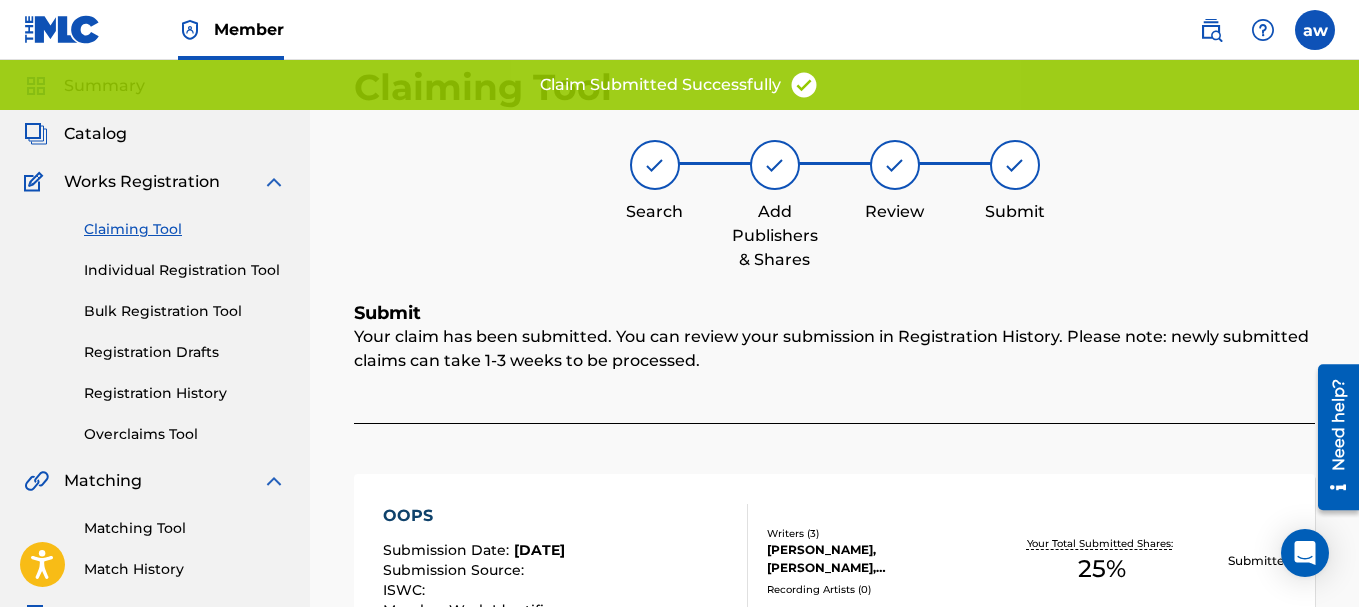 scroll, scrollTop: 0, scrollLeft: 0, axis: both 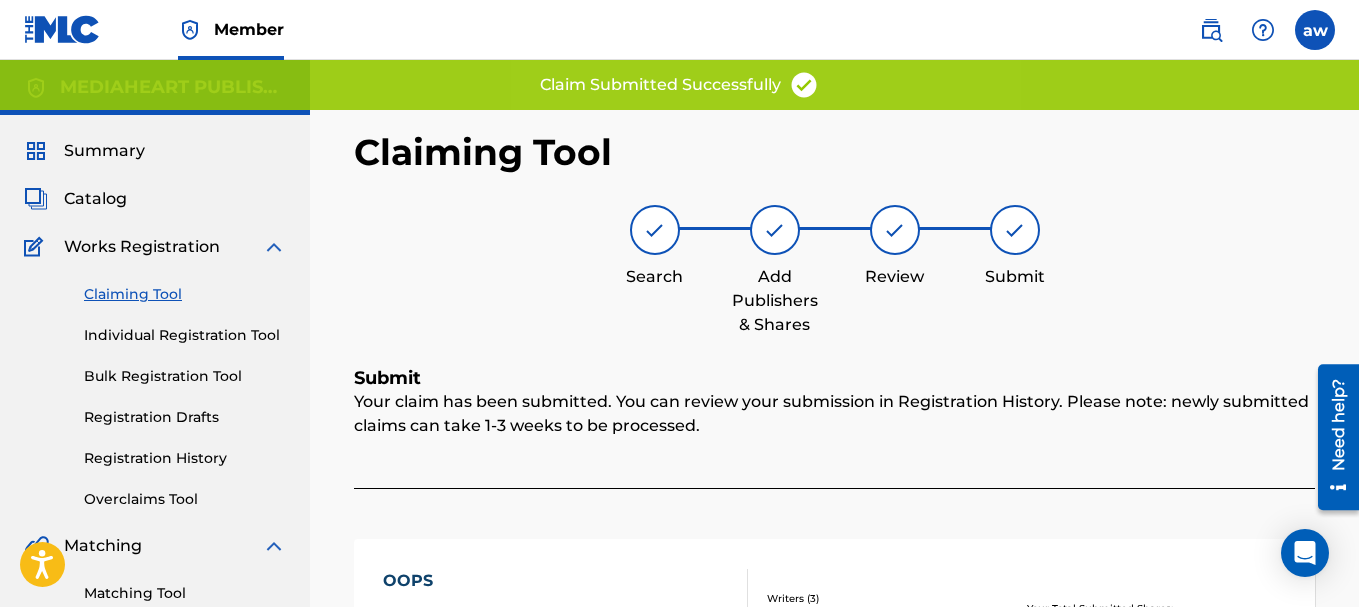 click on "Claiming Tool" at bounding box center [185, 294] 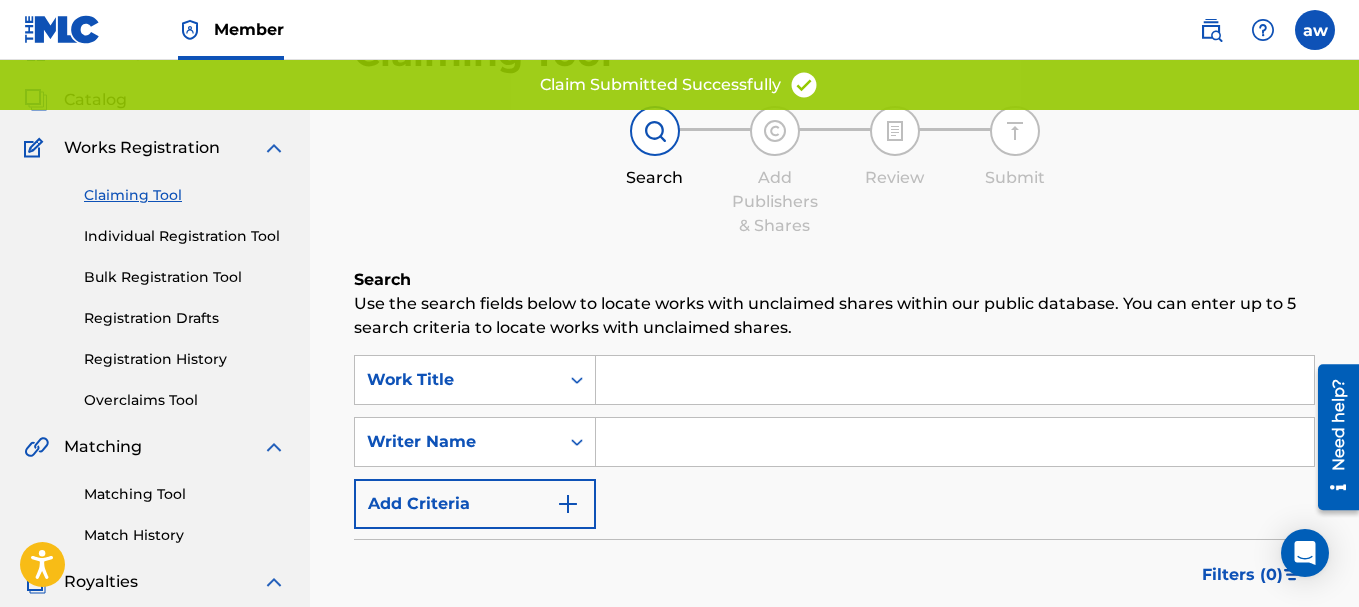scroll, scrollTop: 100, scrollLeft: 0, axis: vertical 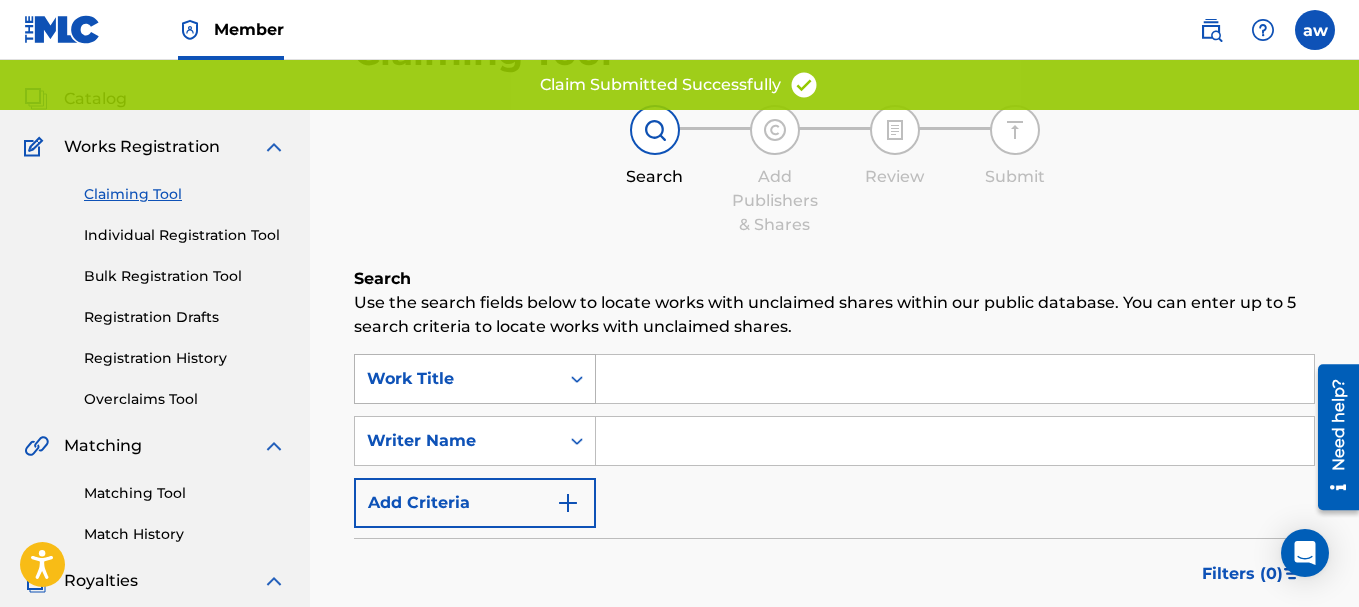 click 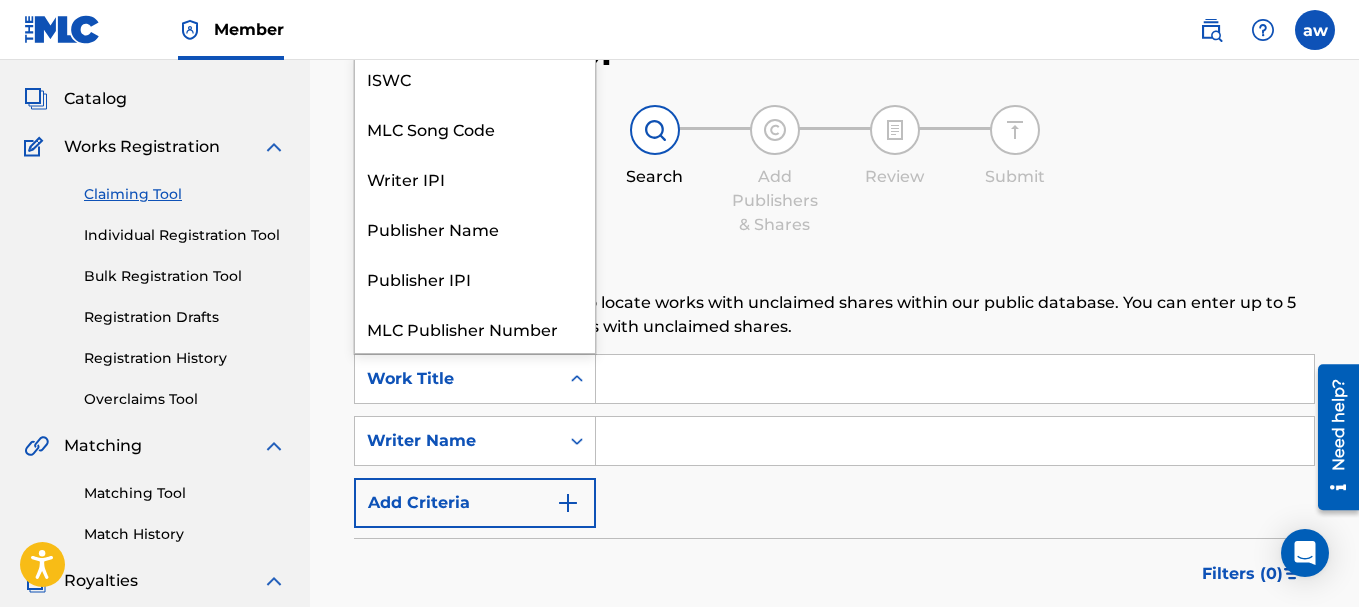 scroll, scrollTop: 50, scrollLeft: 0, axis: vertical 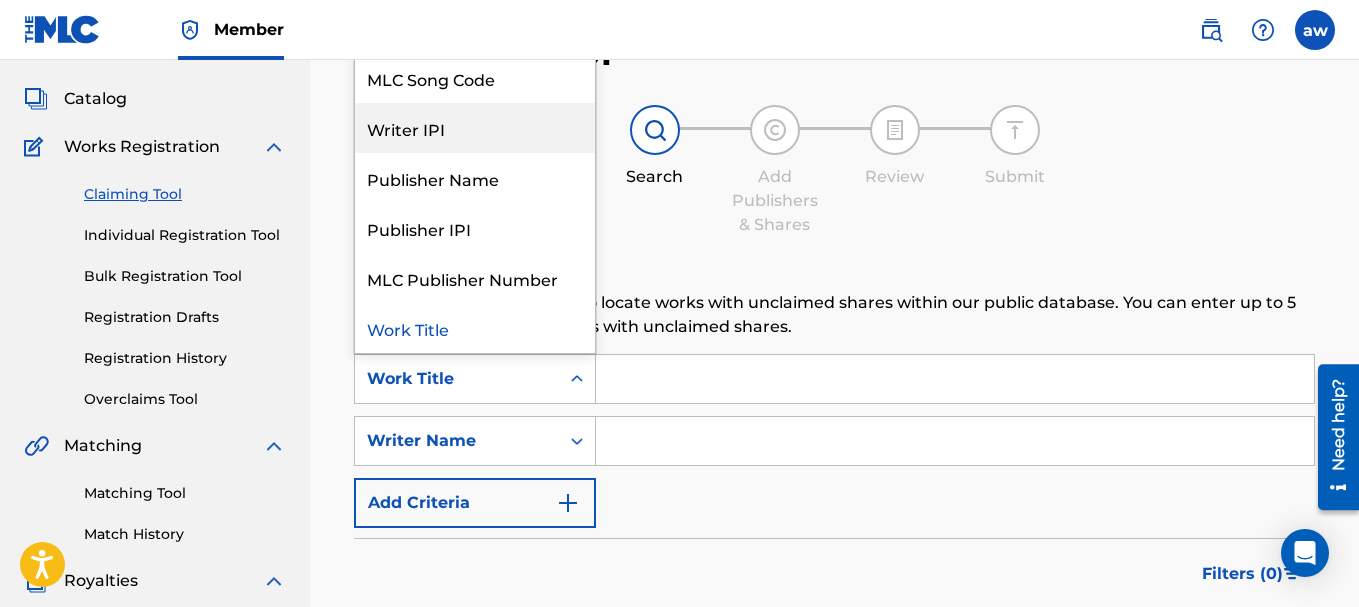 click on "Writer IPI" at bounding box center (475, 128) 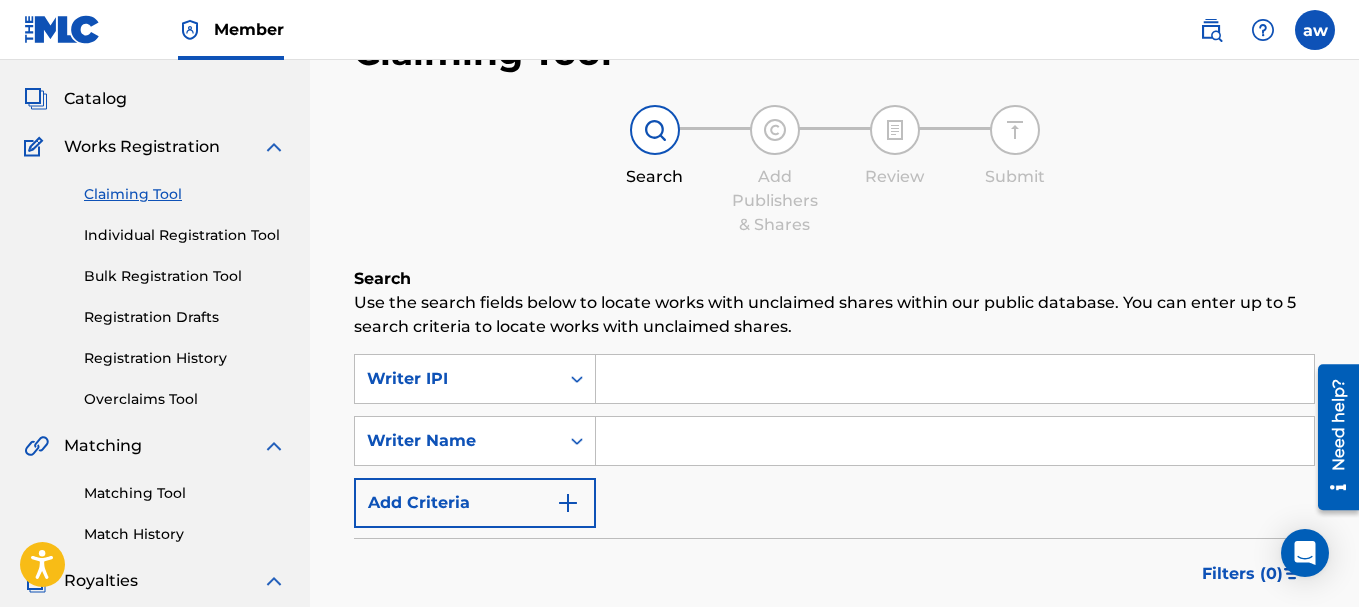 click at bounding box center (955, 379) 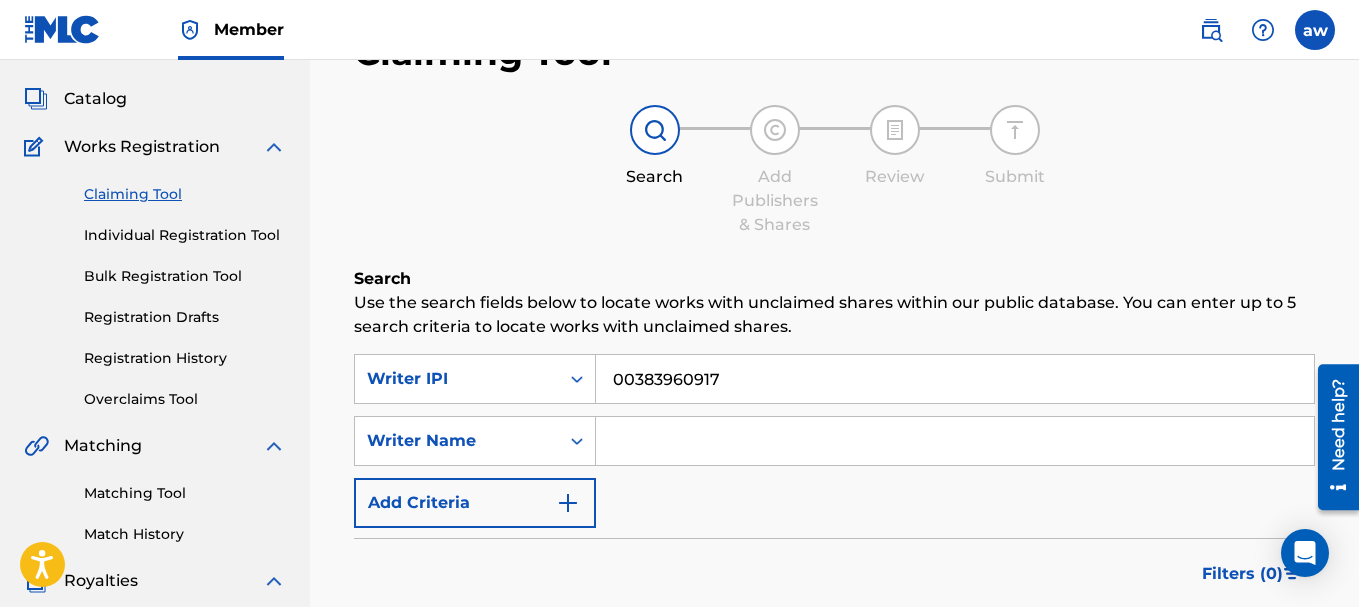 click at bounding box center (955, 441) 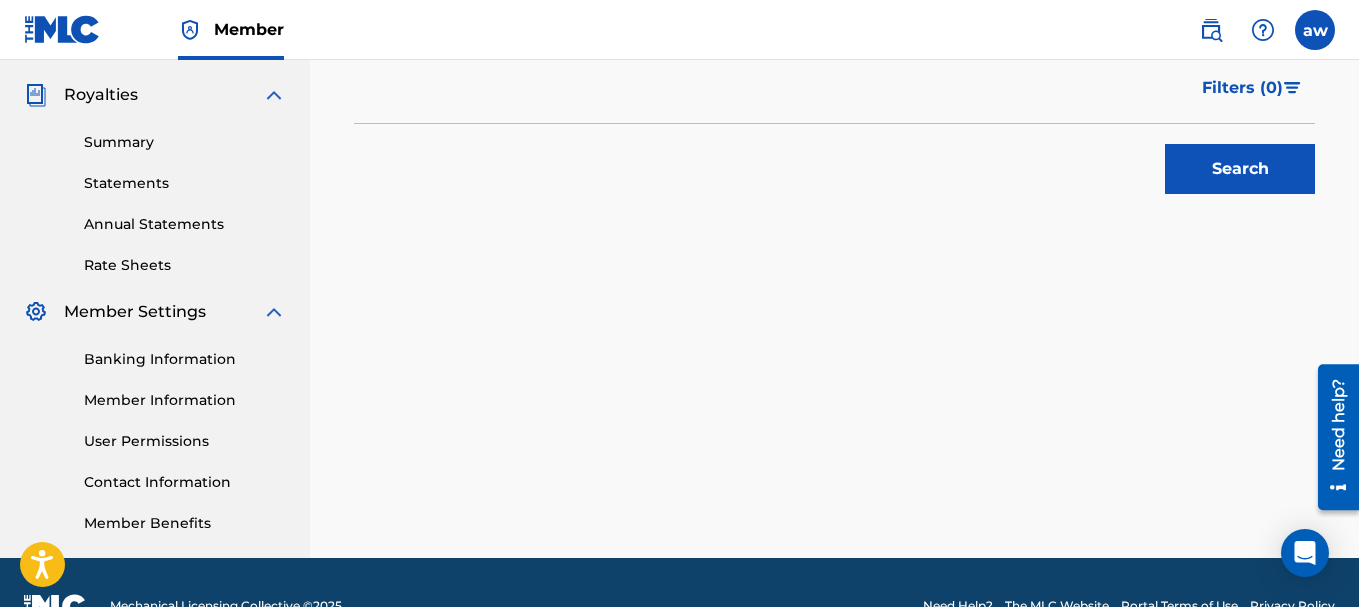 scroll, scrollTop: 600, scrollLeft: 0, axis: vertical 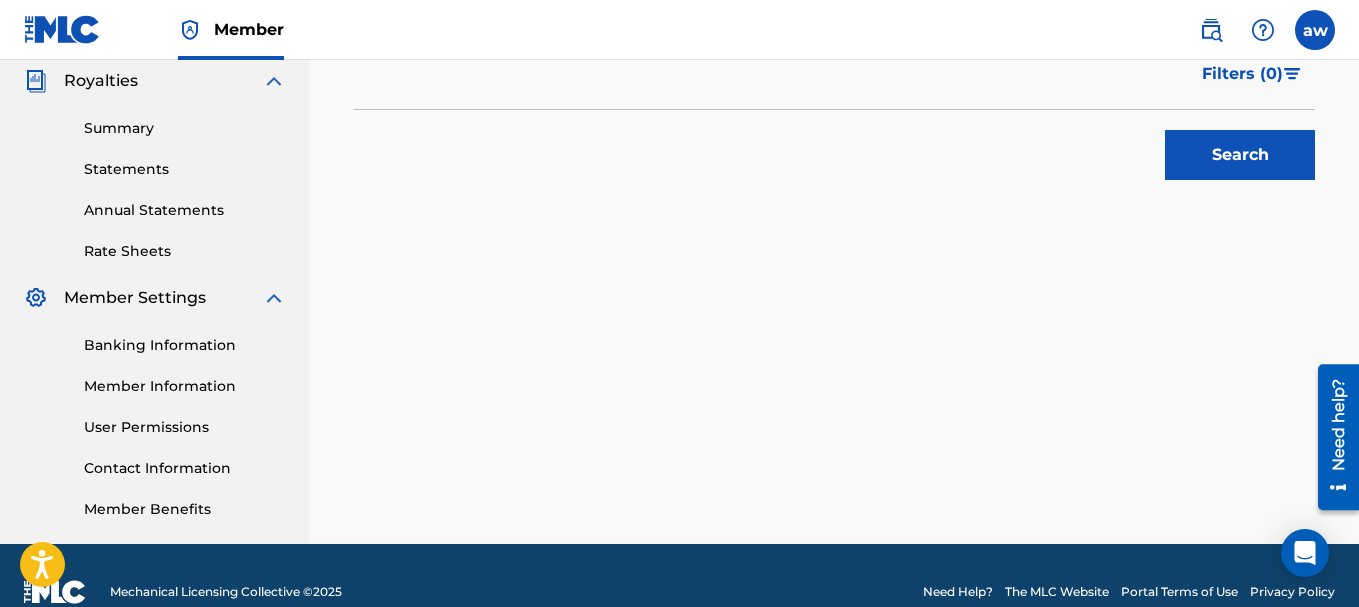 click on "Search" at bounding box center [1240, 155] 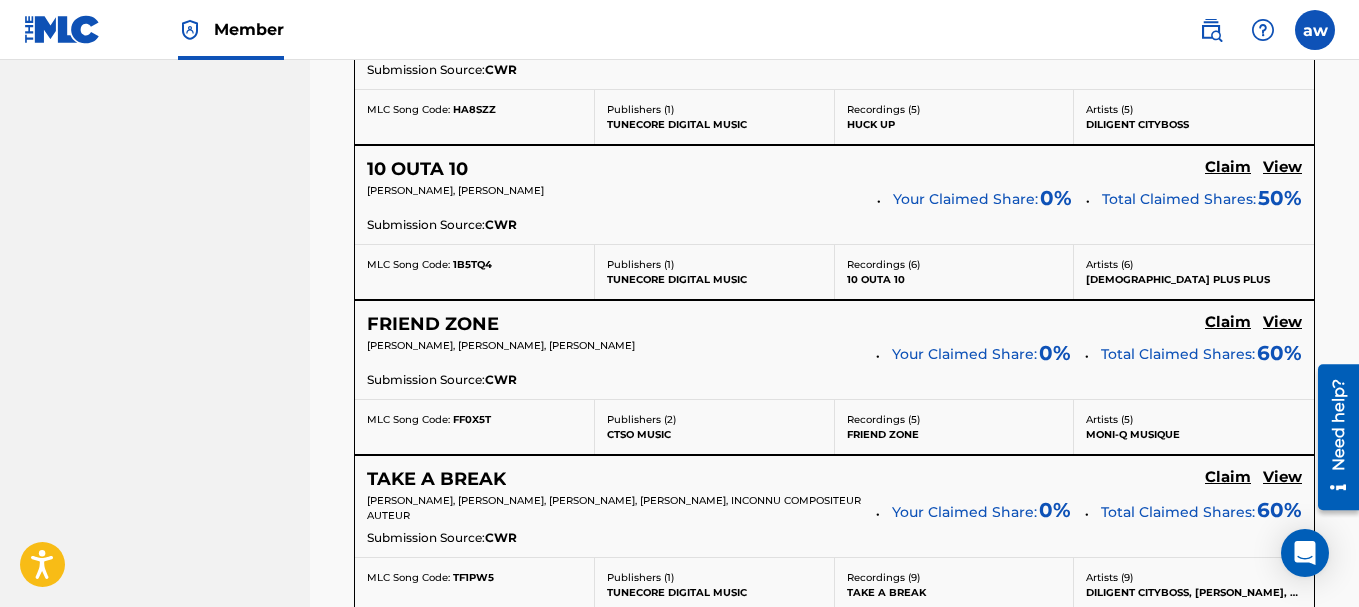 scroll, scrollTop: 3495, scrollLeft: 0, axis: vertical 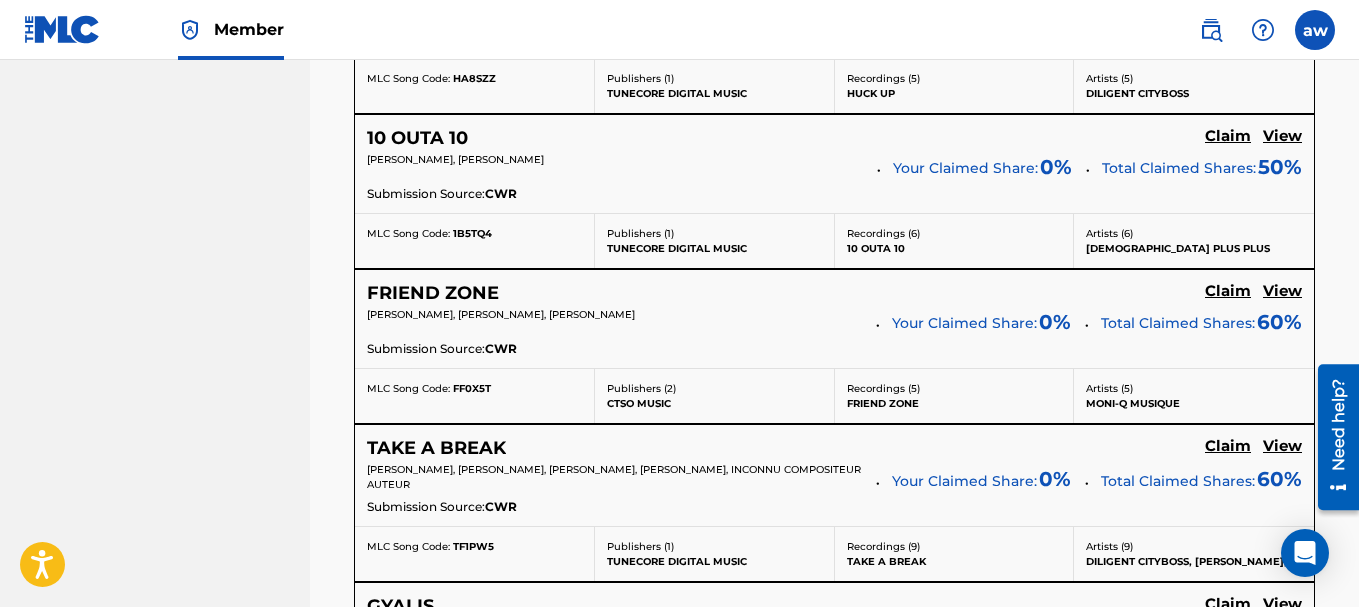 click on "View" at bounding box center (1282, 291) 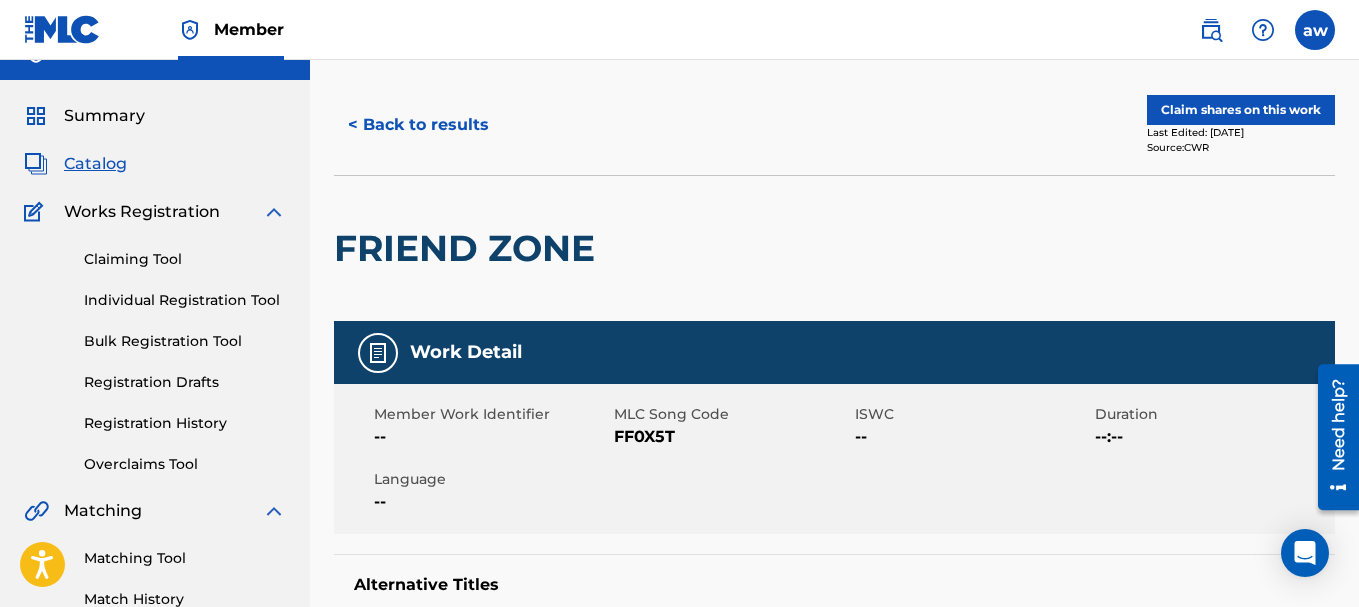 scroll, scrollTop: 0, scrollLeft: 0, axis: both 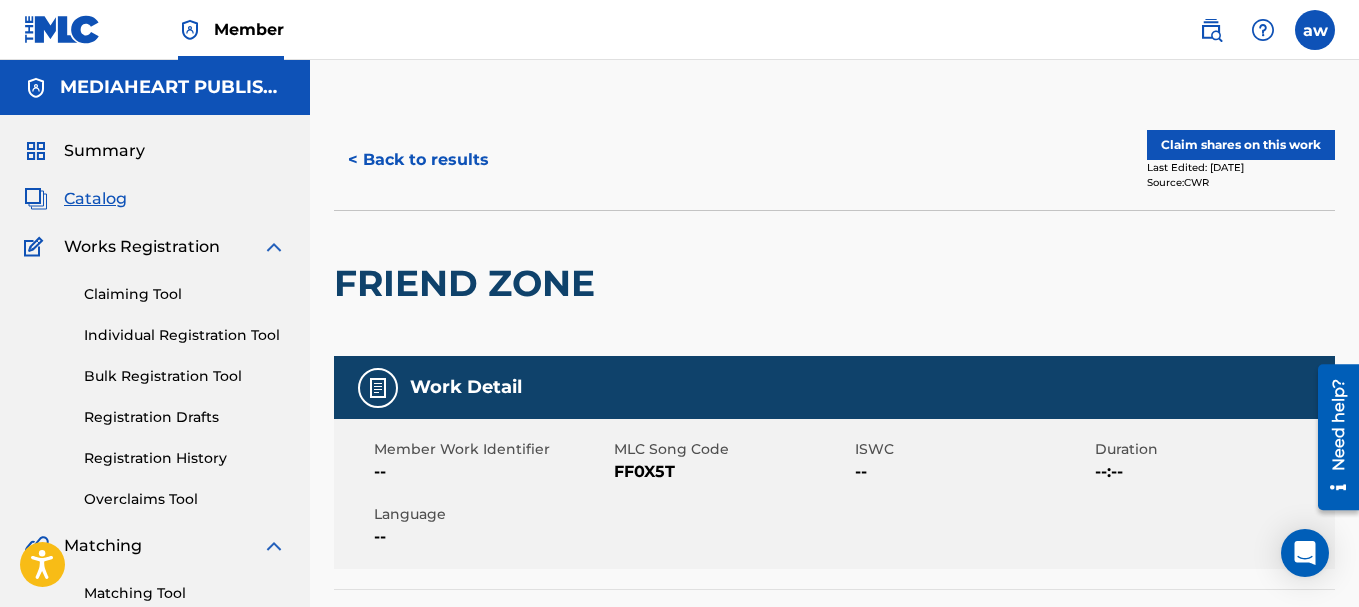 click on "< Back to results" at bounding box center (418, 160) 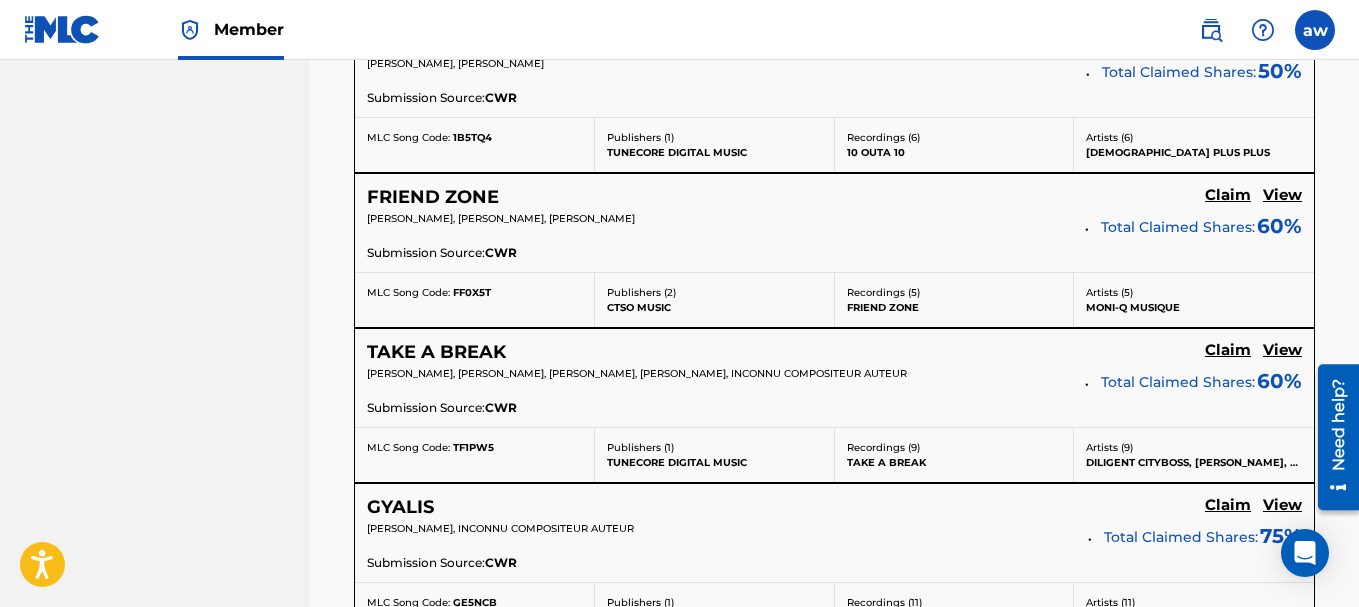 scroll, scrollTop: 3695, scrollLeft: 0, axis: vertical 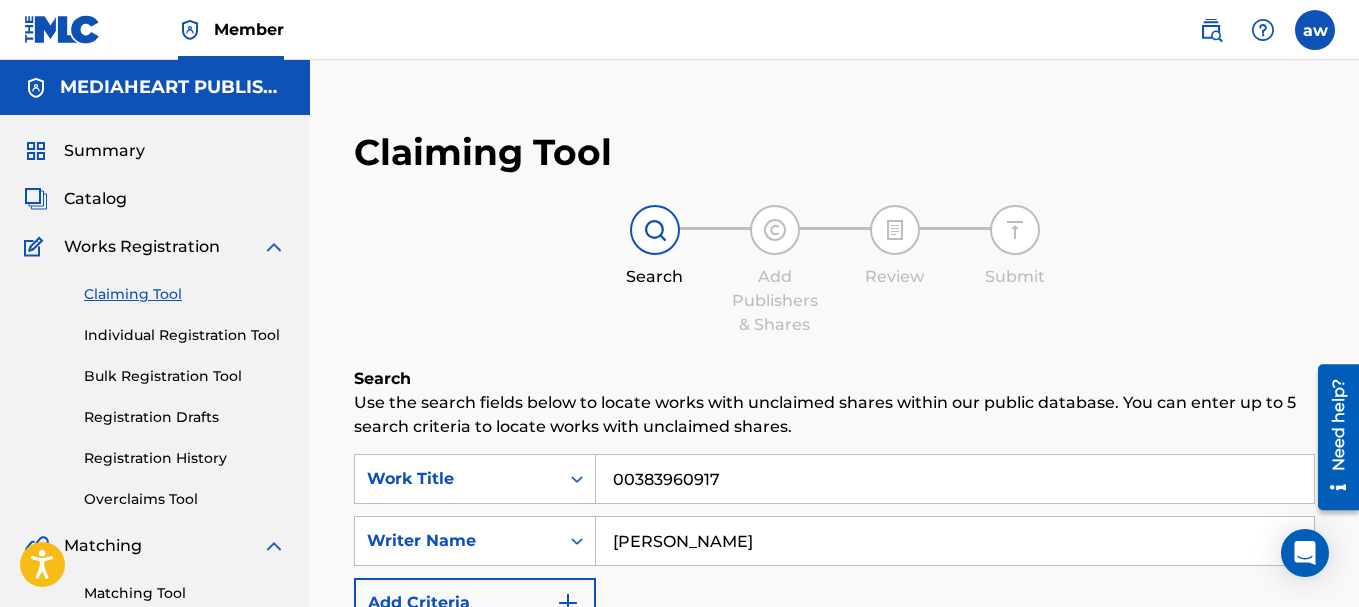 click on "Registration History" at bounding box center (185, 458) 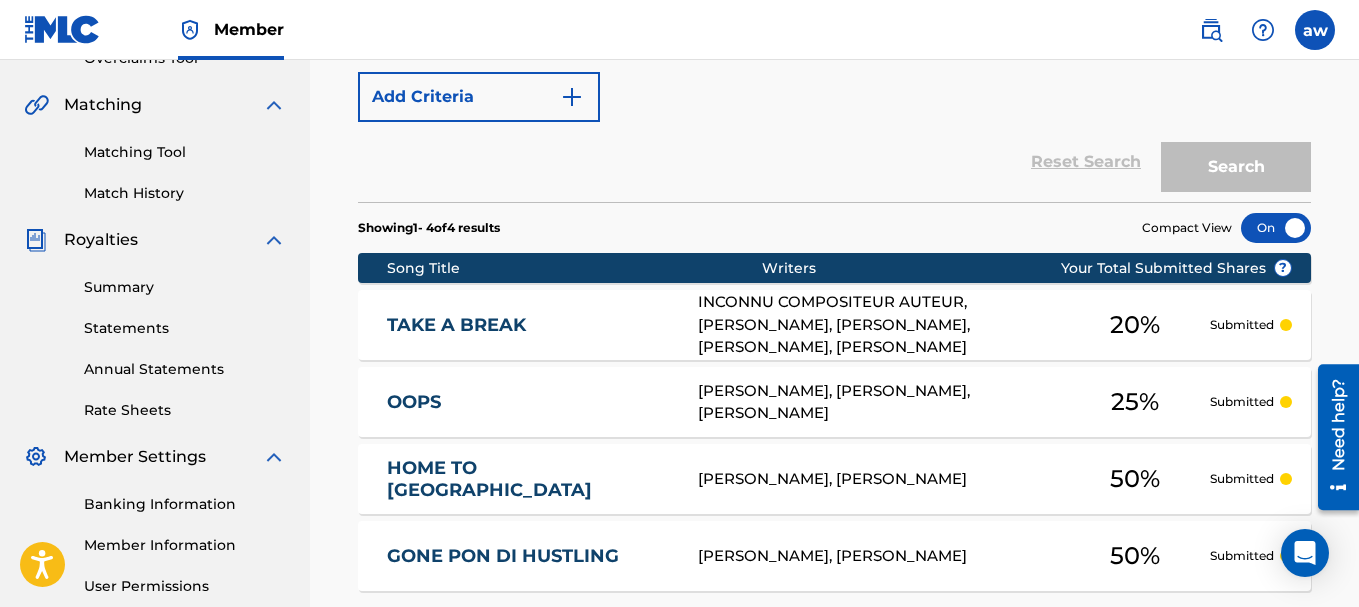 scroll, scrollTop: 247, scrollLeft: 0, axis: vertical 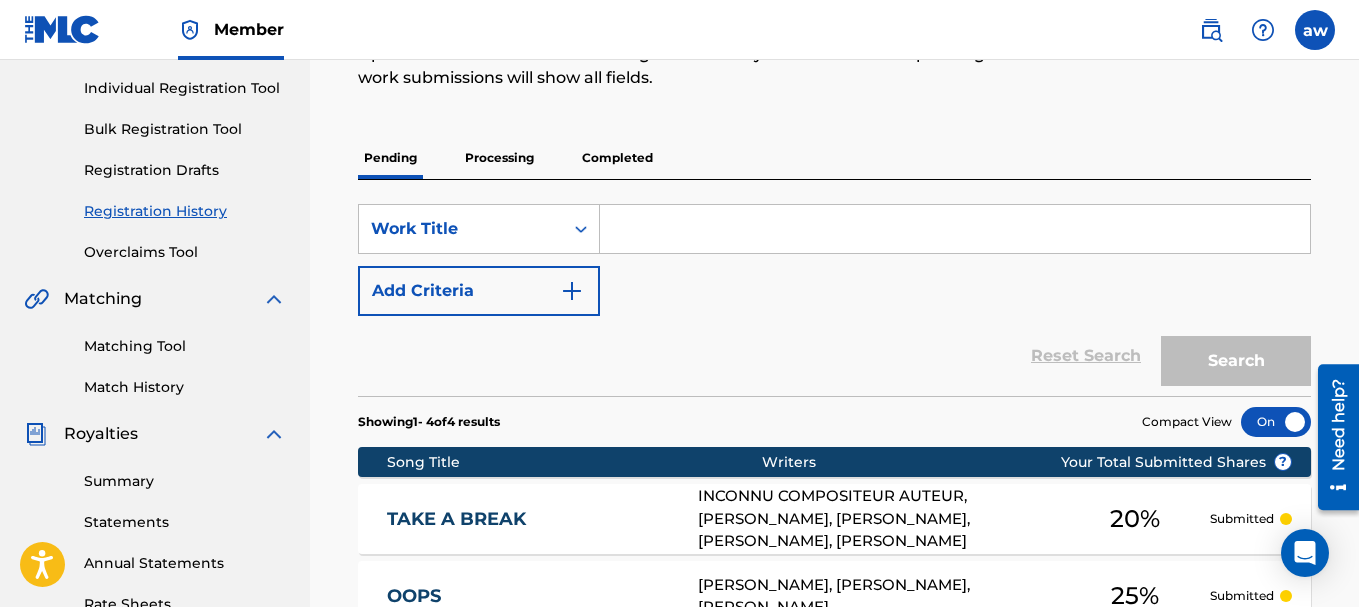 click on "Processing" at bounding box center (499, 158) 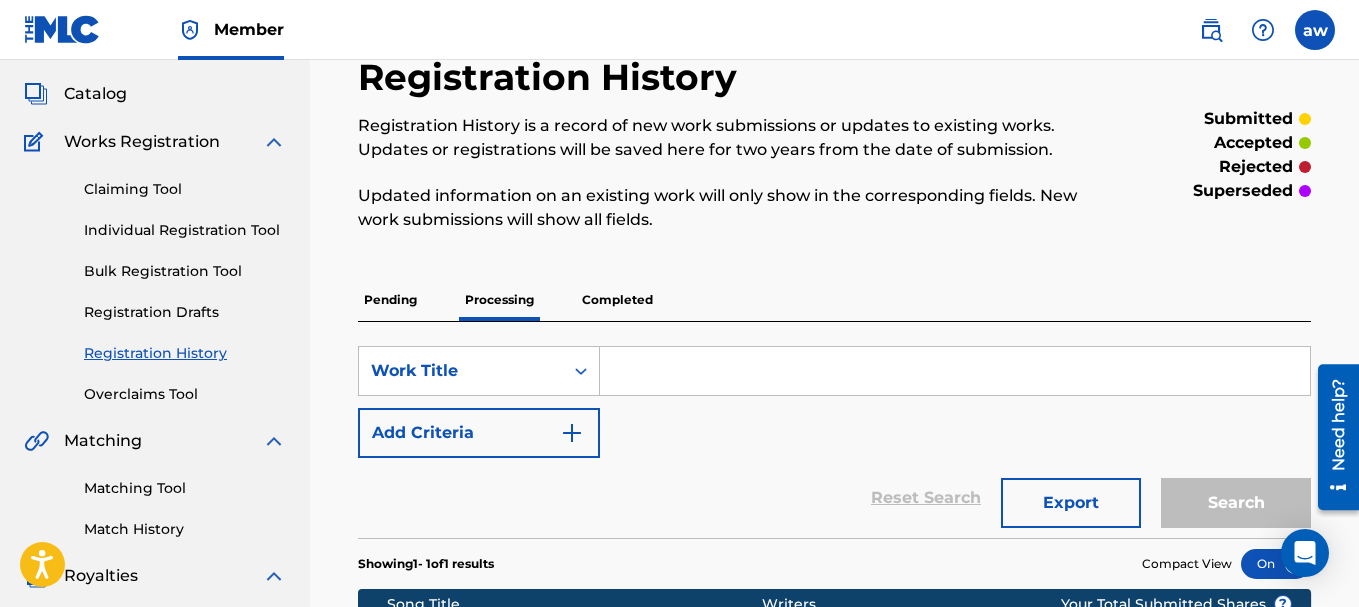scroll, scrollTop: 100, scrollLeft: 0, axis: vertical 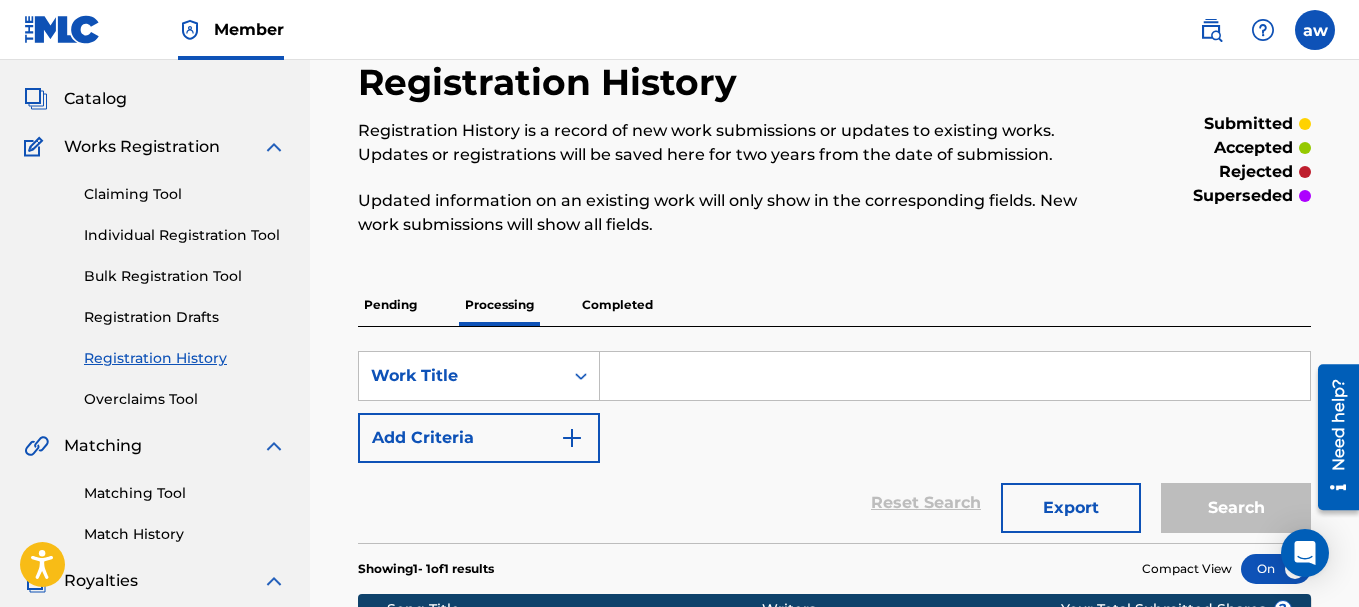 click on "Completed" at bounding box center (617, 305) 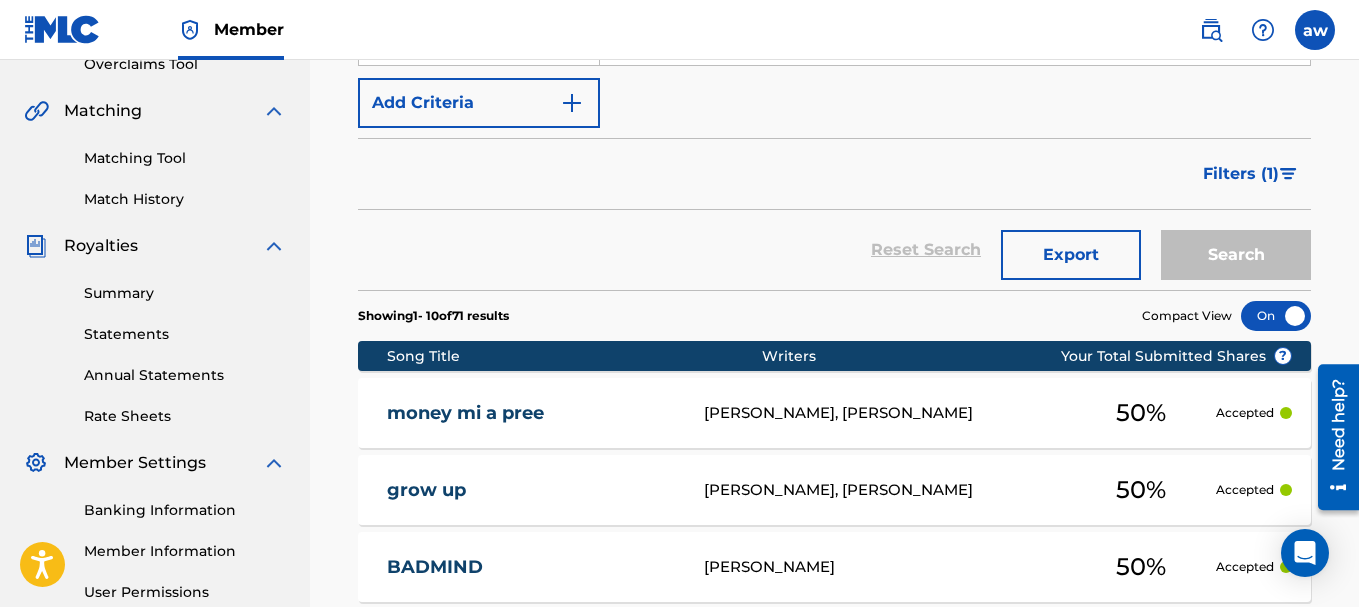 scroll, scrollTop: 400, scrollLeft: 0, axis: vertical 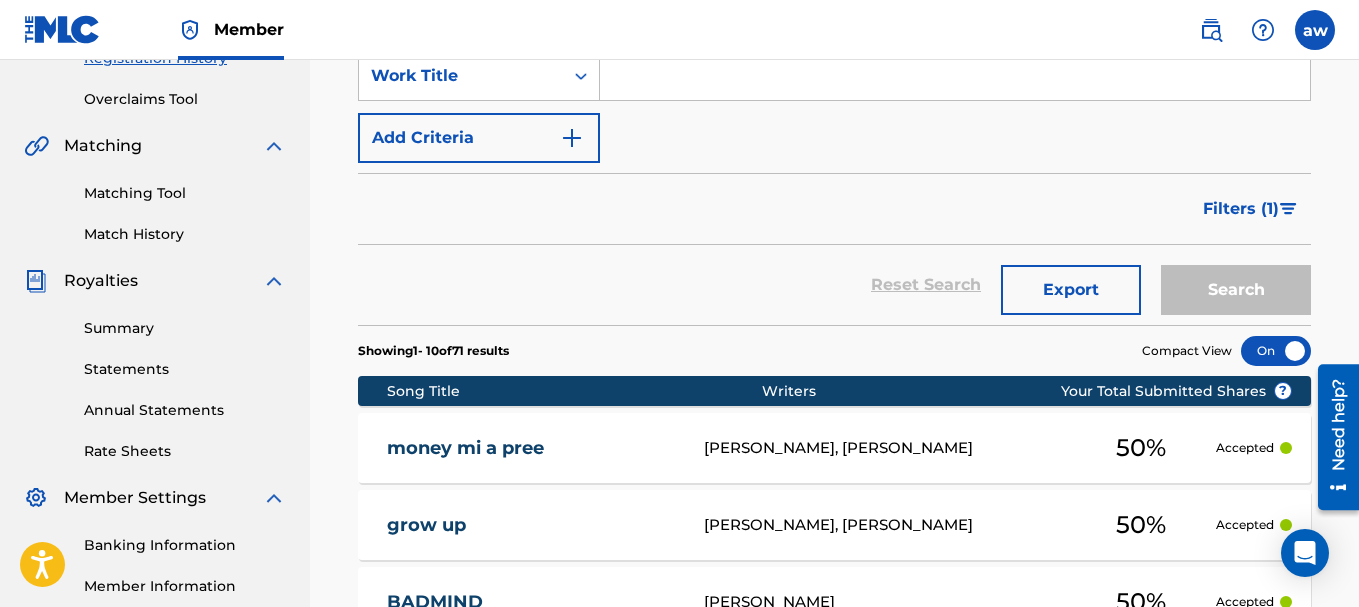 click on "Filters ( 1 )" at bounding box center [1241, 209] 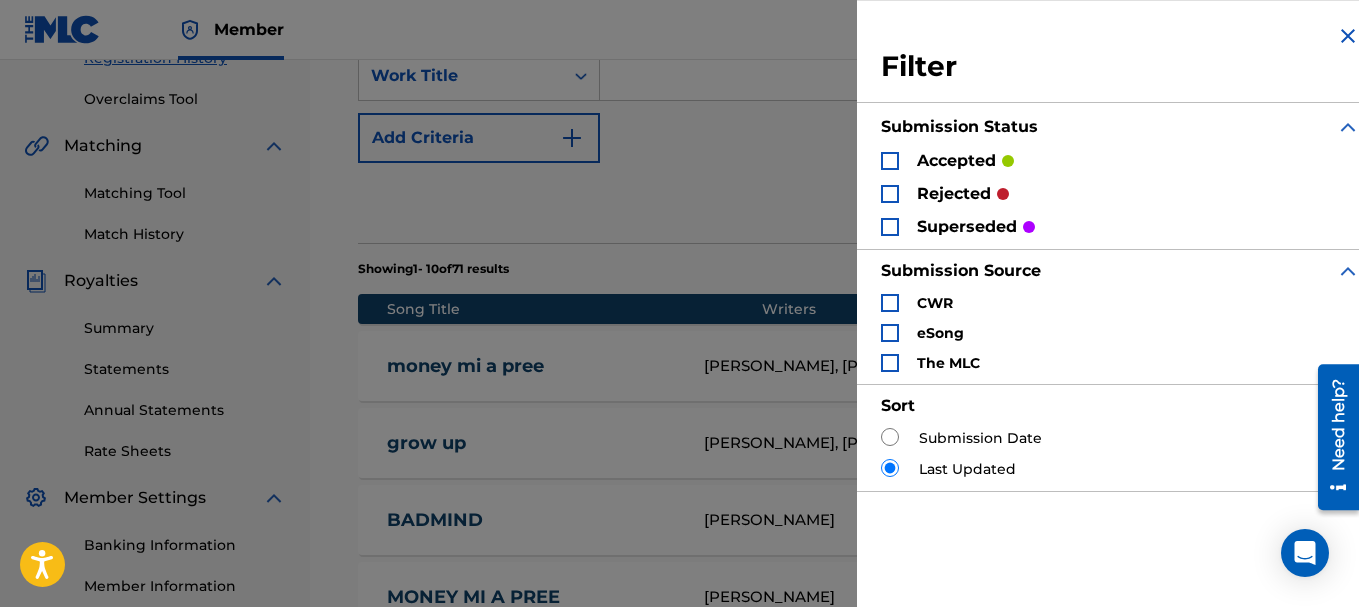 click at bounding box center (890, 194) 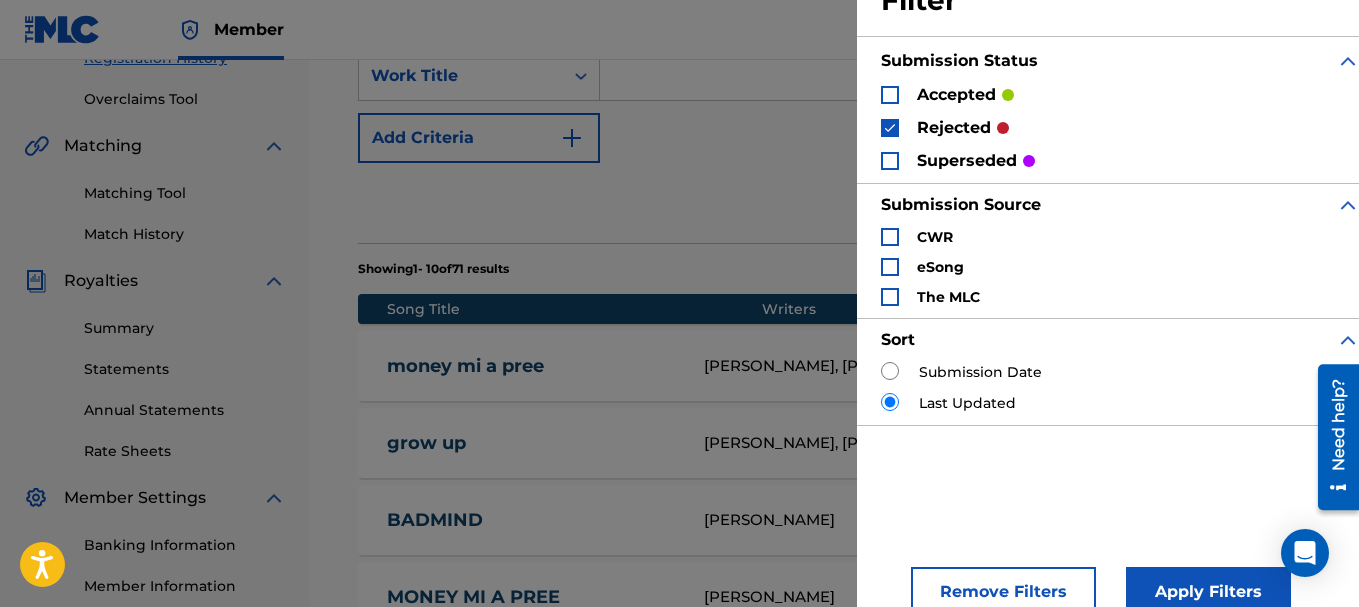 scroll, scrollTop: 100, scrollLeft: 0, axis: vertical 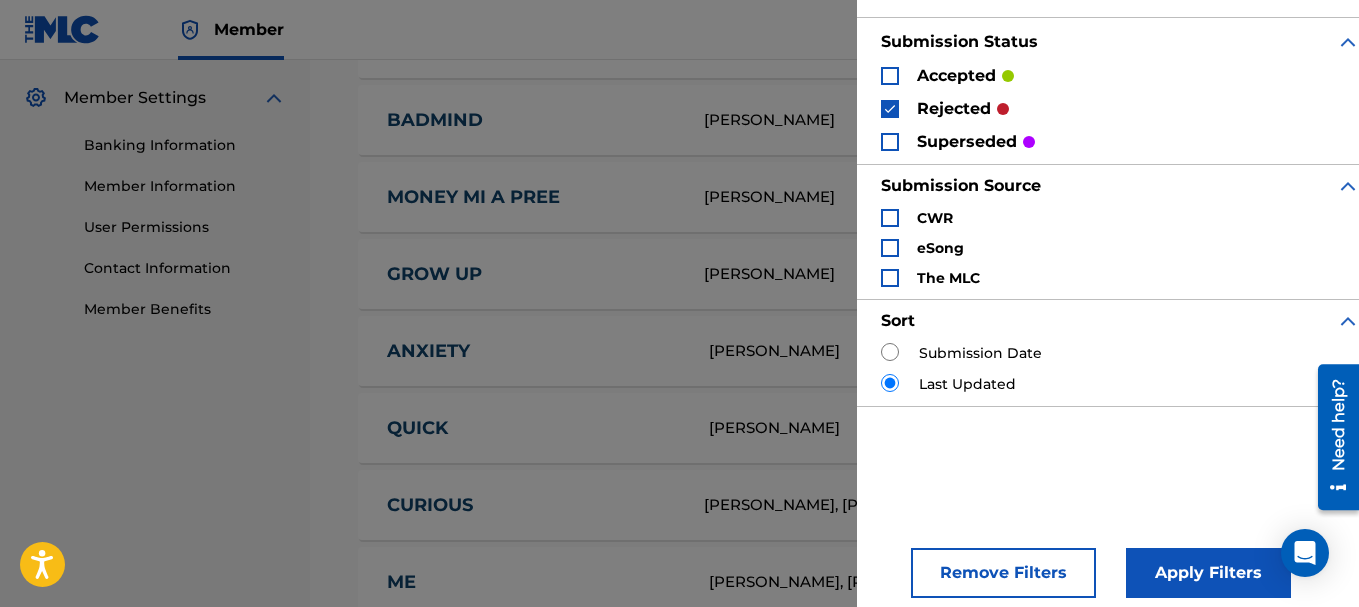click on "Apply Filters" at bounding box center [1208, 573] 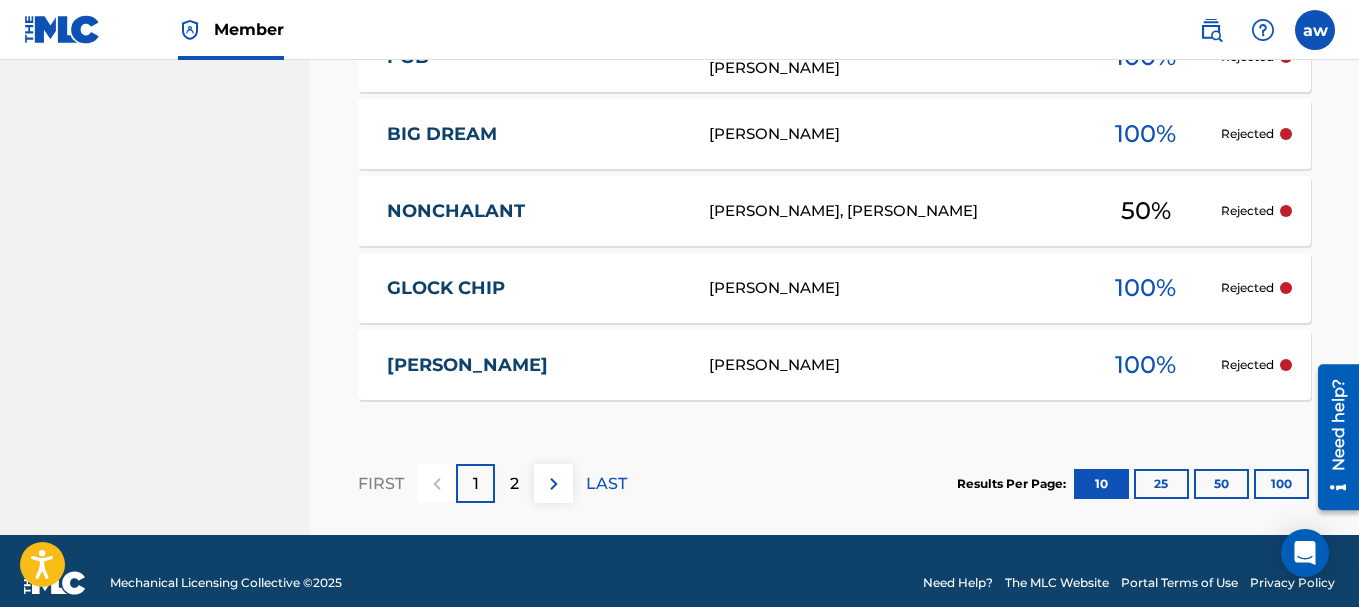 scroll, scrollTop: 1200, scrollLeft: 0, axis: vertical 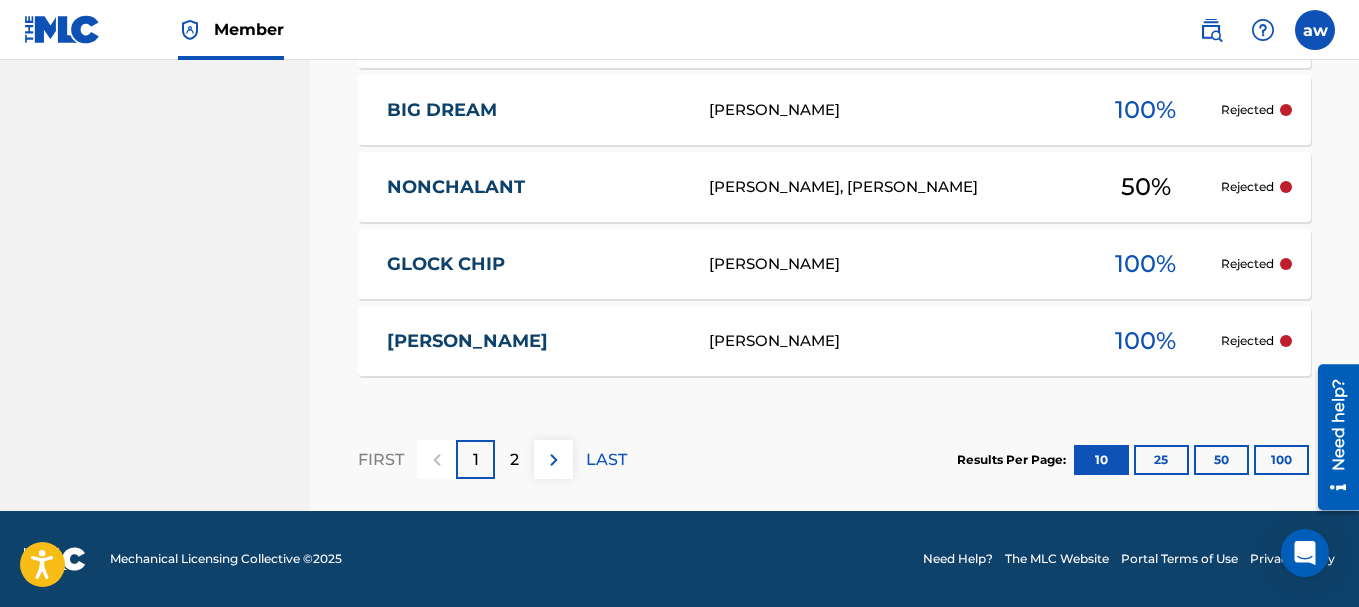 click on "25" at bounding box center (1161, 460) 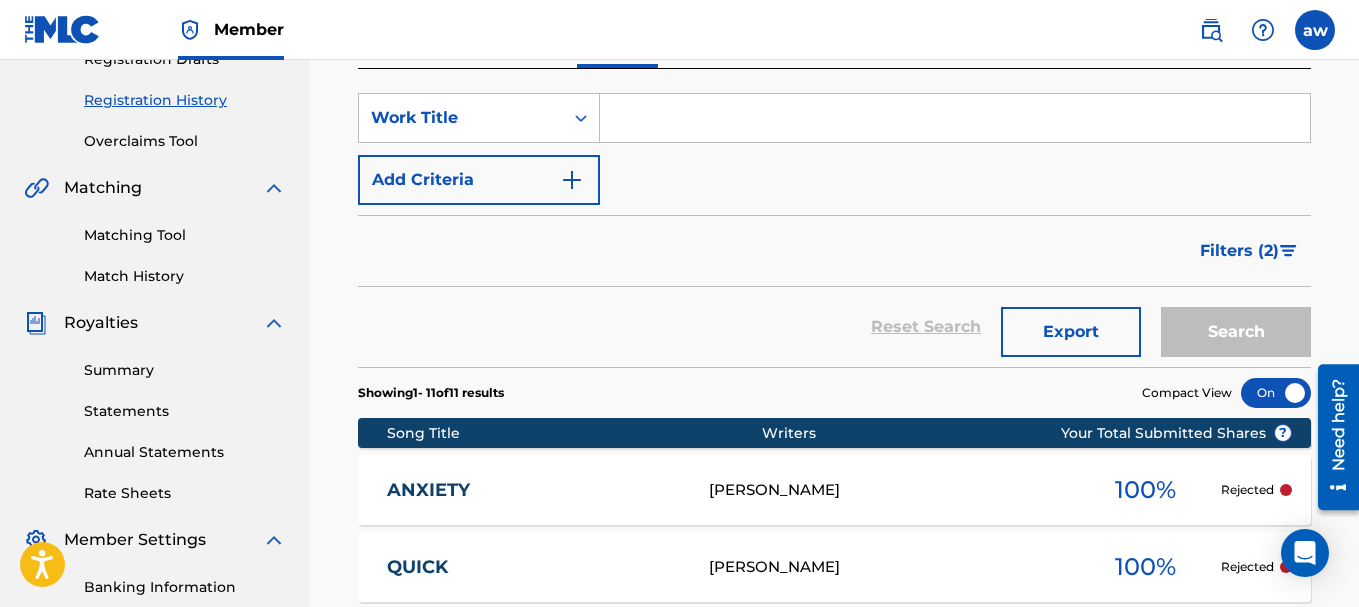 scroll, scrollTop: 368, scrollLeft: 0, axis: vertical 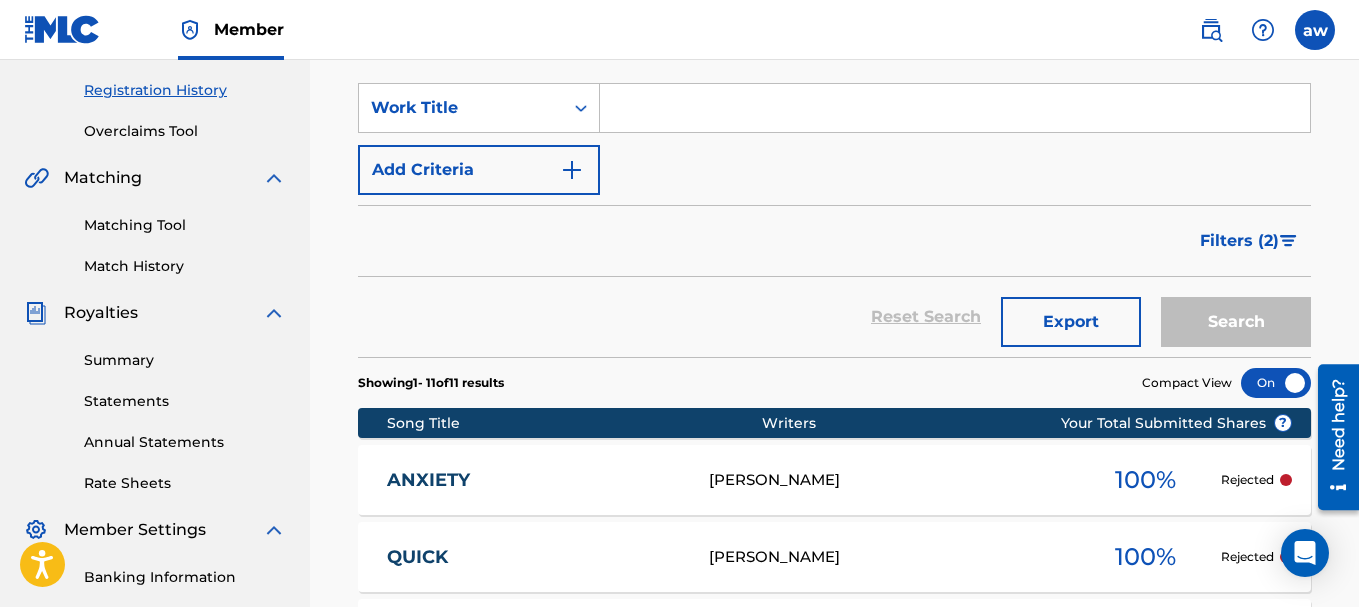 click on "Filters ( 2 )" at bounding box center [1239, 241] 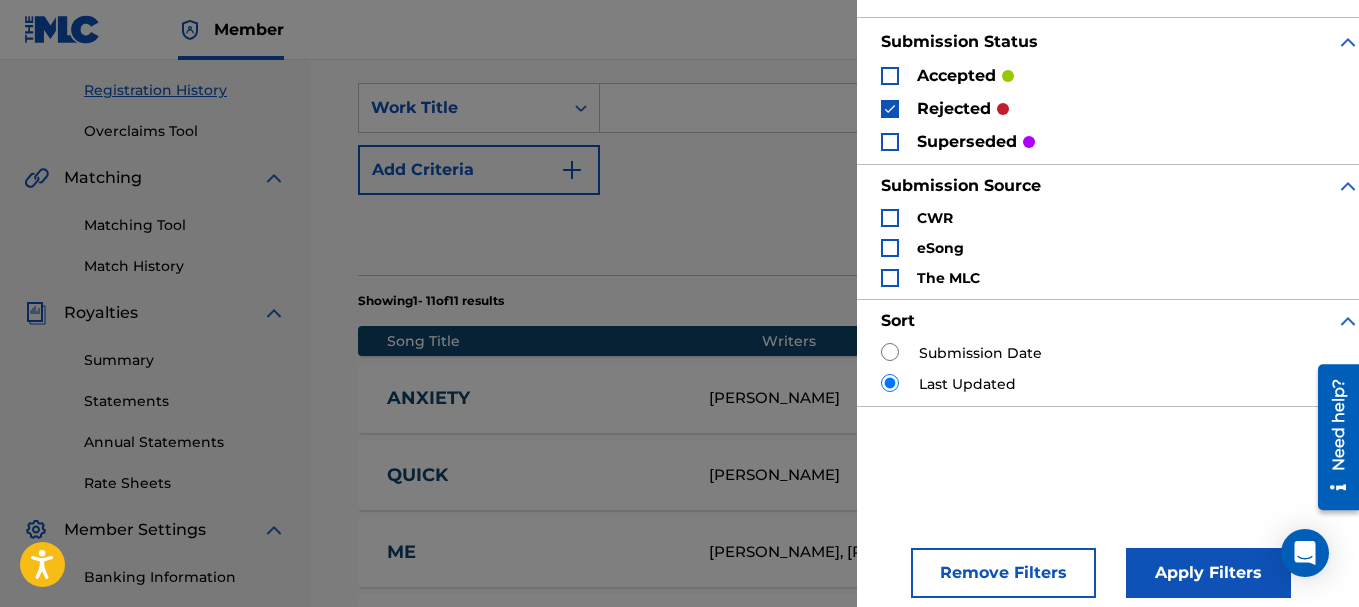 scroll, scrollTop: 0, scrollLeft: 0, axis: both 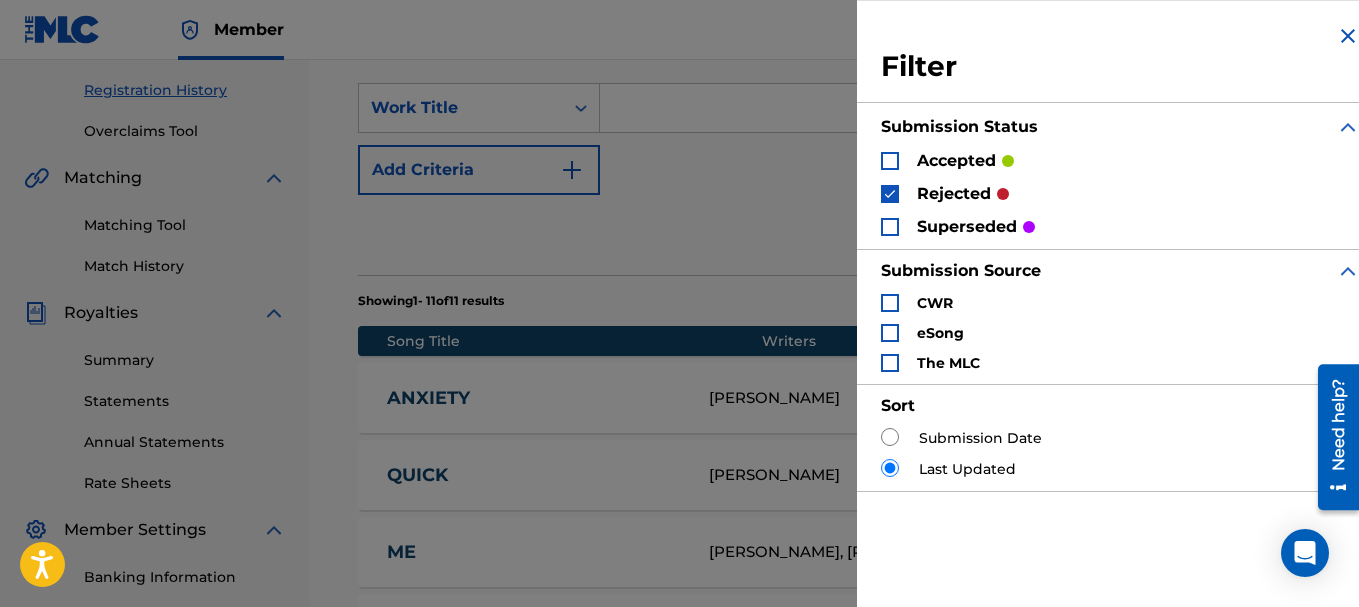 click at bounding box center [890, 161] 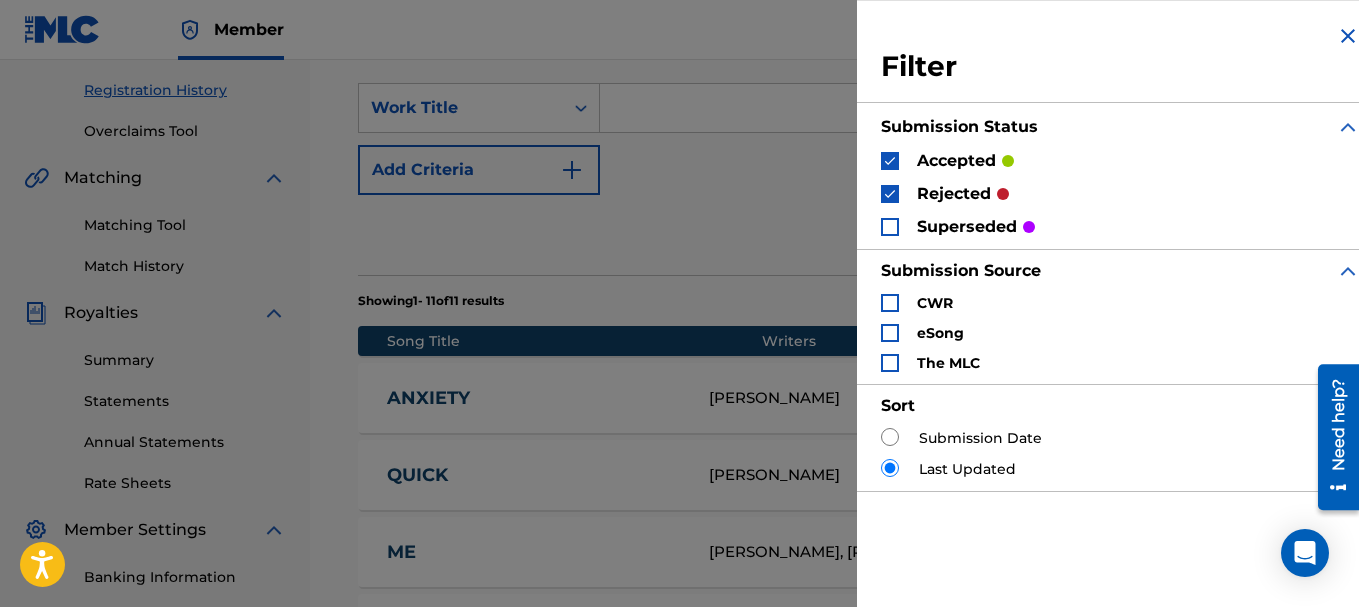 click at bounding box center [890, 194] 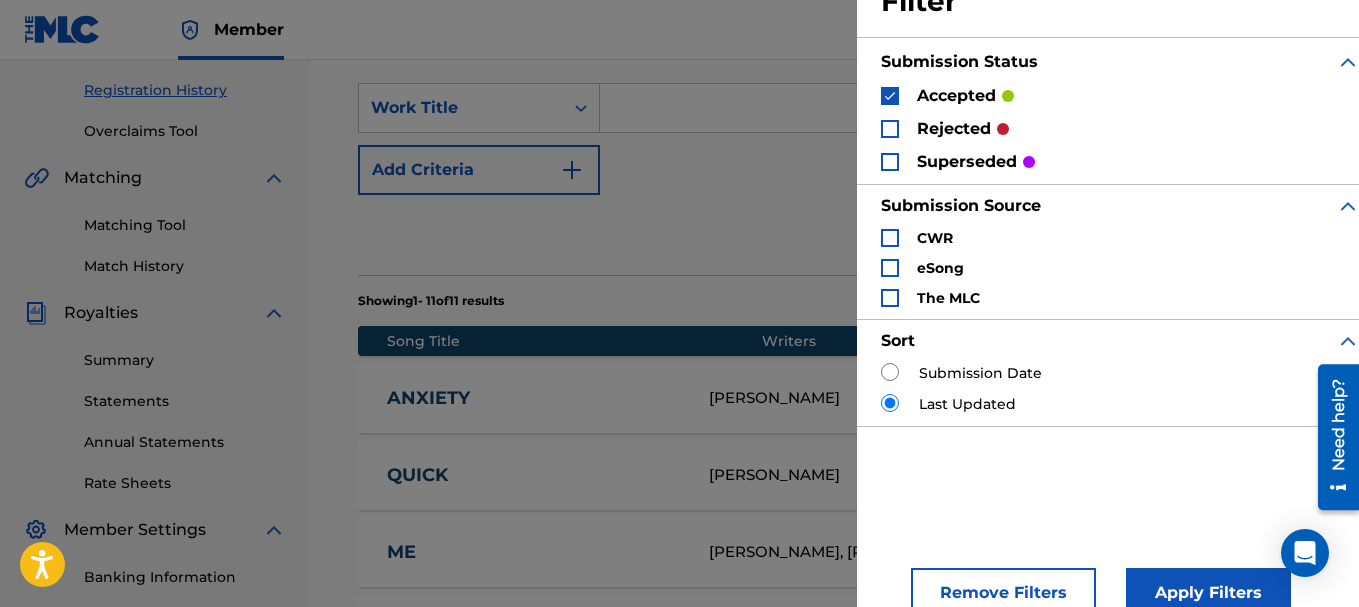 scroll, scrollTop: 100, scrollLeft: 0, axis: vertical 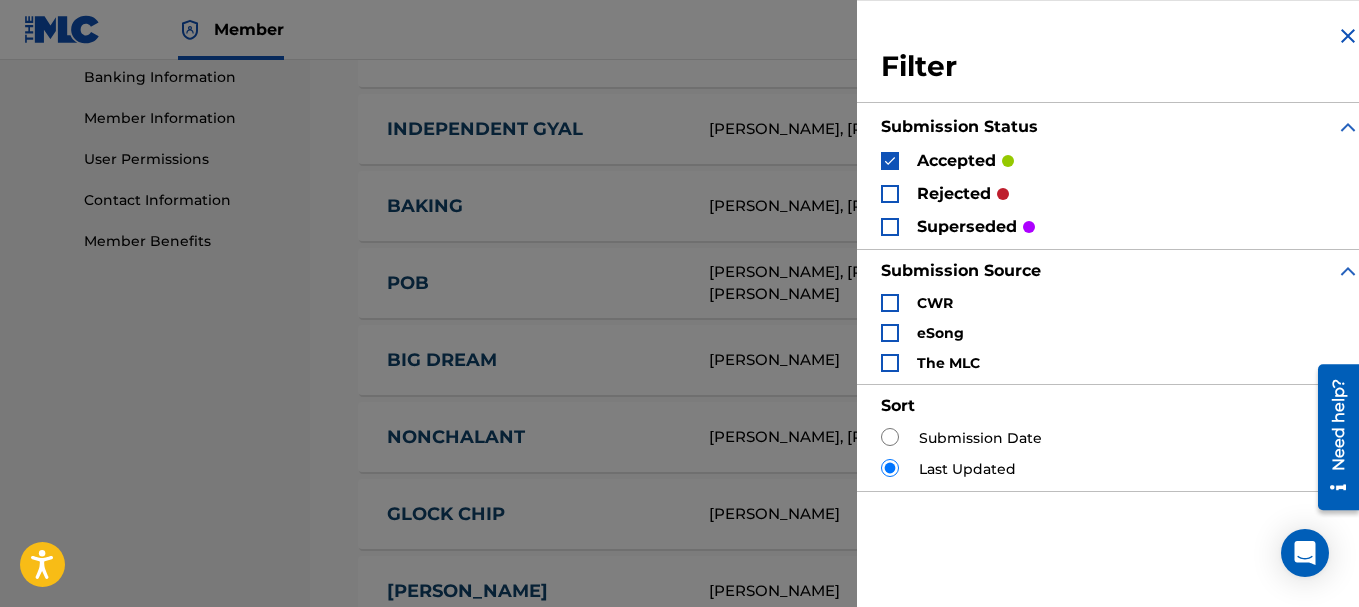 click at bounding box center (890, 227) 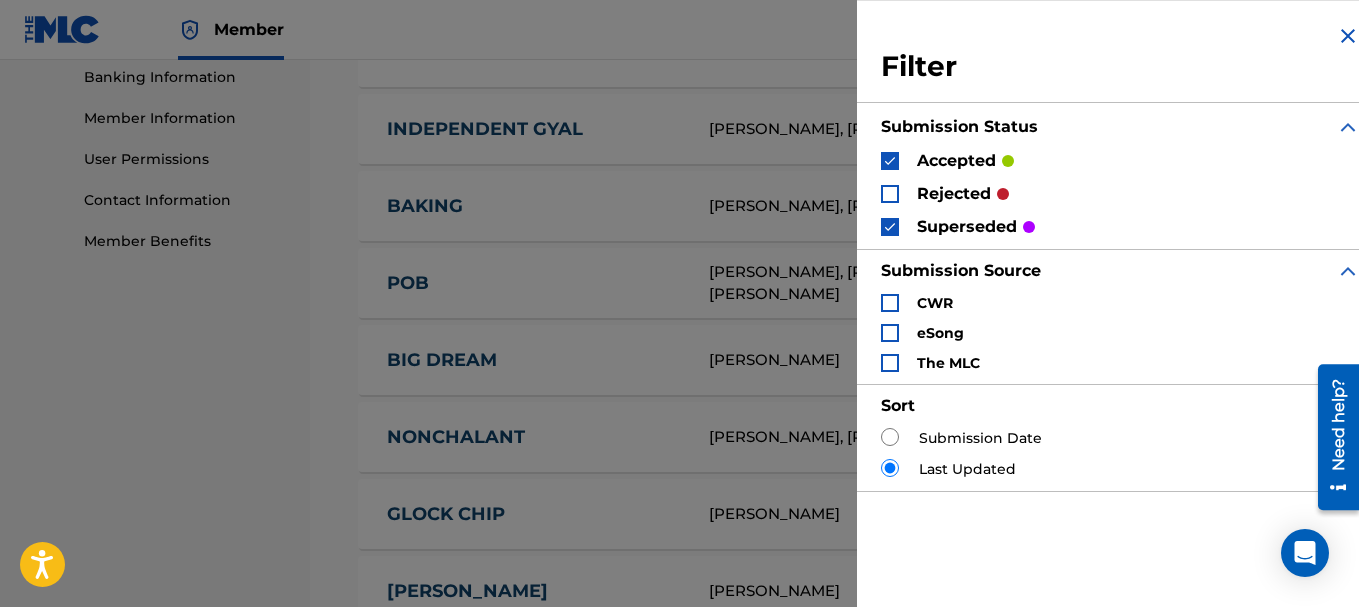 drag, startPoint x: 884, startPoint y: 158, endPoint x: 906, endPoint y: 186, distance: 35.608986 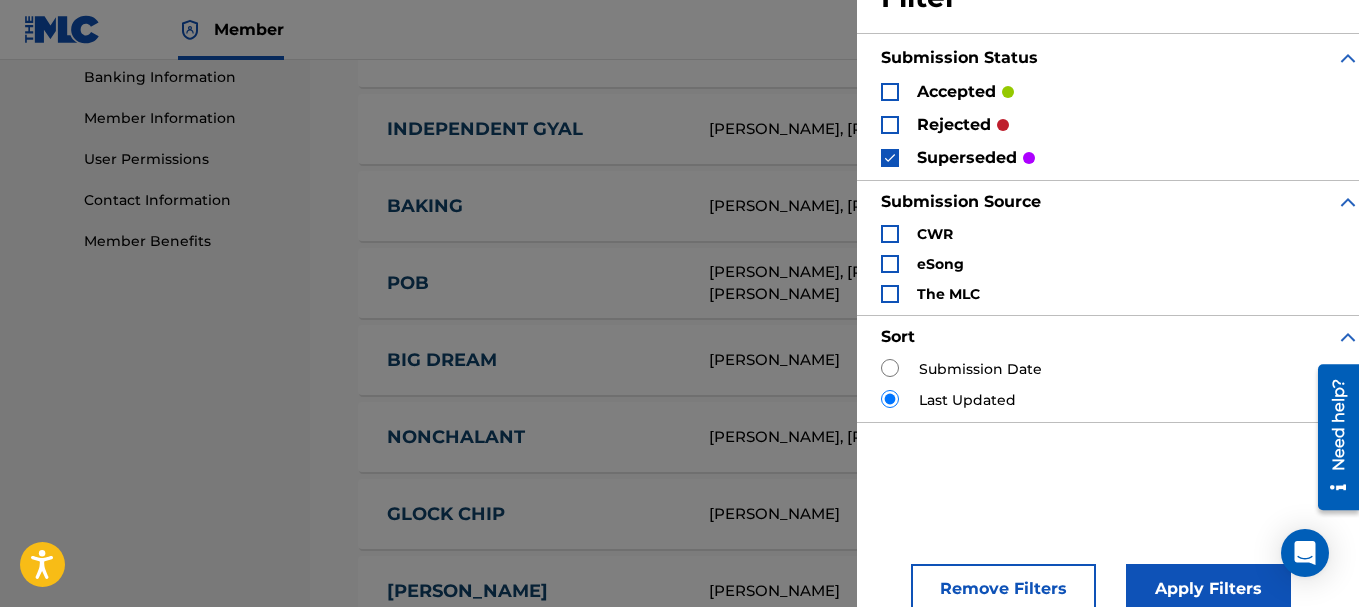 scroll, scrollTop: 100, scrollLeft: 0, axis: vertical 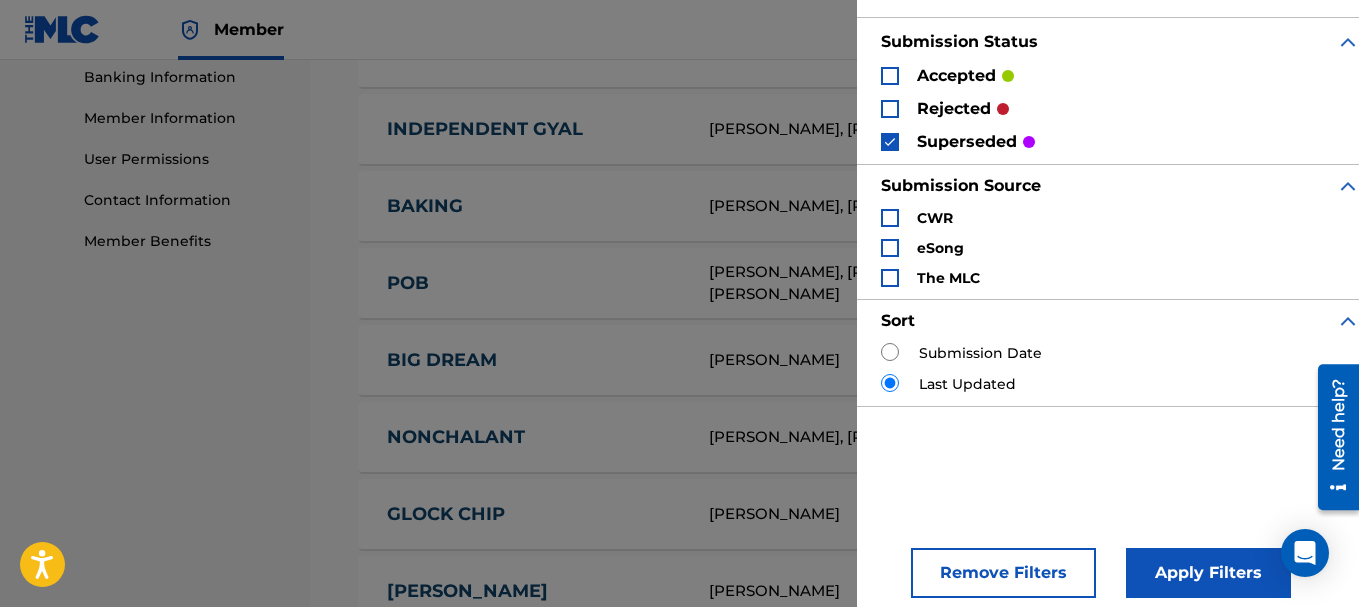 click on "Apply Filters" at bounding box center (1208, 573) 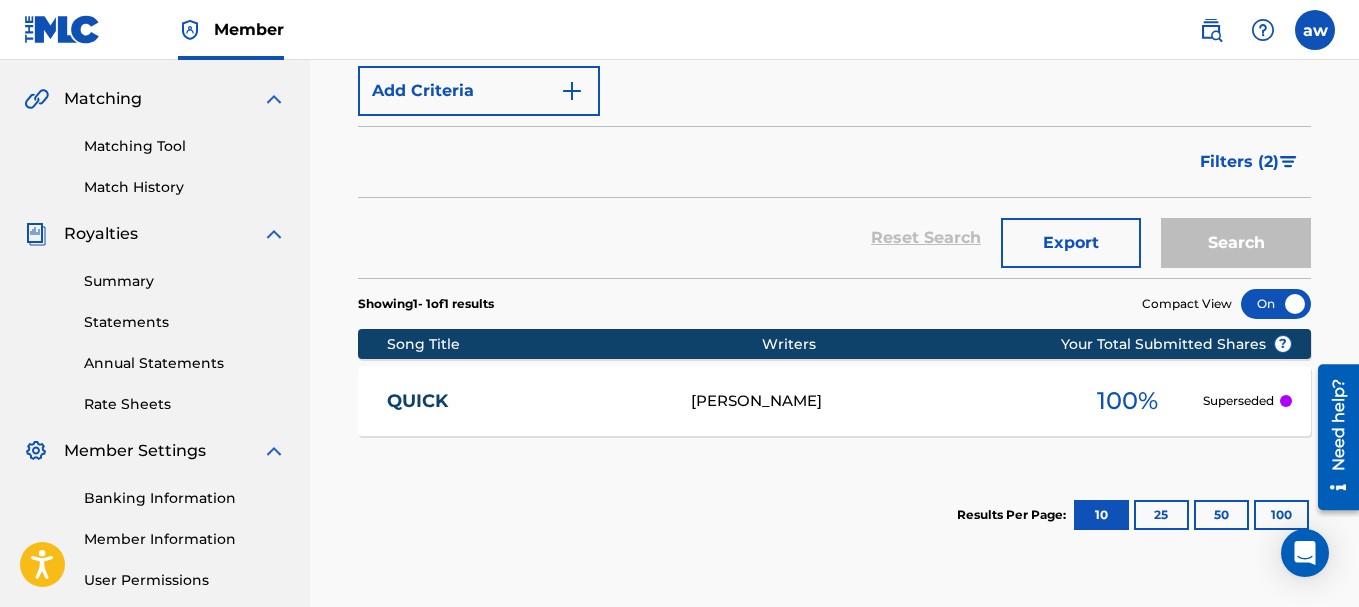 scroll, scrollTop: 433, scrollLeft: 0, axis: vertical 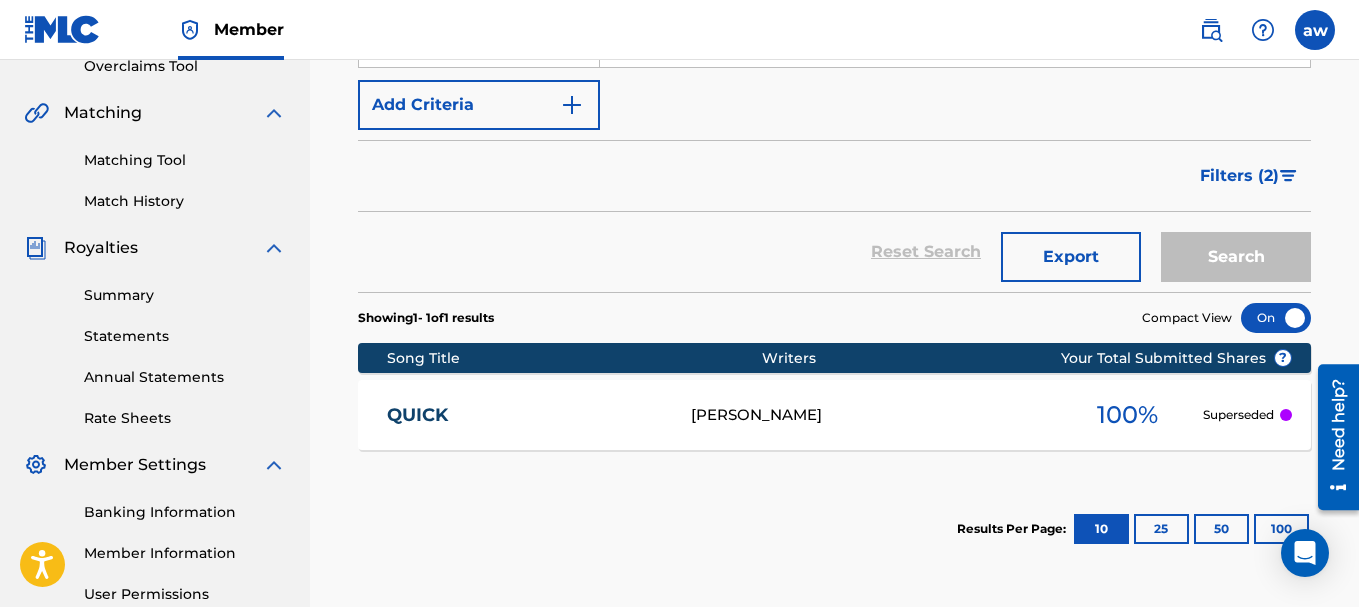 click on "Filters ( 2 )" at bounding box center (1239, 176) 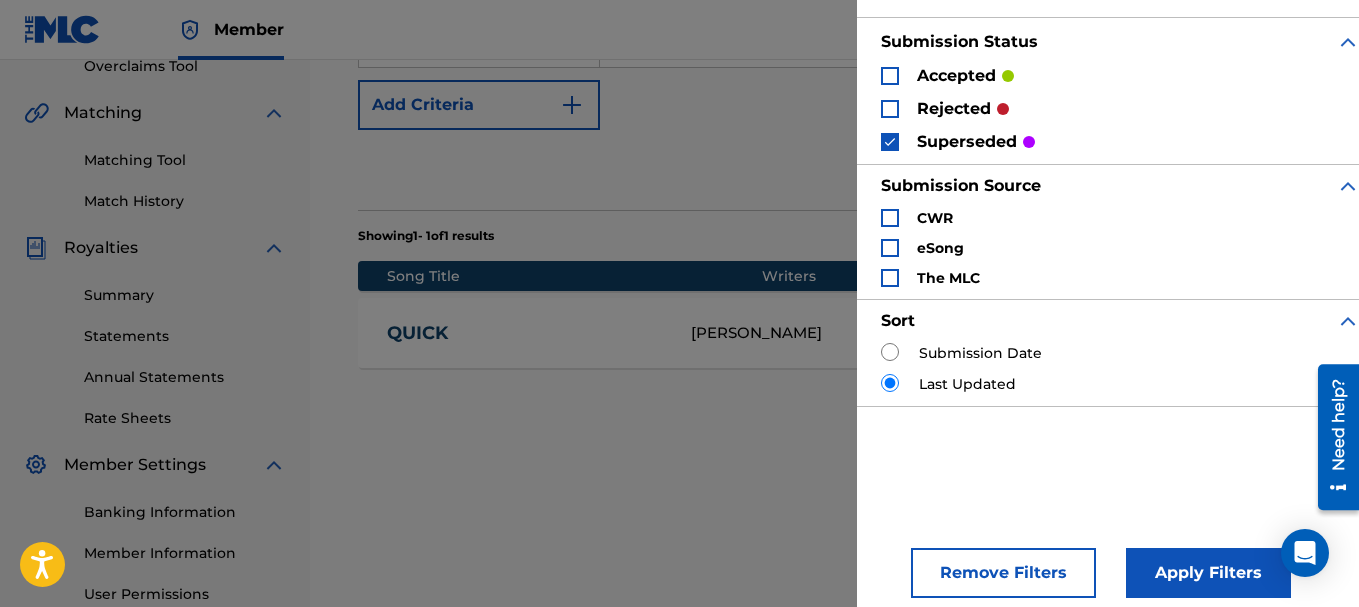 click at bounding box center (890, 76) 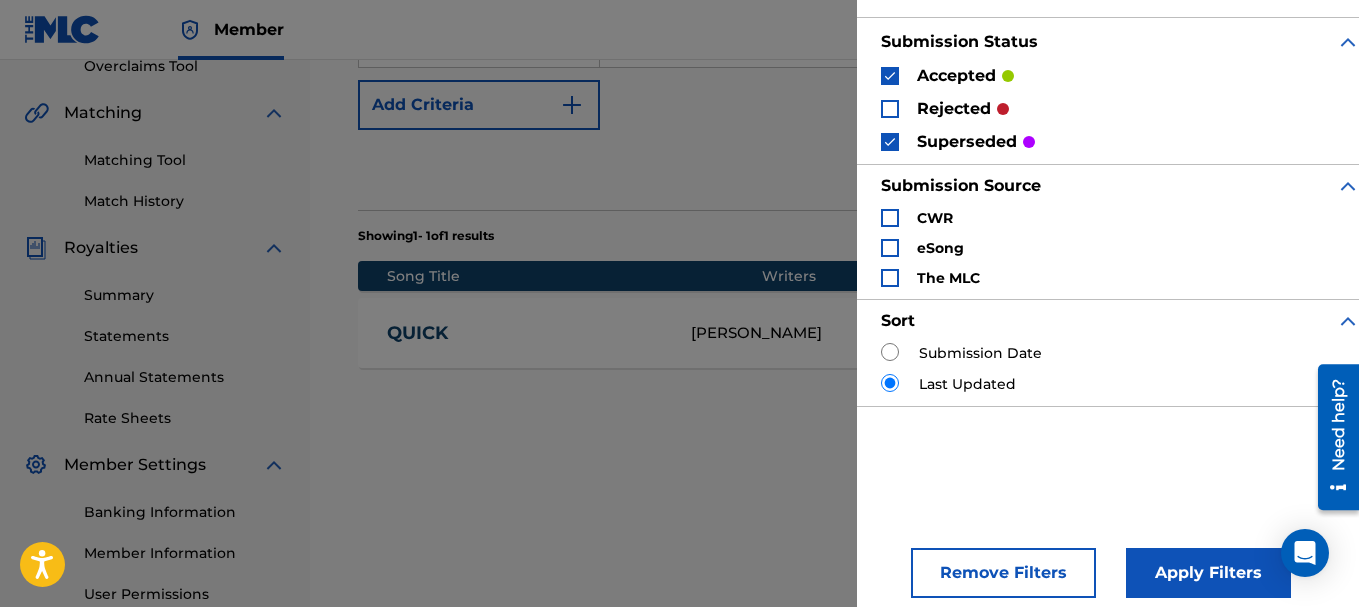 drag, startPoint x: 881, startPoint y: 126, endPoint x: 949, endPoint y: 221, distance: 116.82893 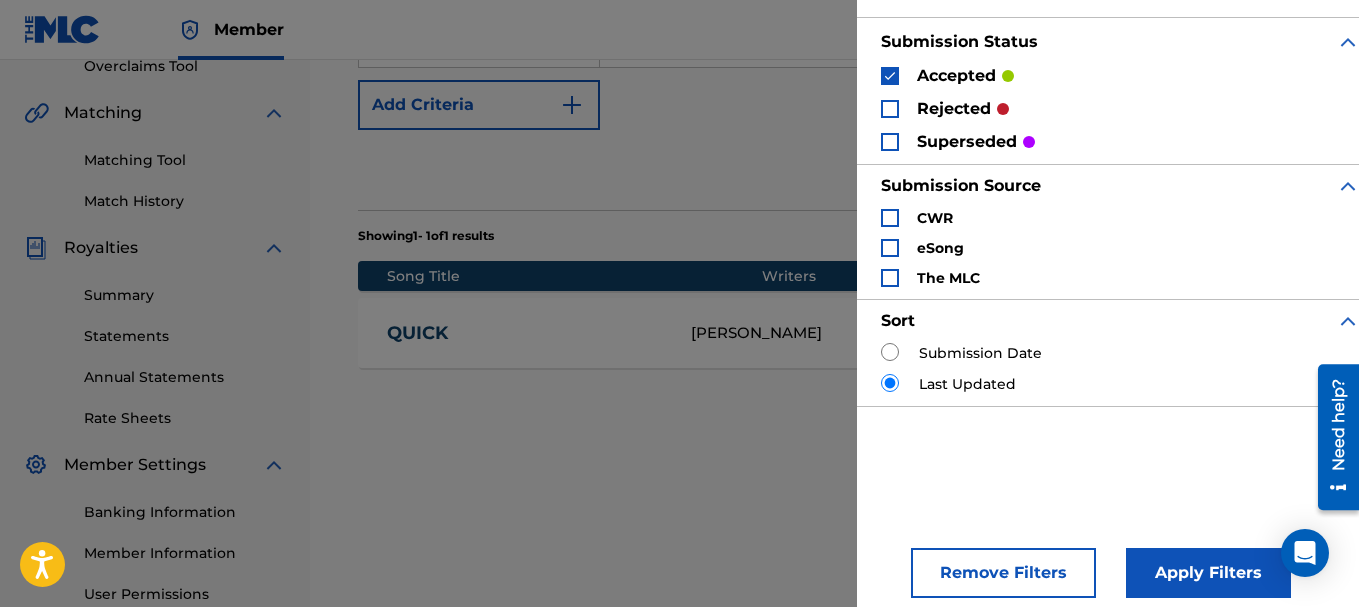click on "Apply Filters" at bounding box center (1208, 573) 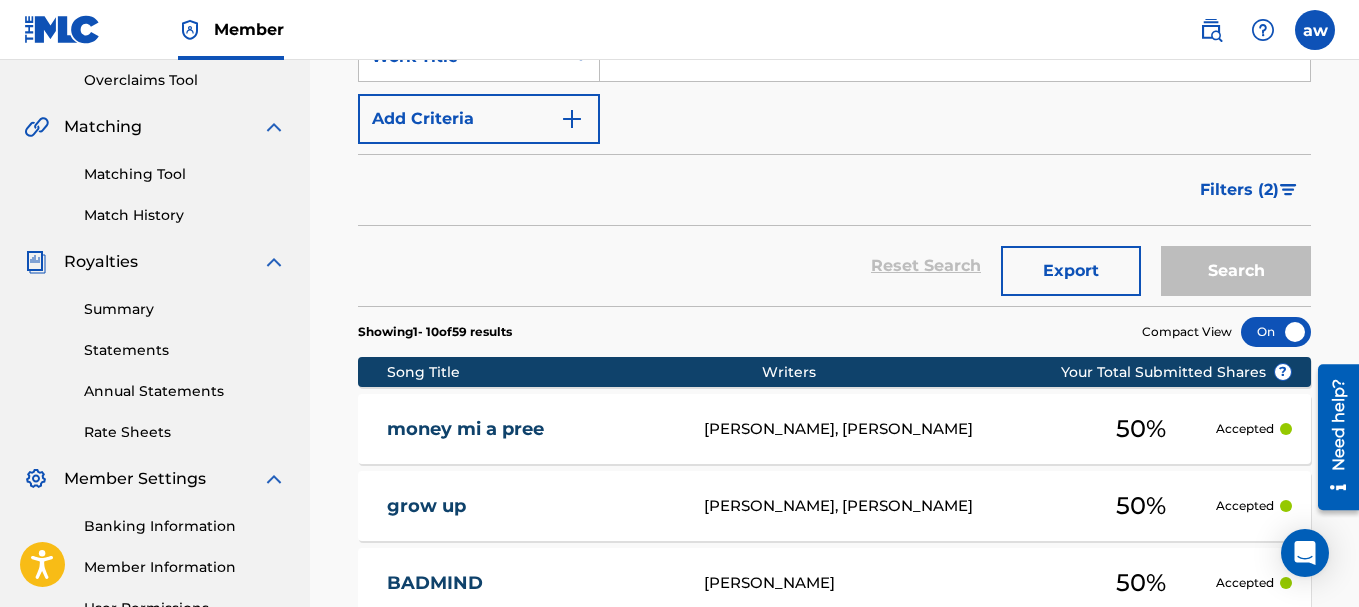 scroll, scrollTop: 400, scrollLeft: 0, axis: vertical 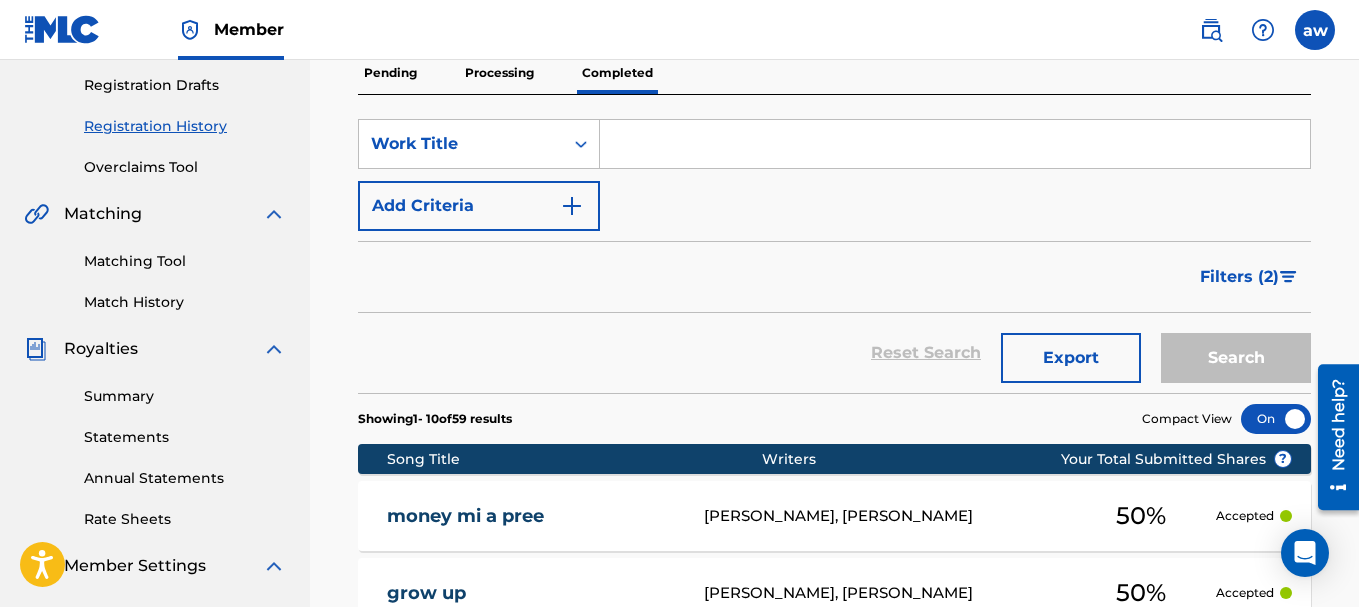 click on "SearchWithCriteria4a6bbbeb-6f61-41c5-be5c-af18b0a6c2ff Work Title Add Criteria Filter Submission Status   accepted   rejected   superseded Submission Source  CWR   eSong   The MLC  Sort Submission Date Last Updated Remove Filters Apply Filters Filters ( 2 ) Reset Search Export Search" at bounding box center [834, 256] 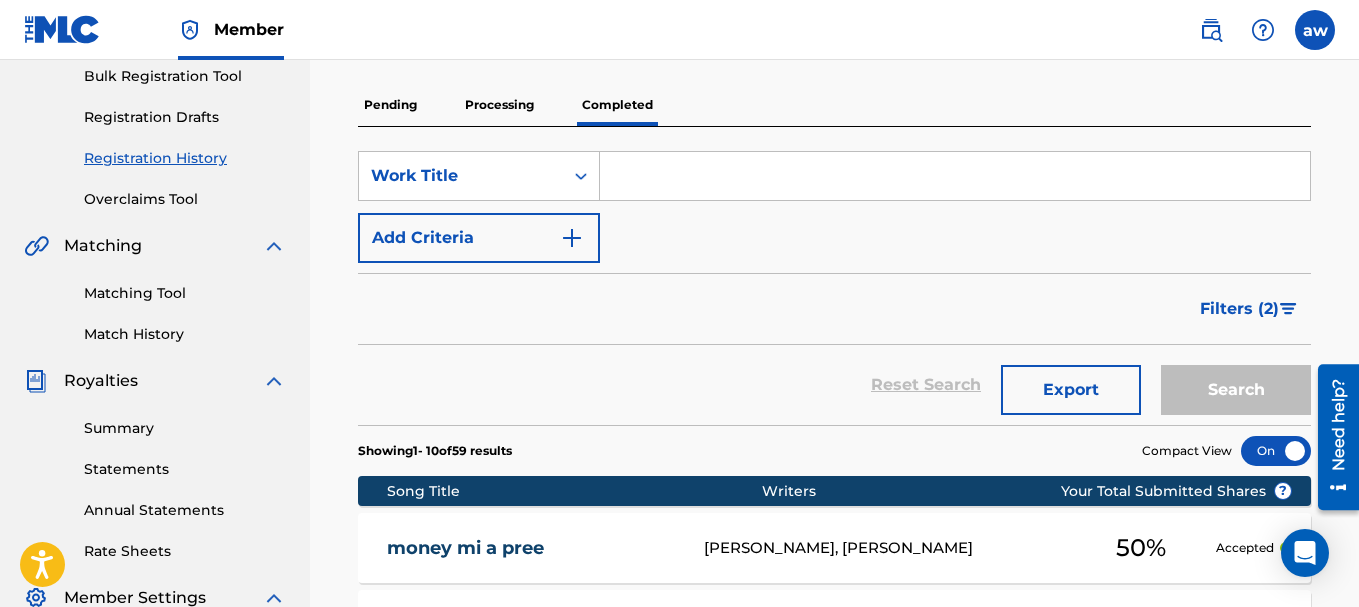 click on "Filters ( 2 )" at bounding box center [1249, 309] 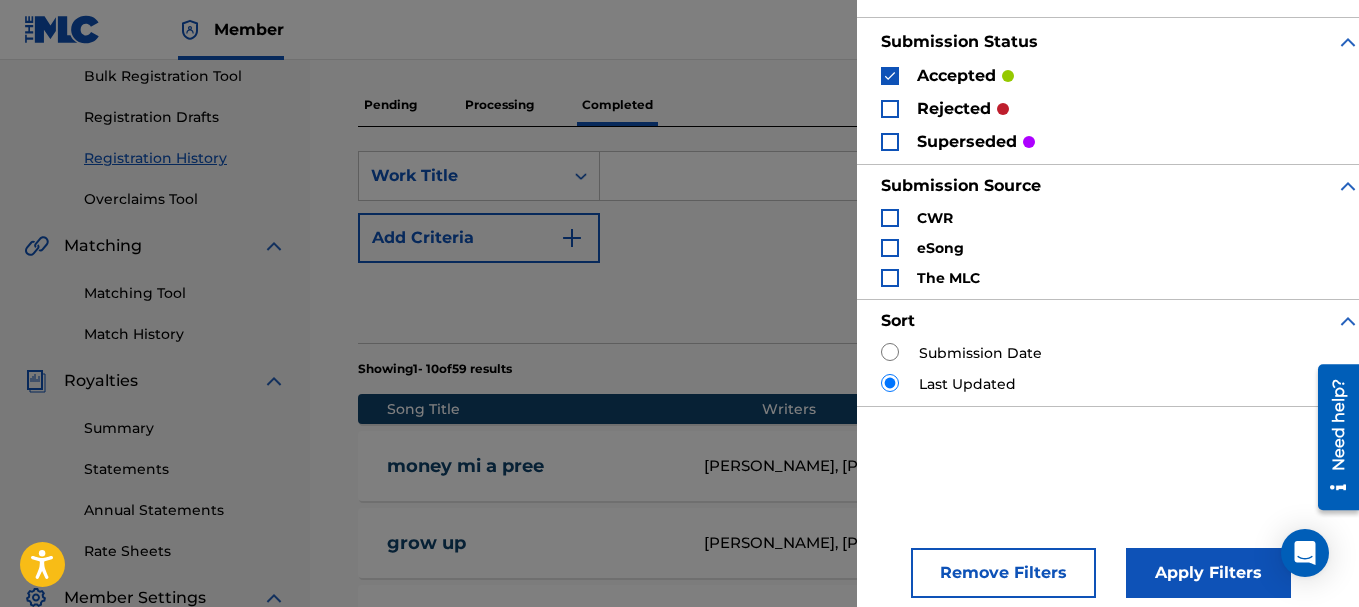 click on "Apply Filters" at bounding box center [1208, 573] 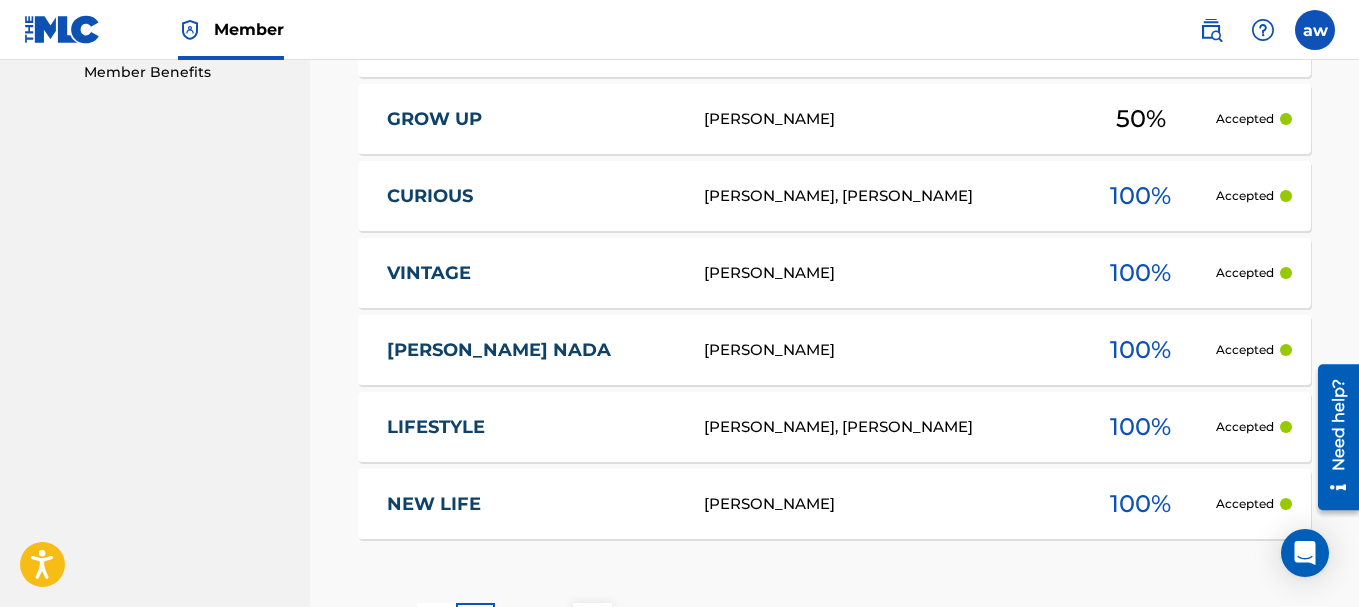 scroll, scrollTop: 1200, scrollLeft: 0, axis: vertical 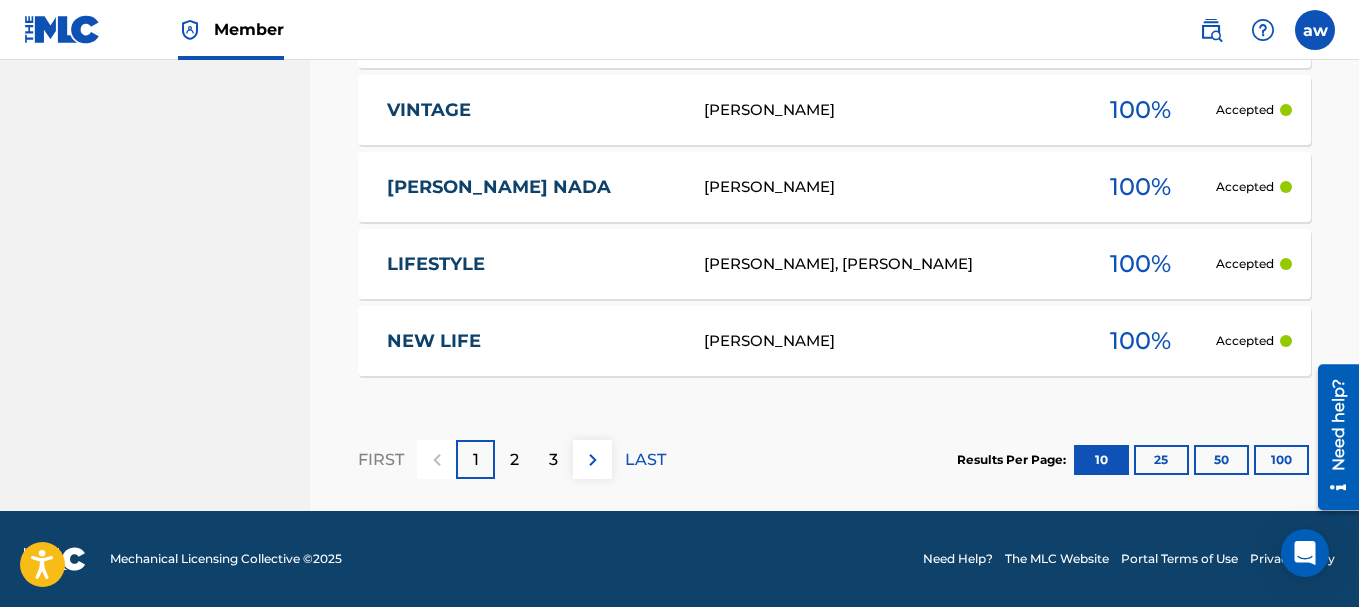click on "100" at bounding box center [1281, 460] 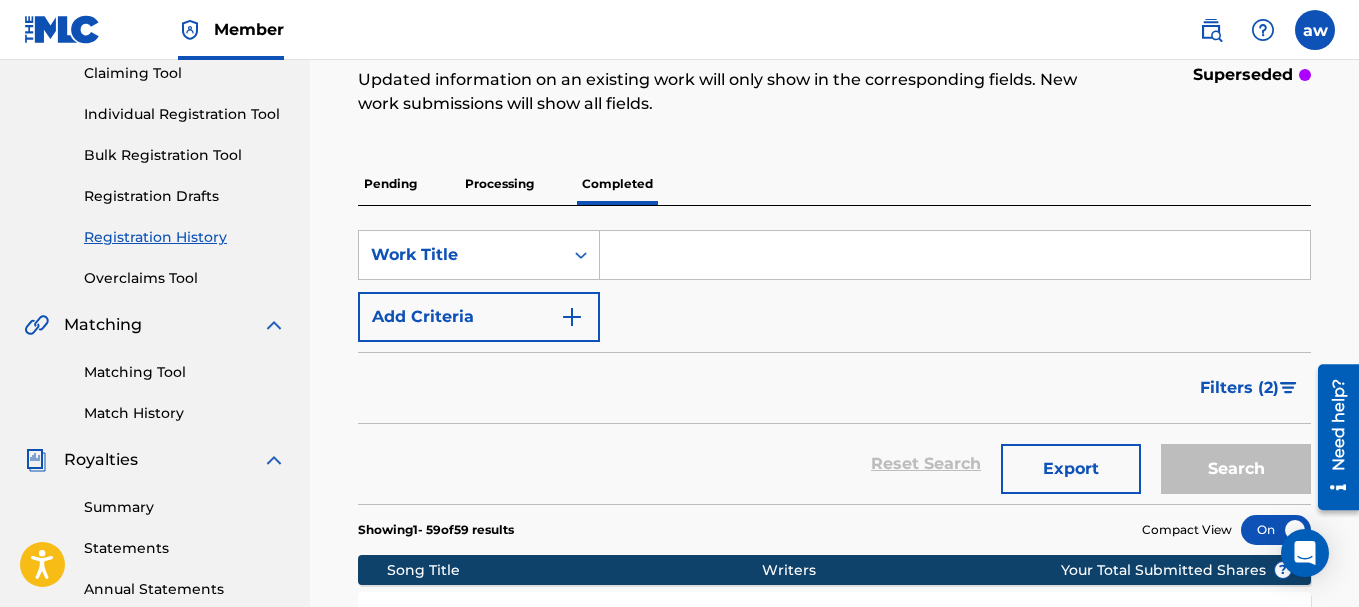 scroll, scrollTop: 164, scrollLeft: 0, axis: vertical 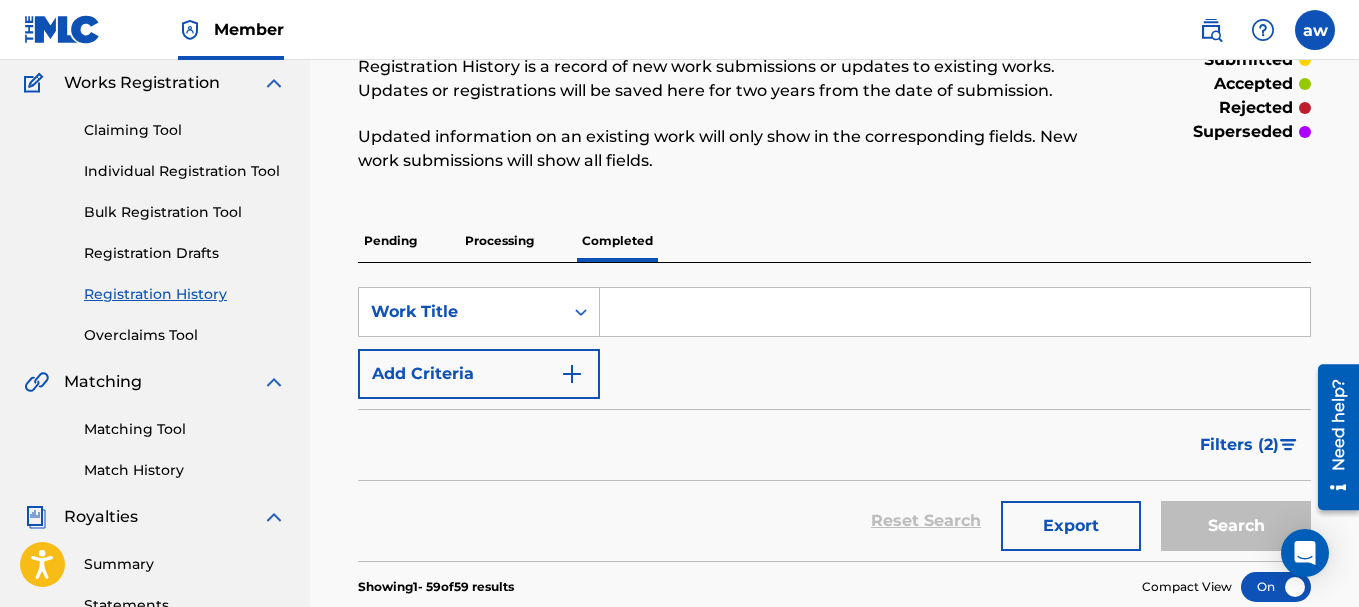 click on "SearchWithCriteria4a6bbbeb-6f61-41c5-be5c-af18b0a6c2ff Work Title Add Criteria" at bounding box center (834, 343) 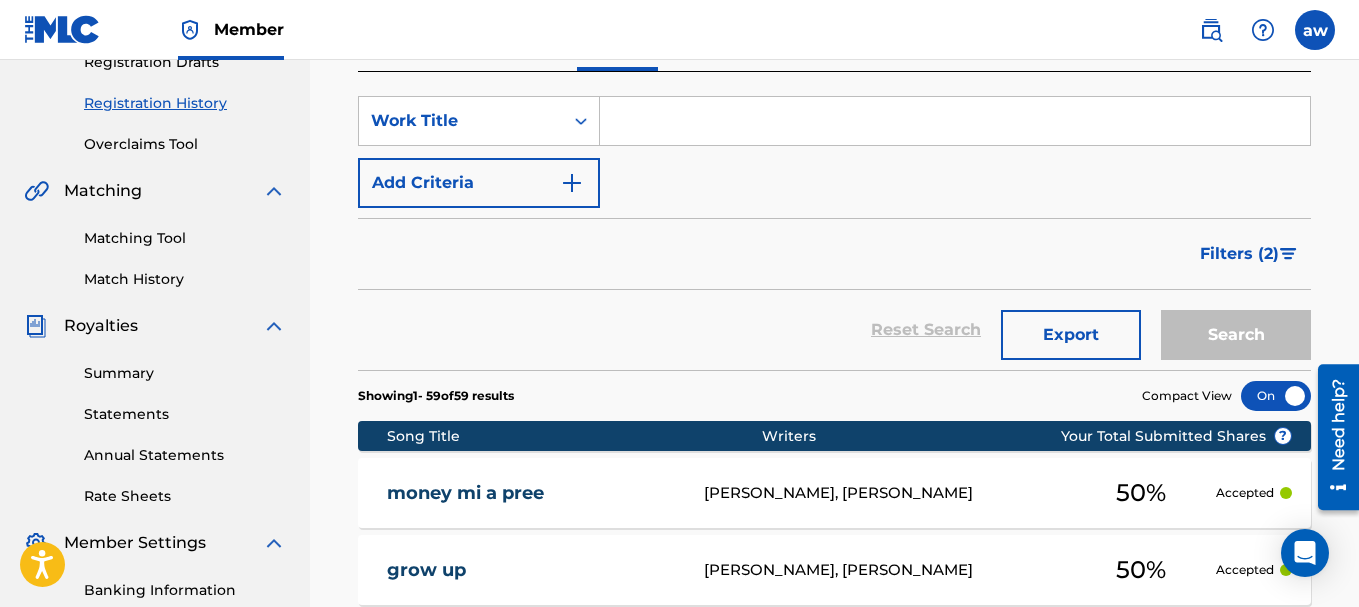 scroll, scrollTop: 800, scrollLeft: 0, axis: vertical 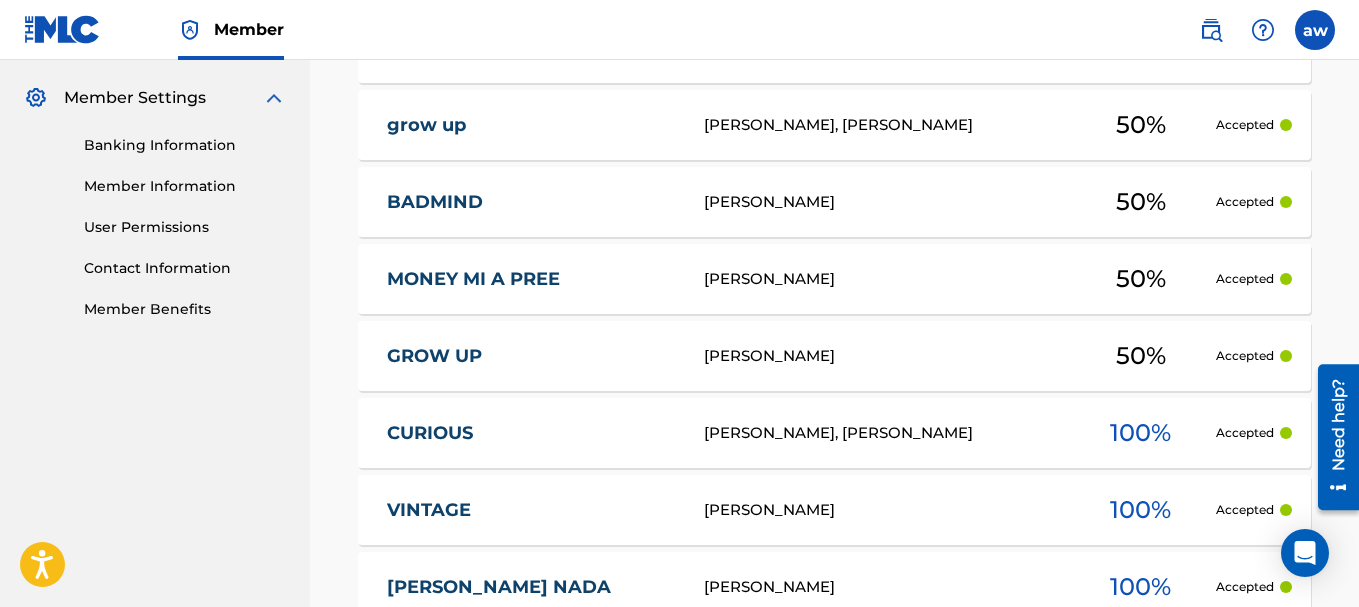click on "BADMIND SHANIQUE DAVIS 50 %   Accepted" at bounding box center [834, 202] 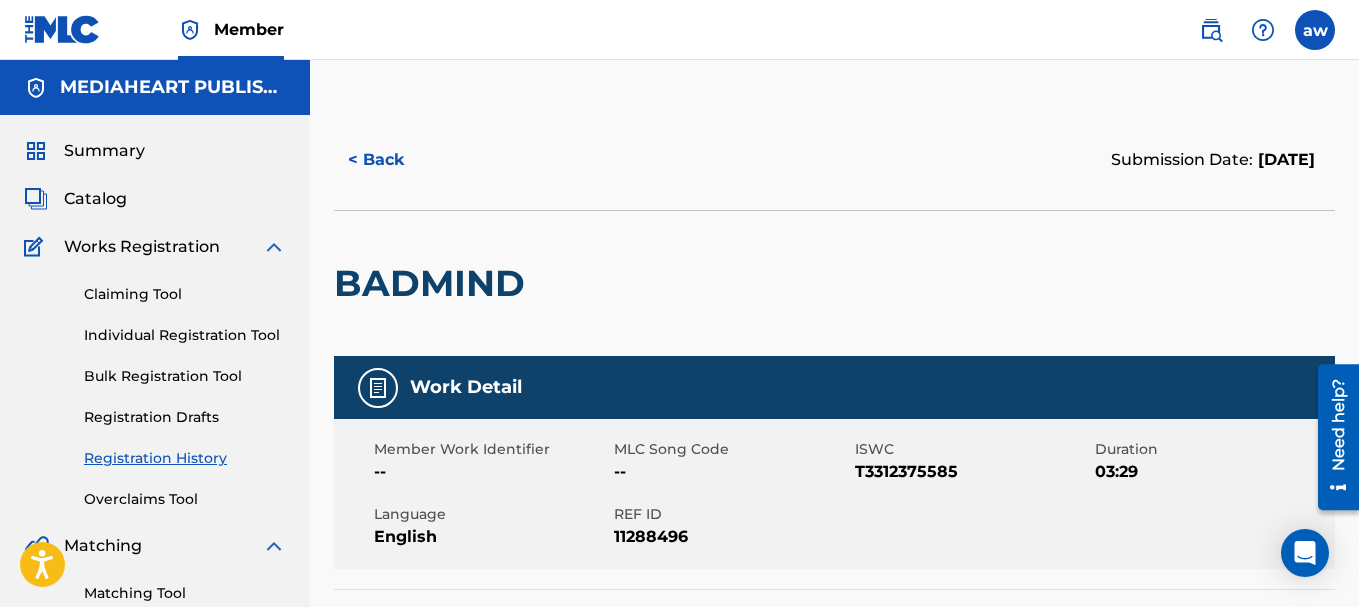 click on "Catalog" at bounding box center (95, 199) 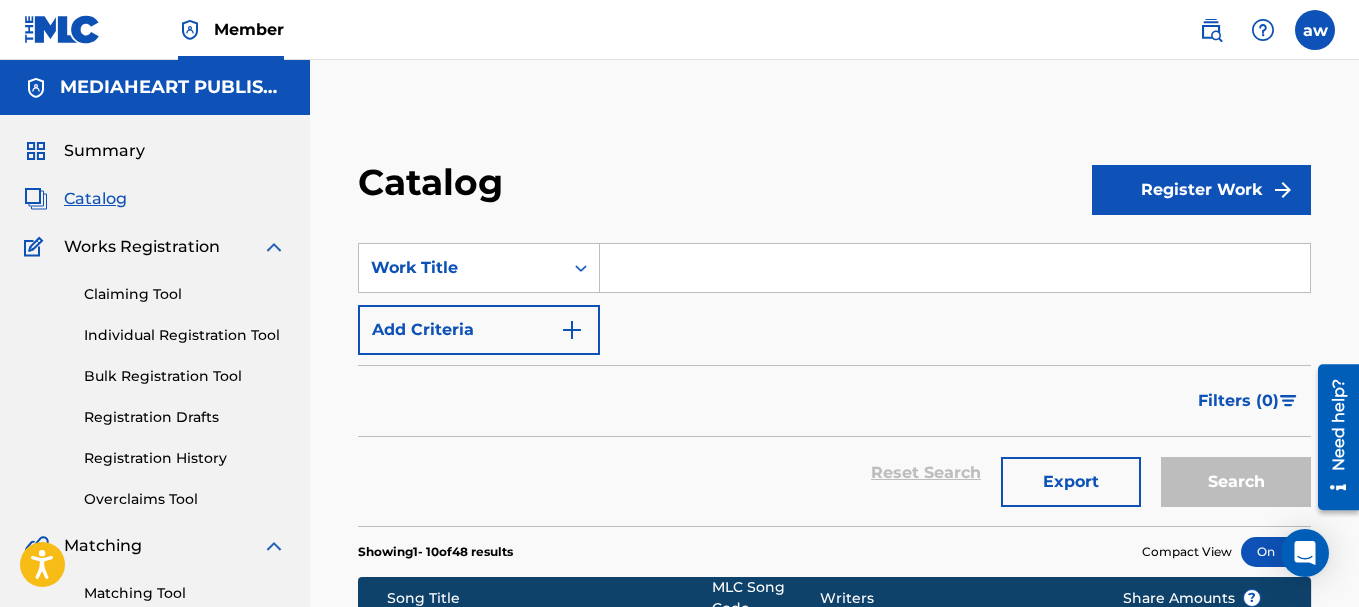 click on "Claiming Tool Individual Registration Tool Bulk Registration Tool Registration Drafts Registration History Overclaims Tool" at bounding box center (155, 384) 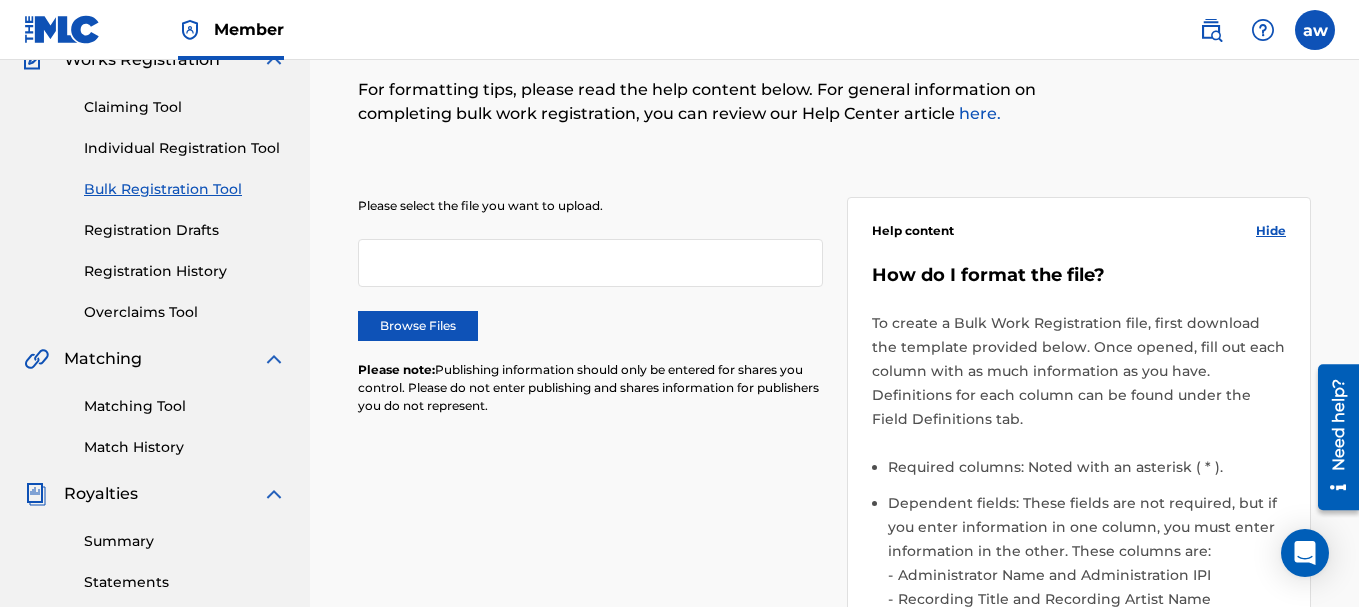 scroll, scrollTop: 200, scrollLeft: 0, axis: vertical 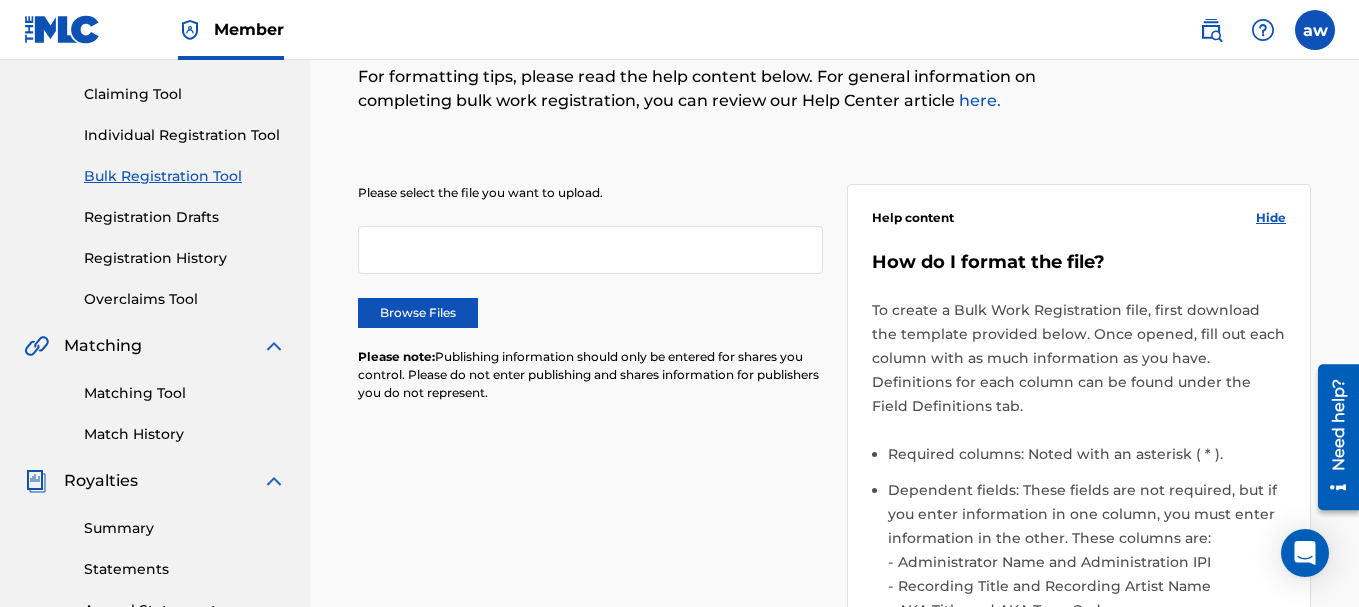 click at bounding box center [590, 250] 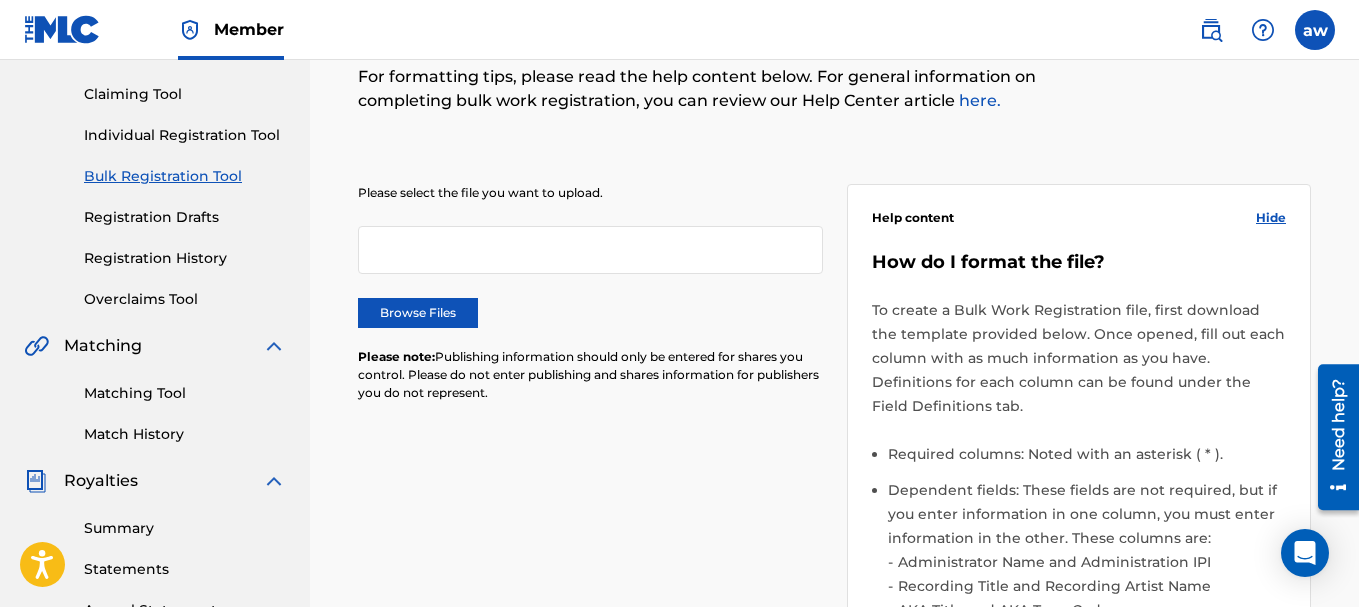 click on "Browse Files" at bounding box center (418, 313) 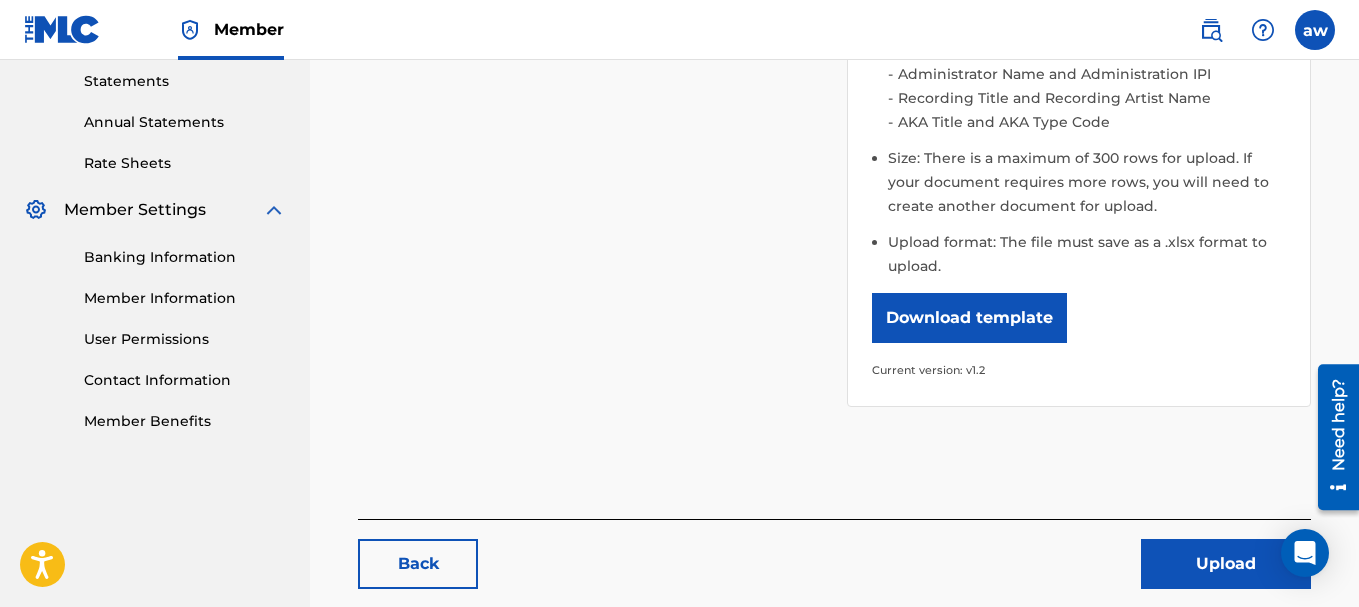 scroll, scrollTop: 786, scrollLeft: 0, axis: vertical 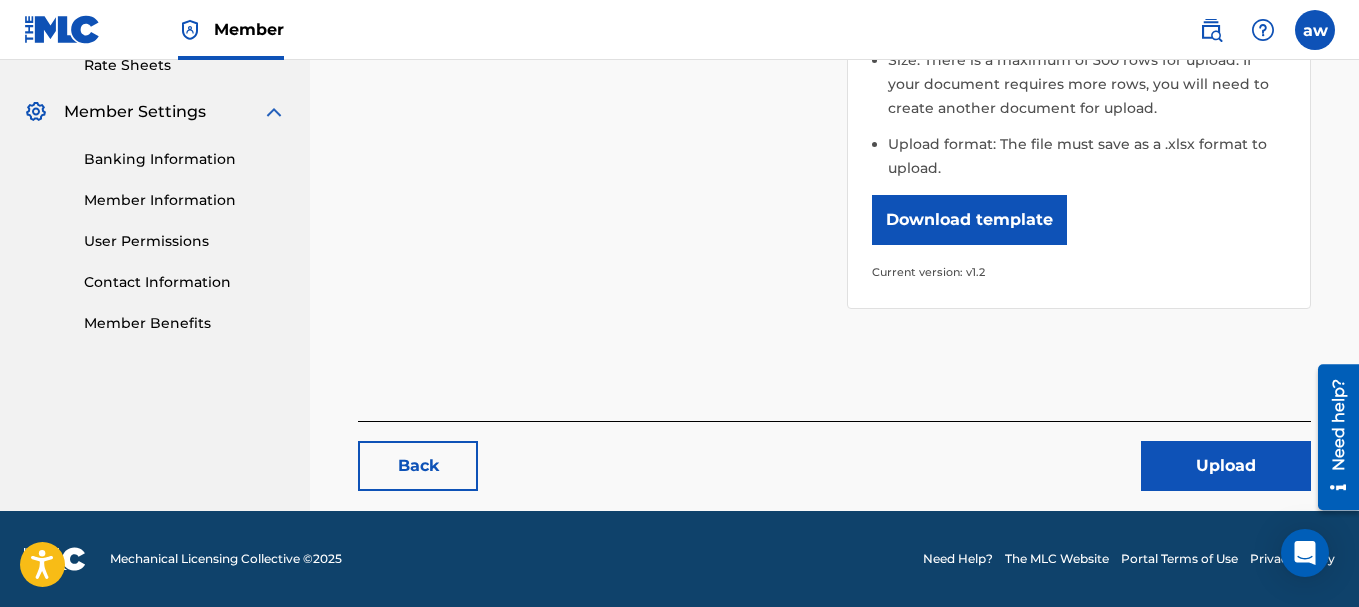 click on "Upload" at bounding box center [1226, 466] 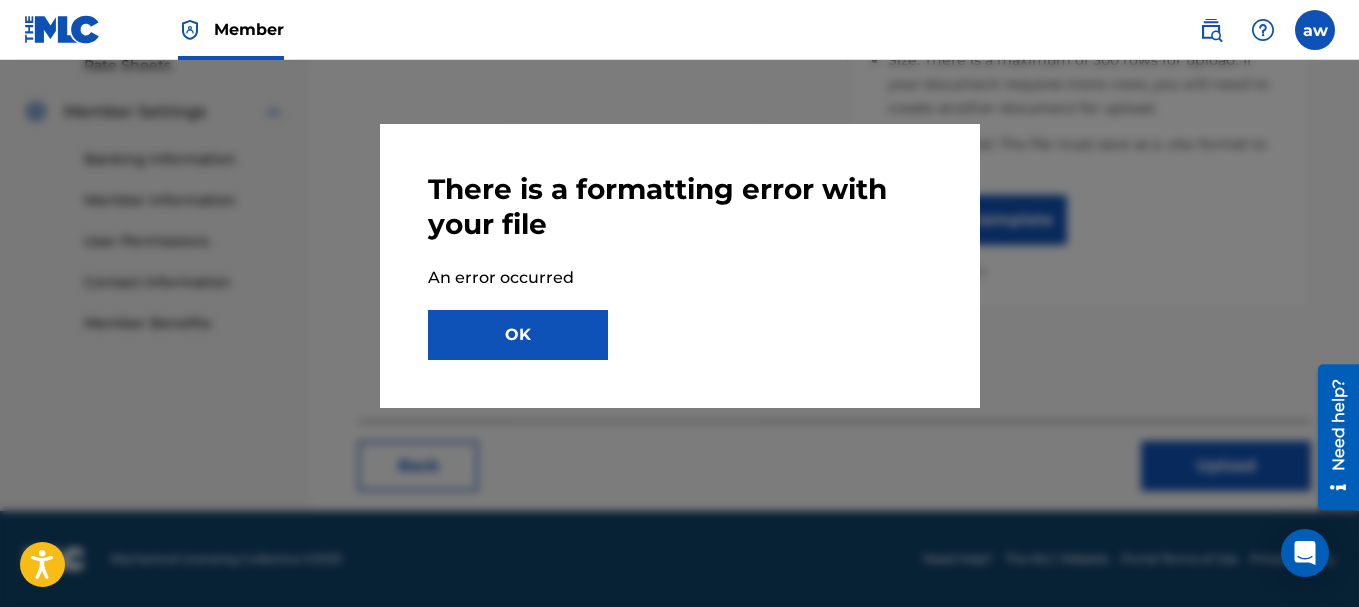 click on "OK" at bounding box center (518, 335) 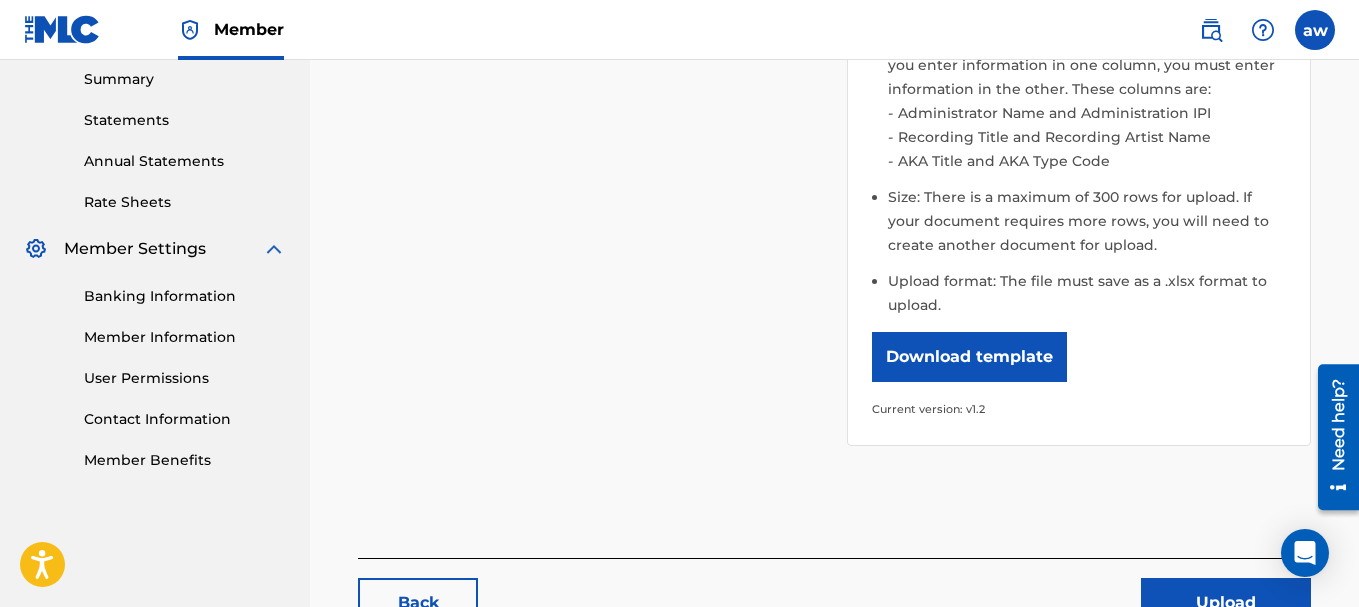 scroll, scrollTop: 786, scrollLeft: 0, axis: vertical 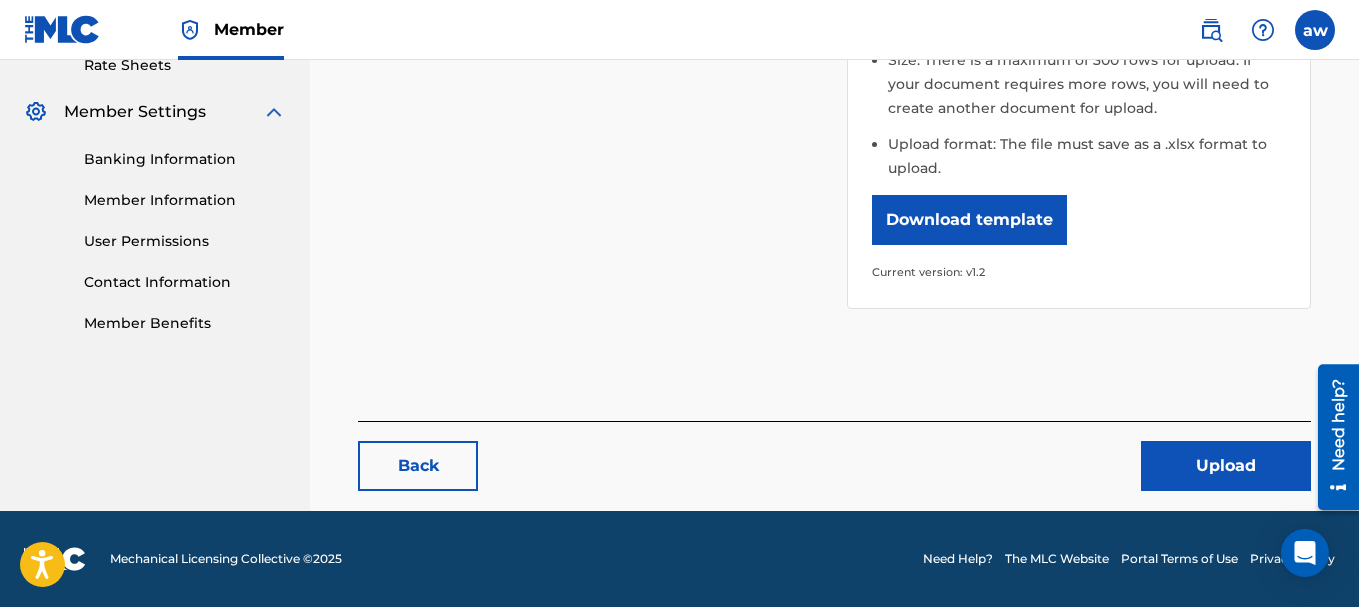 click on "Upload" at bounding box center (1226, 466) 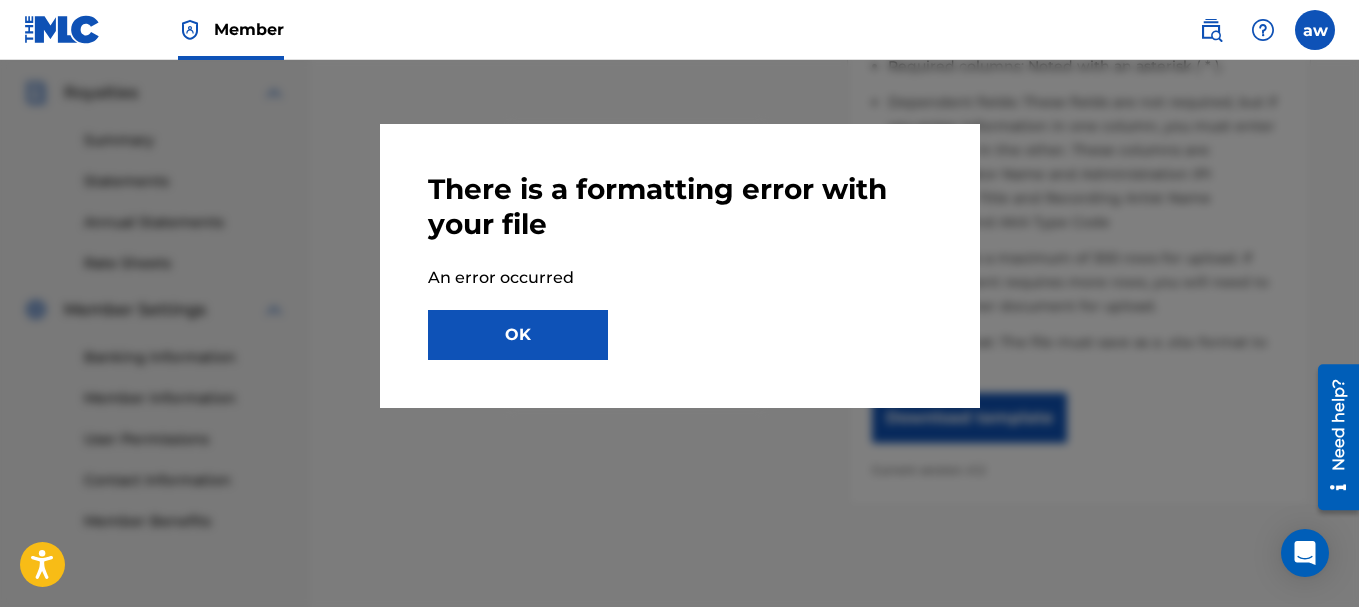 scroll, scrollTop: 586, scrollLeft: 0, axis: vertical 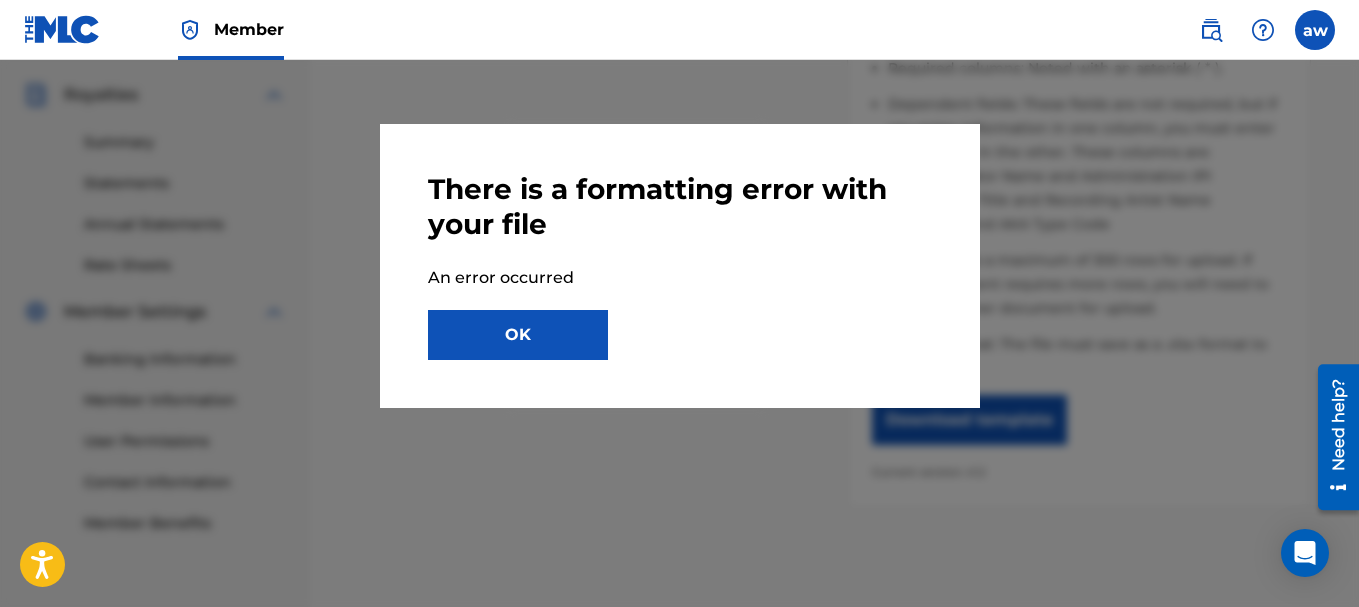 click on "OK" at bounding box center (518, 335) 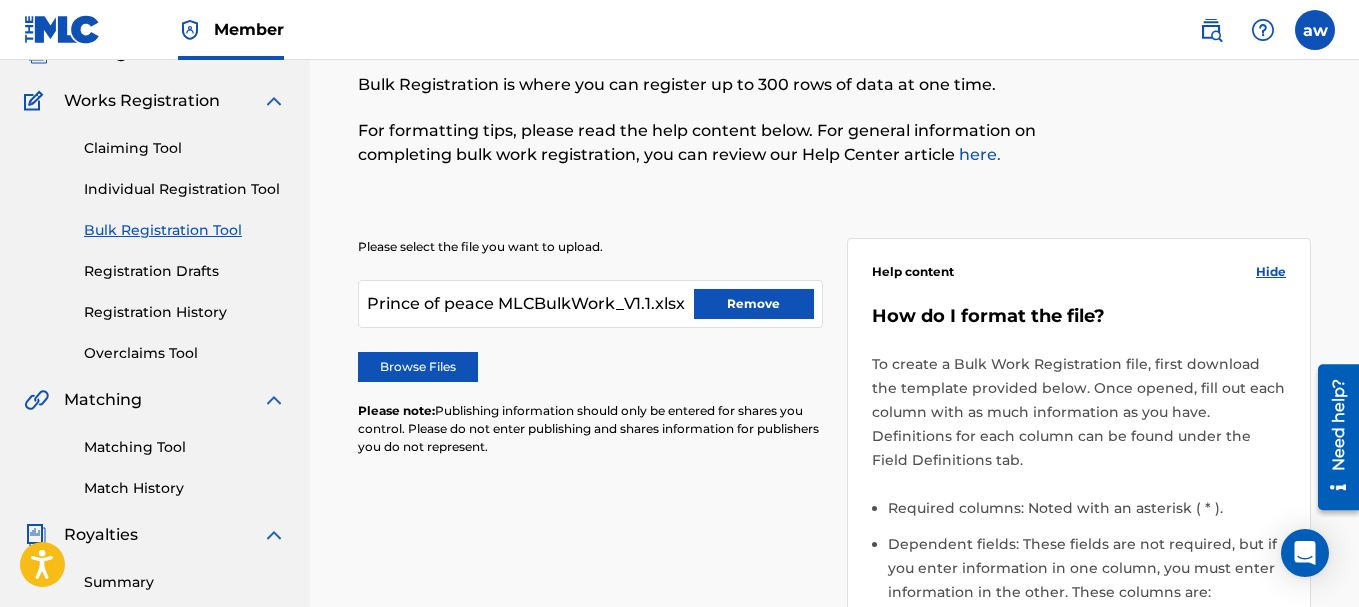 scroll, scrollTop: 200, scrollLeft: 0, axis: vertical 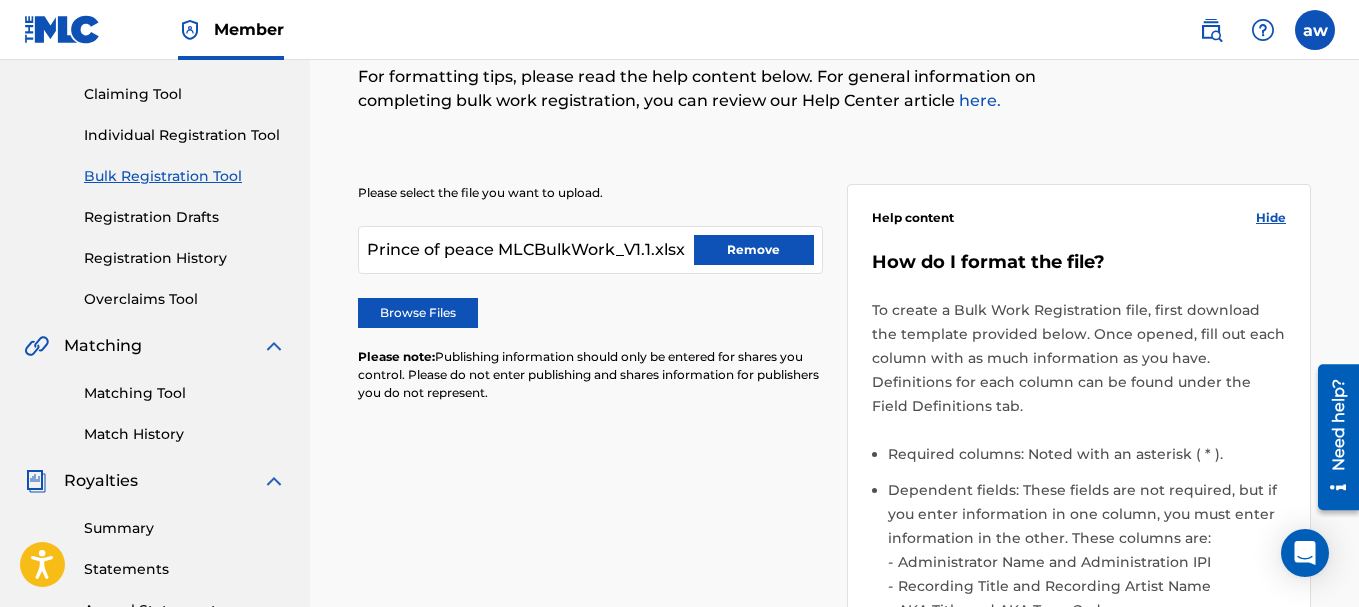 drag, startPoint x: 641, startPoint y: 443, endPoint x: 640, endPoint y: 454, distance: 11.045361 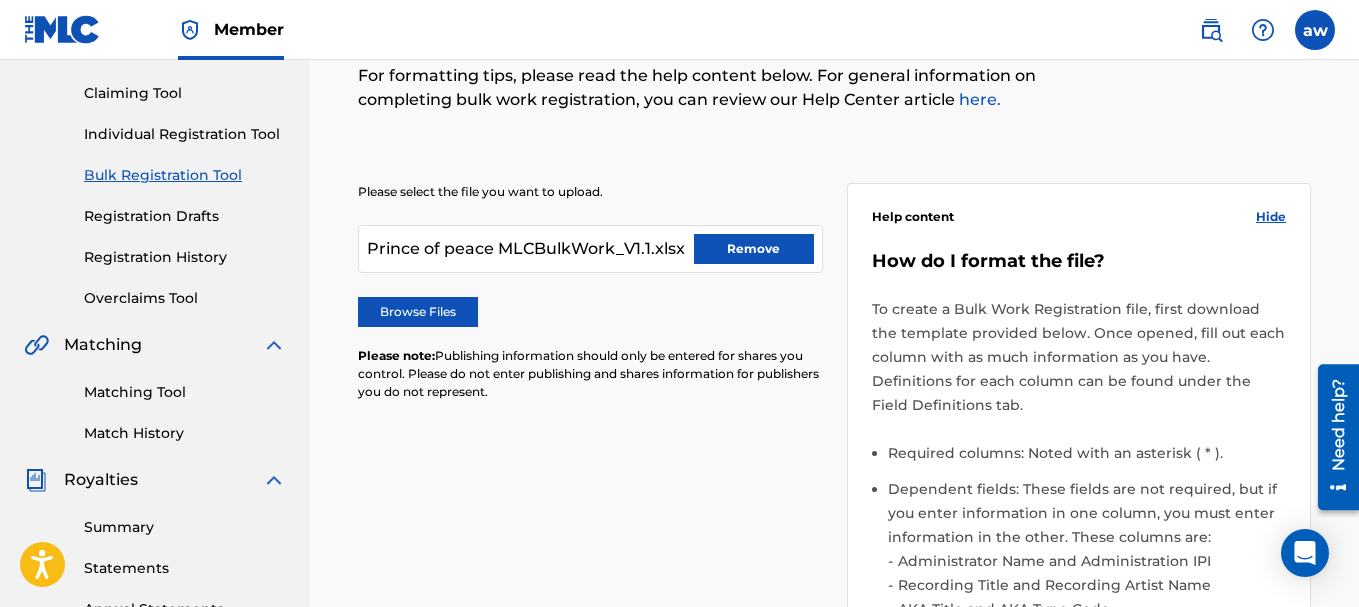 scroll, scrollTop: 203, scrollLeft: 0, axis: vertical 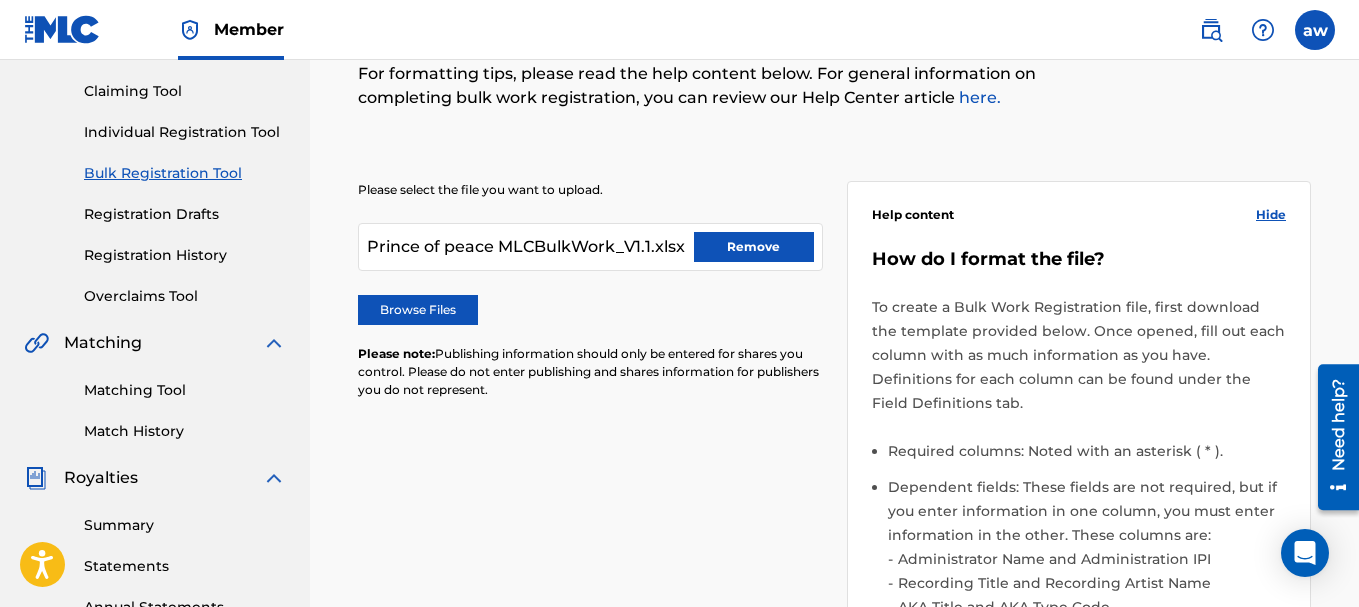 drag, startPoint x: 635, startPoint y: 466, endPoint x: 595, endPoint y: 480, distance: 42.379242 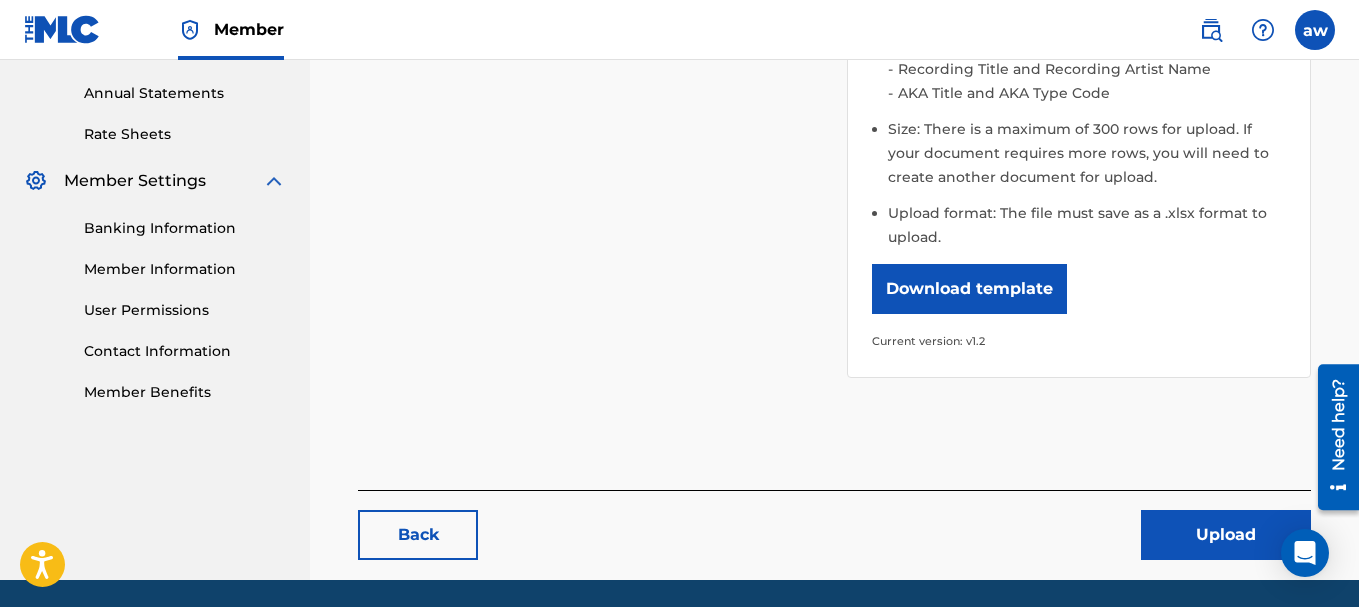 scroll, scrollTop: 686, scrollLeft: 0, axis: vertical 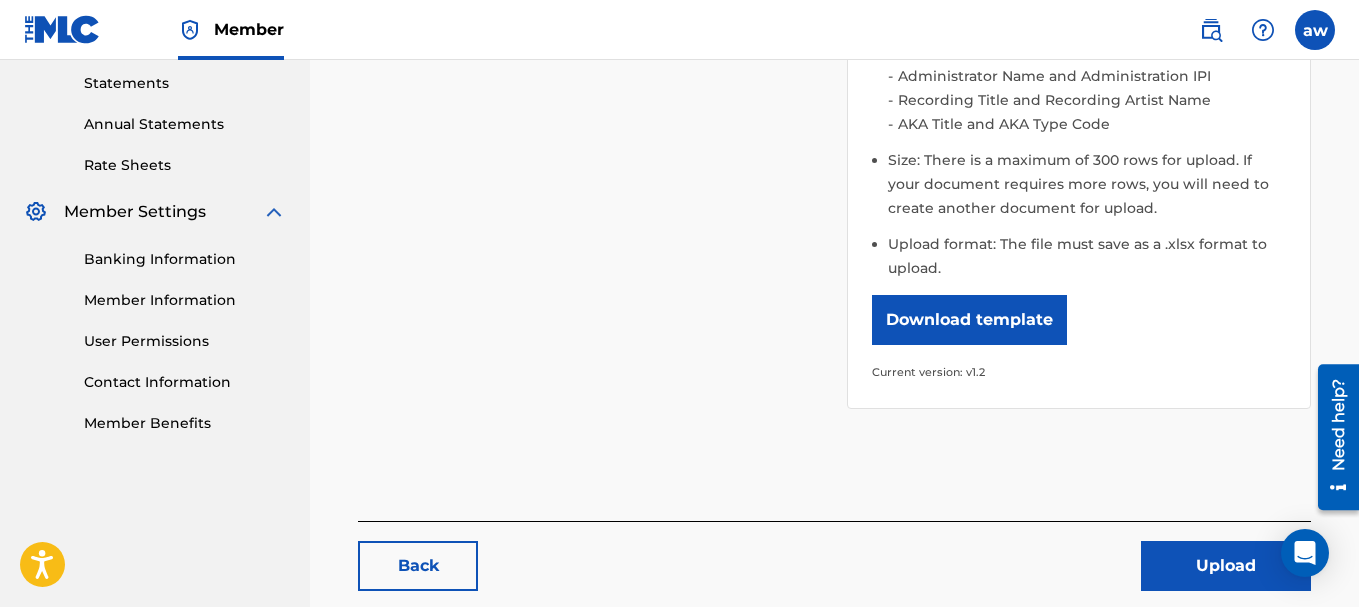 click on "Upload" at bounding box center (1226, 566) 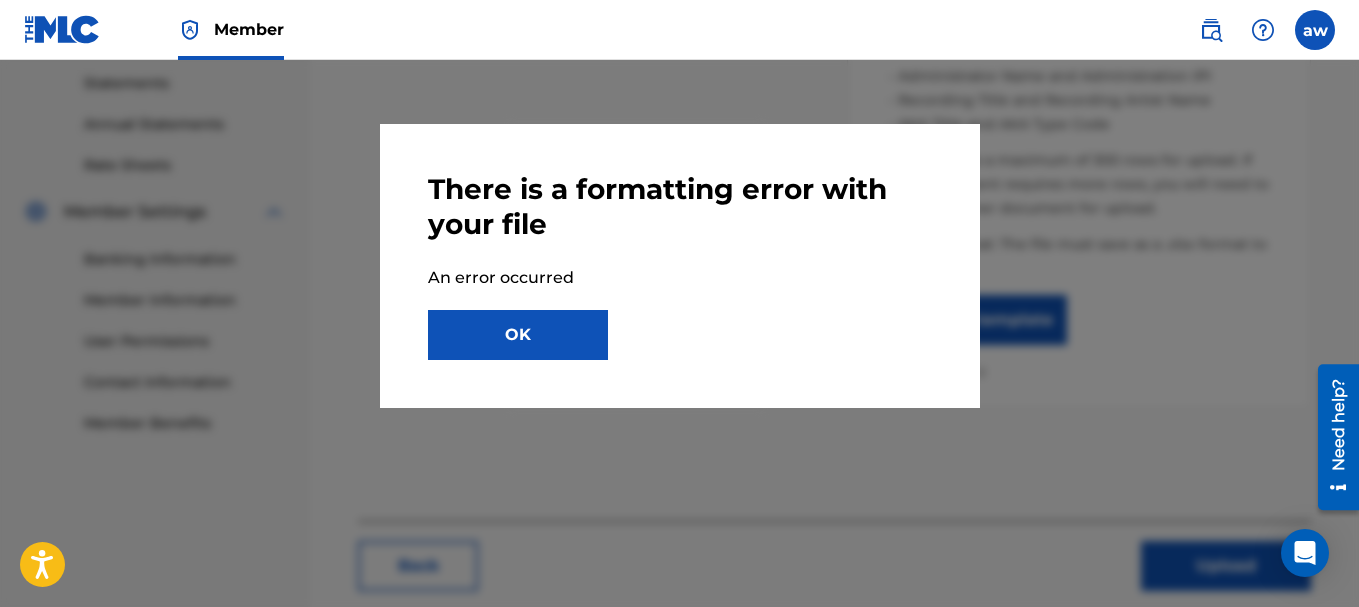 click on "OK" at bounding box center (518, 335) 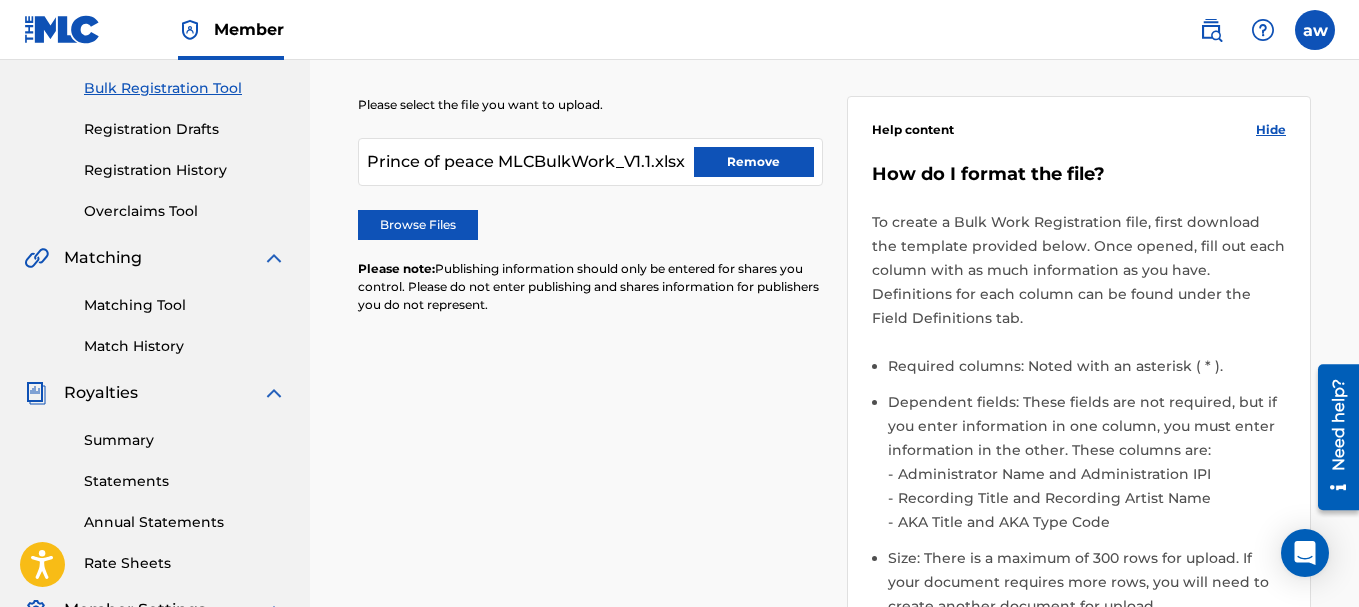 scroll, scrollTop: 286, scrollLeft: 0, axis: vertical 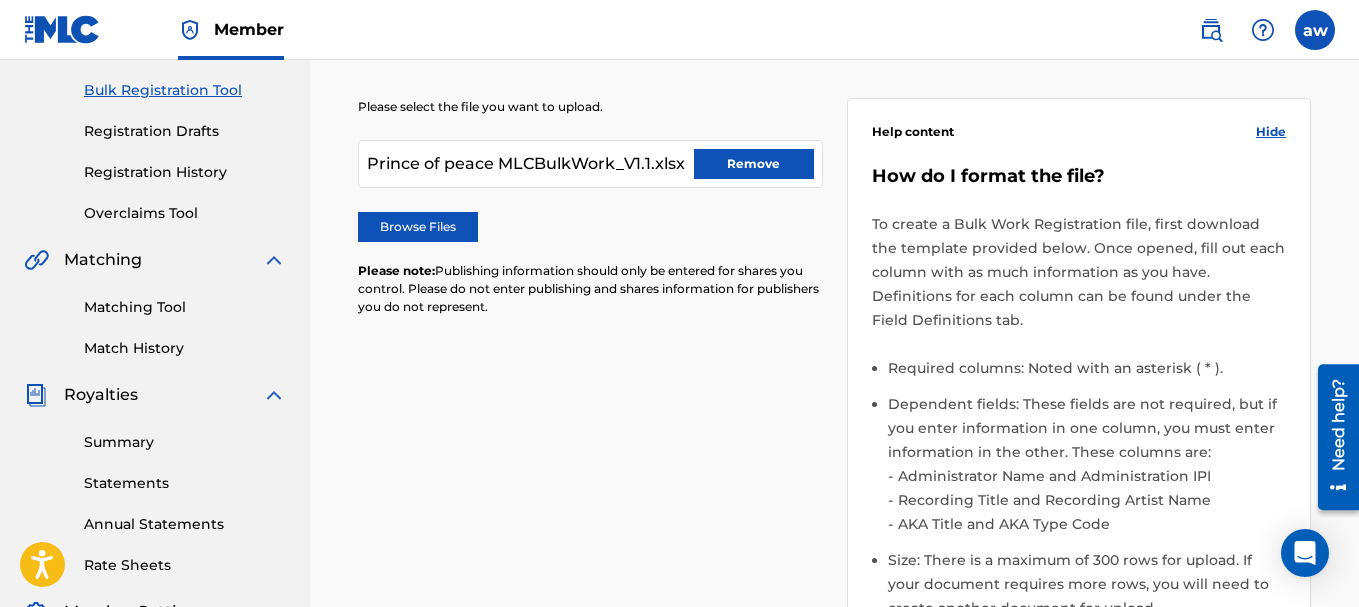 drag, startPoint x: 751, startPoint y: 162, endPoint x: 761, endPoint y: 165, distance: 10.440307 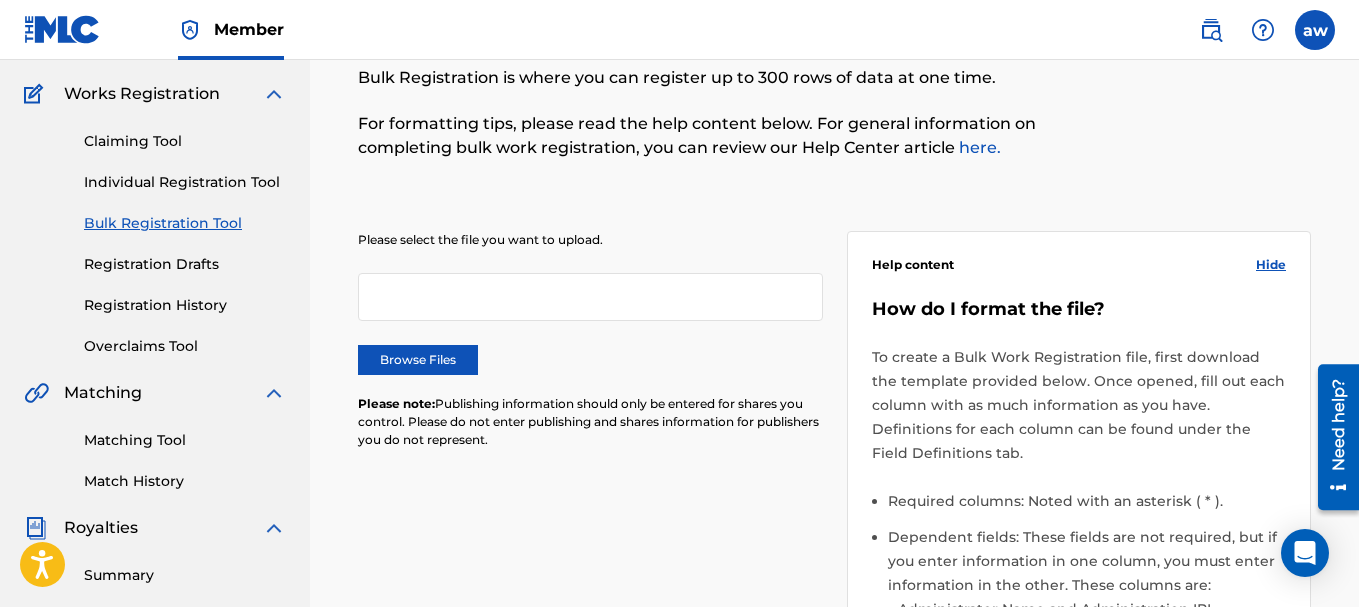 scroll, scrollTop: 186, scrollLeft: 0, axis: vertical 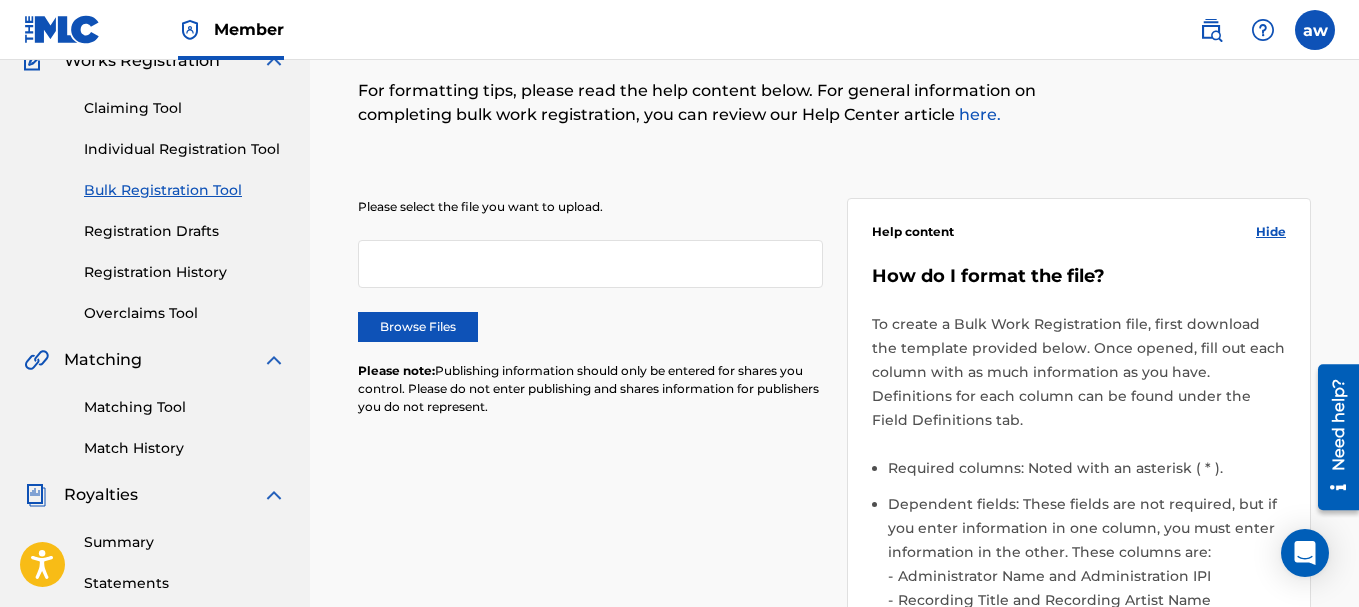 click on "Browse Files" at bounding box center (418, 327) 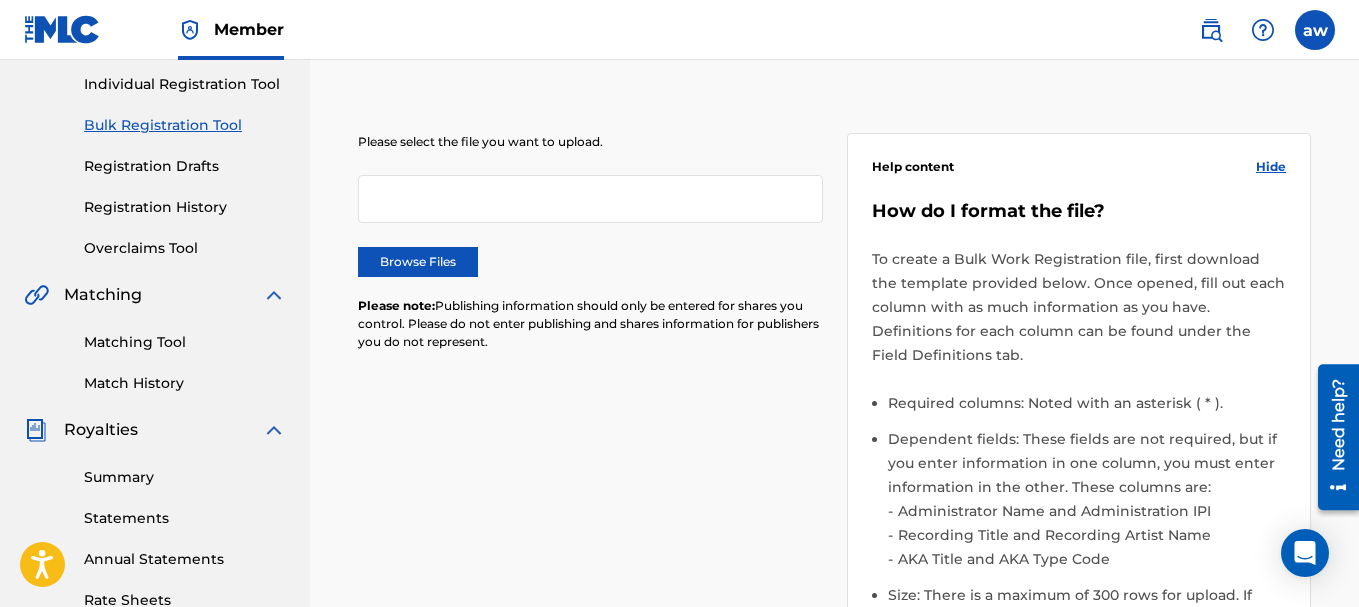 scroll, scrollTop: 286, scrollLeft: 0, axis: vertical 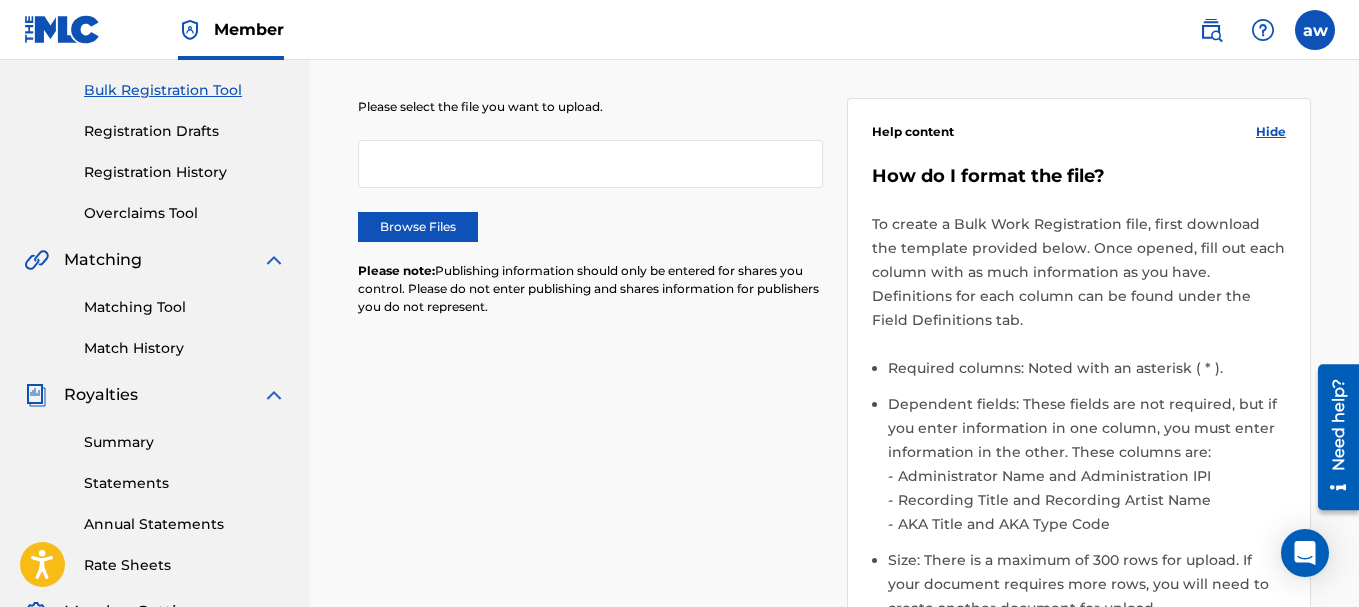 click at bounding box center (590, 164) 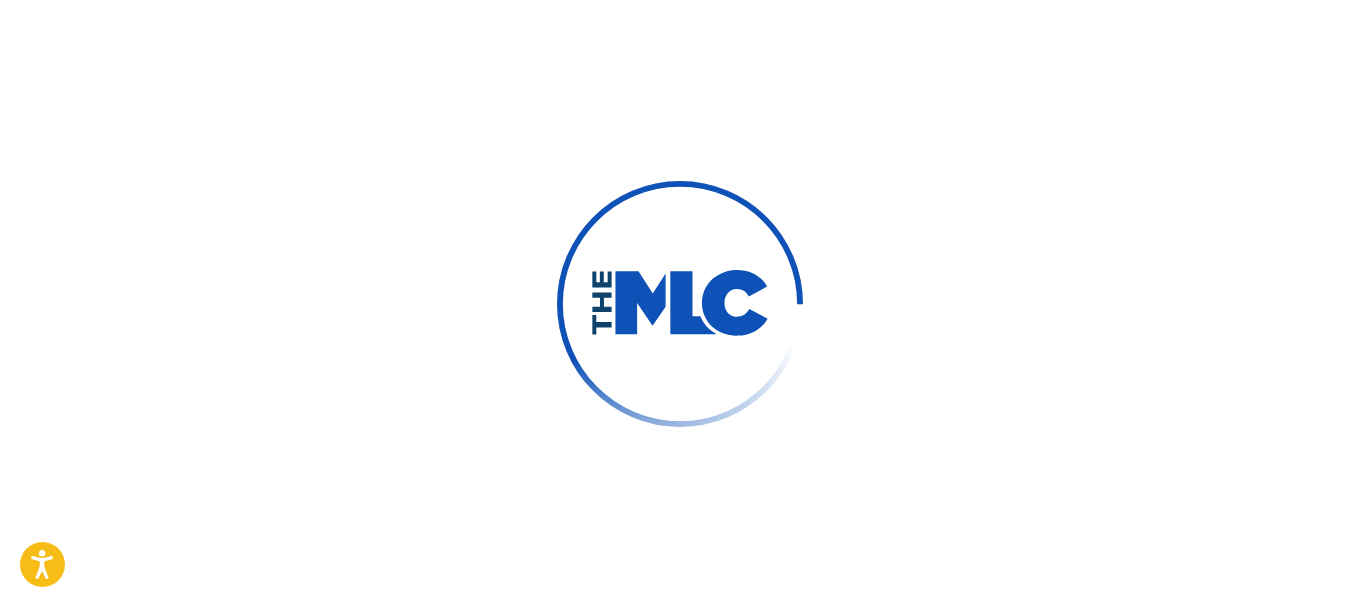 scroll, scrollTop: 0, scrollLeft: 0, axis: both 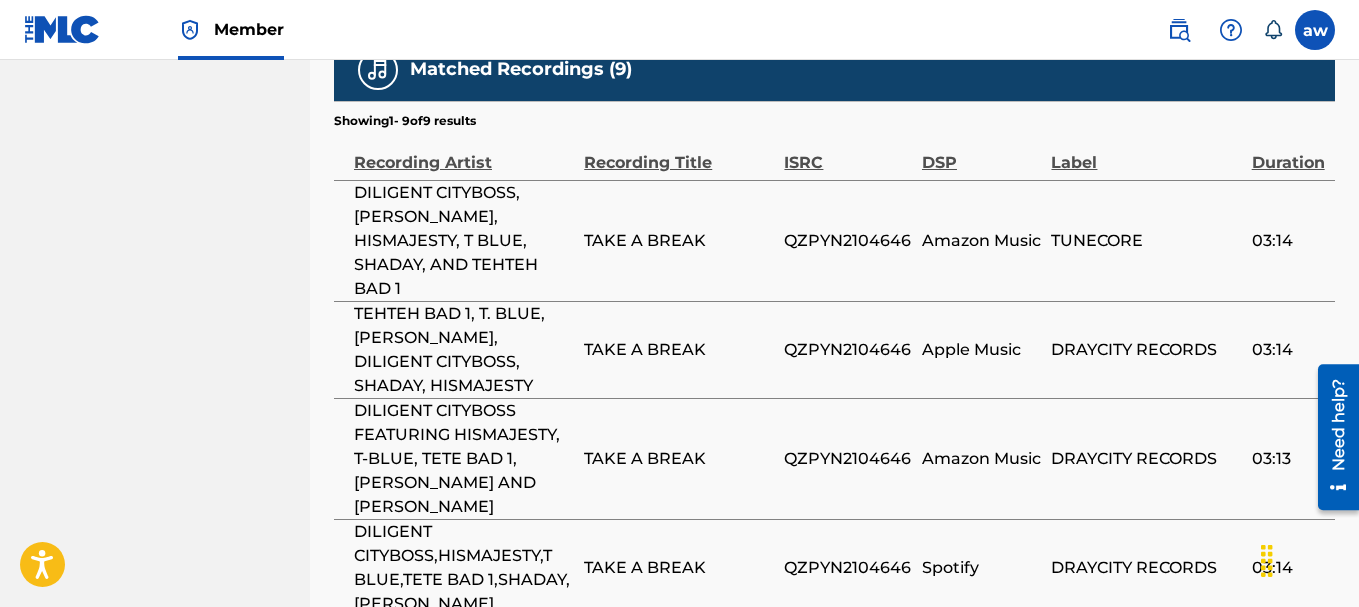 click on "Amazon Music" at bounding box center [982, 241] 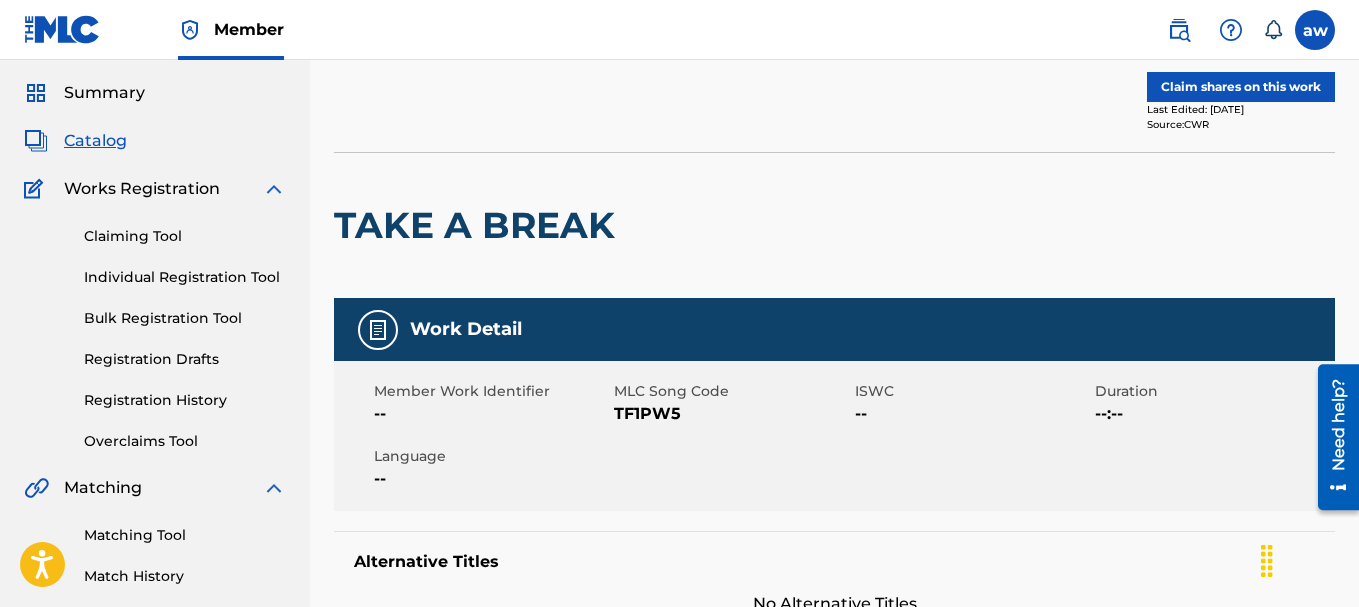 scroll, scrollTop: 0, scrollLeft: 0, axis: both 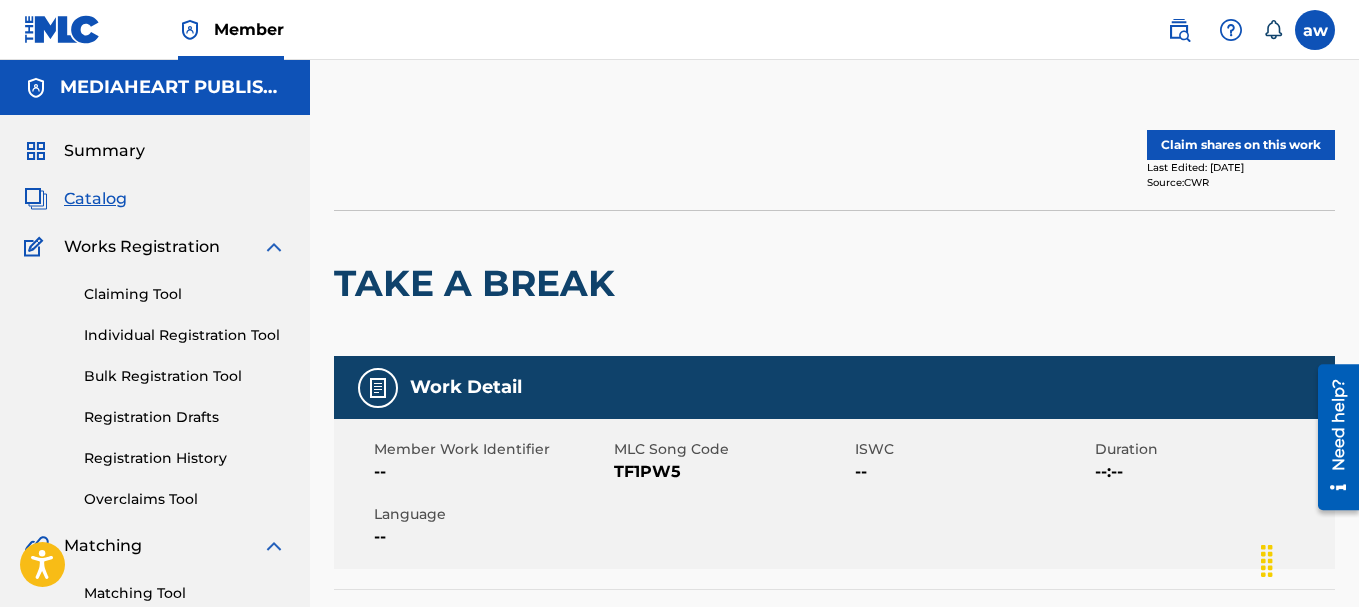 click on "Claim shares on this work" at bounding box center [1241, 145] 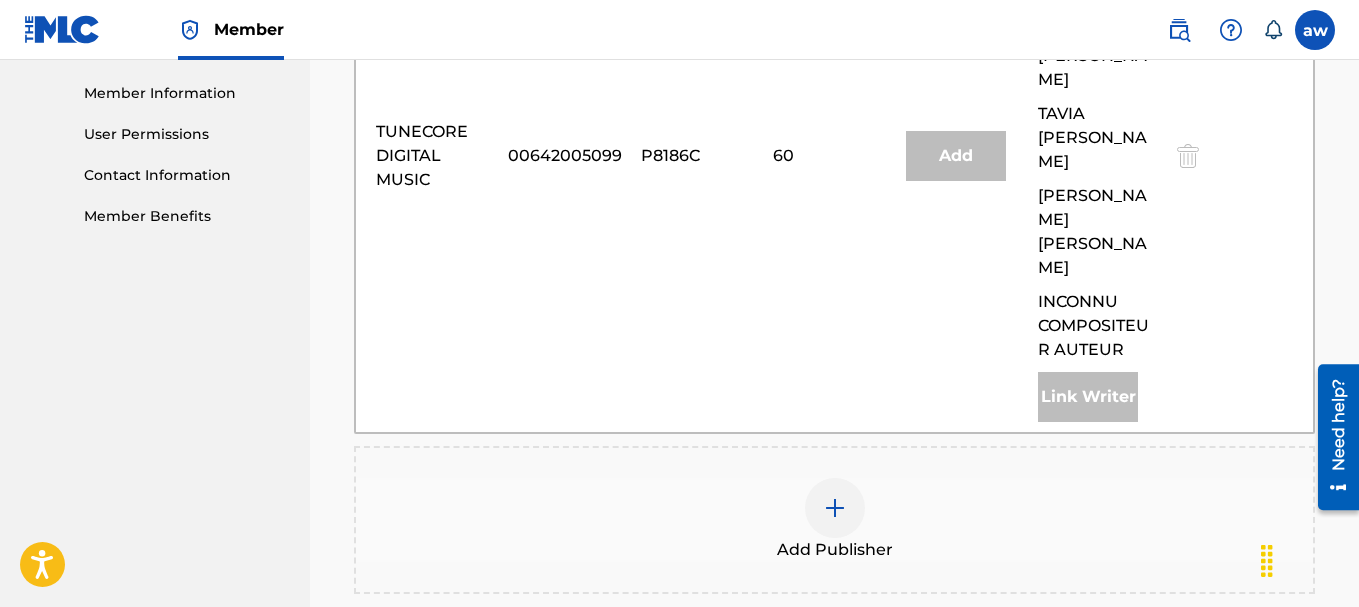 scroll, scrollTop: 900, scrollLeft: 0, axis: vertical 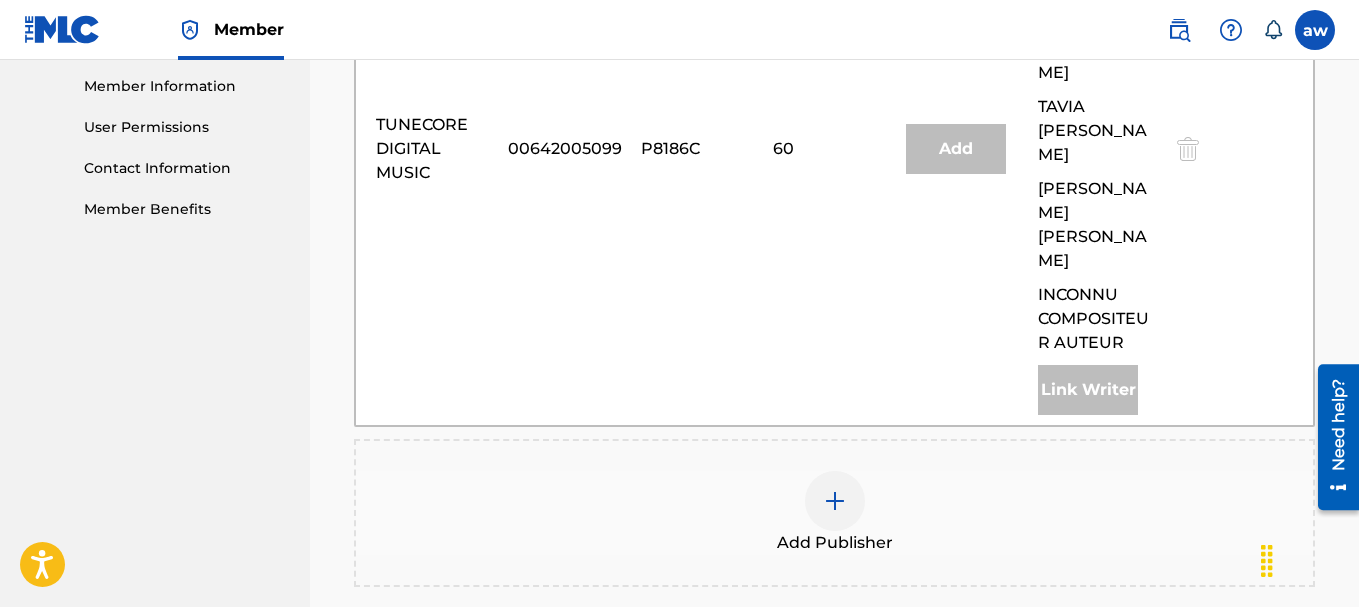 click on "Add Publisher" at bounding box center [834, 513] 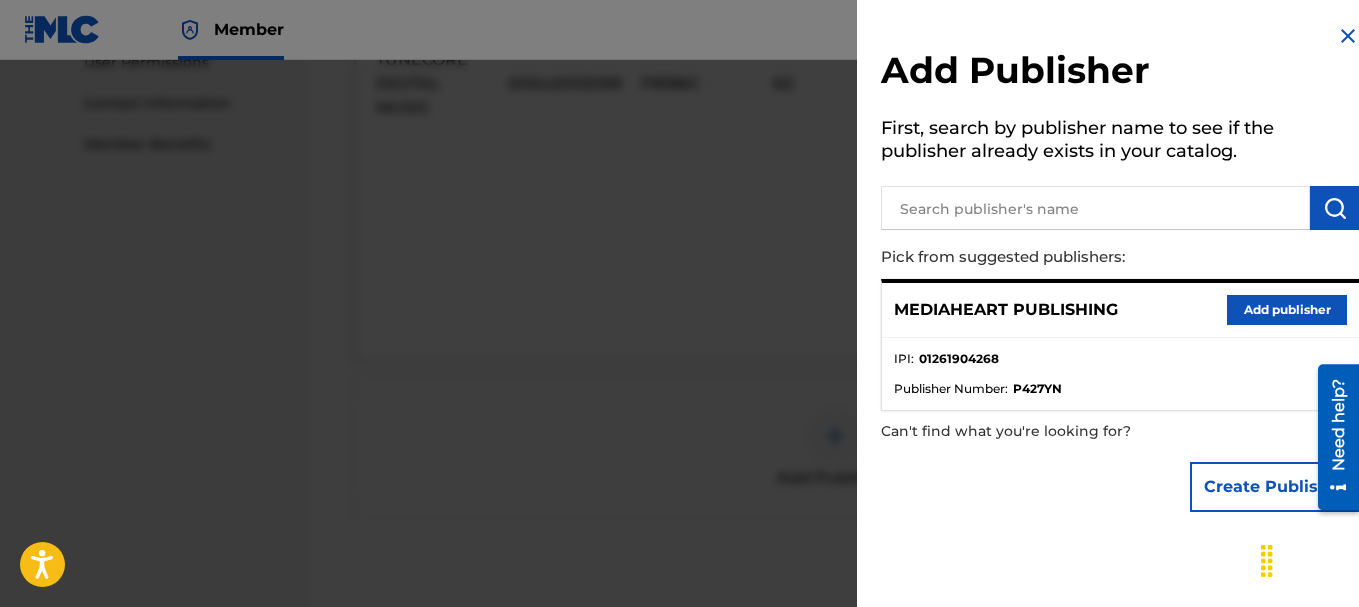 scroll, scrollTop: 1000, scrollLeft: 0, axis: vertical 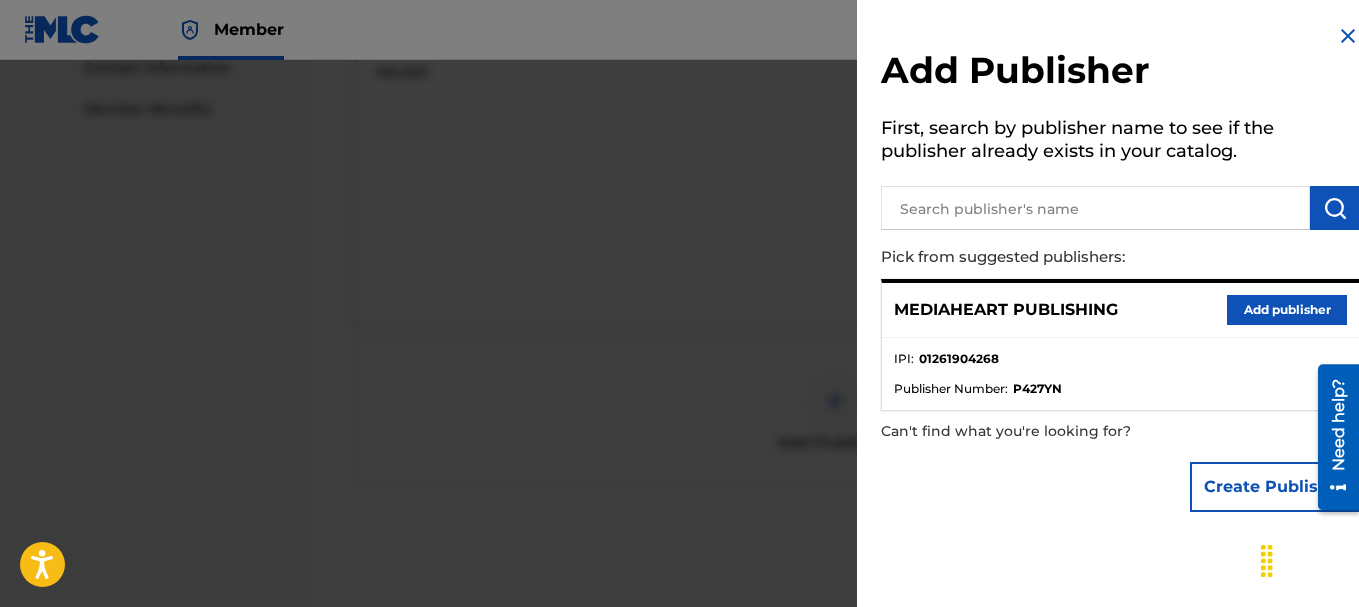 click on "Add publisher" at bounding box center (1287, 310) 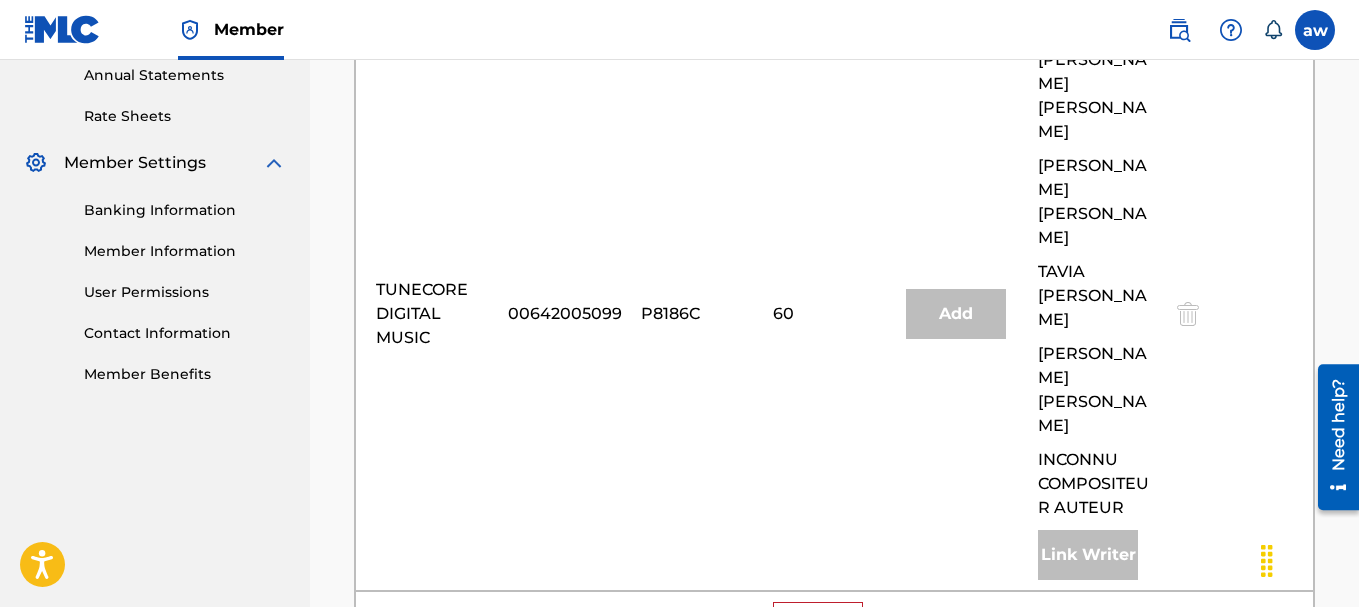 scroll, scrollTop: 700, scrollLeft: 0, axis: vertical 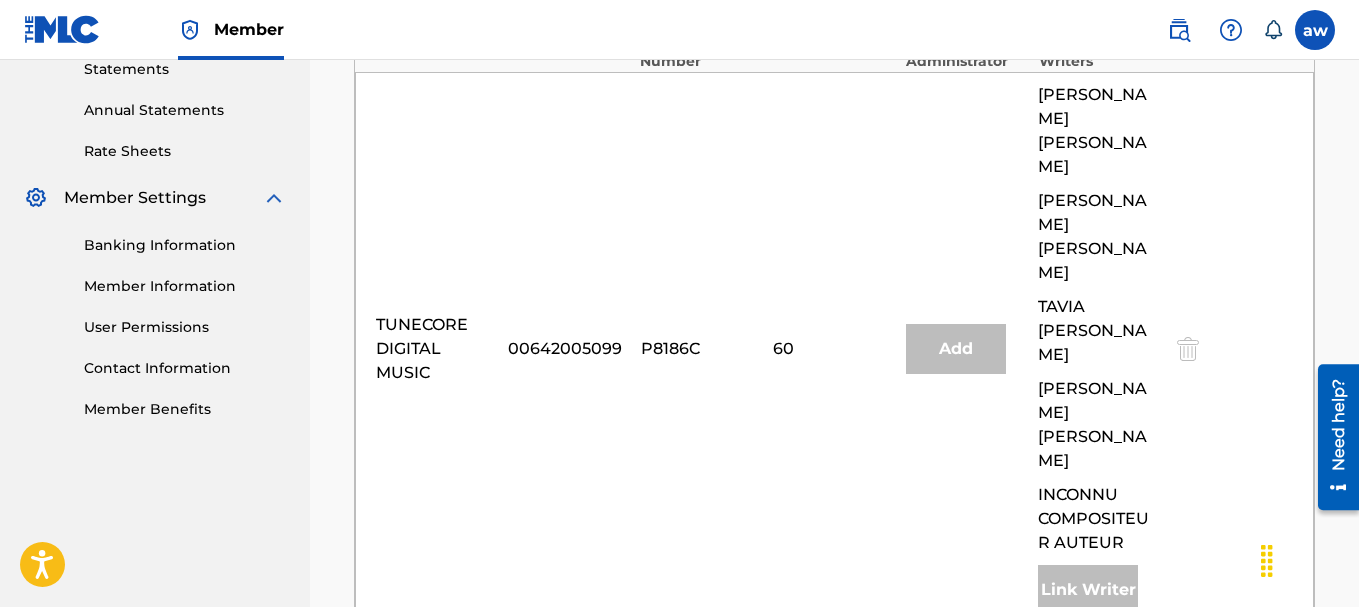 click at bounding box center (818, 650) 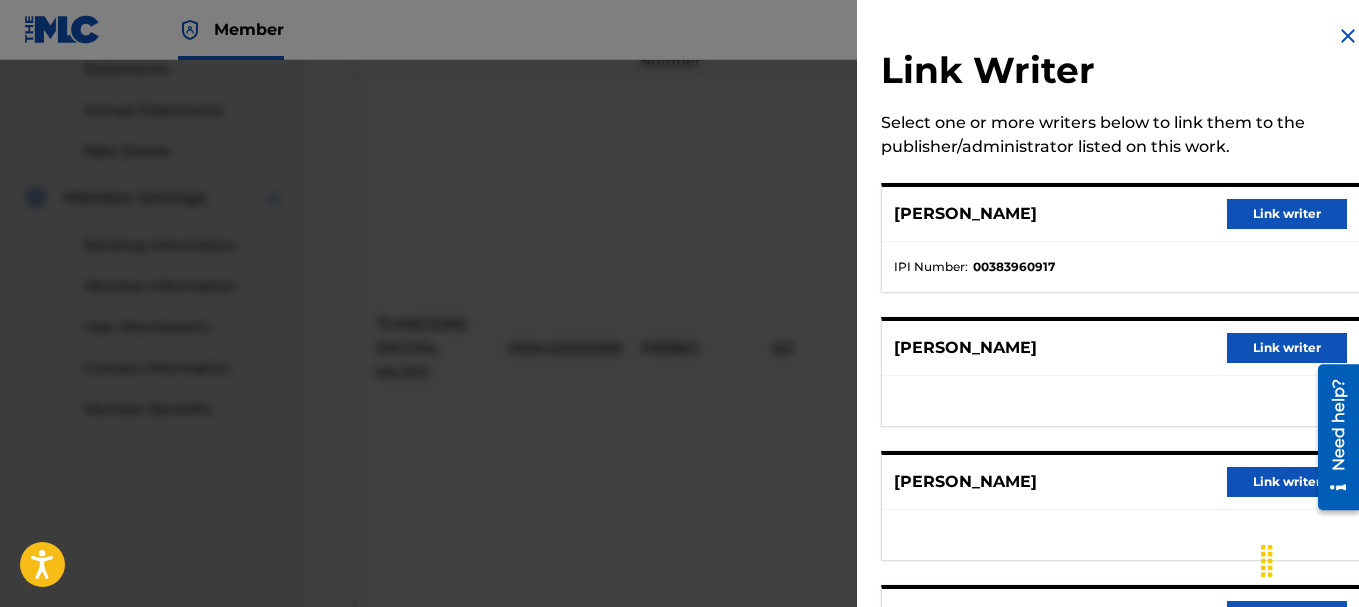 click on "Link writer" at bounding box center [1287, 348] 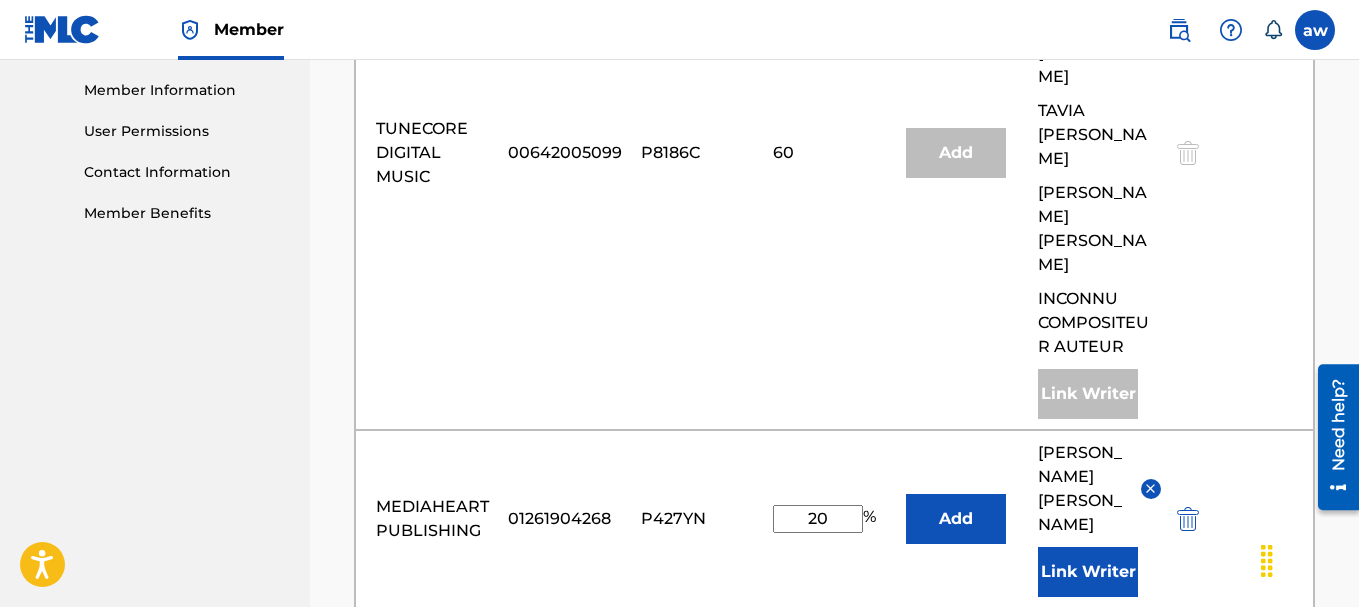 scroll, scrollTop: 900, scrollLeft: 0, axis: vertical 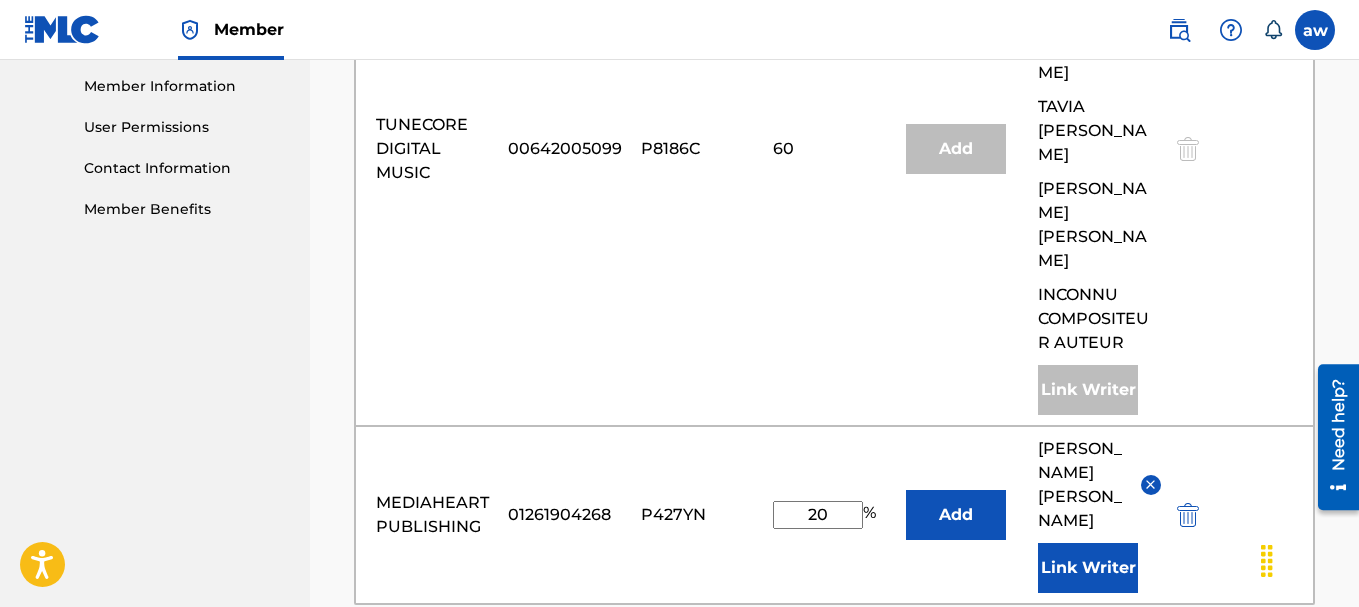 click on "Link Writer" at bounding box center [1088, 568] 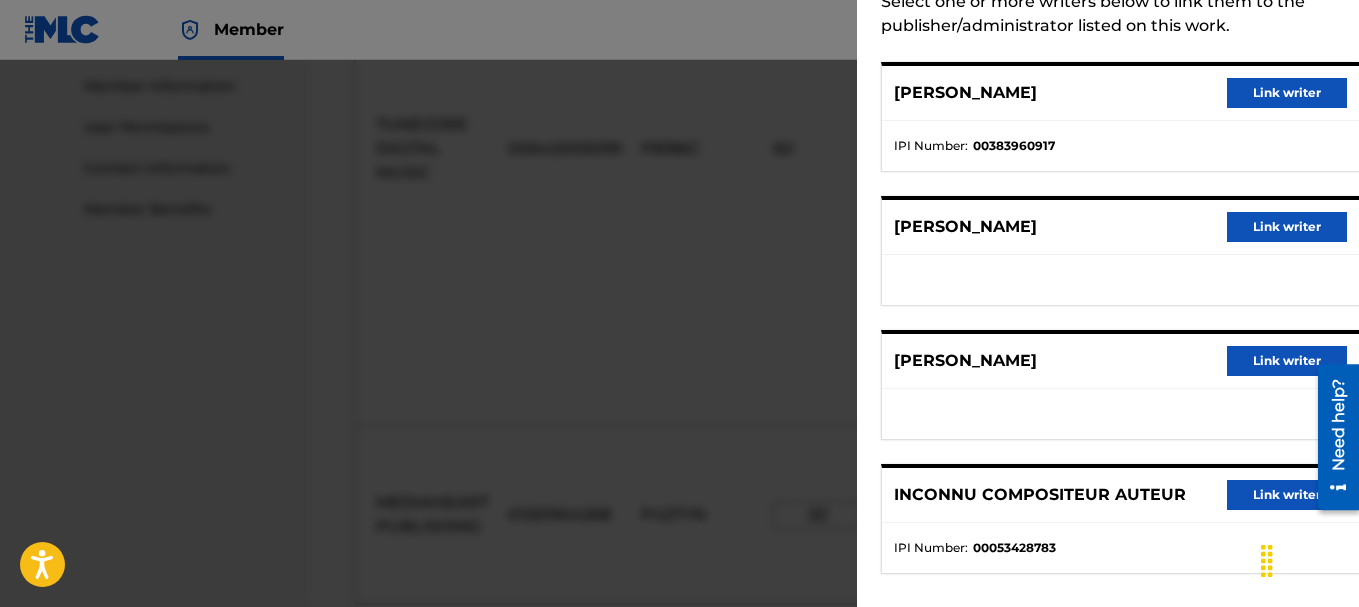 scroll, scrollTop: 136, scrollLeft: 0, axis: vertical 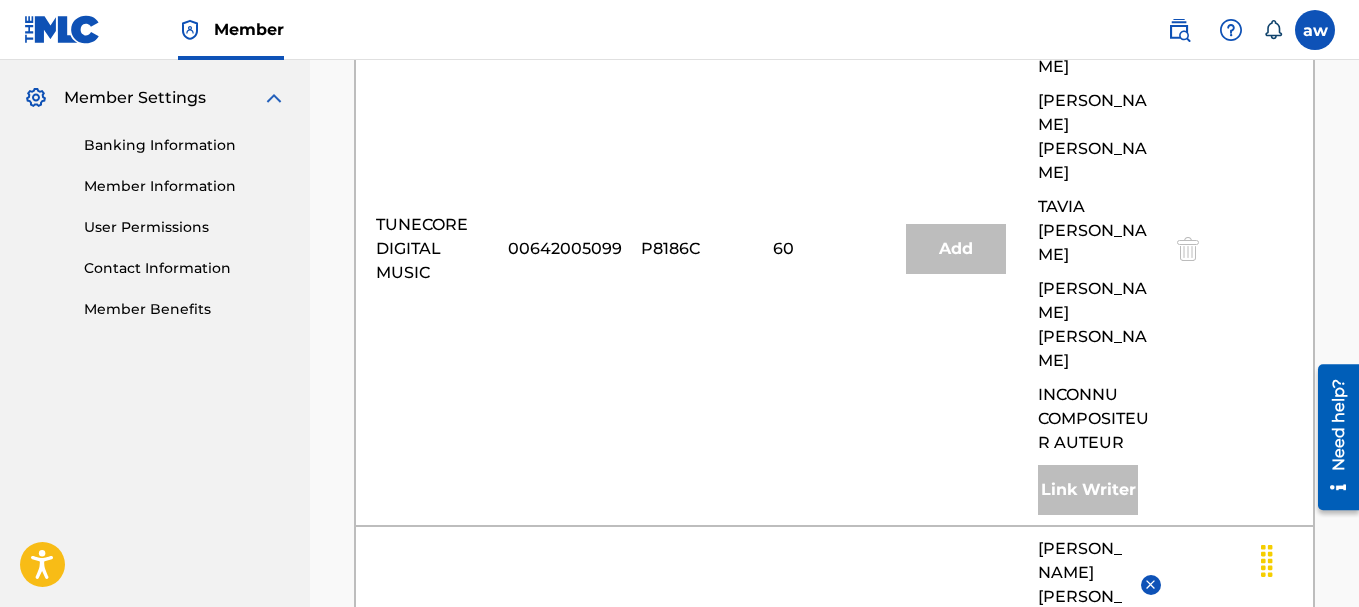 click on "Add" at bounding box center (956, 668) 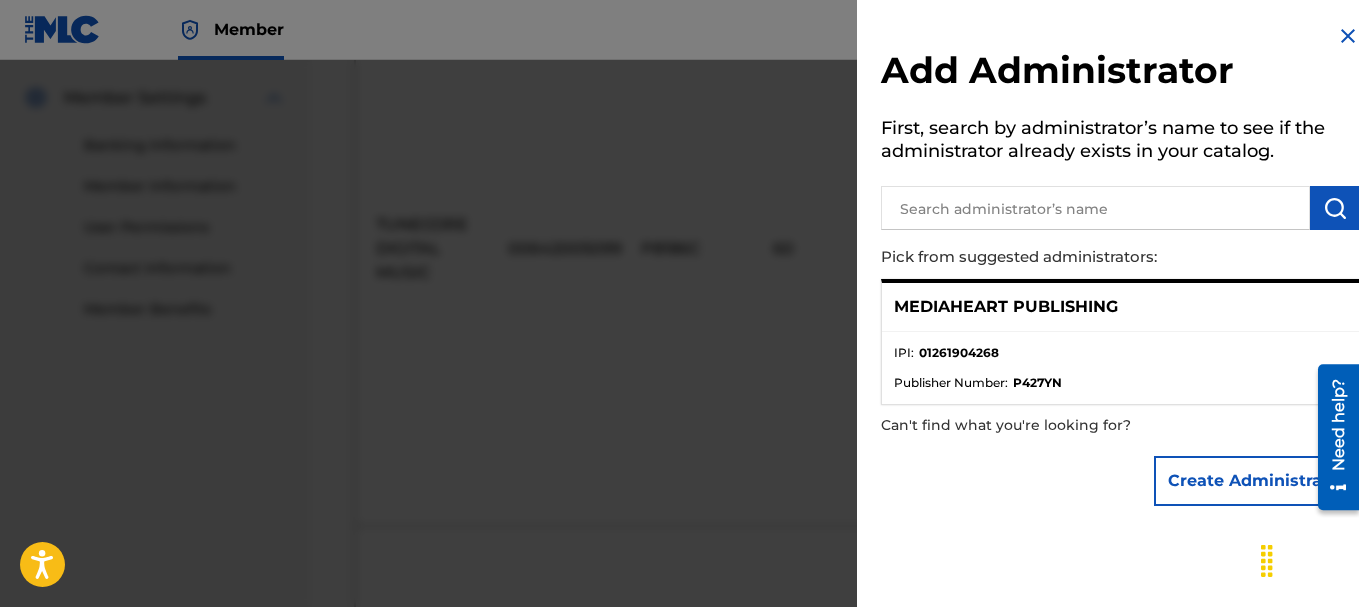 click at bounding box center (1348, 36) 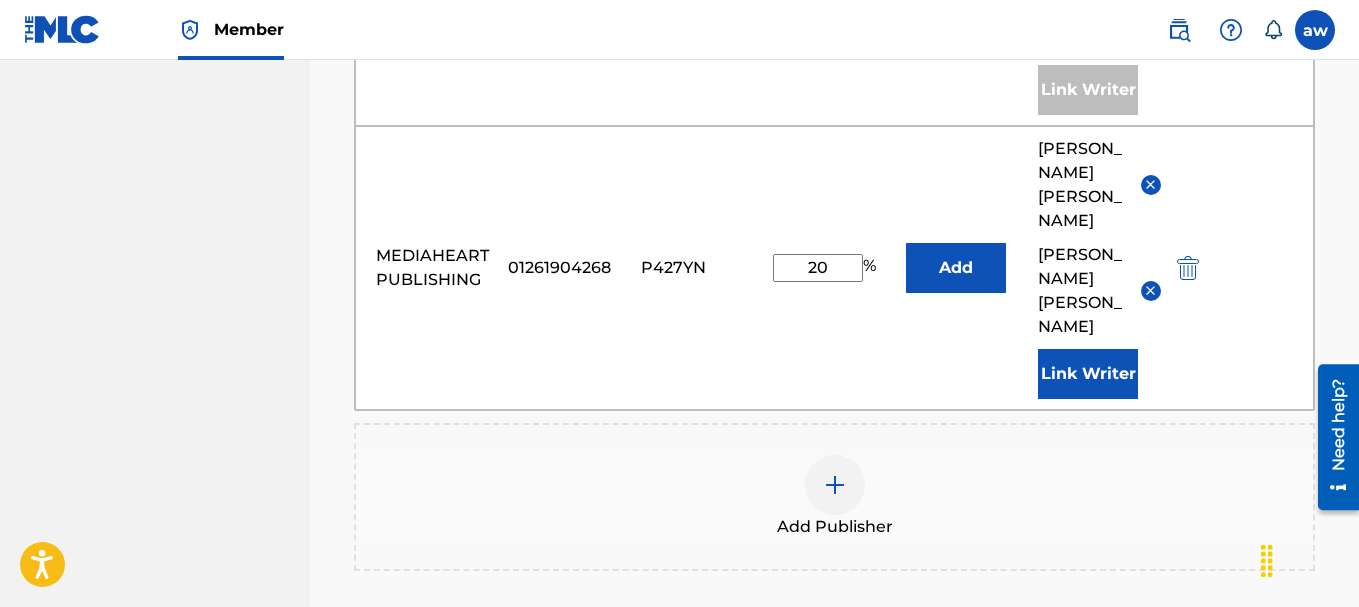 click on "Next" at bounding box center [1255, 773] 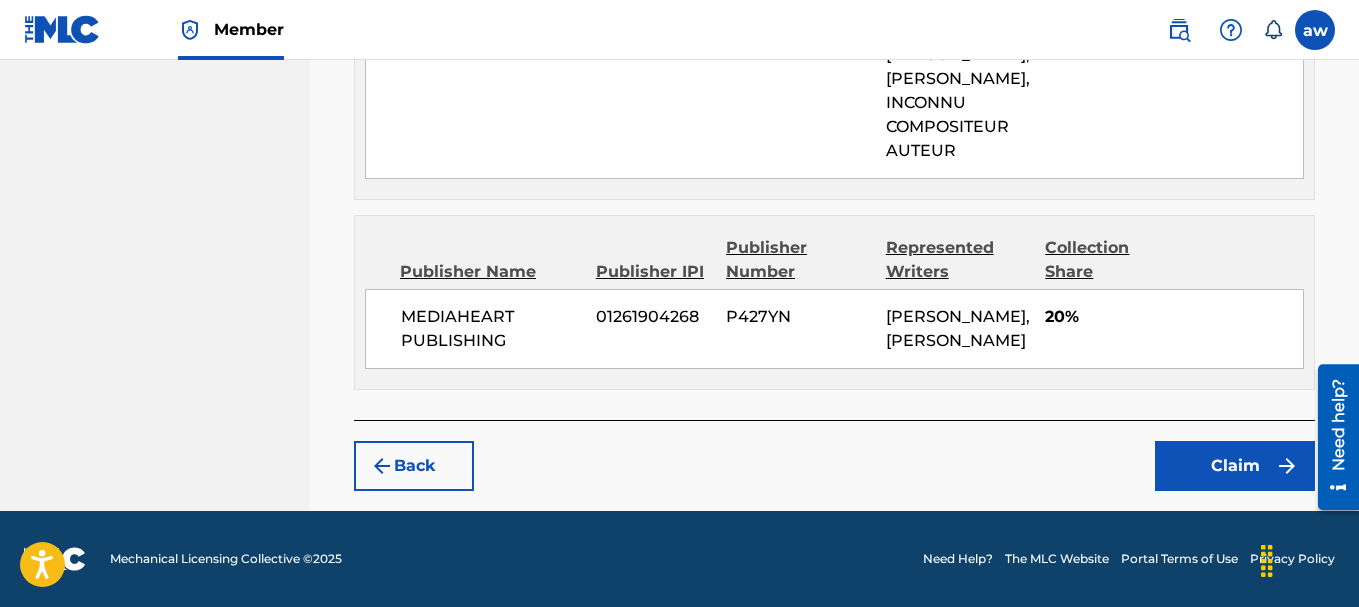 scroll, scrollTop: 1198, scrollLeft: 0, axis: vertical 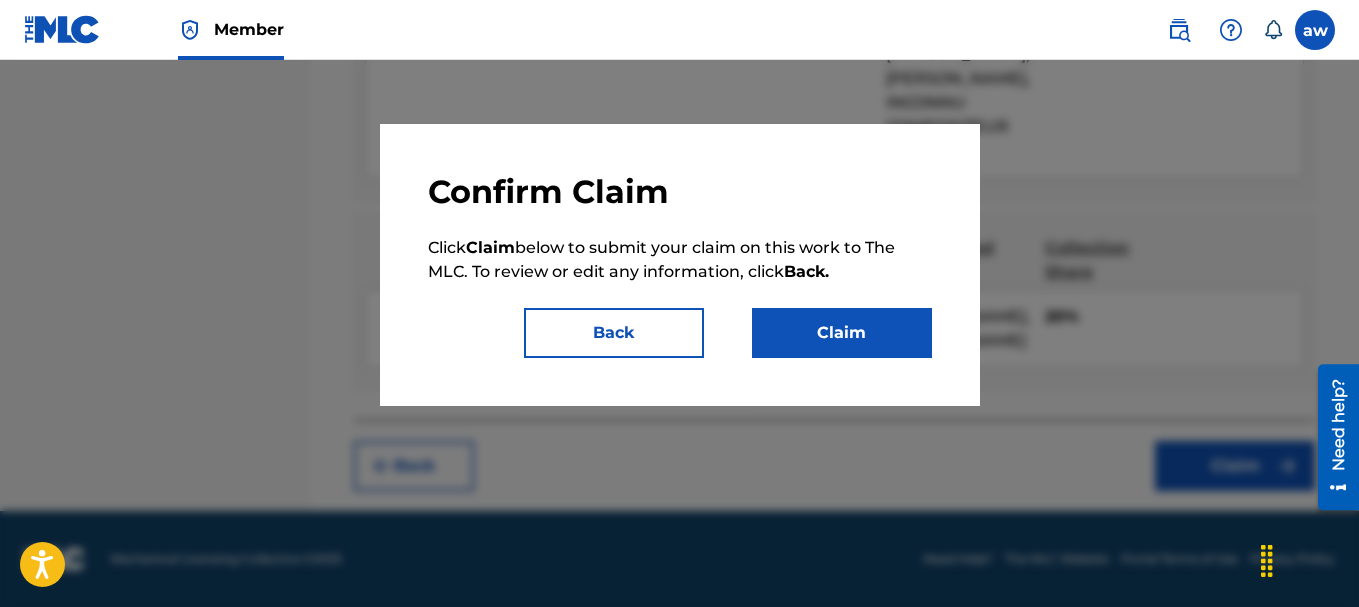 click on "Claim" at bounding box center (842, 333) 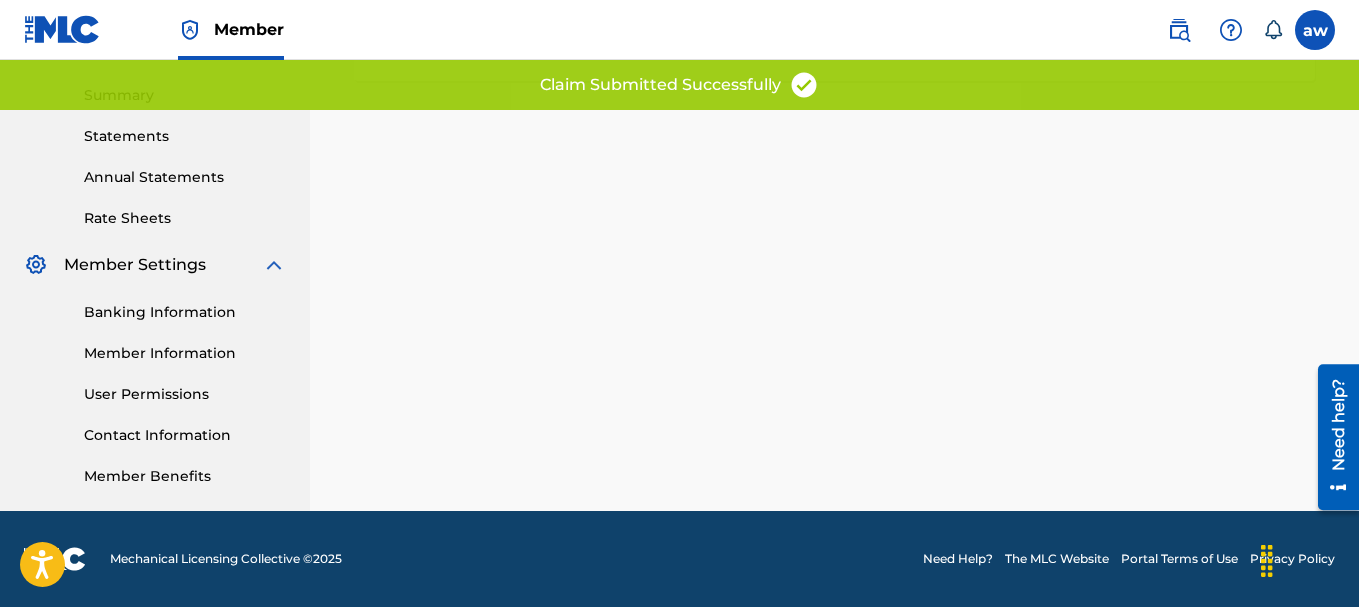 scroll, scrollTop: 633, scrollLeft: 0, axis: vertical 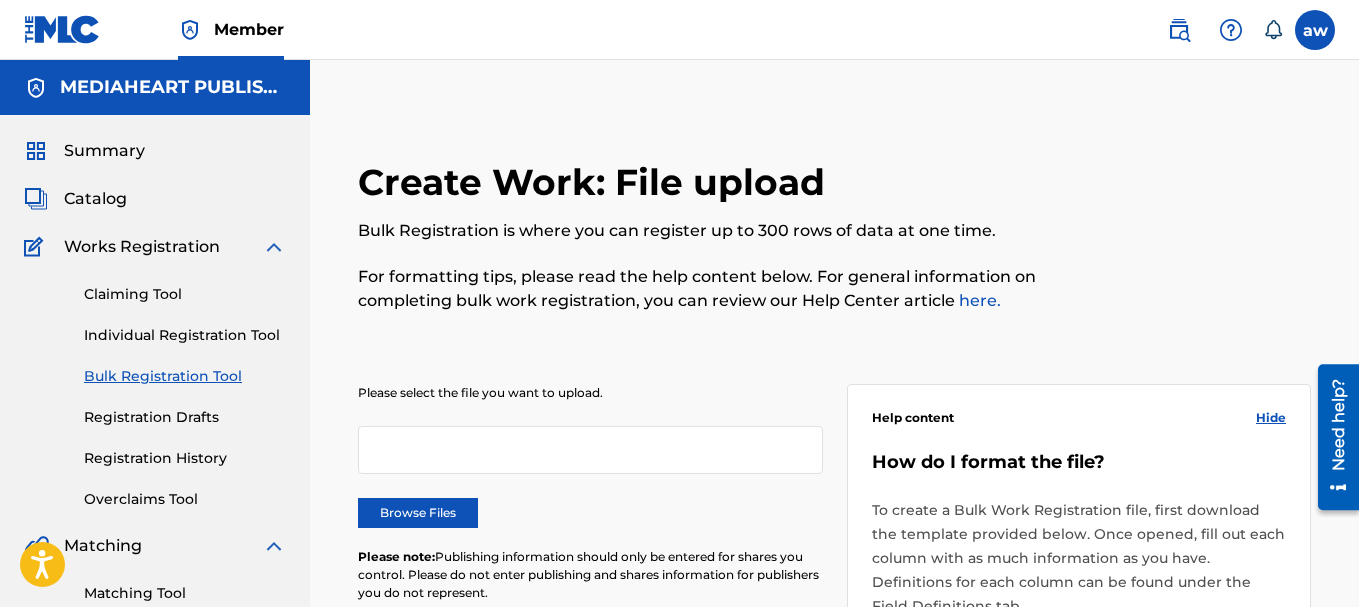 click at bounding box center (590, 450) 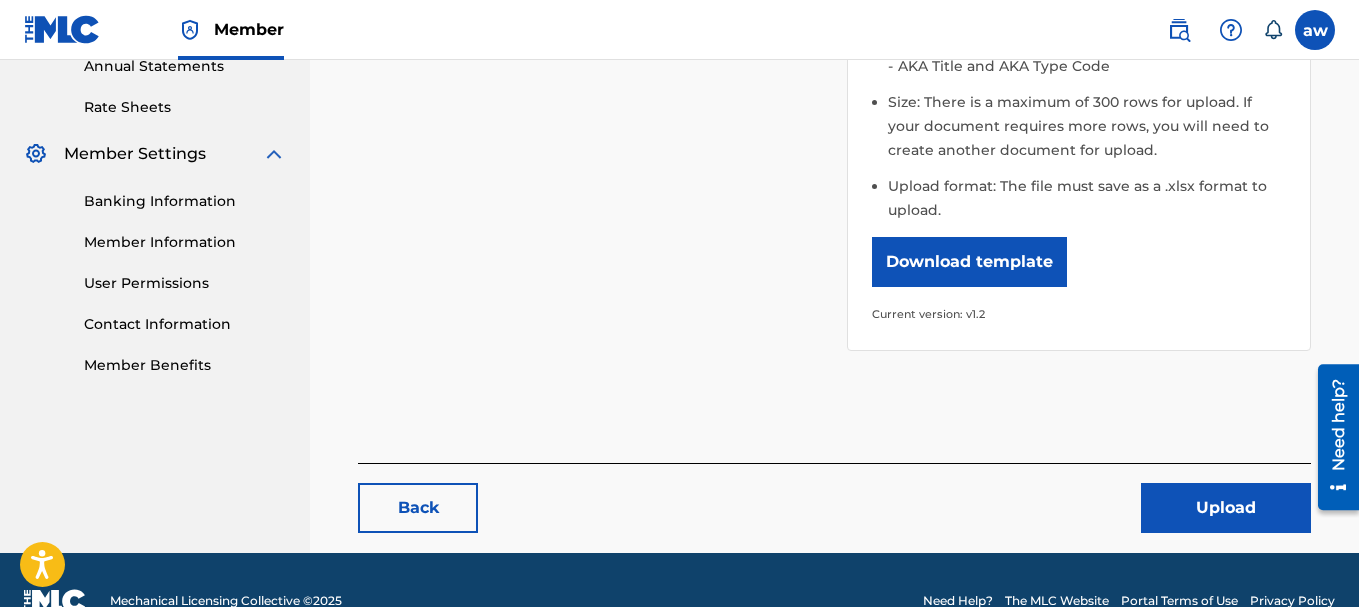 scroll, scrollTop: 786, scrollLeft: 0, axis: vertical 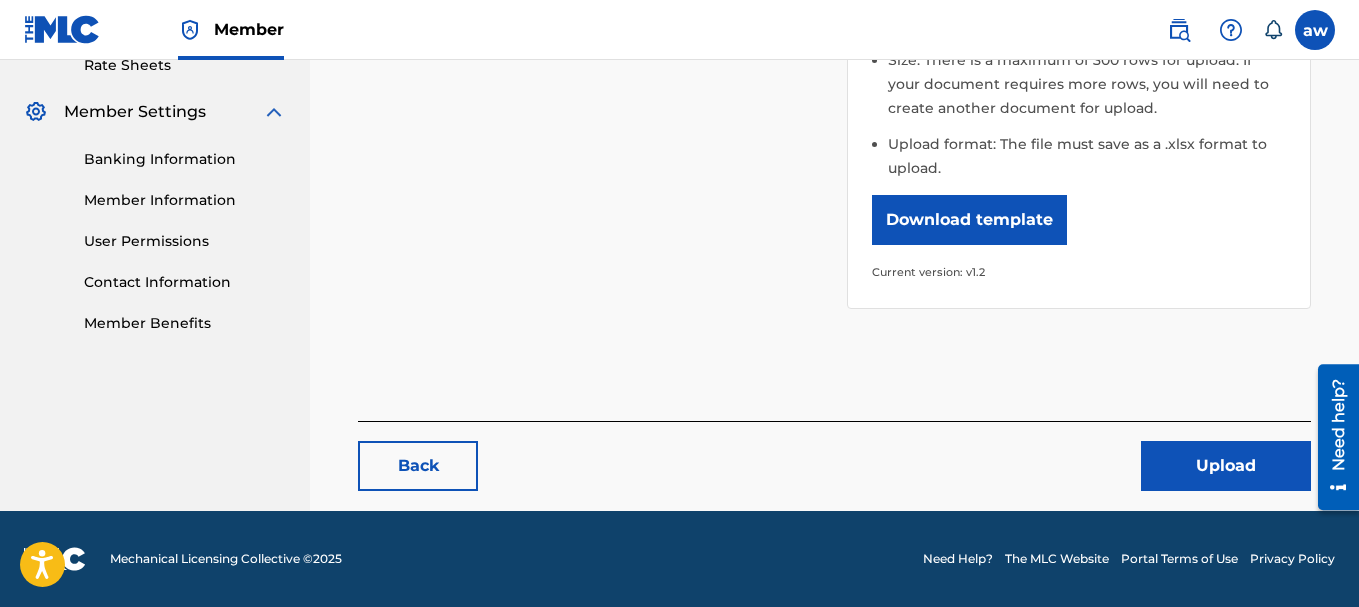 click on "Upload" at bounding box center [1226, 466] 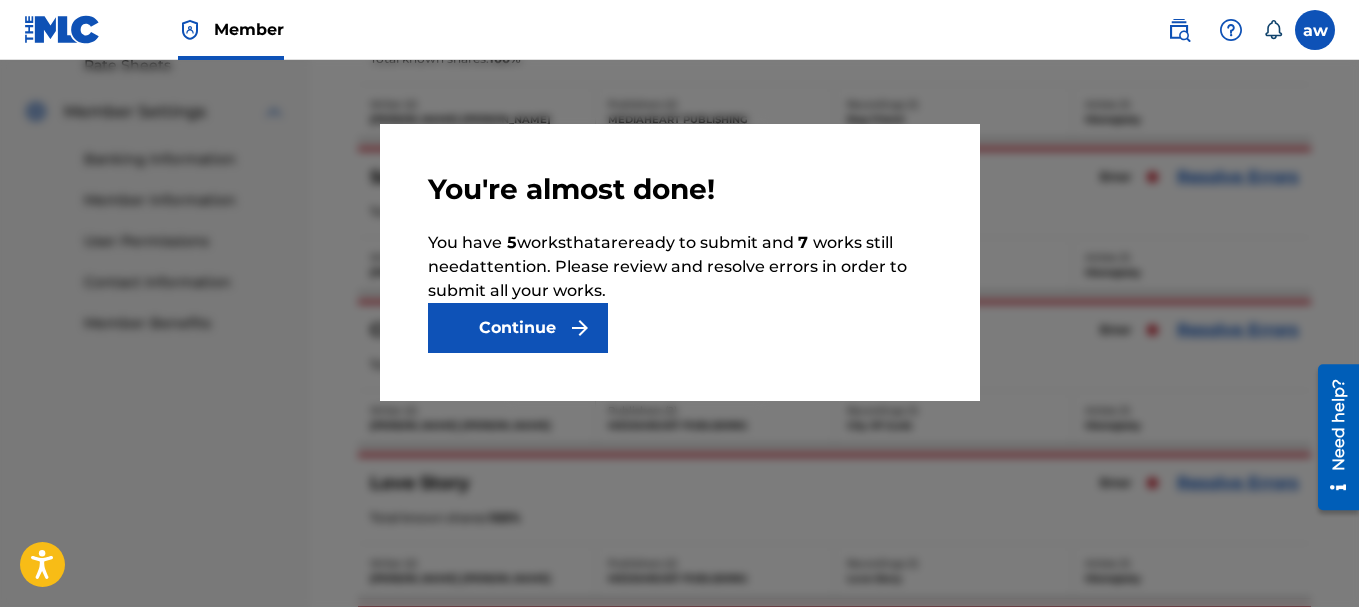 scroll, scrollTop: 0, scrollLeft: 0, axis: both 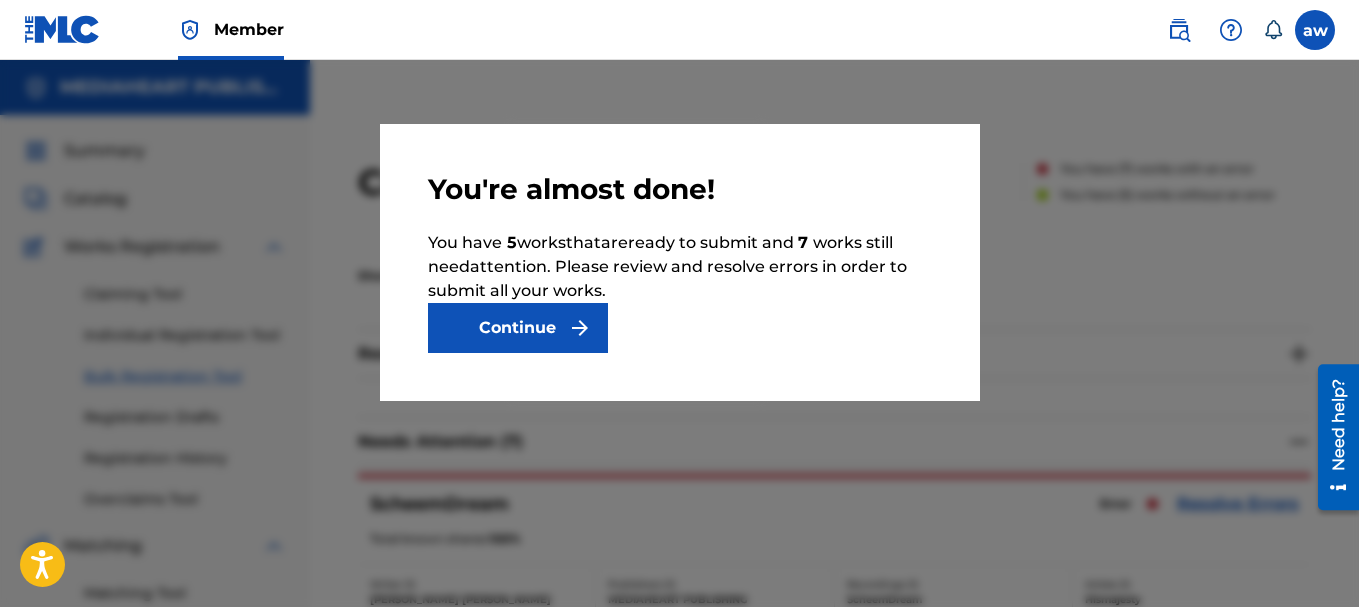 click on "Continue" at bounding box center (518, 328) 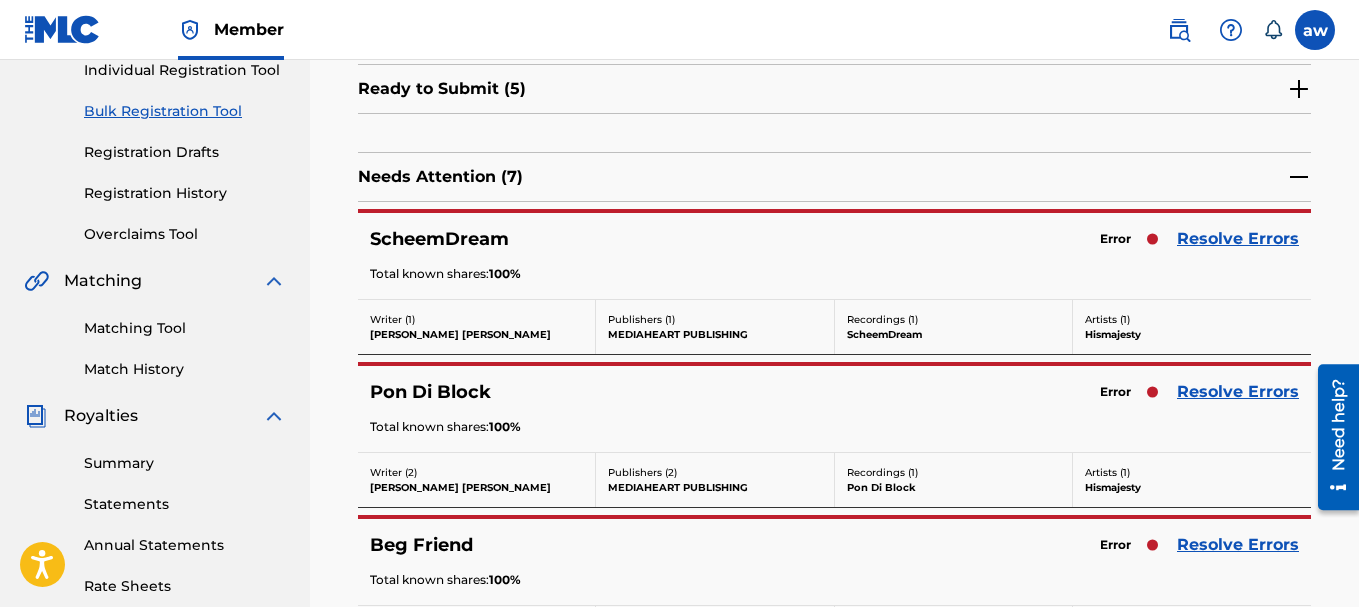 scroll, scrollTop: 300, scrollLeft: 0, axis: vertical 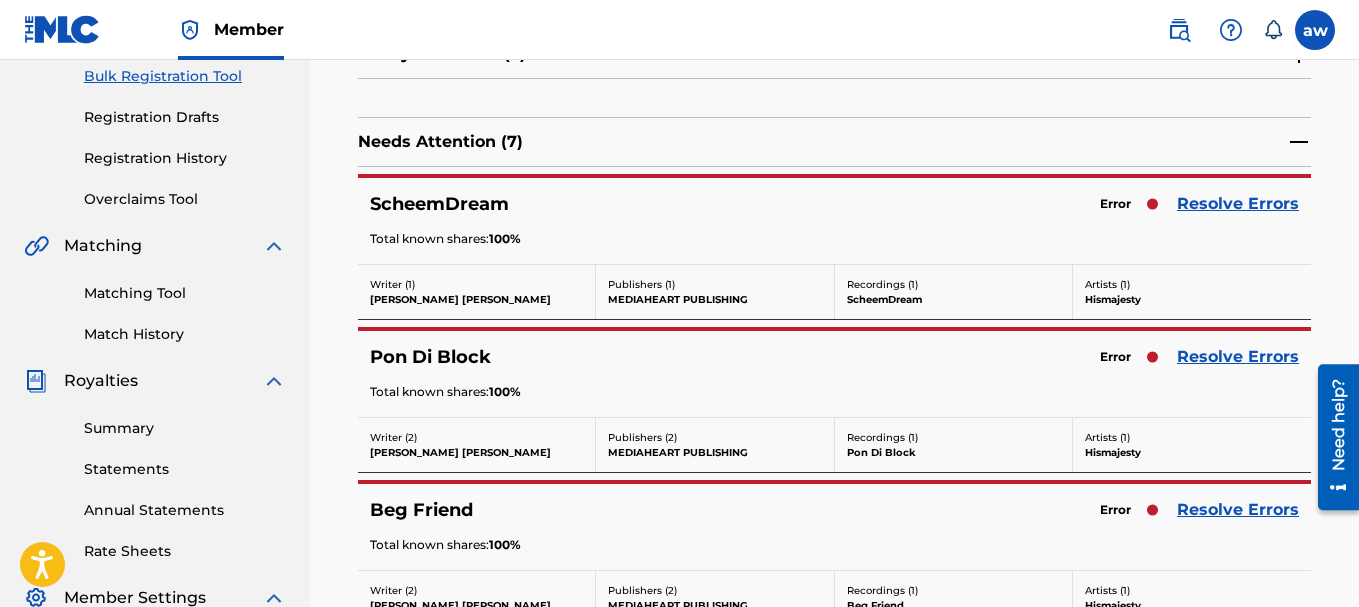 click on "Resolve Errors" at bounding box center [1238, 204] 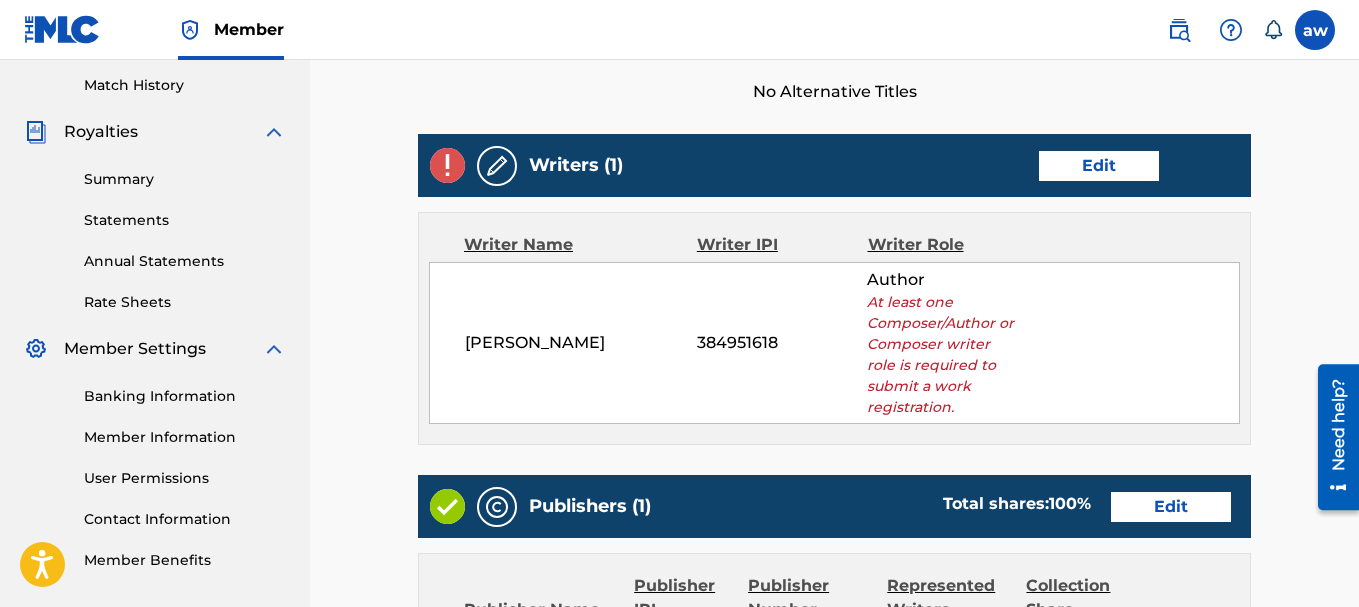 scroll, scrollTop: 500, scrollLeft: 0, axis: vertical 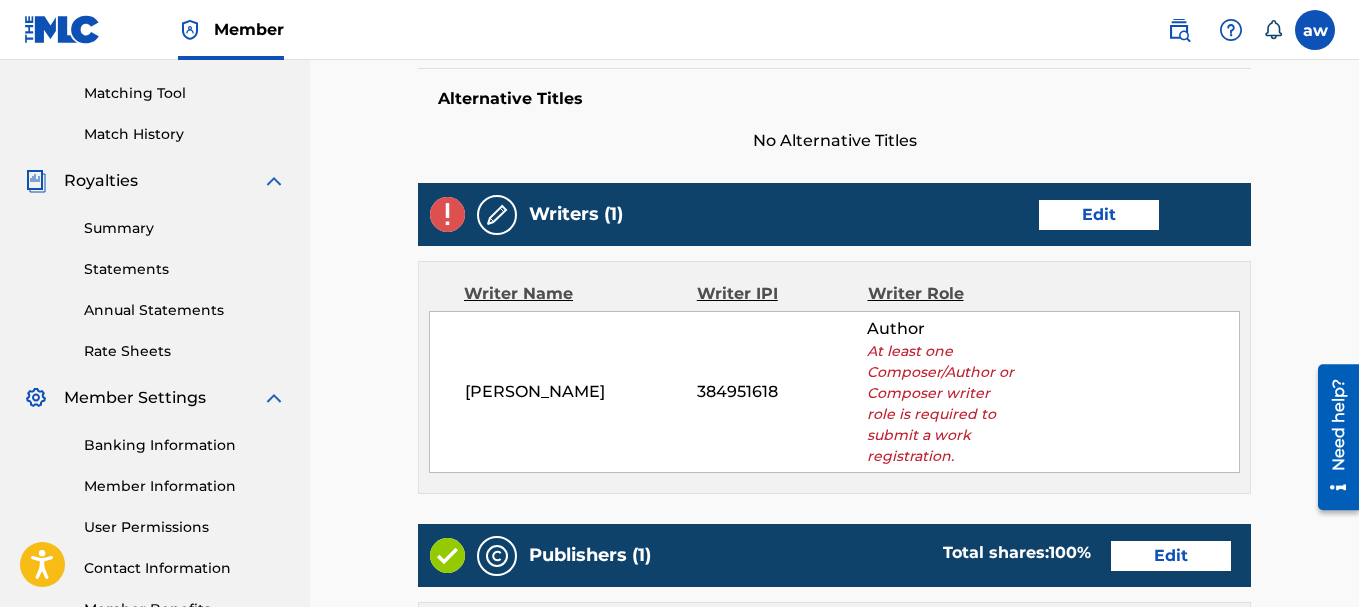 click on "Writers   (1) Edit" at bounding box center [834, 214] 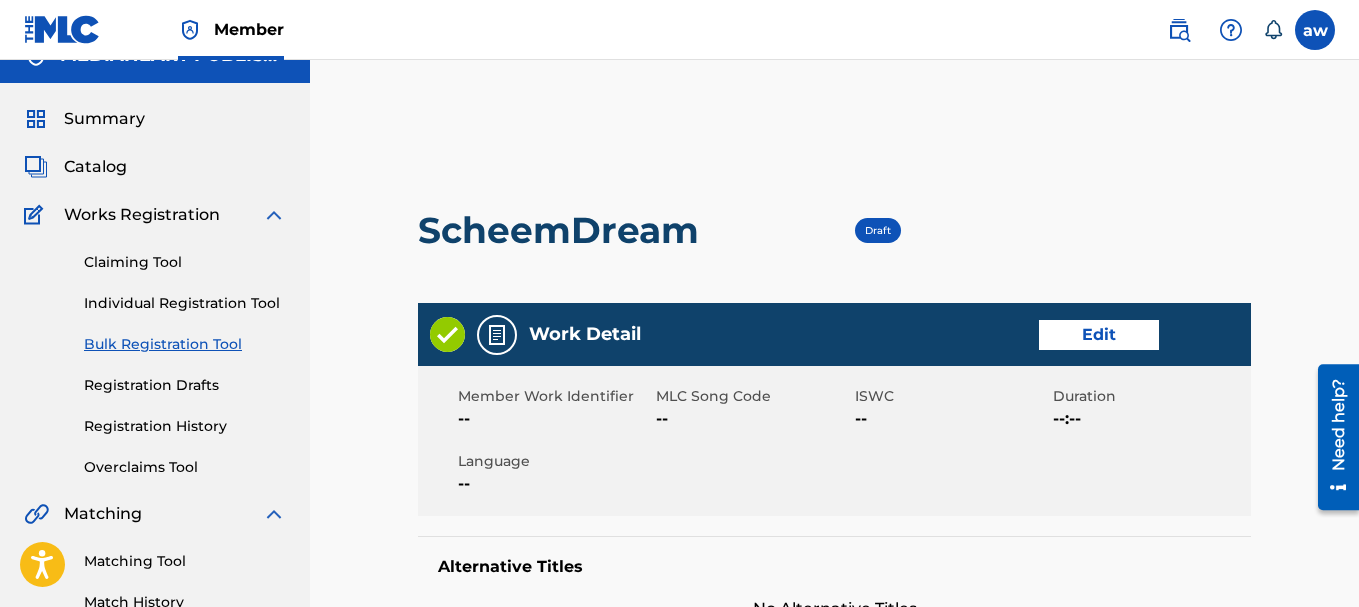 scroll, scrollTop: 0, scrollLeft: 0, axis: both 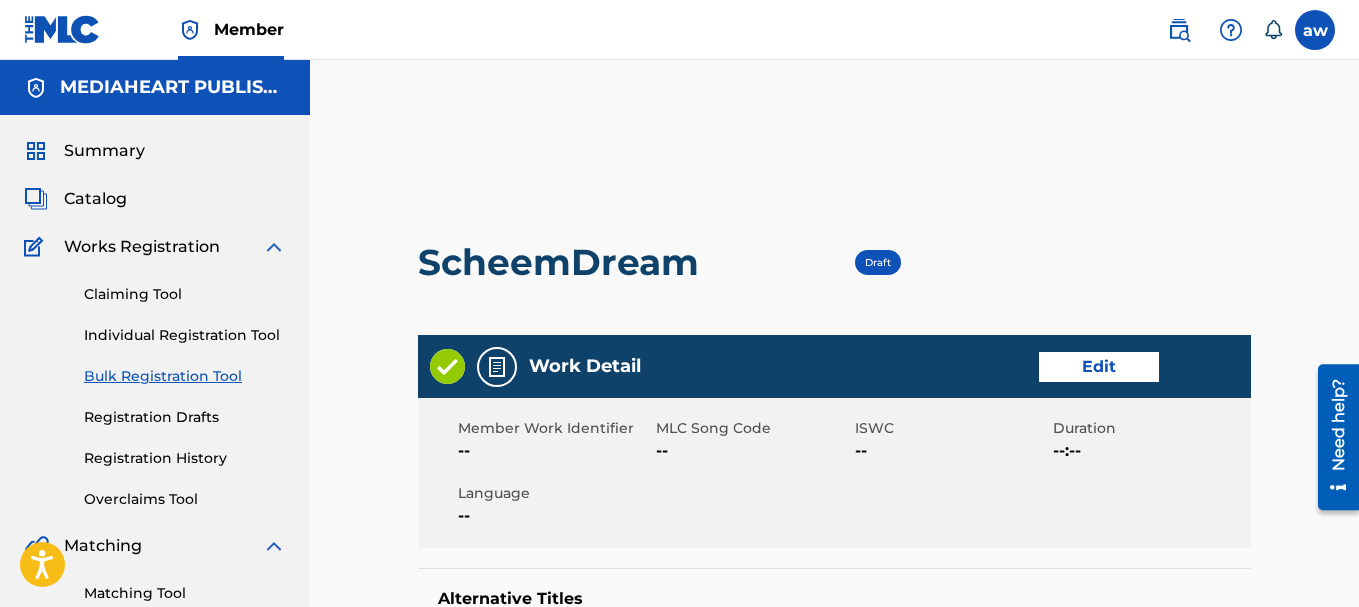 click on "ScheemDream" at bounding box center (563, 262) 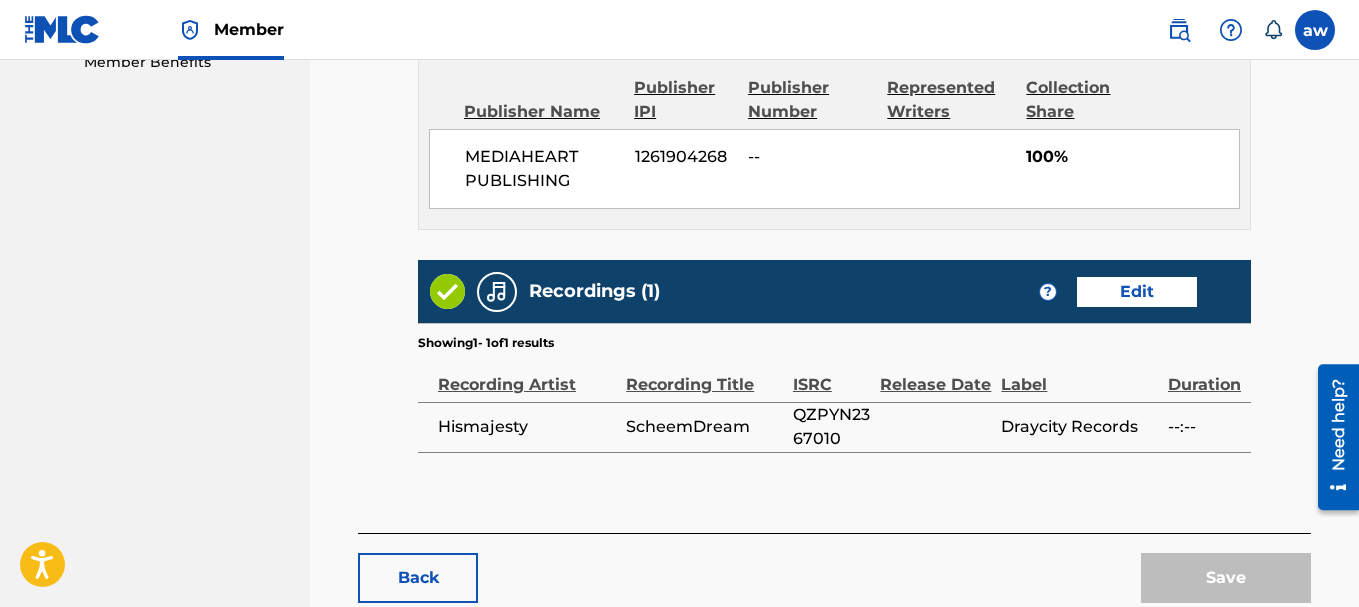 scroll, scrollTop: 1138, scrollLeft: 0, axis: vertical 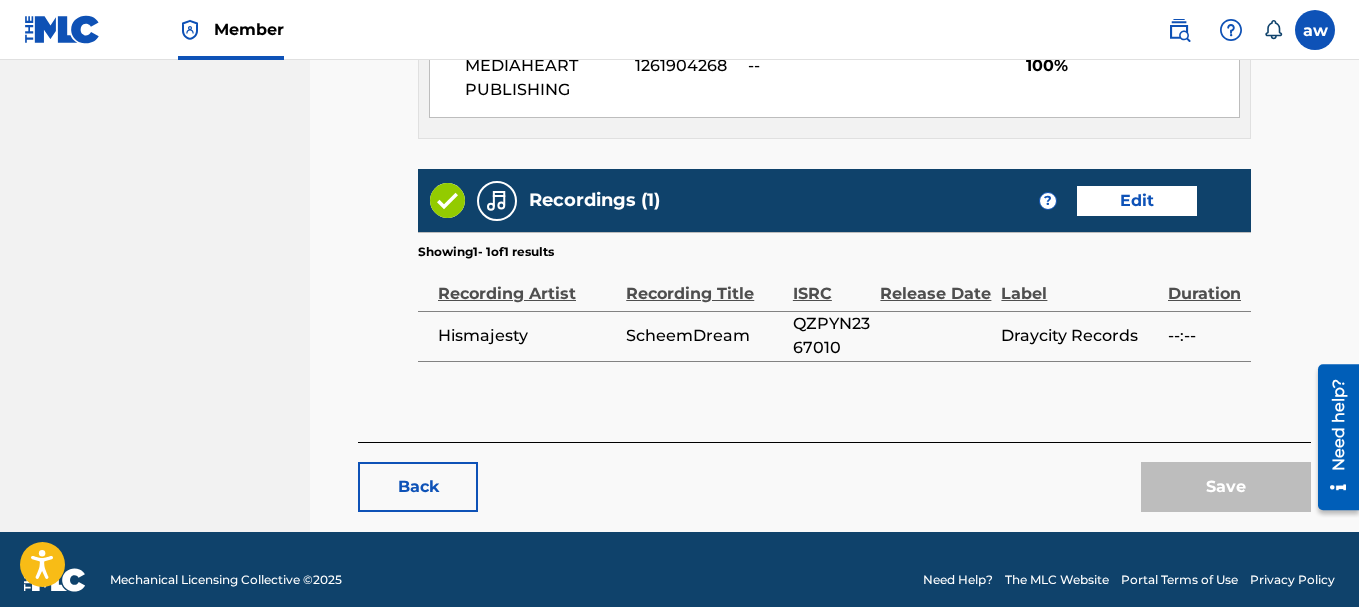 click on "Back" at bounding box center (418, 487) 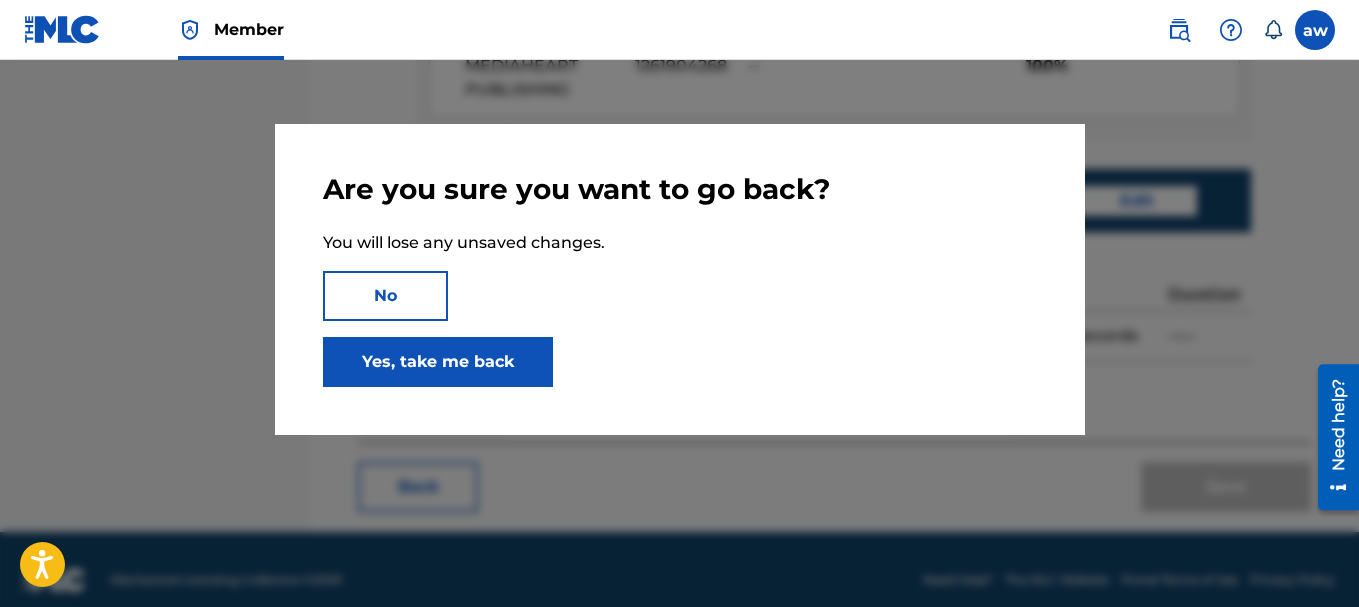 click on "No" at bounding box center [385, 296] 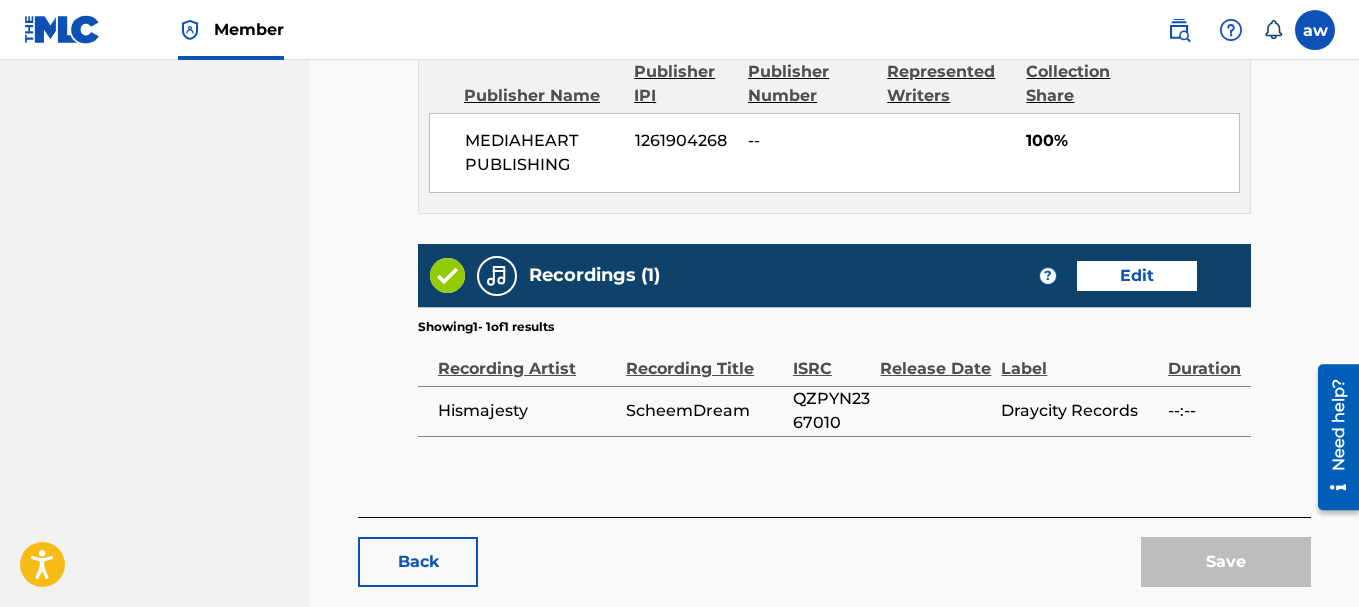 scroll, scrollTop: 1138, scrollLeft: 0, axis: vertical 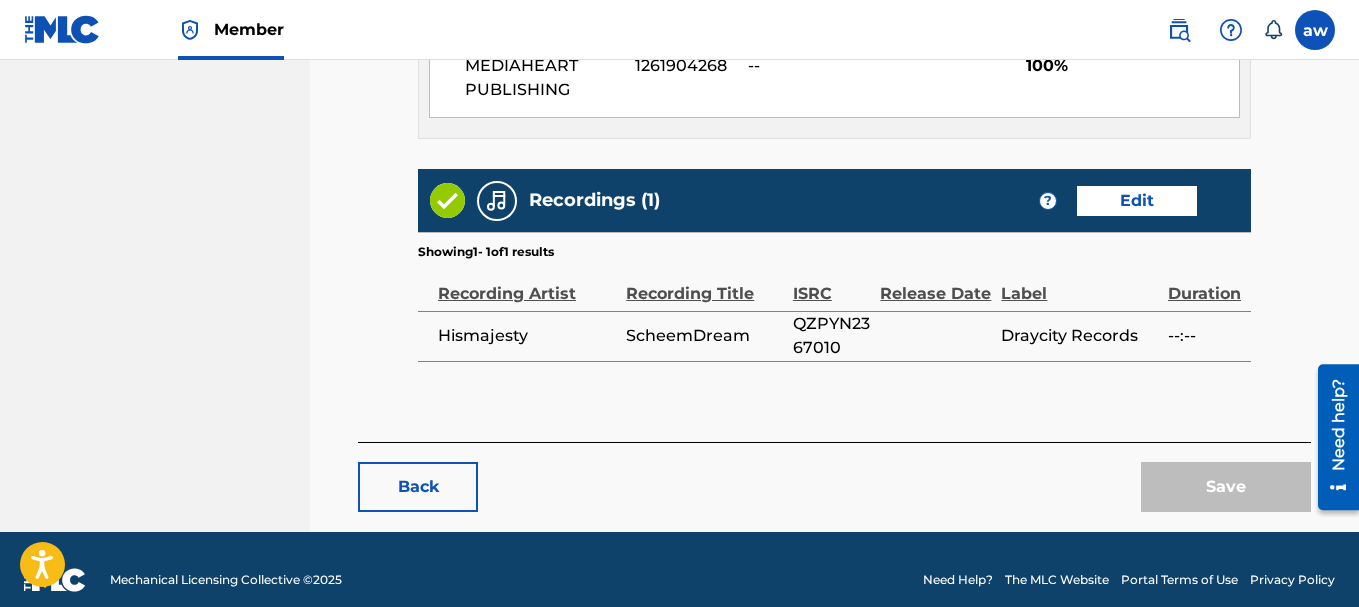 click on "Back" at bounding box center (418, 487) 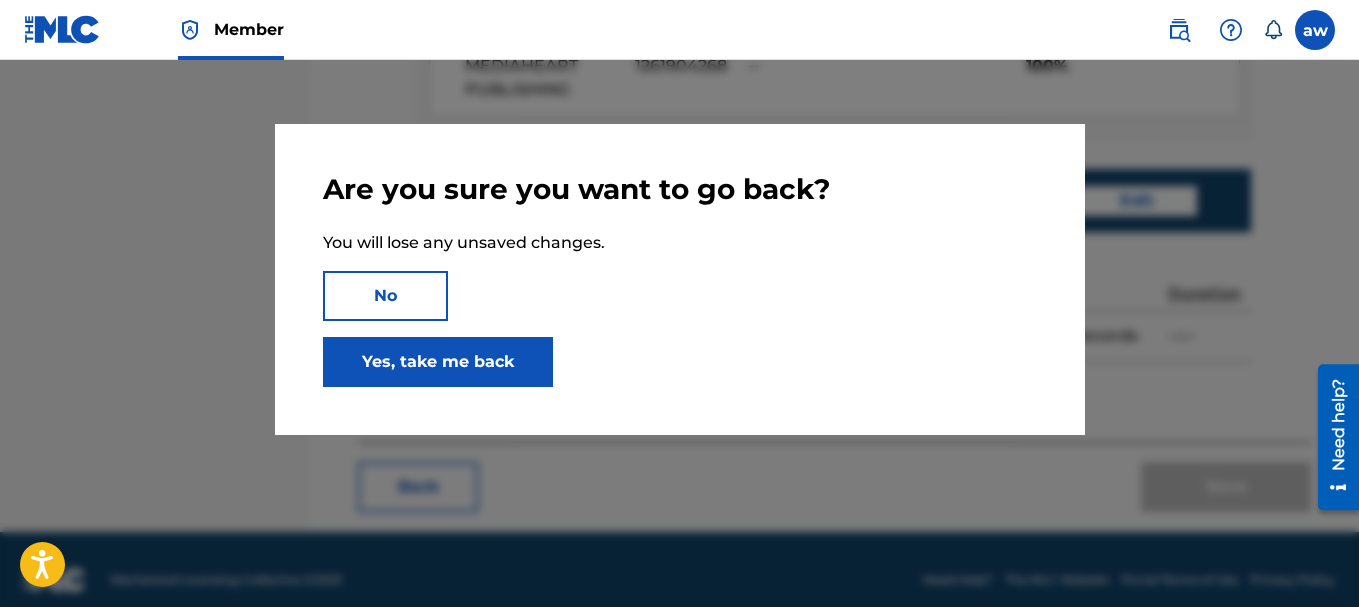 click on "Yes, take me back" at bounding box center (438, 362) 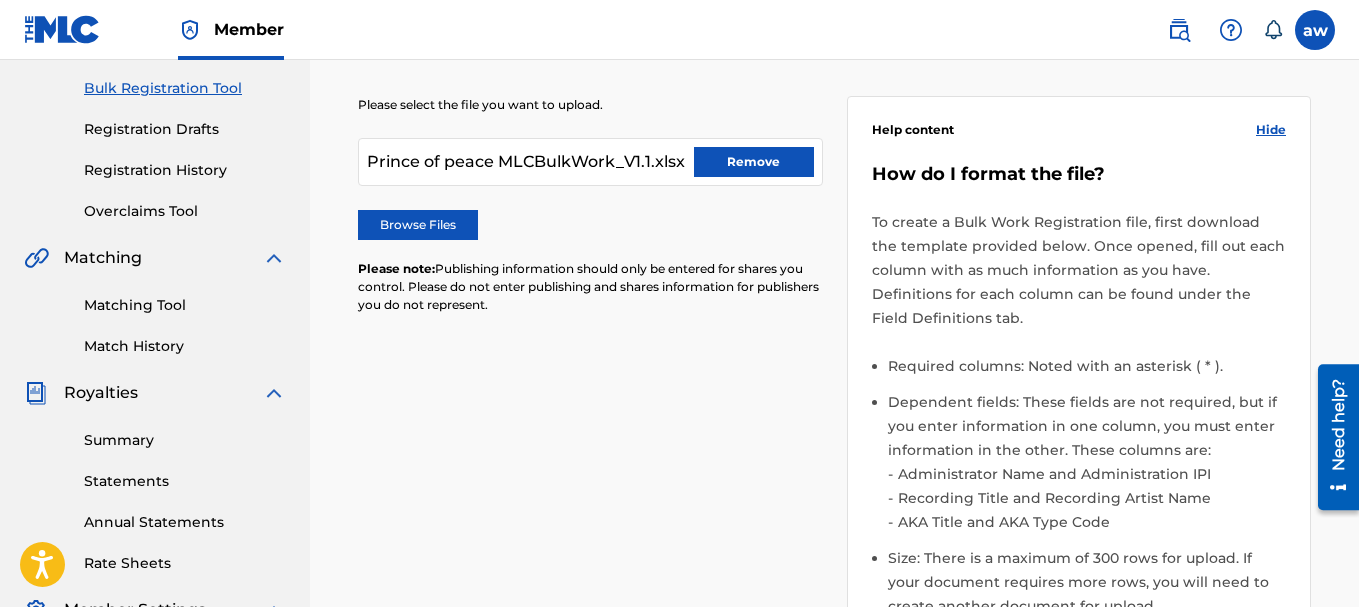 scroll, scrollTop: 286, scrollLeft: 0, axis: vertical 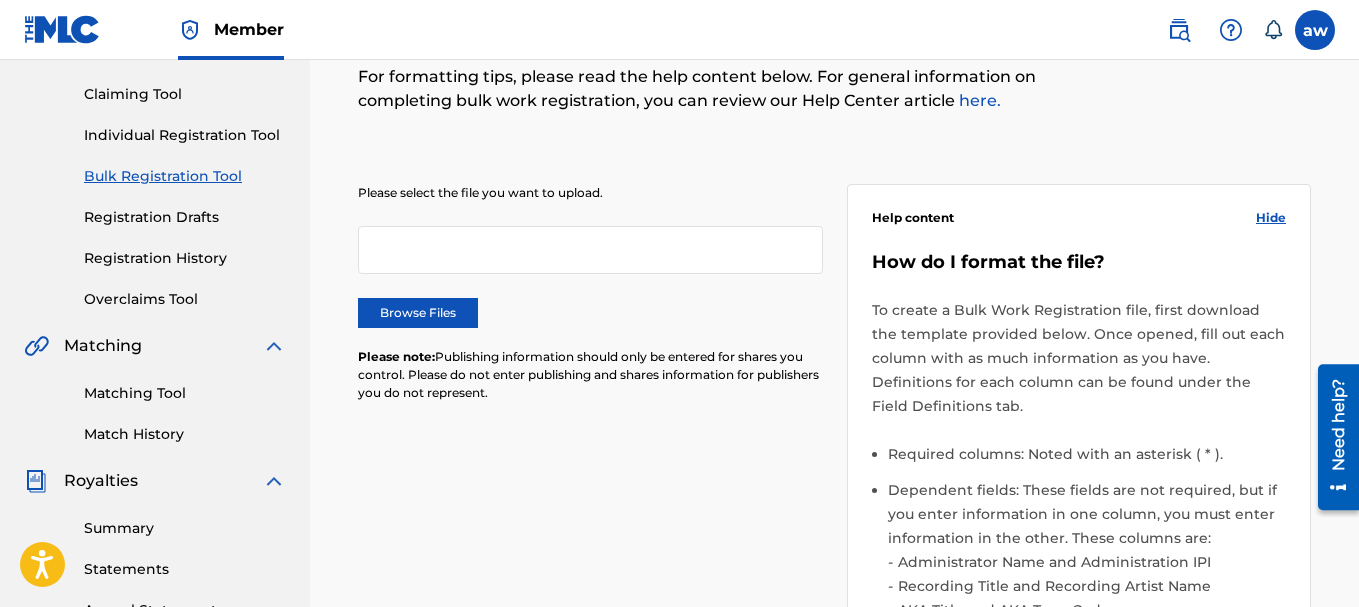 click on "Browse Files" at bounding box center (418, 313) 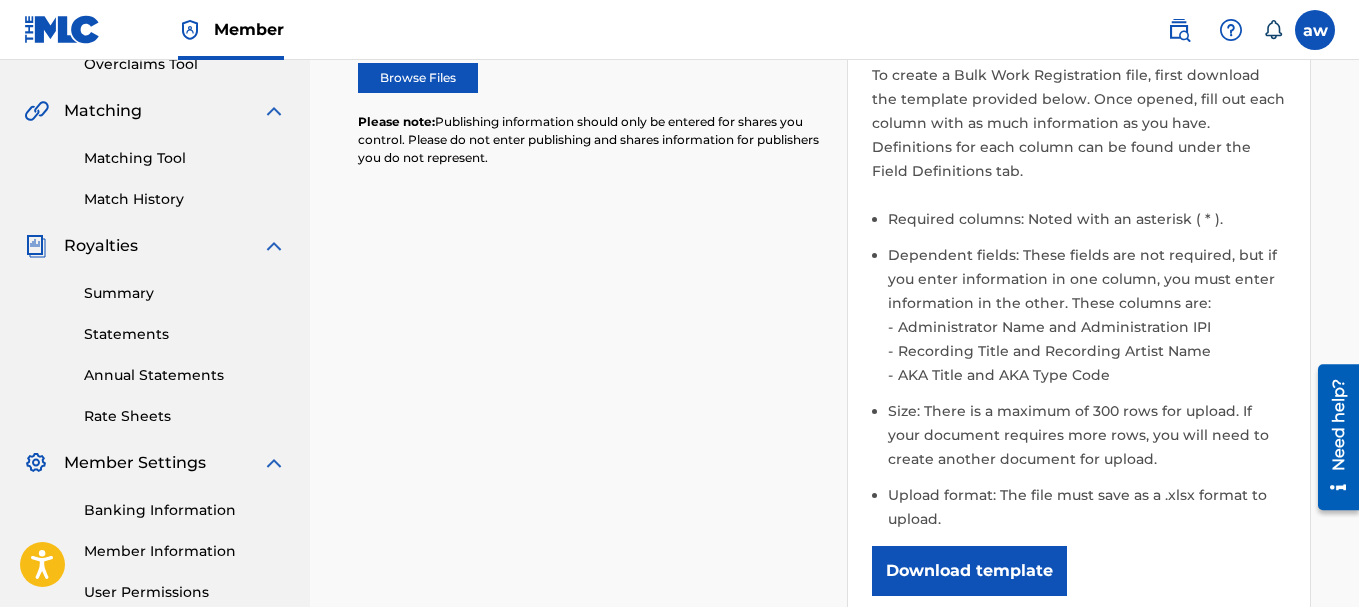 scroll, scrollTop: 700, scrollLeft: 0, axis: vertical 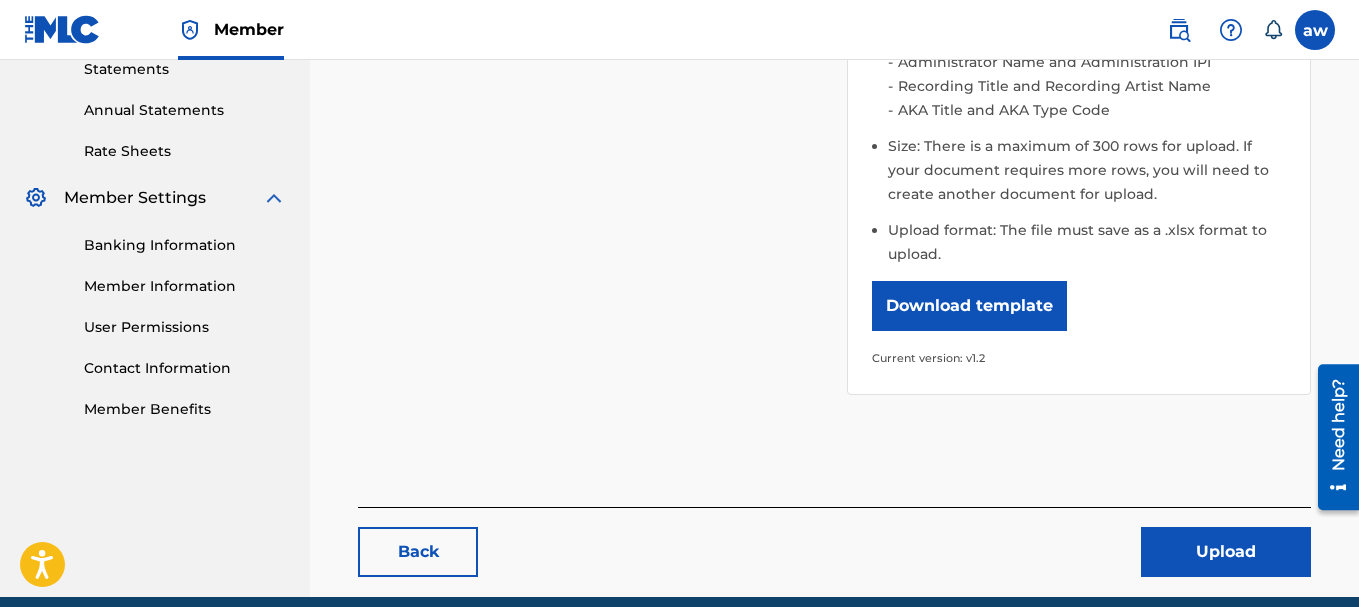 click on "Upload" at bounding box center [1226, 552] 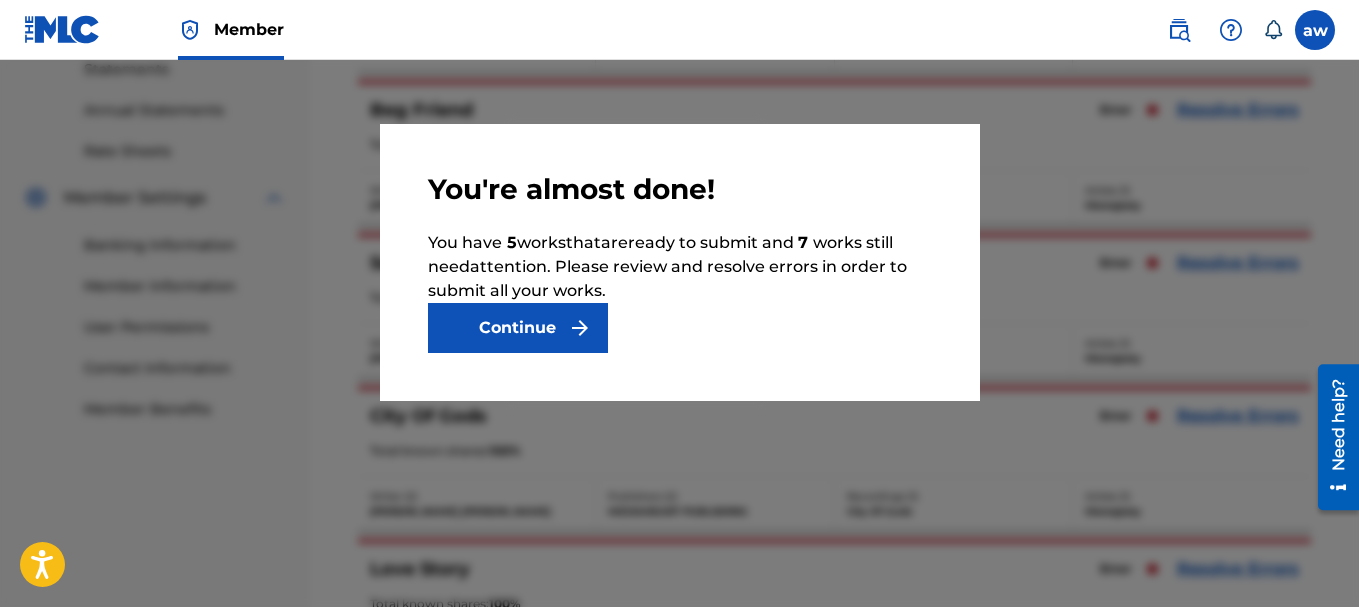 scroll, scrollTop: 0, scrollLeft: 0, axis: both 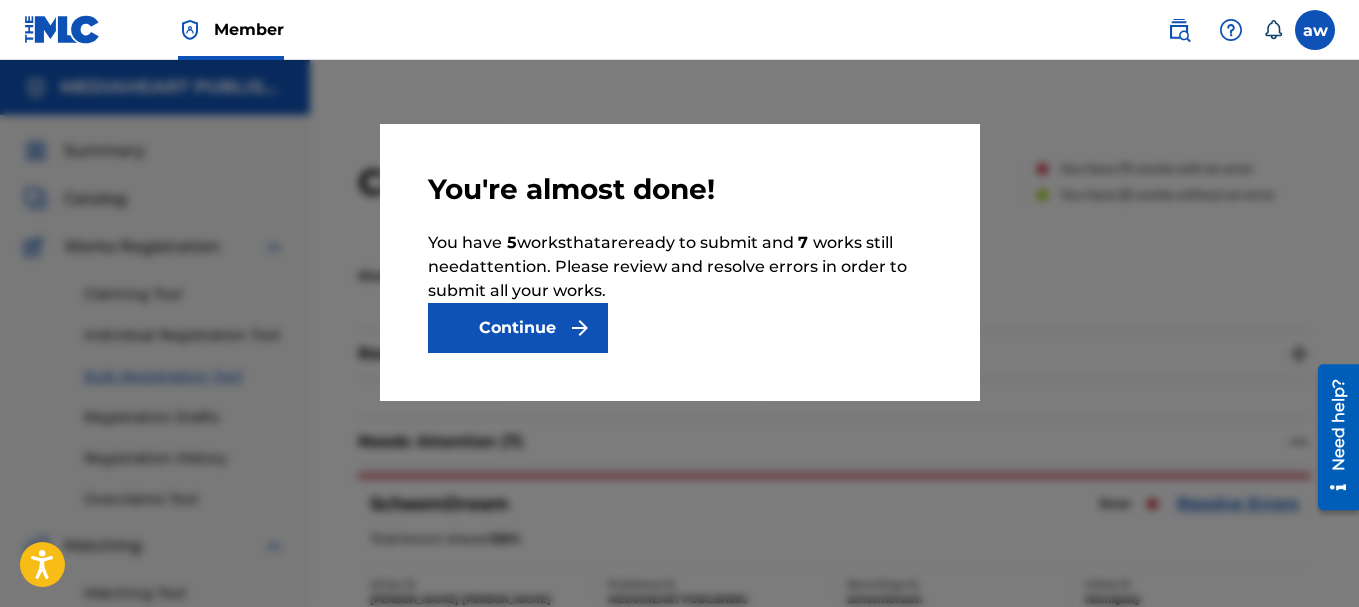 click on "Continue" at bounding box center [518, 328] 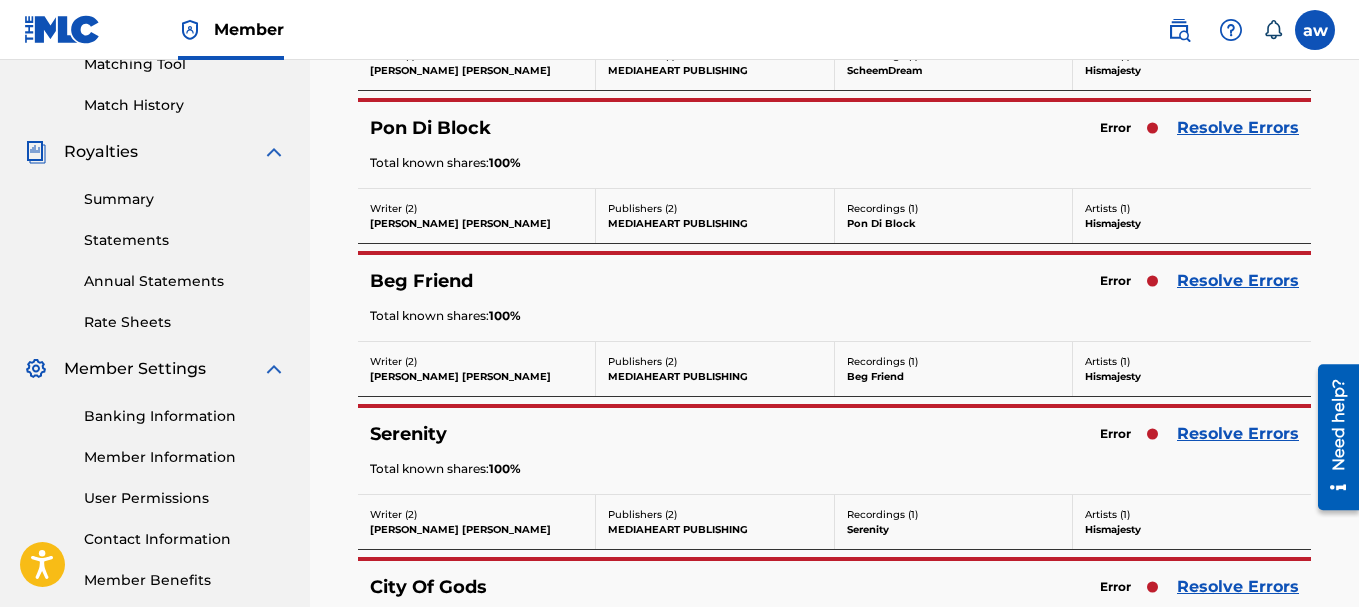 scroll, scrollTop: 500, scrollLeft: 0, axis: vertical 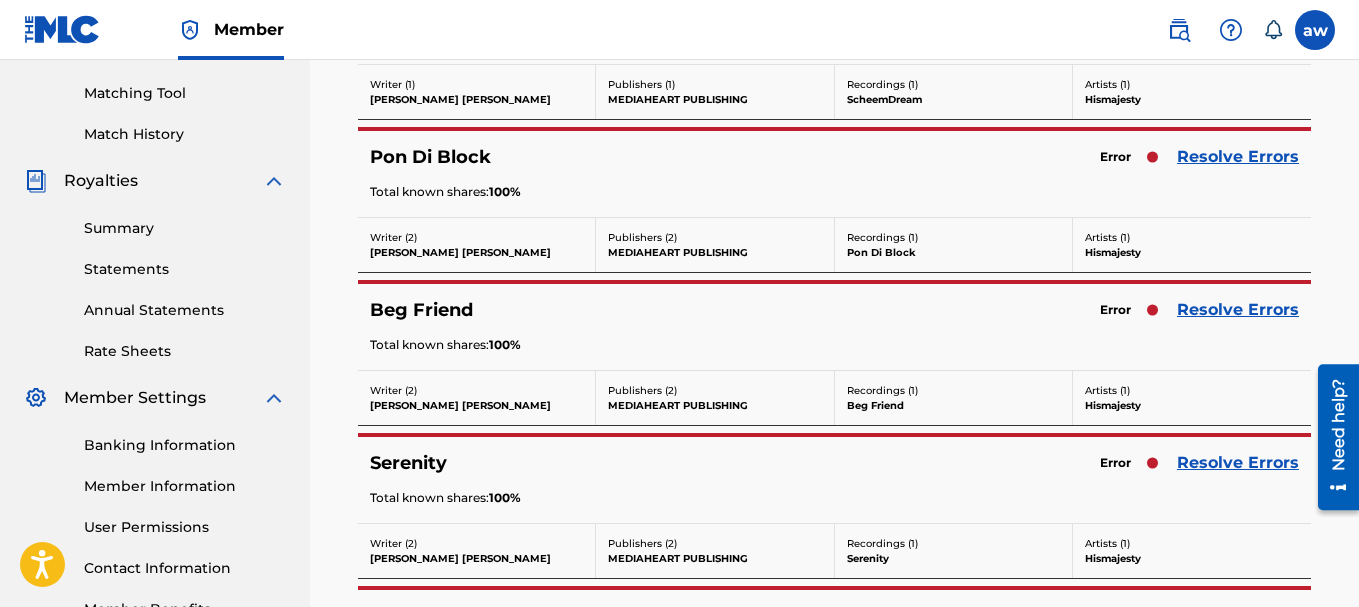 click on "Resolve Errors" at bounding box center (1238, 157) 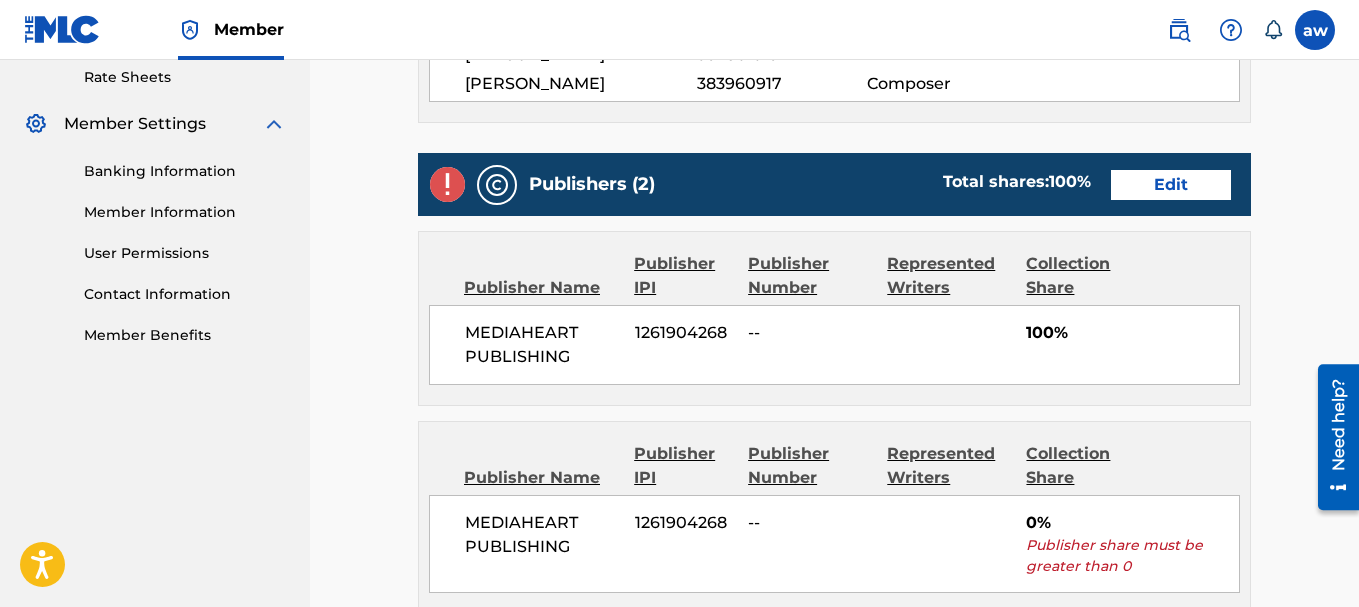 scroll, scrollTop: 800, scrollLeft: 0, axis: vertical 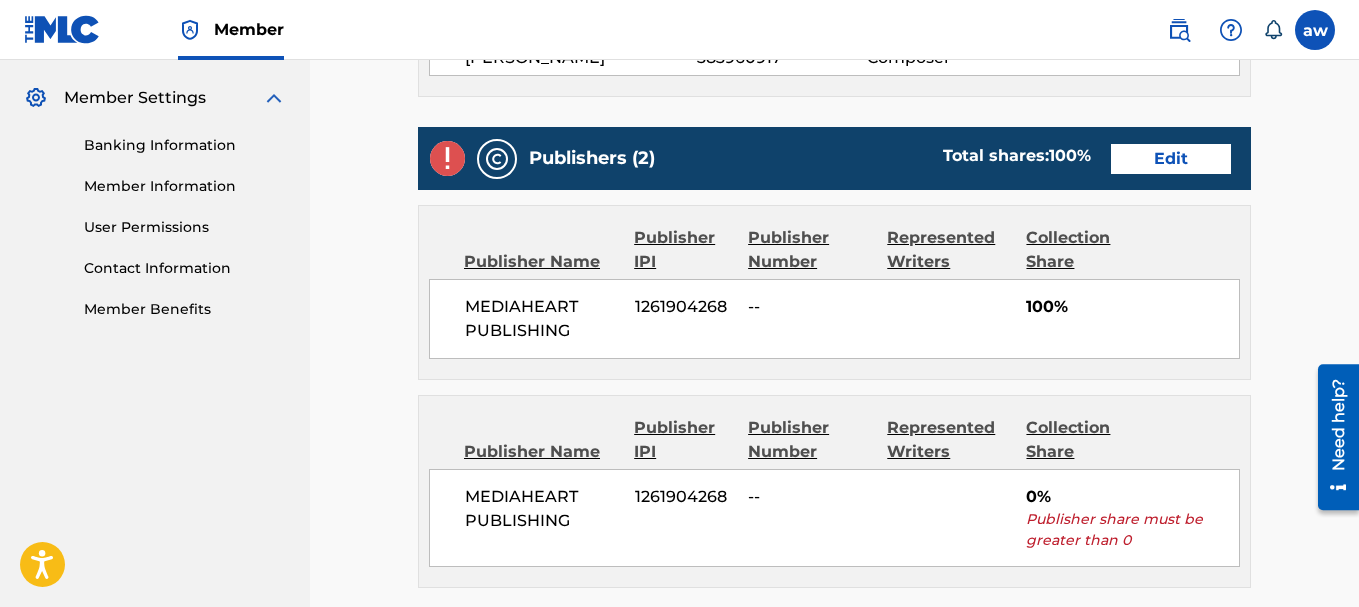 click on "Edit" at bounding box center (1171, 159) 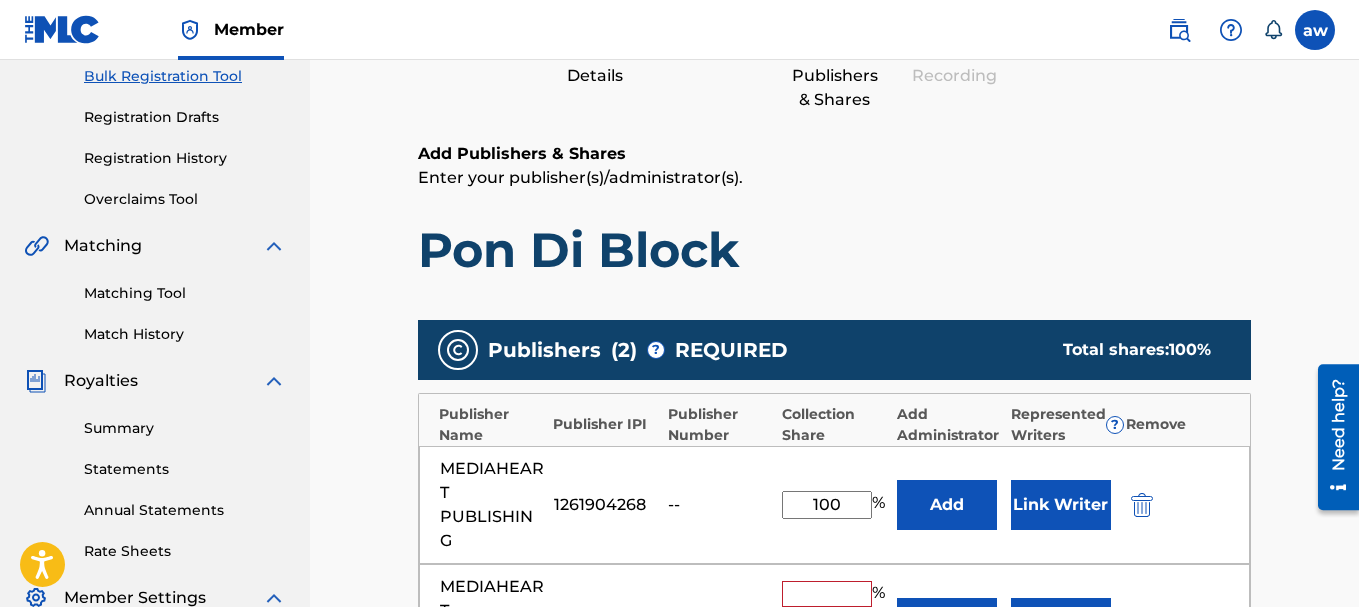 scroll, scrollTop: 400, scrollLeft: 0, axis: vertical 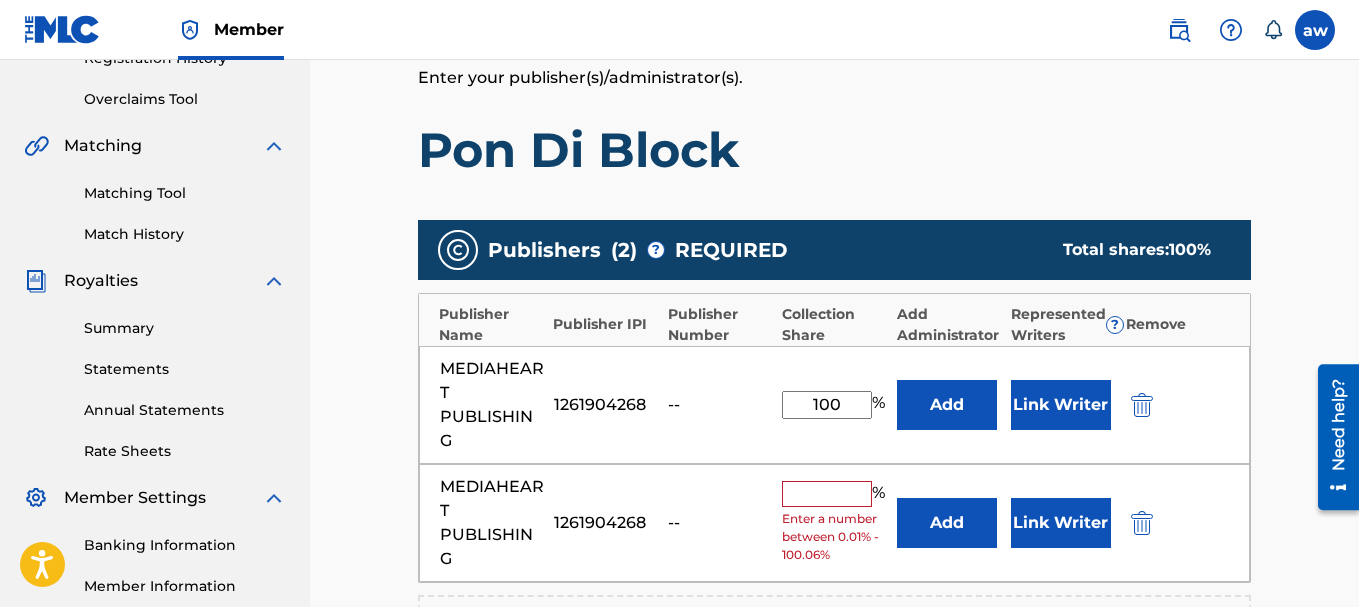 click at bounding box center [1142, 523] 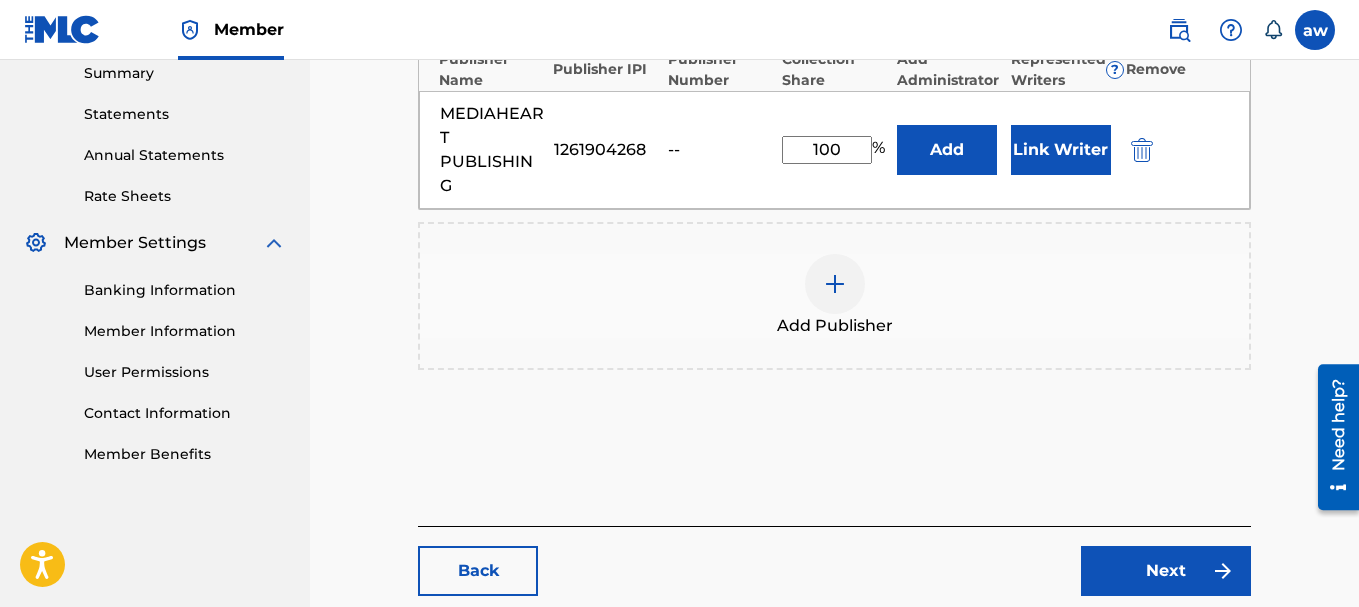scroll, scrollTop: 786, scrollLeft: 0, axis: vertical 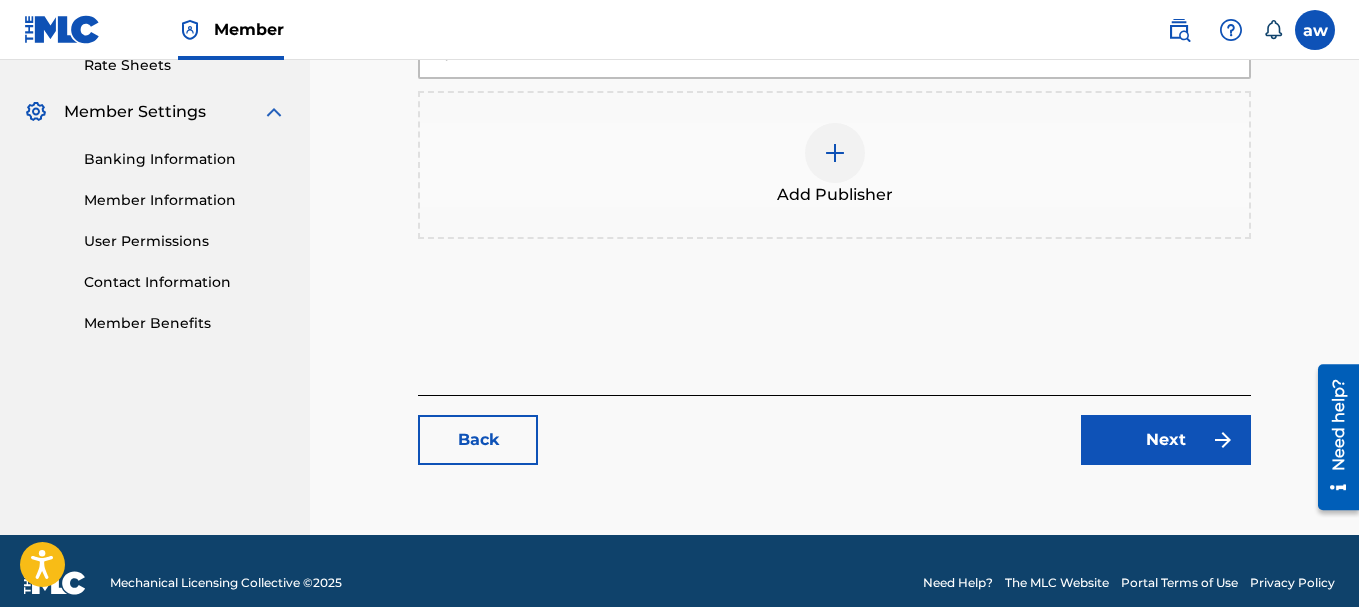 click on "Next" at bounding box center (1166, 440) 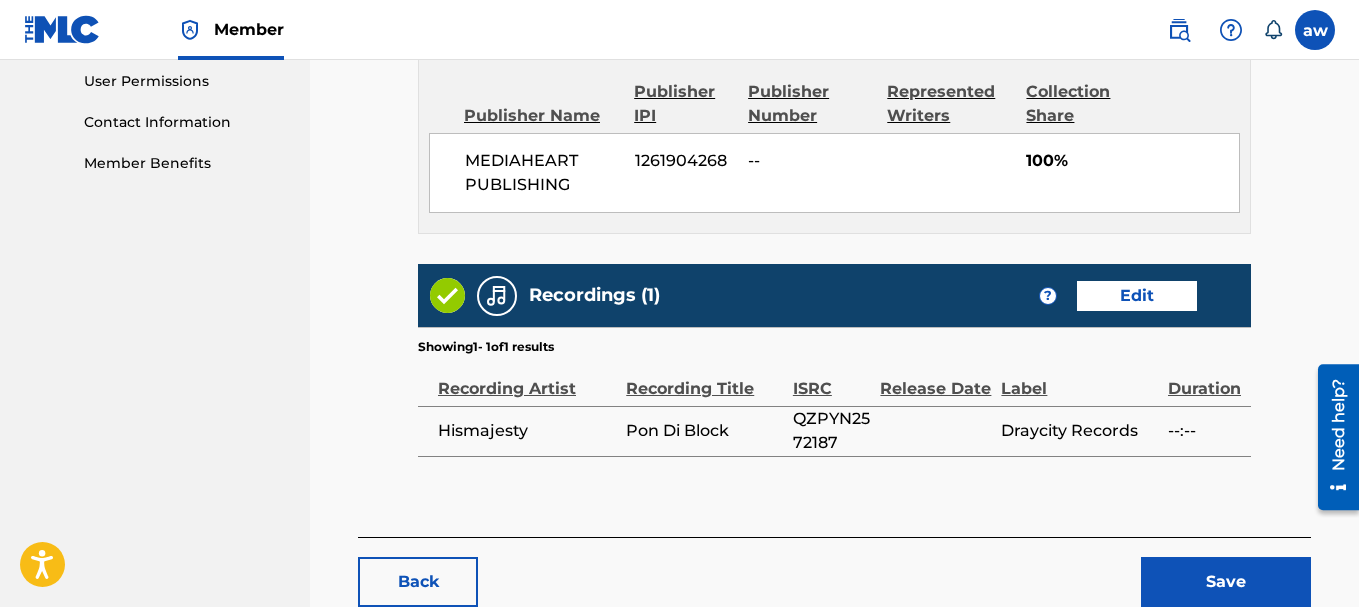 scroll, scrollTop: 1062, scrollLeft: 0, axis: vertical 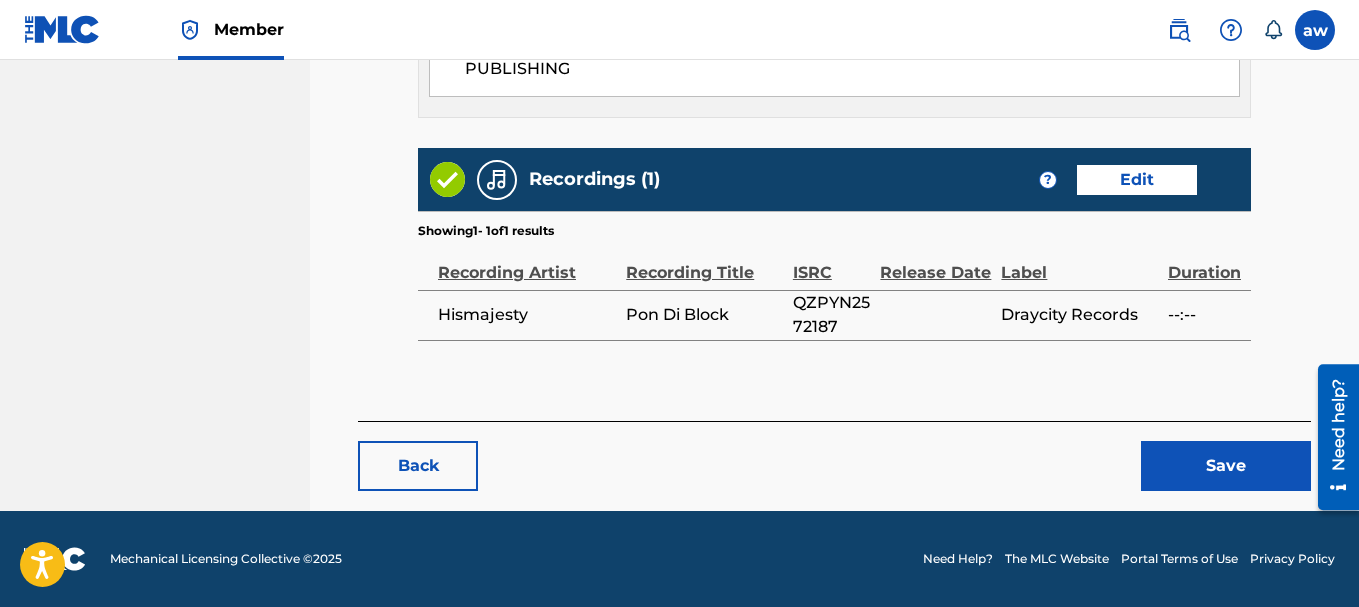 click on "Back" at bounding box center [418, 466] 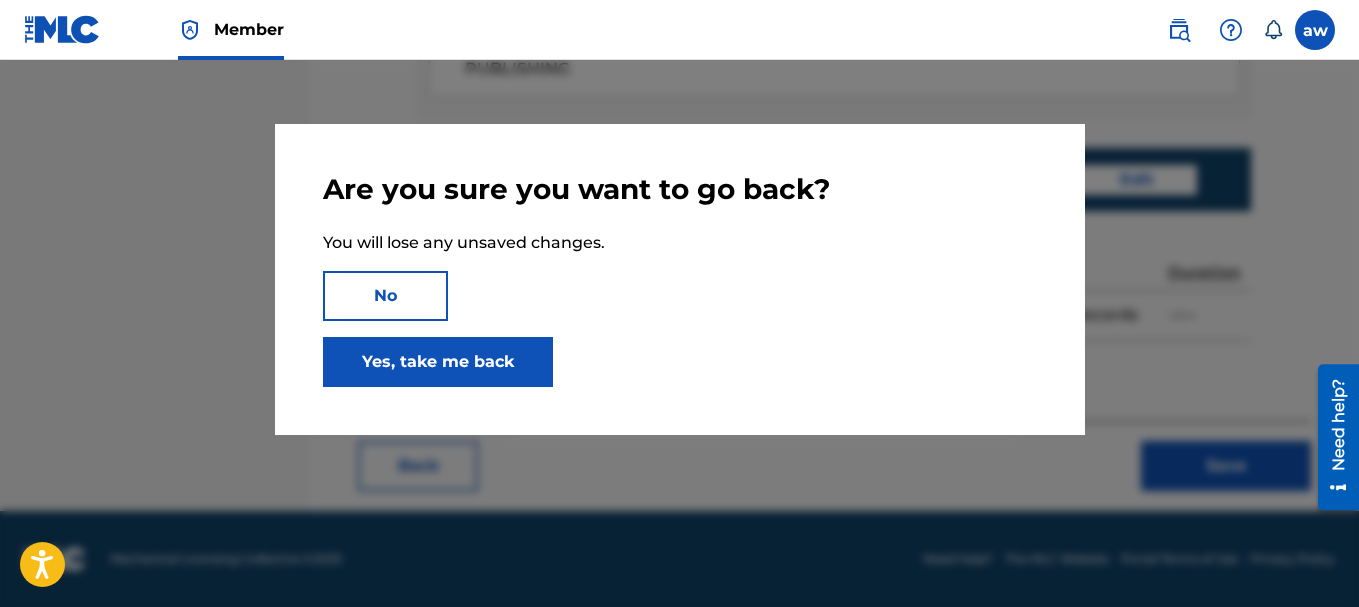 click on "Yes, take me back" at bounding box center (438, 362) 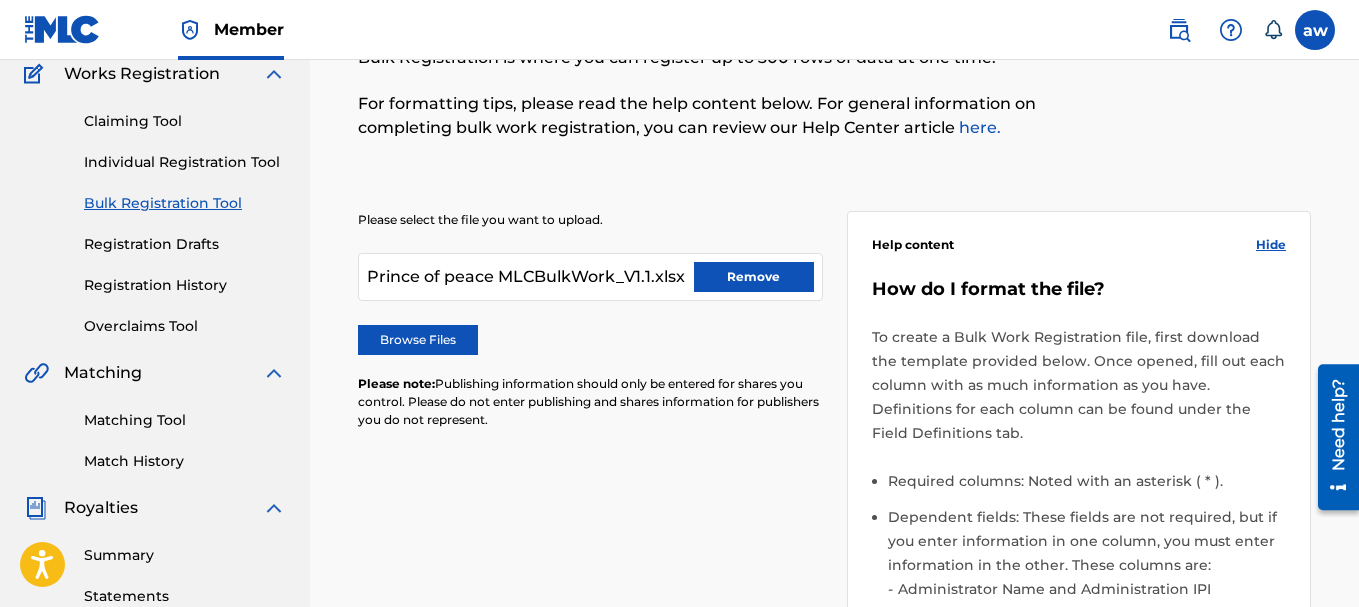 scroll, scrollTop: 100, scrollLeft: 0, axis: vertical 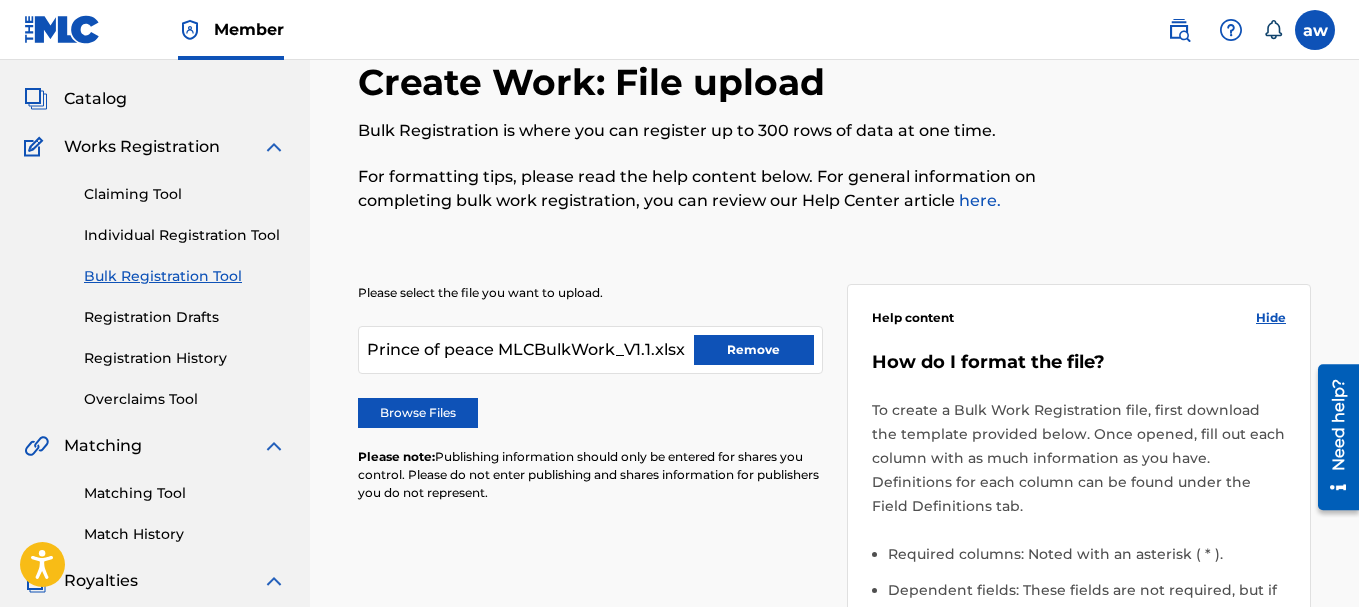 click on "Remove" at bounding box center (754, 350) 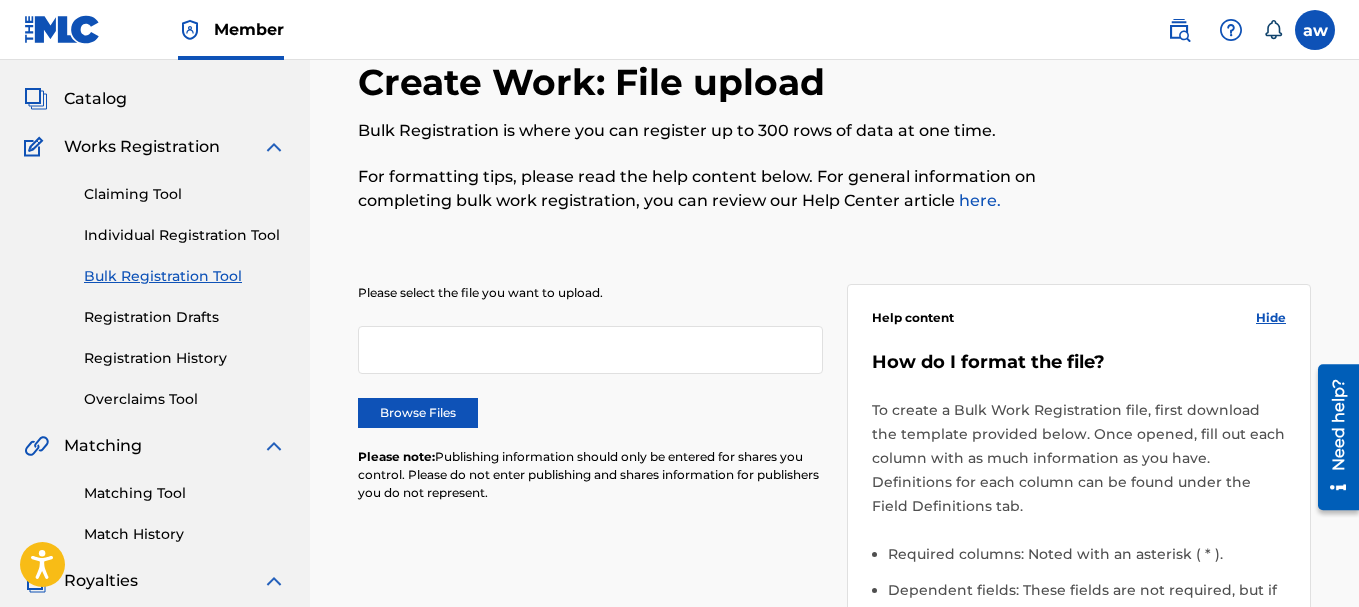 click on "Please select the file you want to upload. Browse Files Please note:  Publishing information should only be entered for shares you control. Please do not enter publishing and shares information for publishers you do not represent." at bounding box center (590, 405) 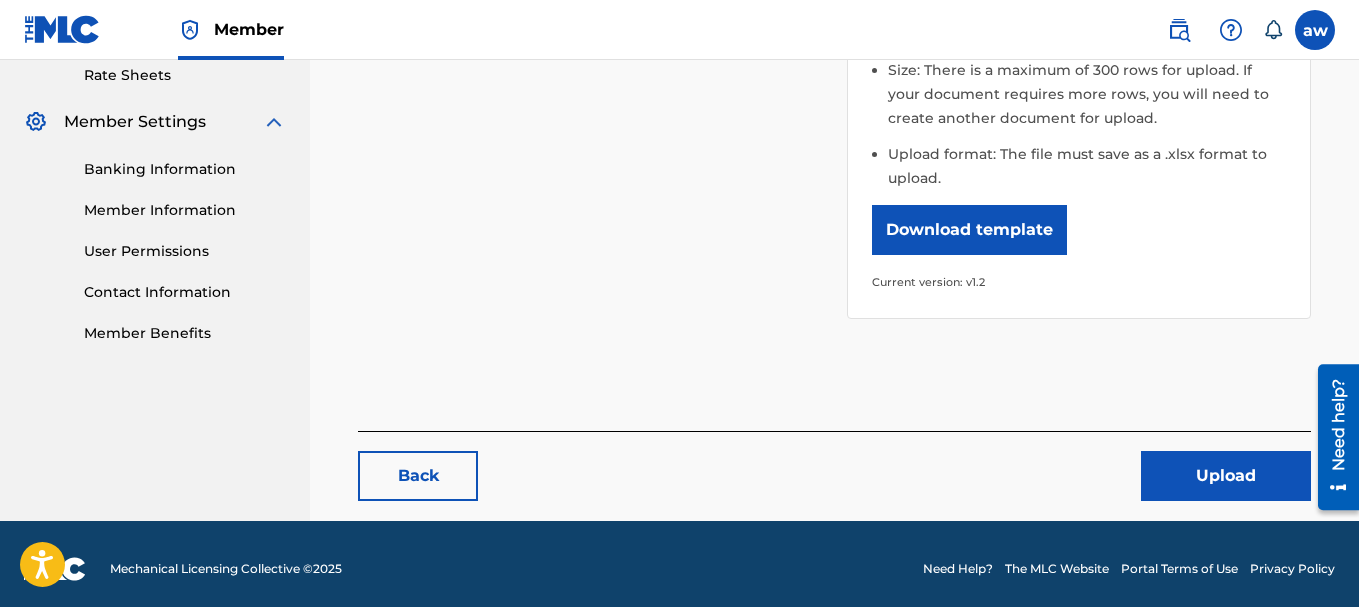 scroll, scrollTop: 786, scrollLeft: 0, axis: vertical 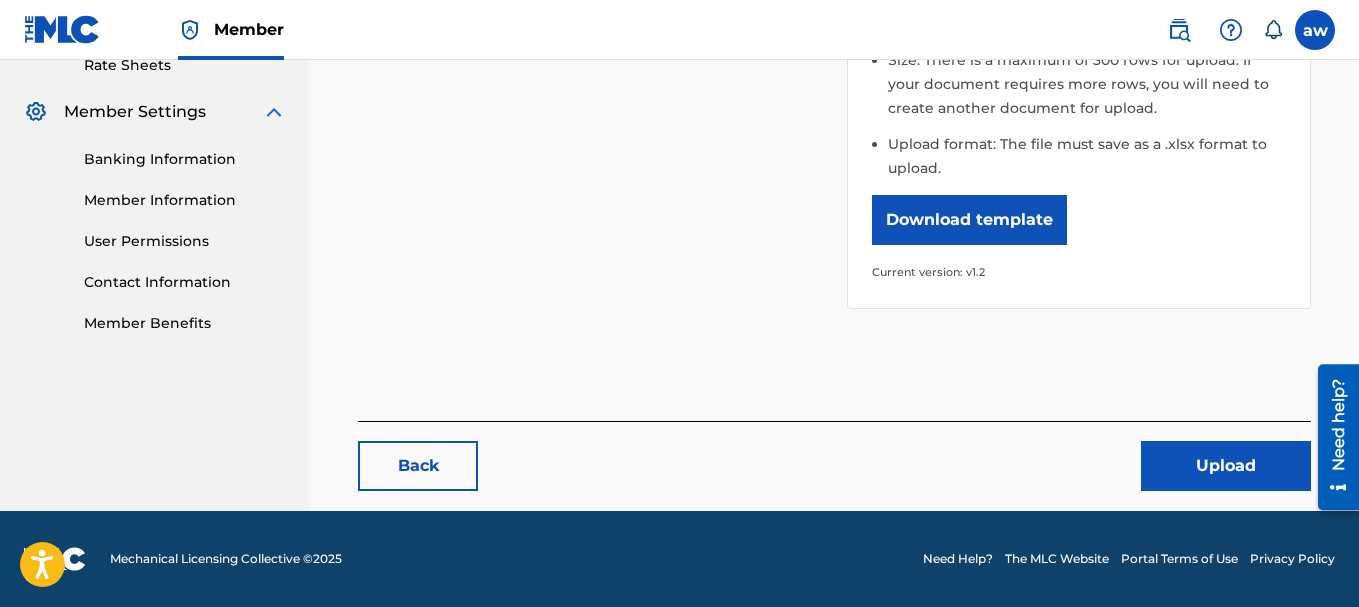 click on "Upload" at bounding box center [1226, 466] 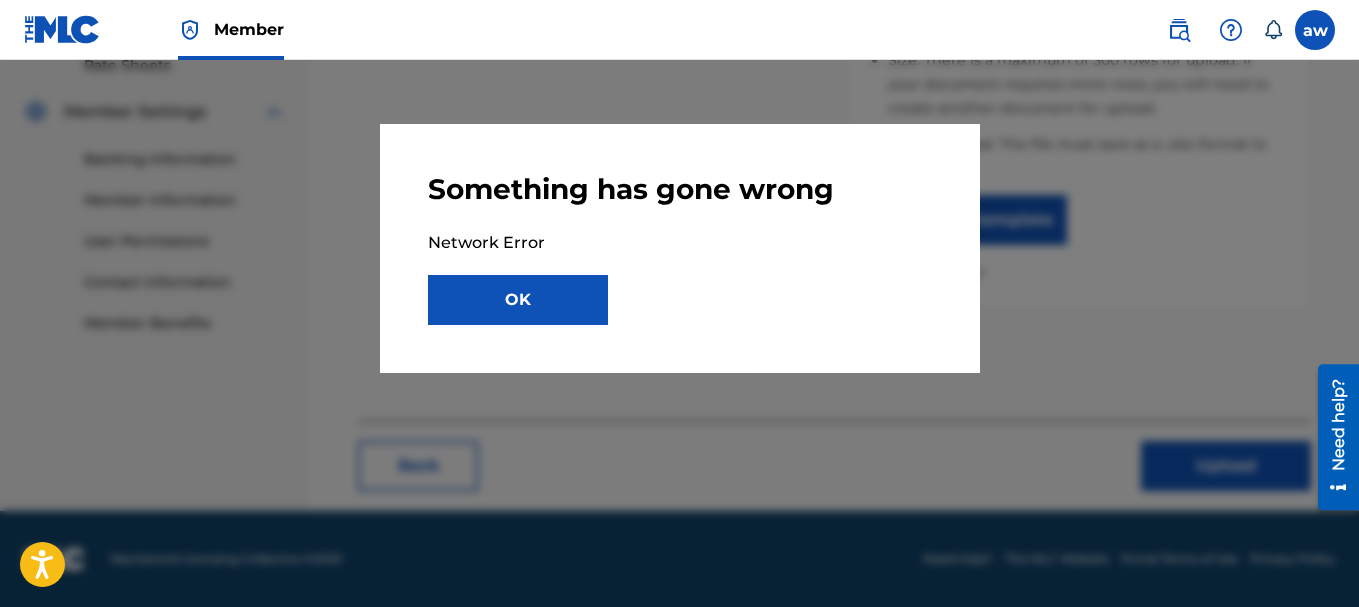 click on "OK" at bounding box center (518, 300) 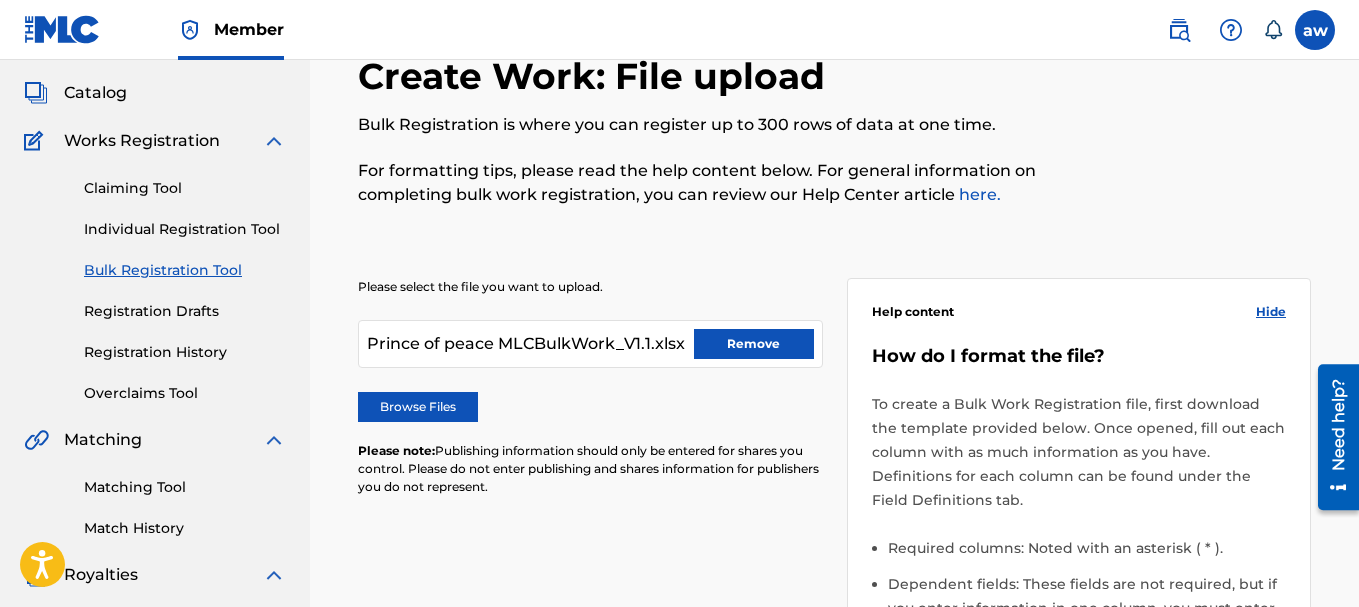 scroll, scrollTop: 86, scrollLeft: 0, axis: vertical 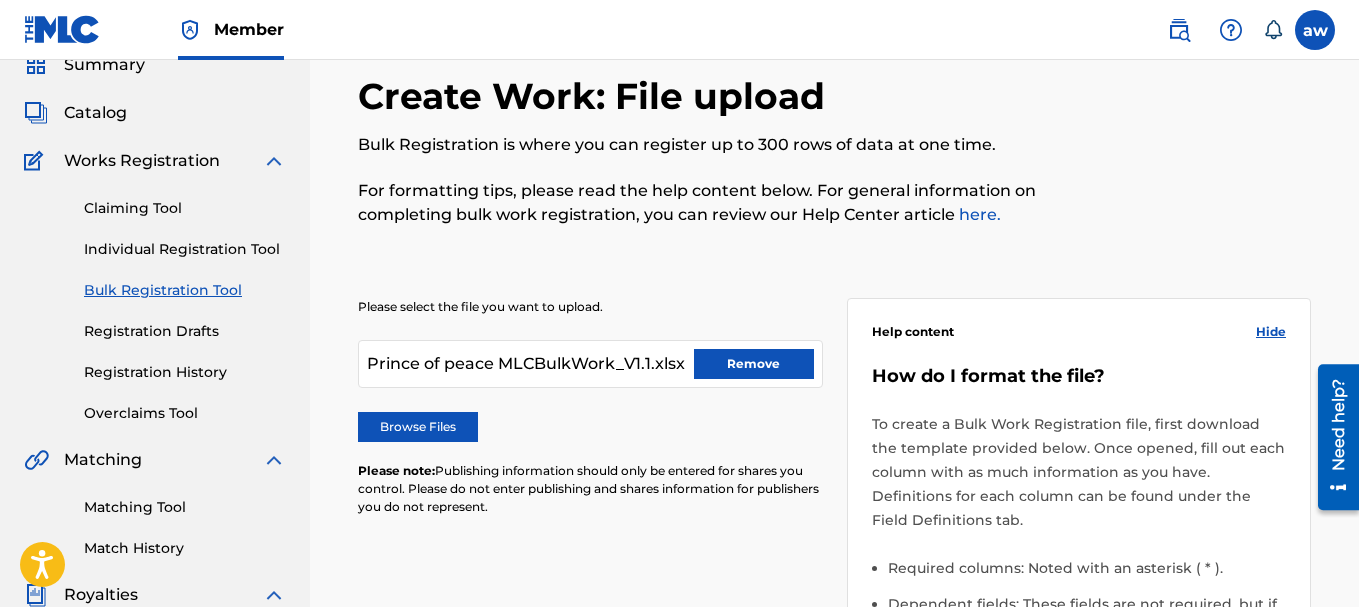 click on "Remove" at bounding box center (754, 364) 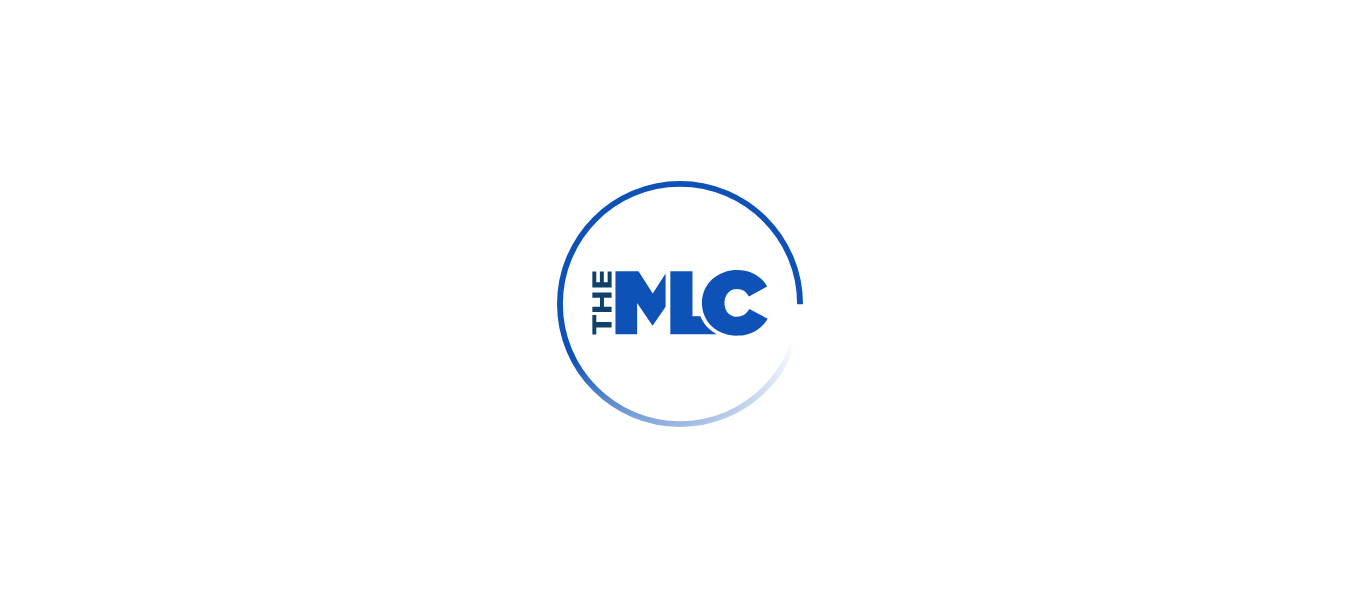 scroll, scrollTop: 0, scrollLeft: 0, axis: both 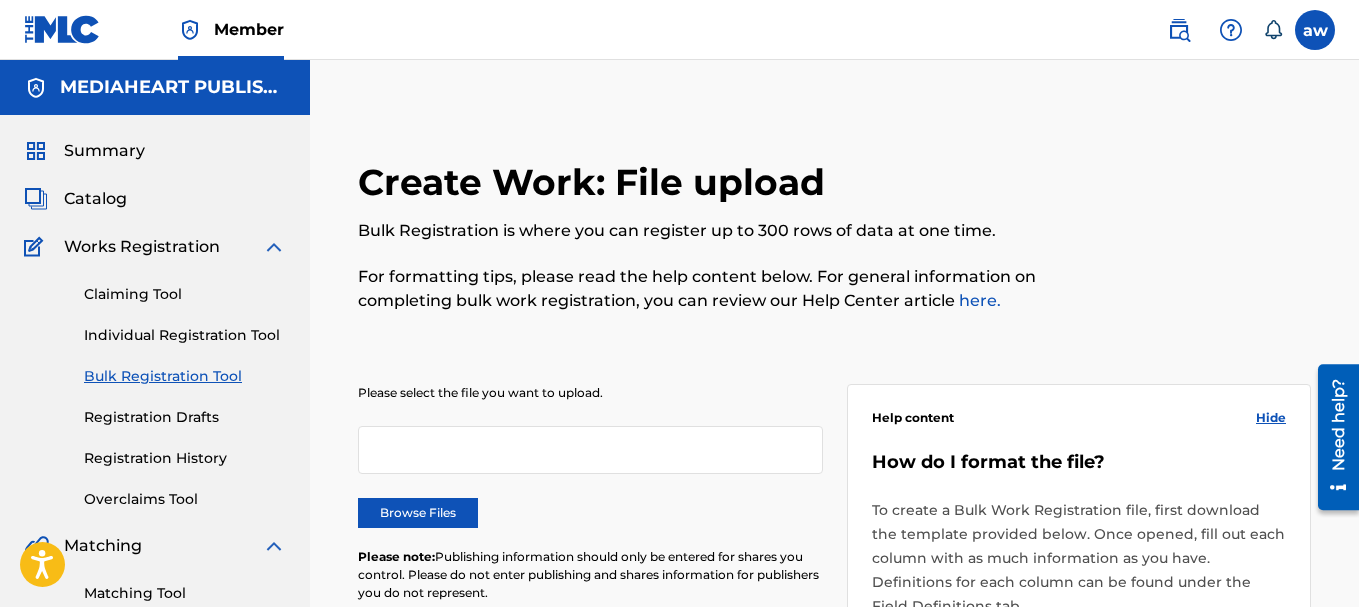 click at bounding box center [590, 450] 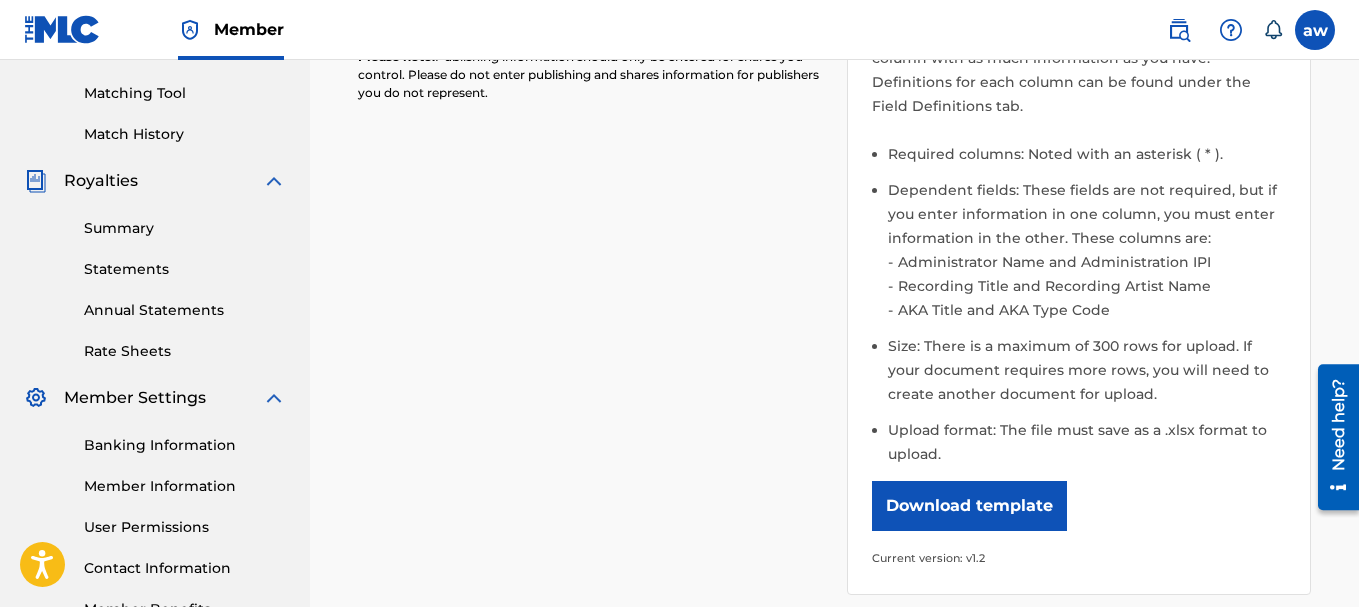 scroll, scrollTop: 786, scrollLeft: 0, axis: vertical 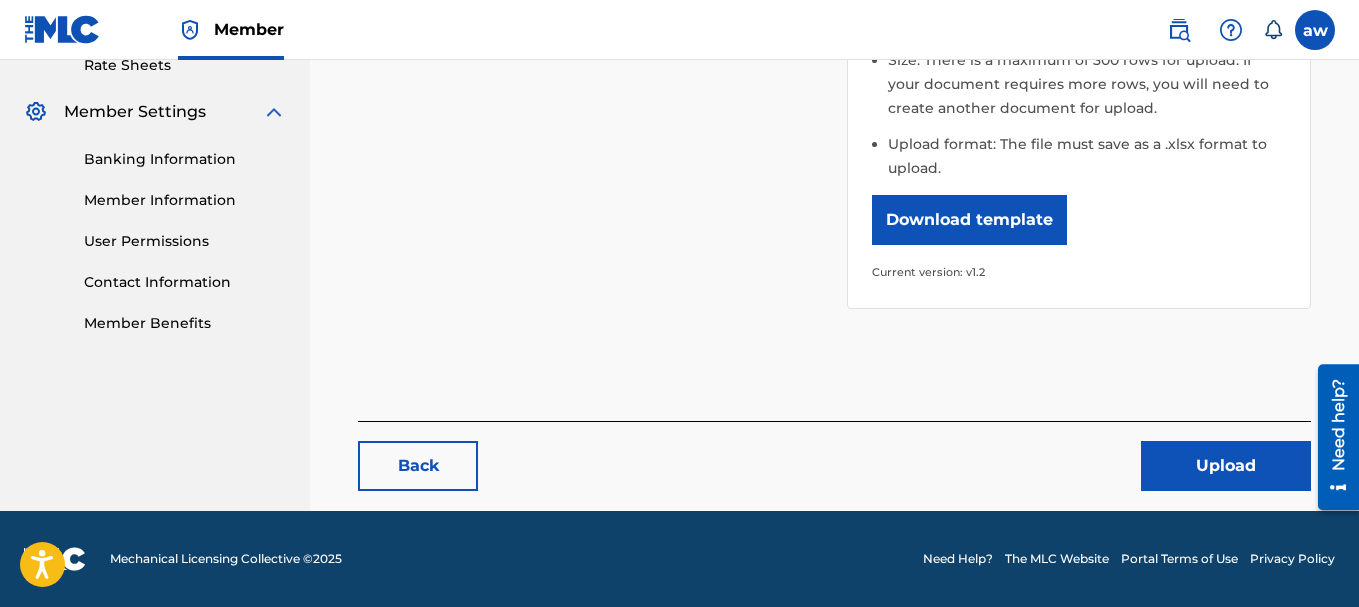 click on "Upload" at bounding box center [1226, 466] 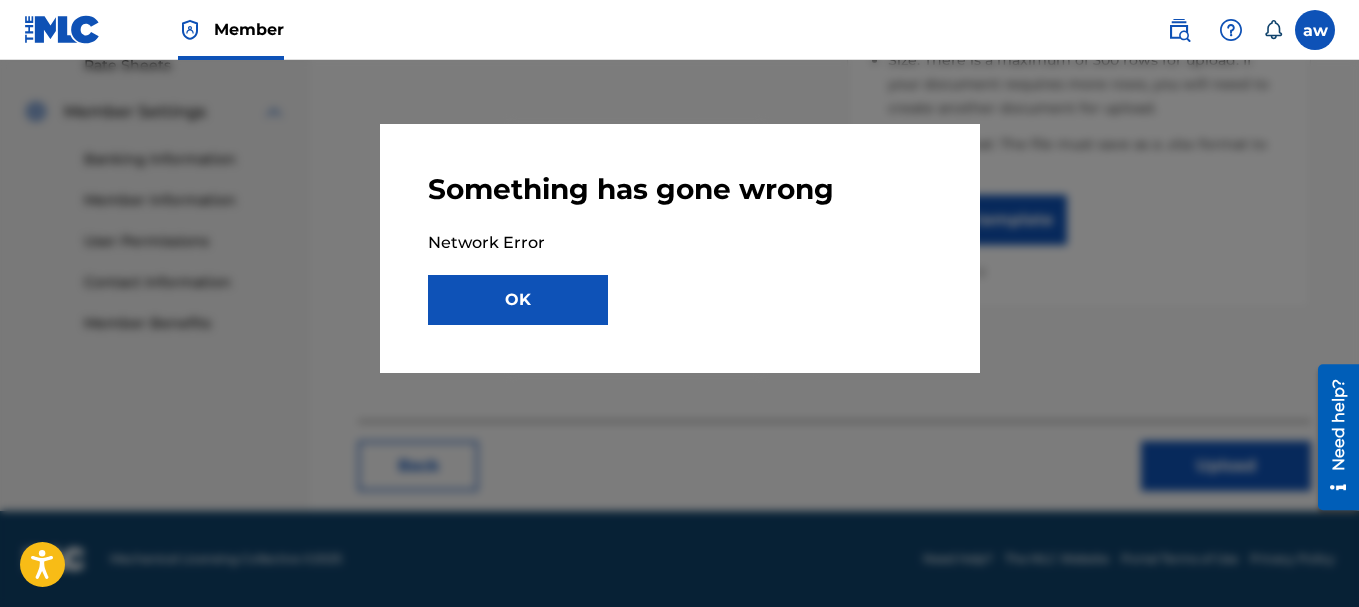 click on "OK" at bounding box center [518, 300] 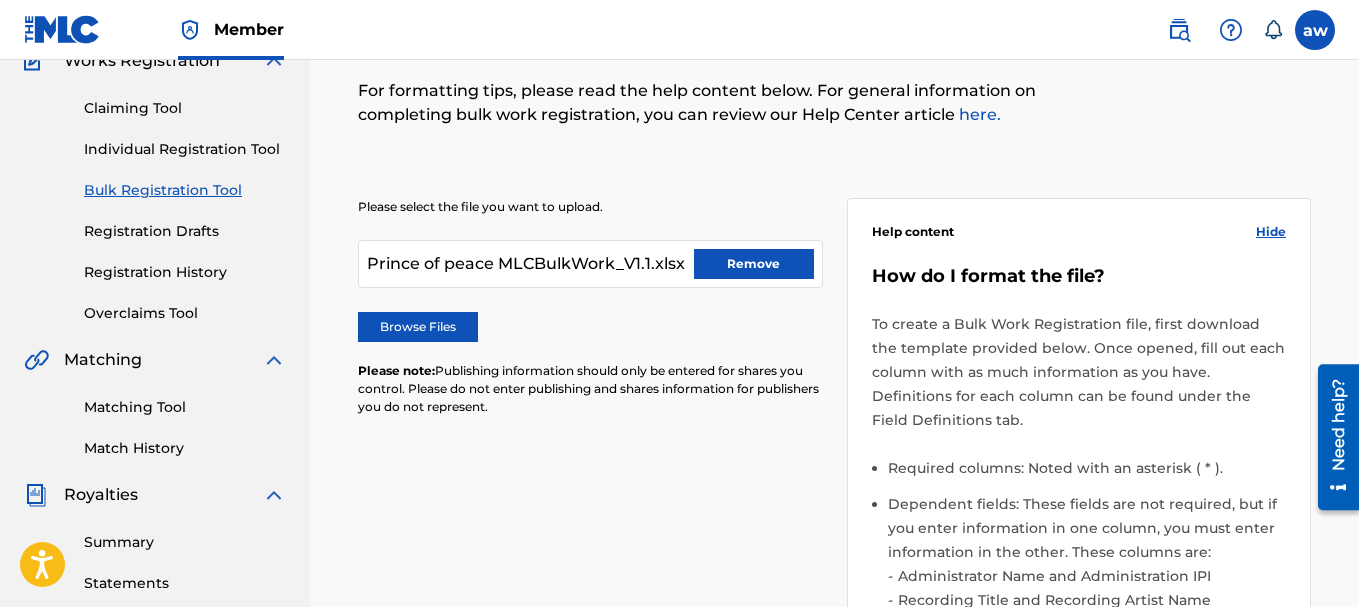scroll, scrollTop: 0, scrollLeft: 0, axis: both 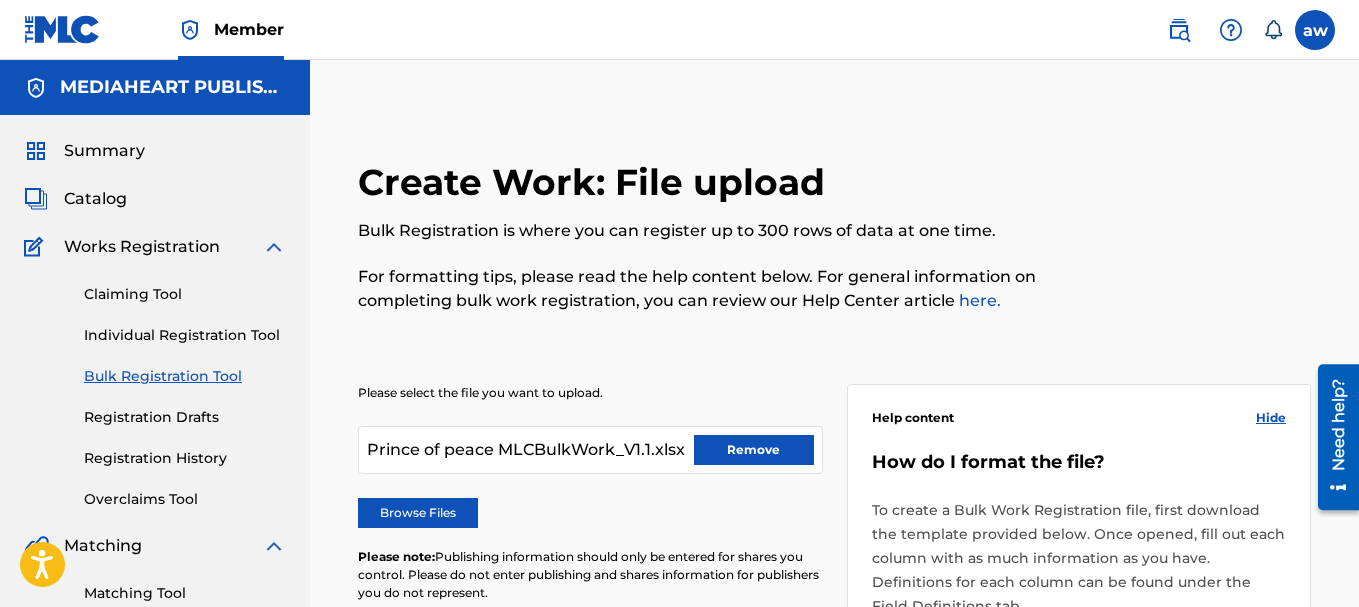 click on "Summary" at bounding box center (104, 151) 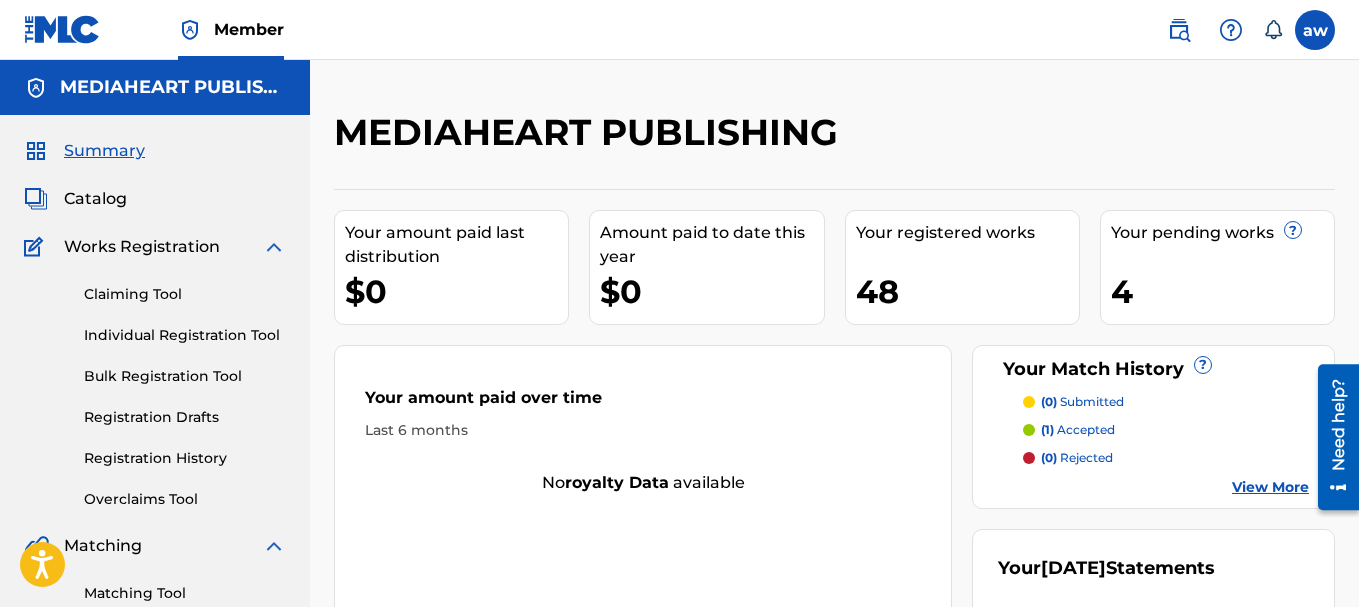 click on "Claiming Tool" at bounding box center [185, 294] 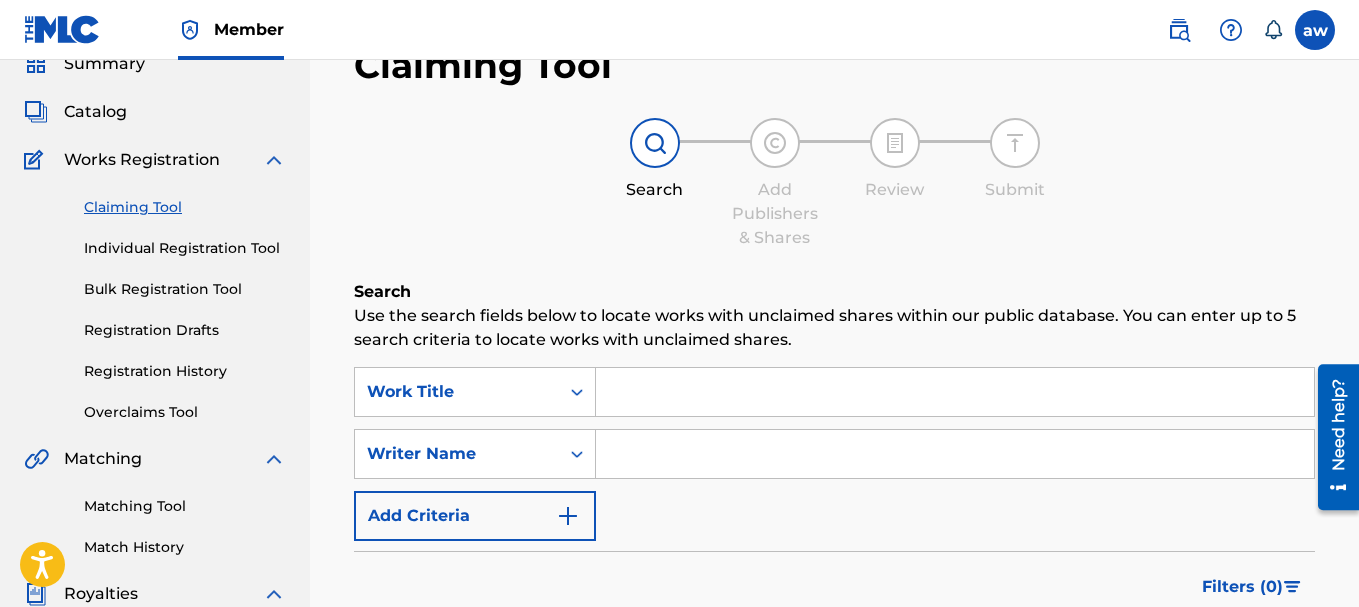 scroll, scrollTop: 200, scrollLeft: 0, axis: vertical 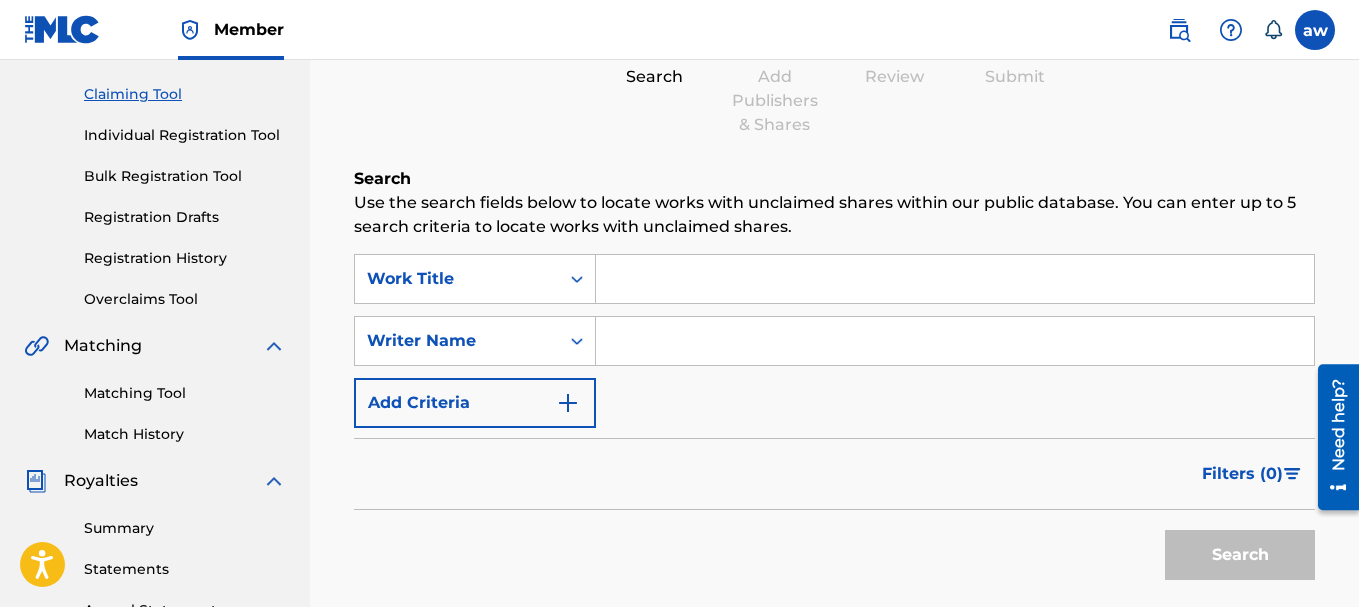 click on "Bulk Registration Tool" at bounding box center (185, 176) 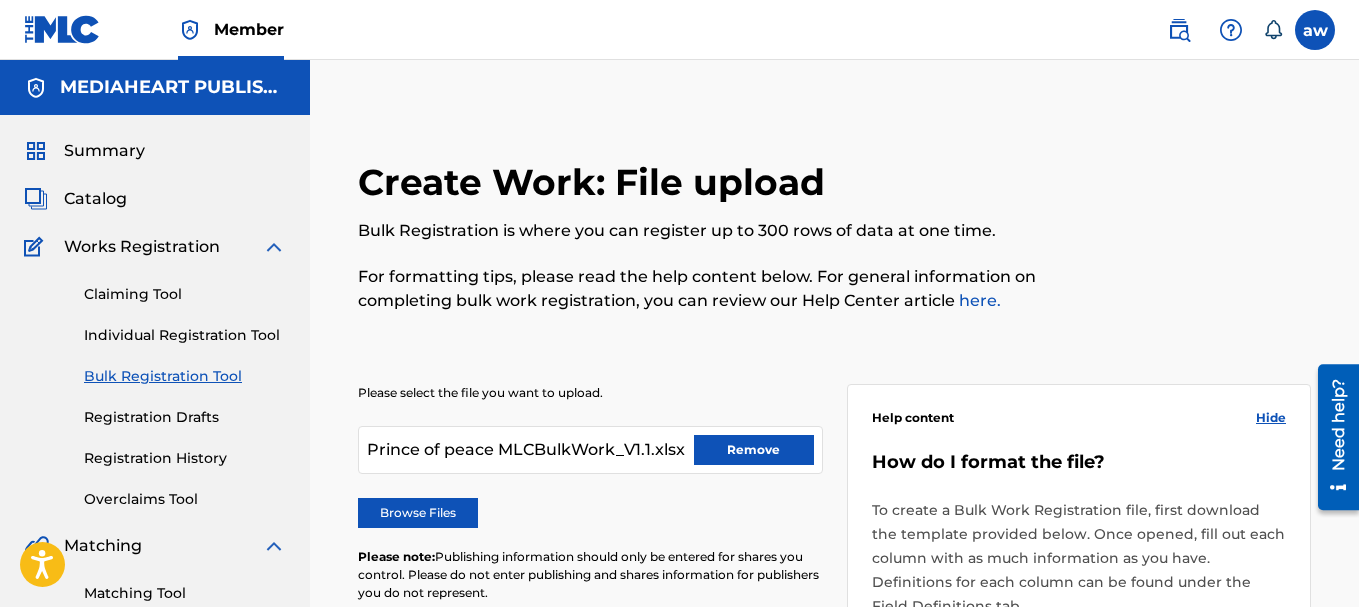 scroll, scrollTop: 300, scrollLeft: 0, axis: vertical 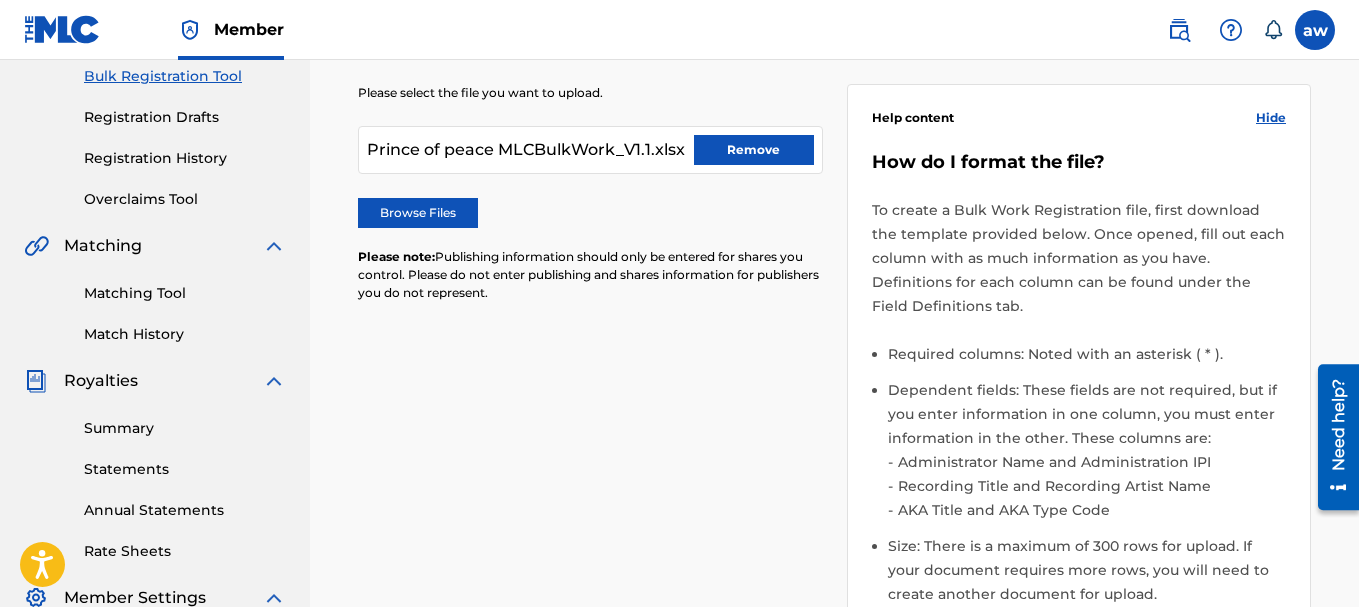 click on "Remove" at bounding box center [754, 150] 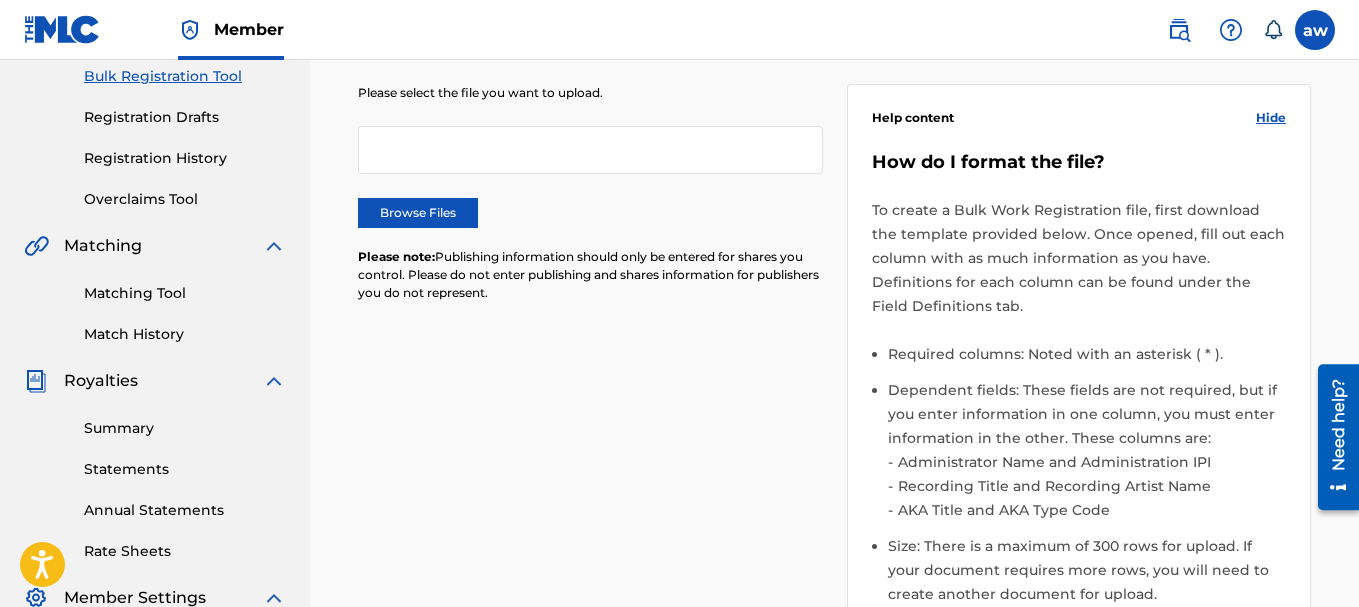 click on "Registration Drafts" at bounding box center (185, 117) 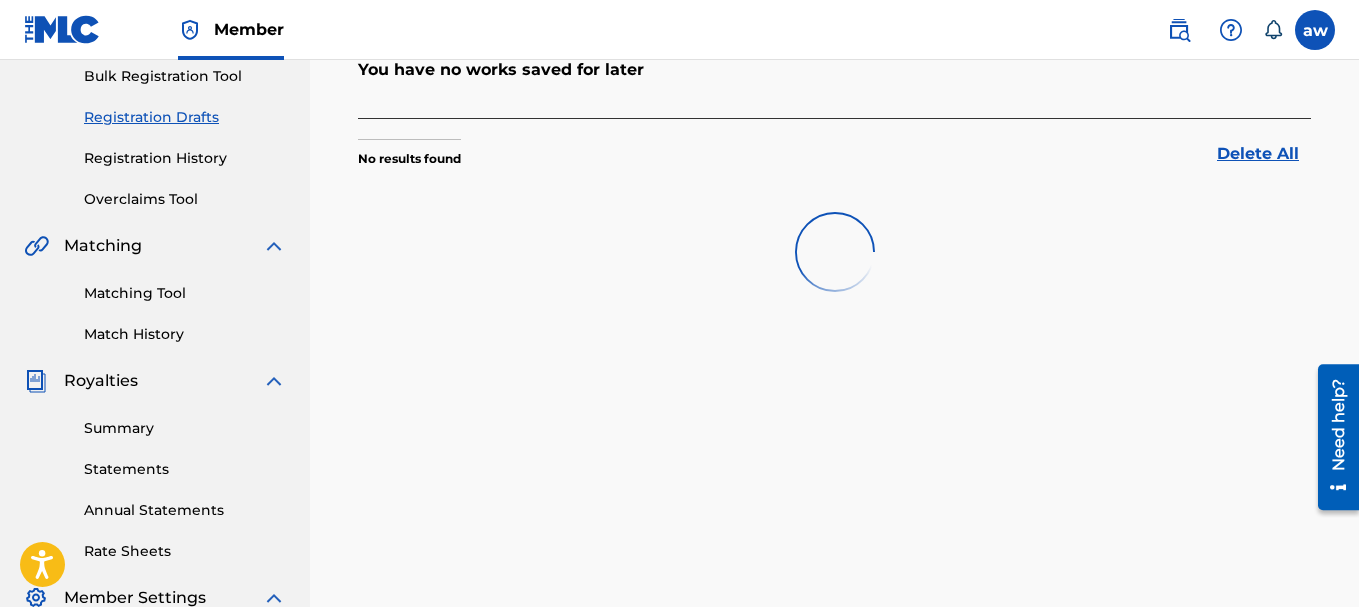 scroll, scrollTop: 0, scrollLeft: 0, axis: both 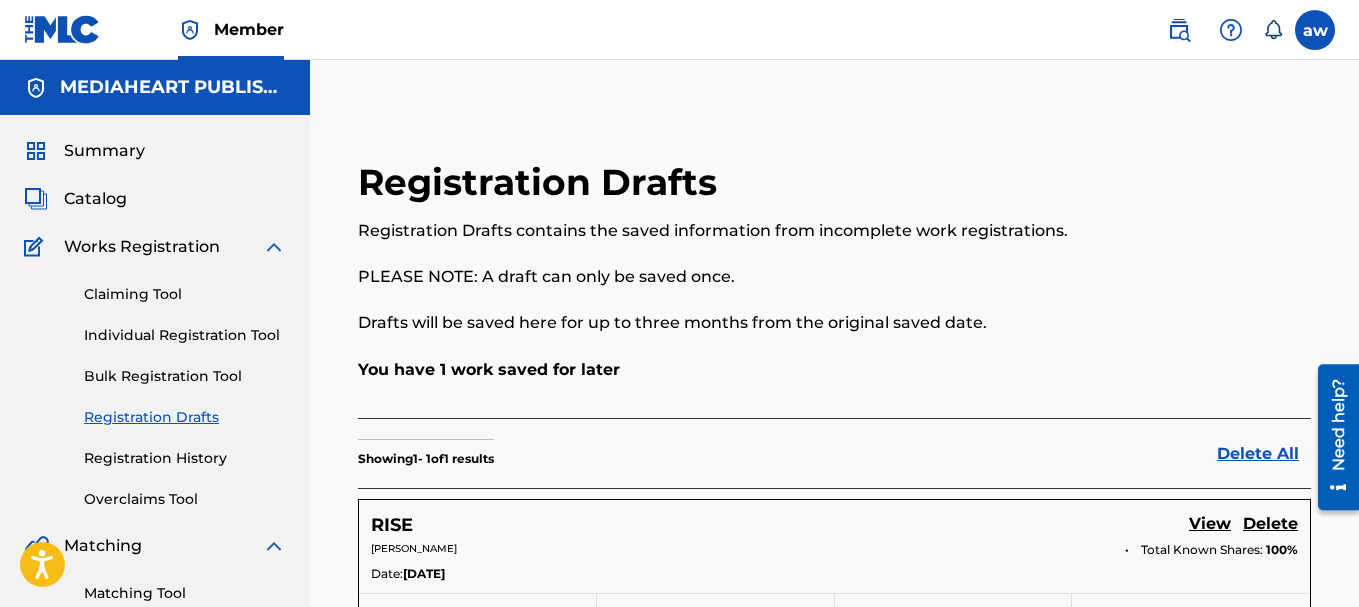 click on "Bulk Registration Tool" at bounding box center (185, 376) 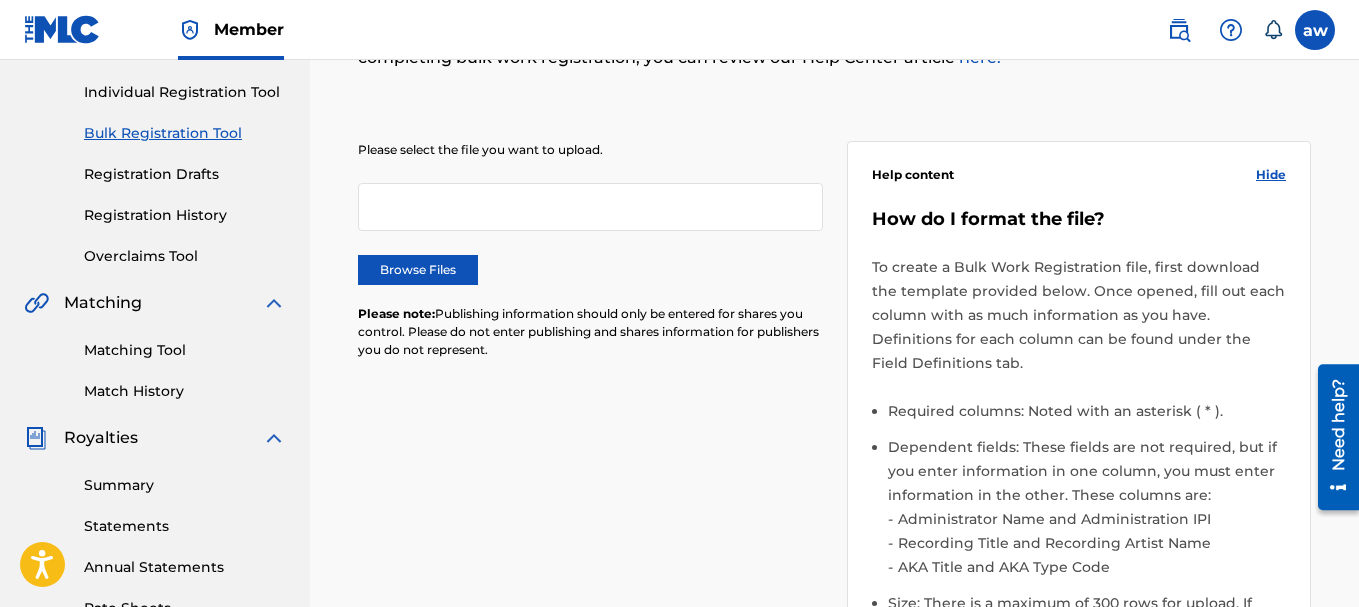 scroll, scrollTop: 300, scrollLeft: 0, axis: vertical 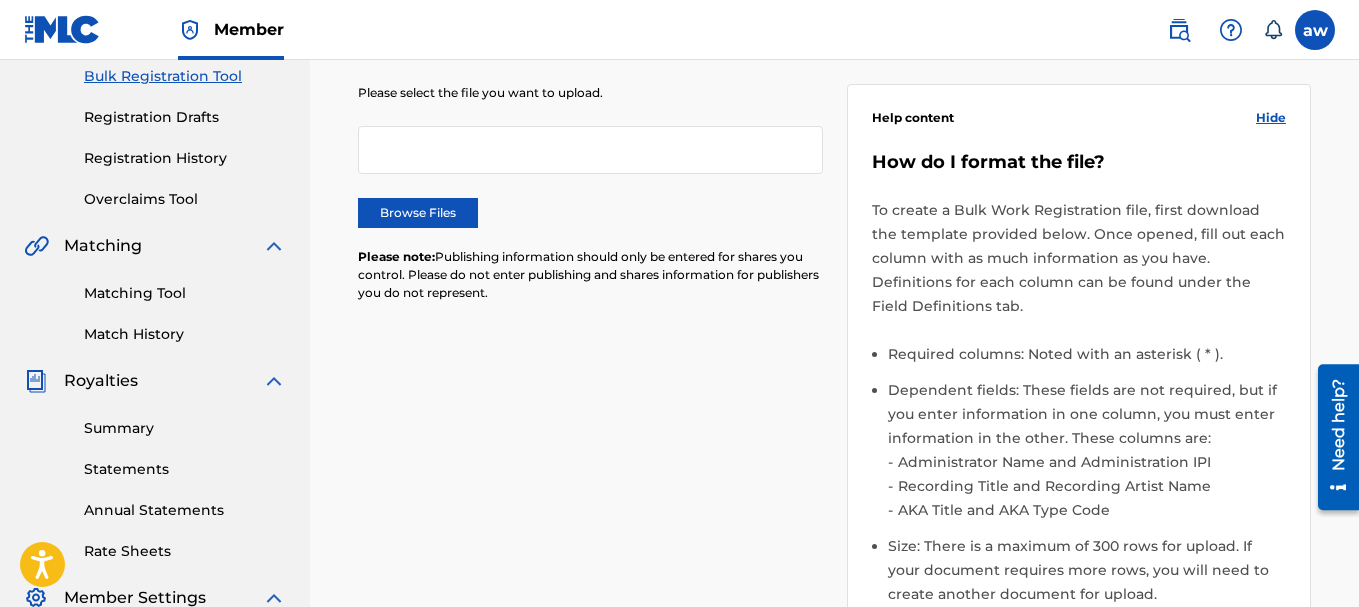 click on "Browse Files" at bounding box center (418, 213) 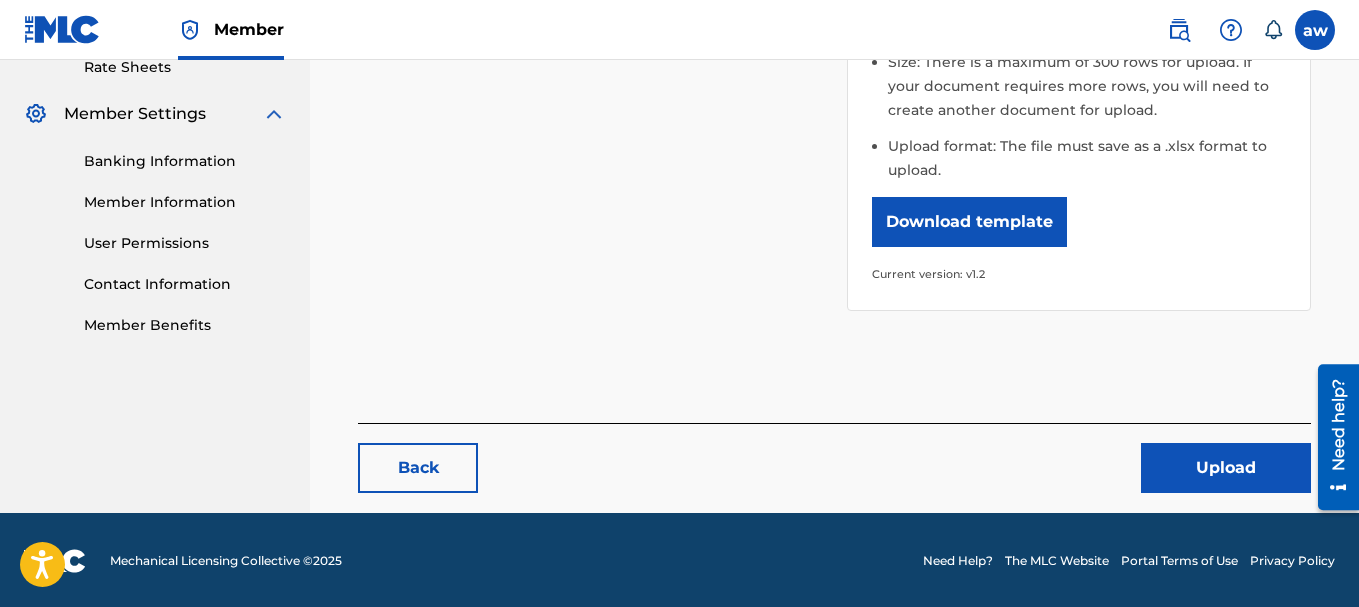scroll, scrollTop: 786, scrollLeft: 0, axis: vertical 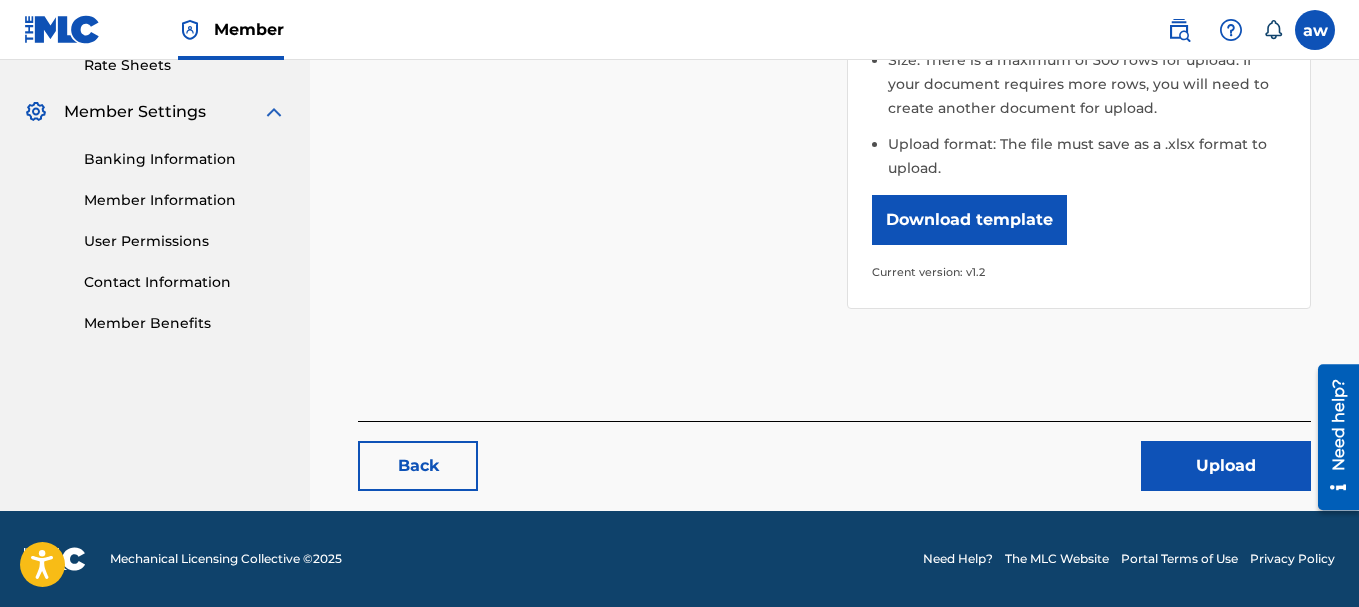 click on "Upload" at bounding box center (1226, 466) 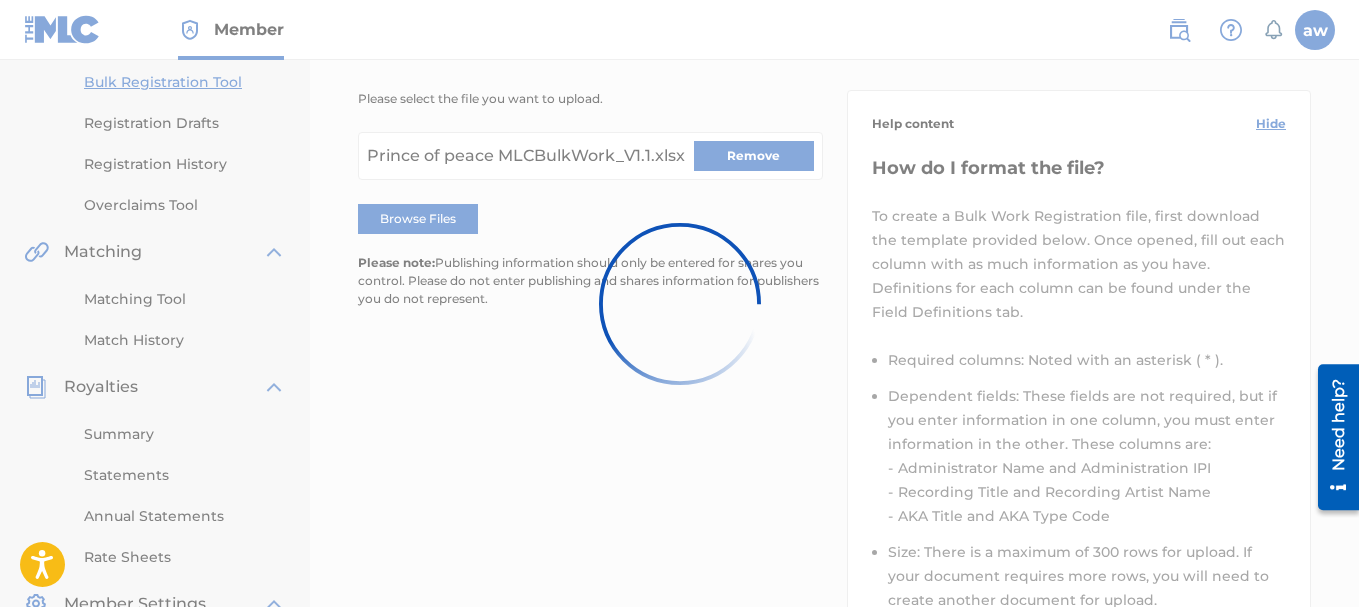 scroll, scrollTop: 286, scrollLeft: 0, axis: vertical 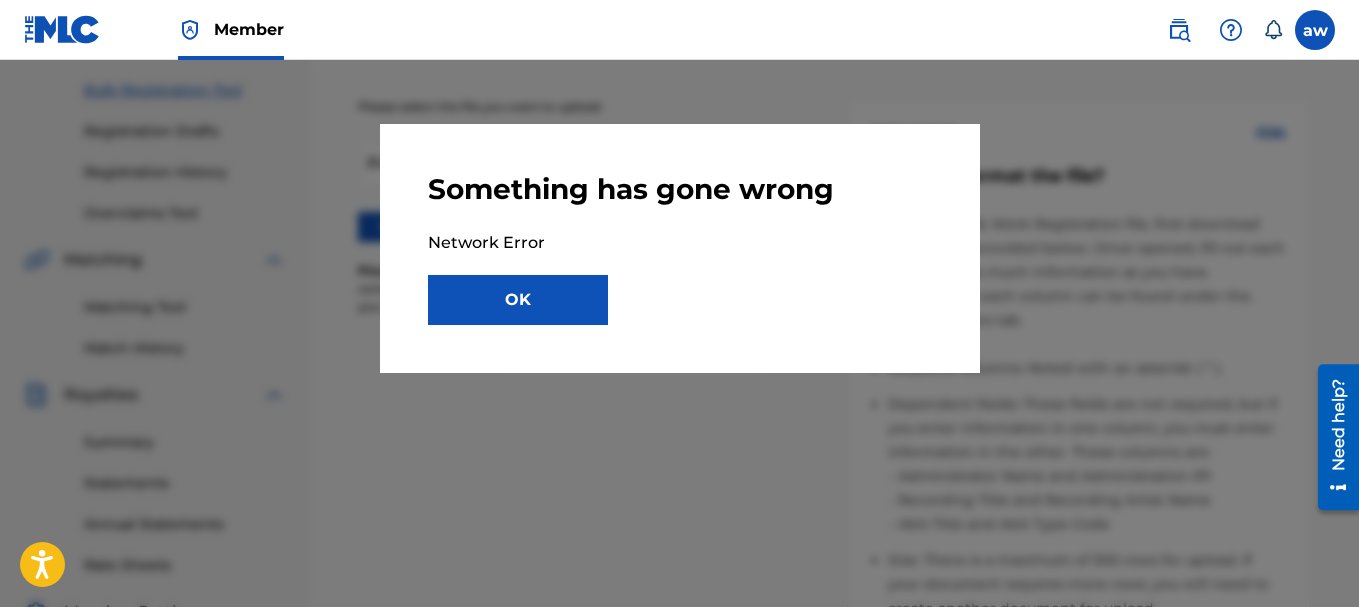 click on "OK" at bounding box center [518, 300] 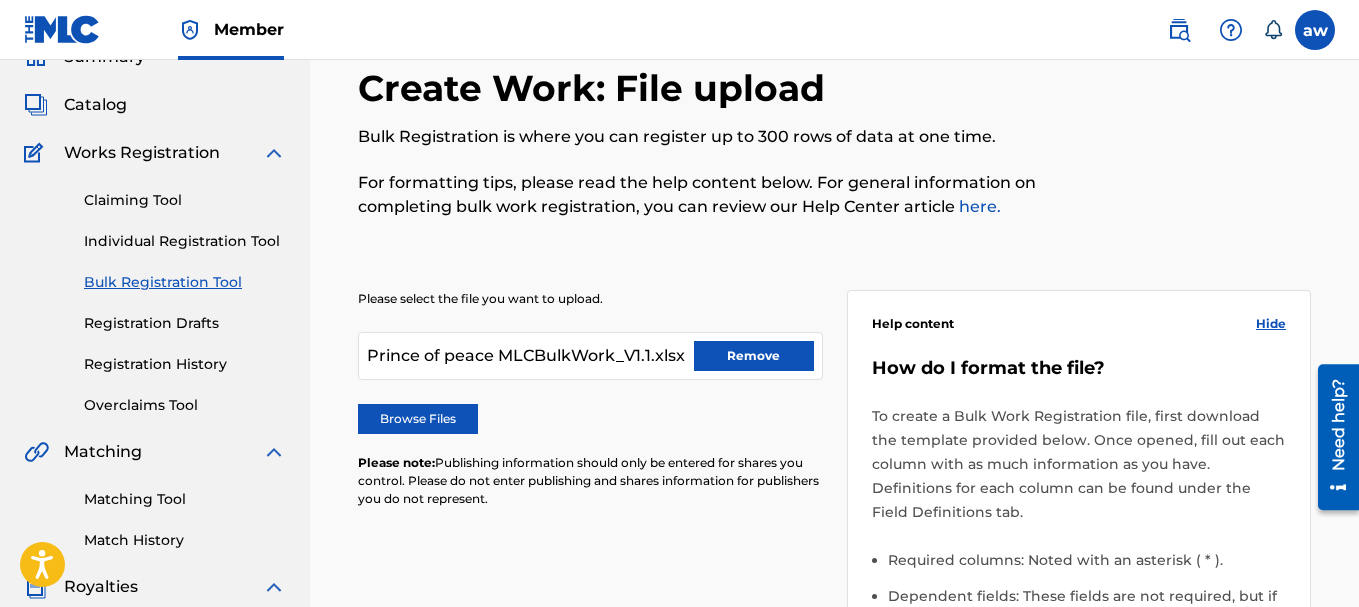 scroll, scrollTop: 86, scrollLeft: 0, axis: vertical 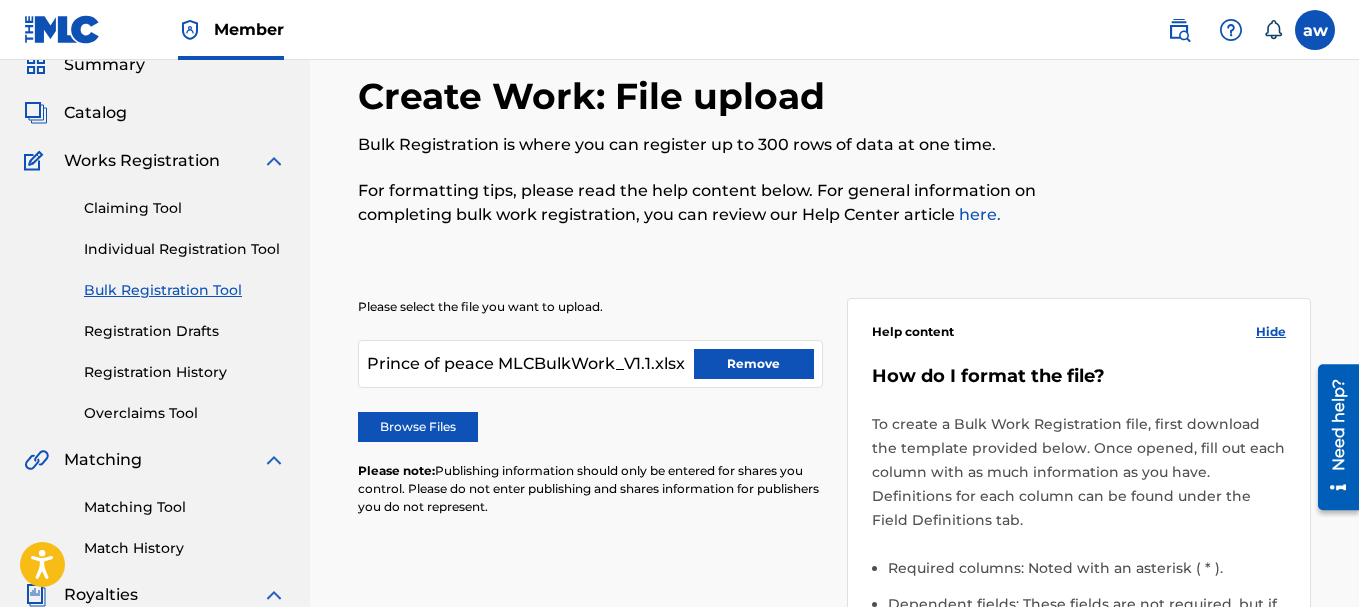 click on "Prince of peace  MLCBulkWork_V1.1.xlsx Remove" at bounding box center [590, 364] 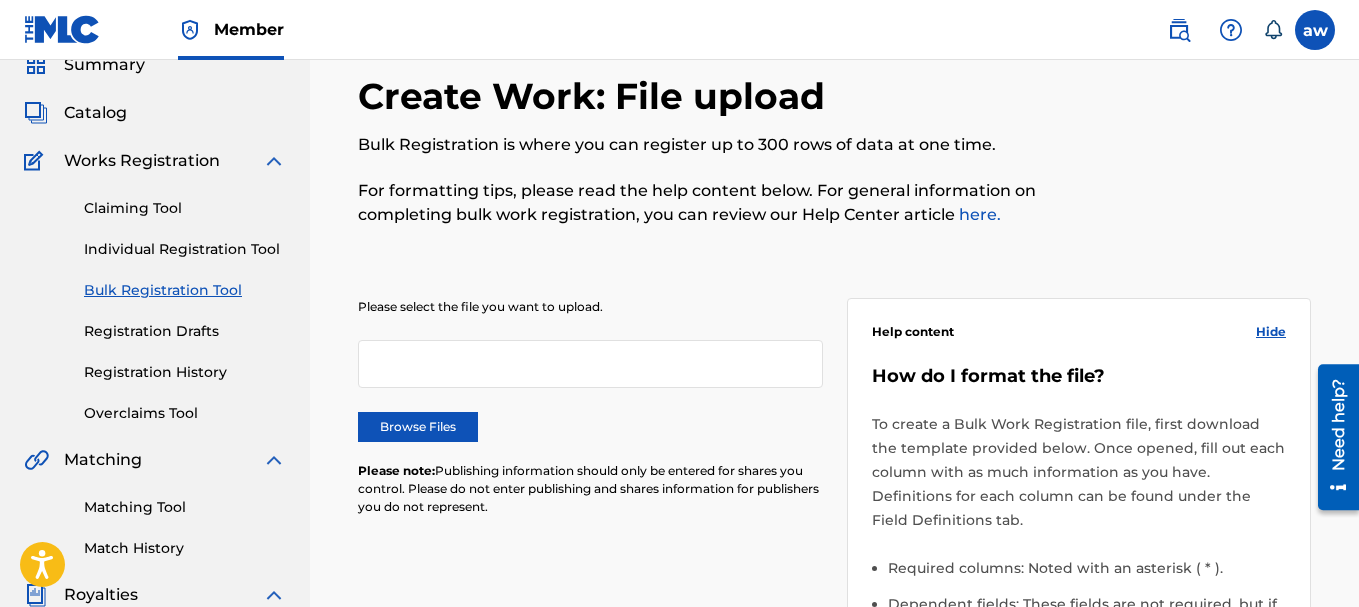 click at bounding box center (62, 29) 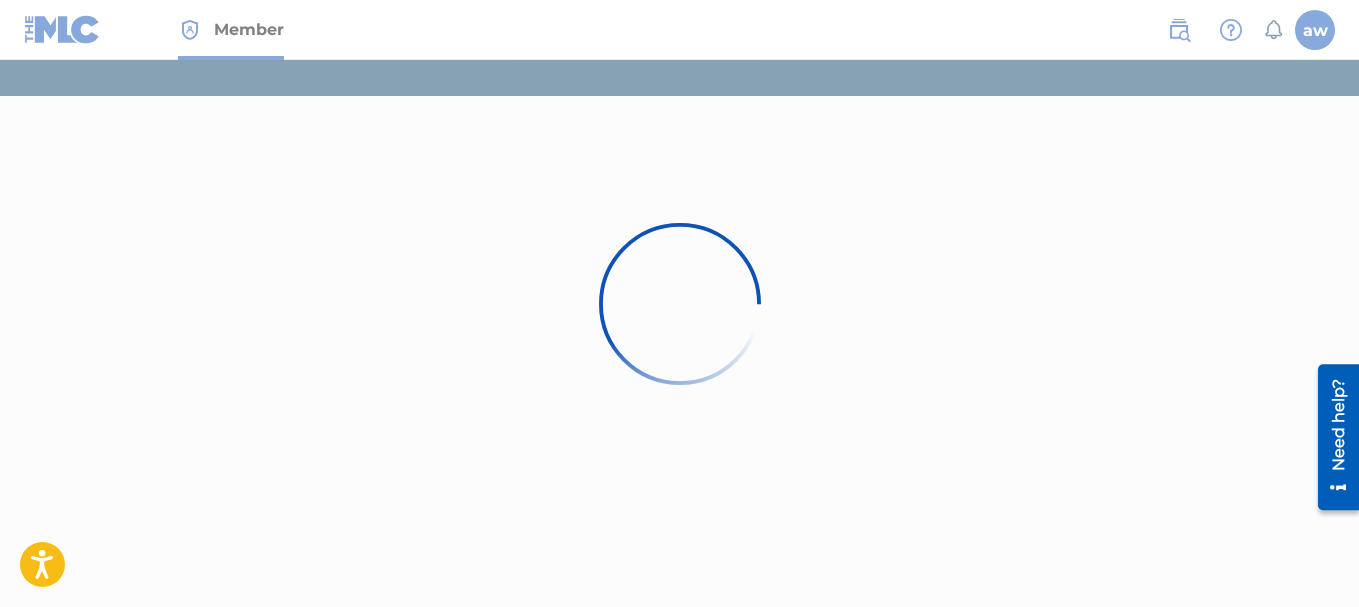 scroll, scrollTop: 0, scrollLeft: 0, axis: both 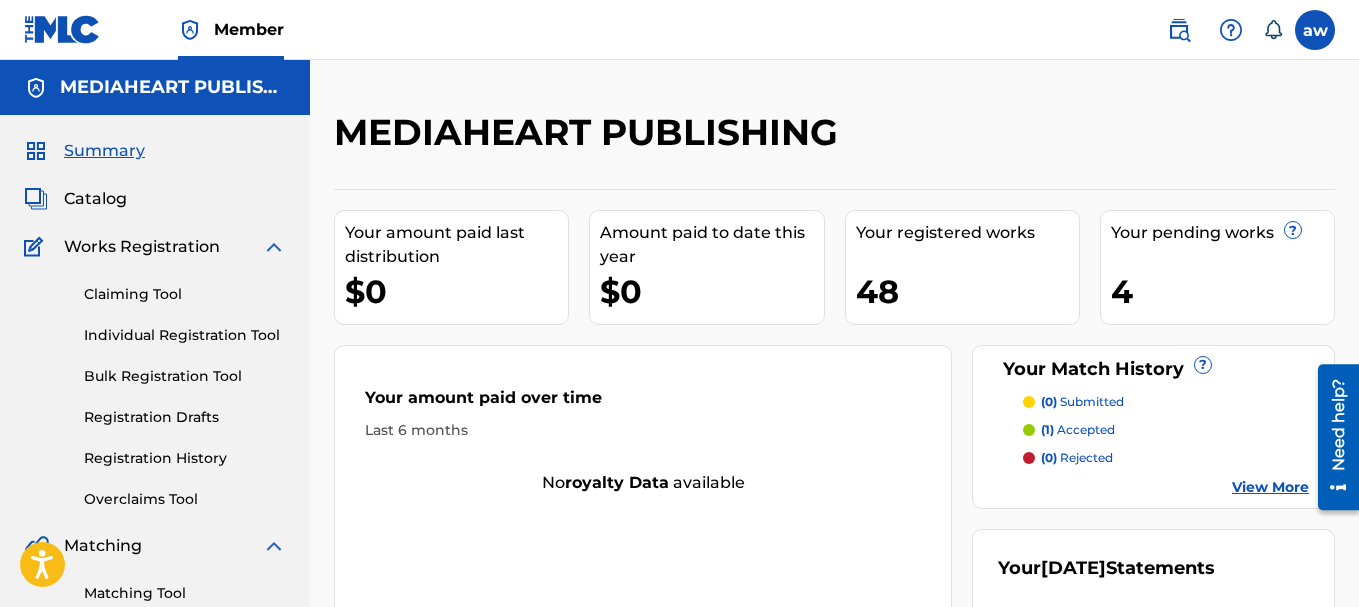 click on "Bulk Registration Tool" at bounding box center [185, 376] 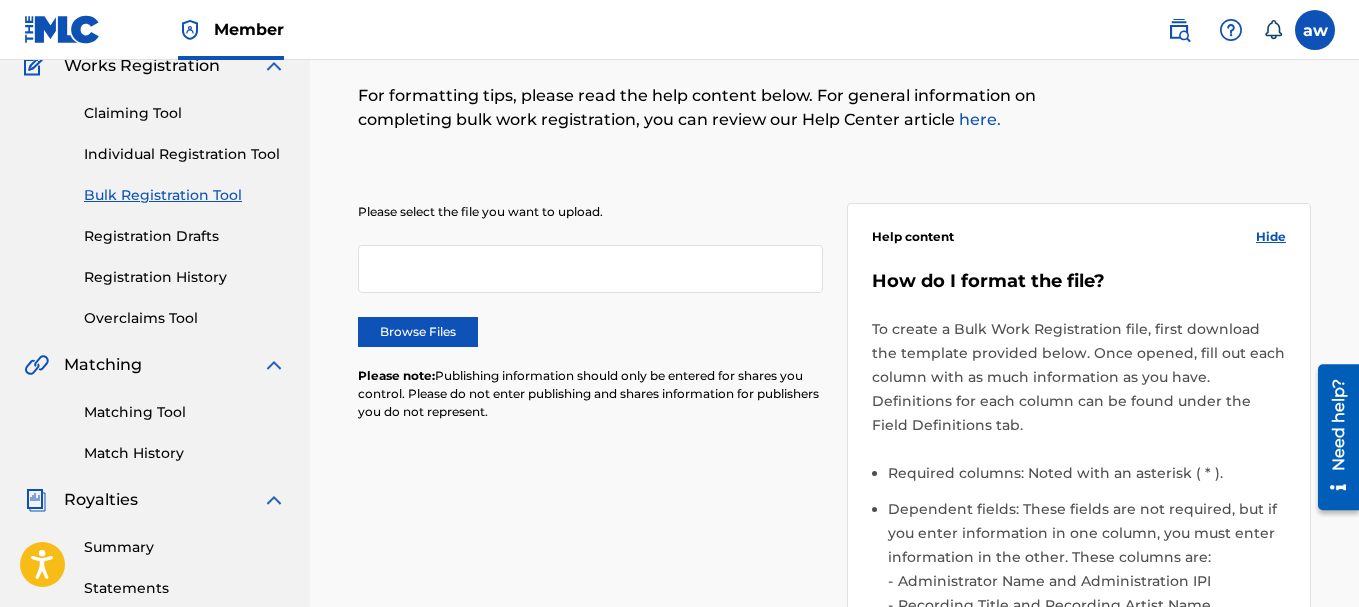 scroll, scrollTop: 200, scrollLeft: 0, axis: vertical 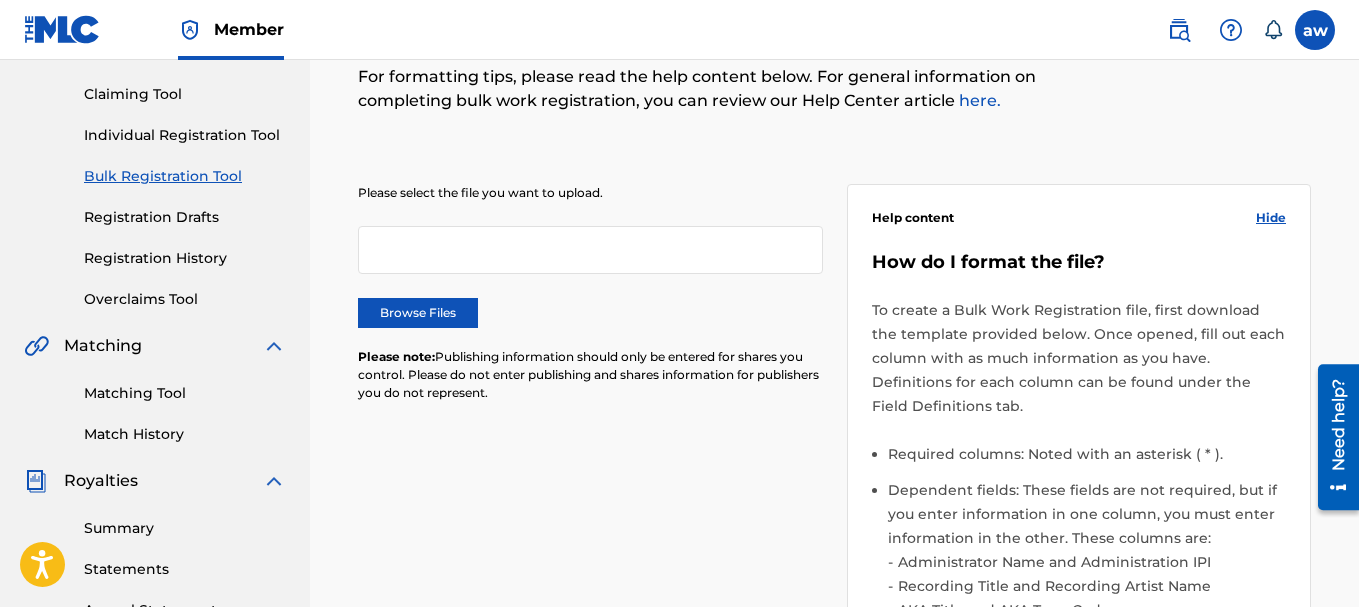 click on "Browse Files" at bounding box center [418, 313] 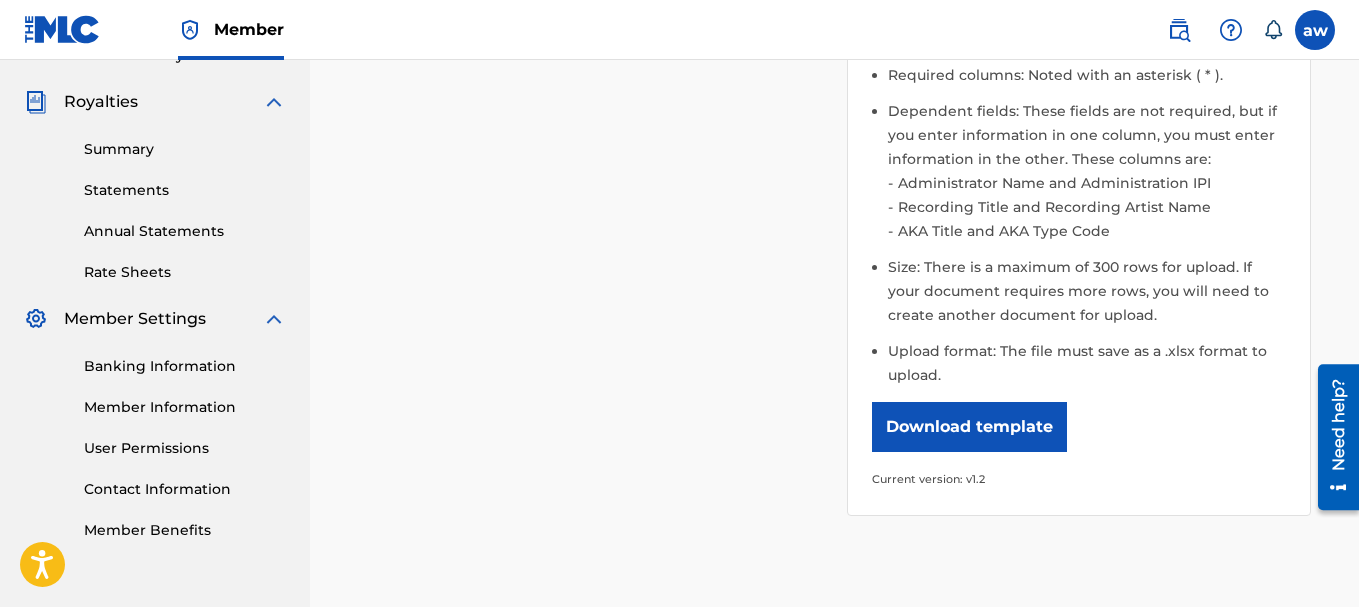 scroll, scrollTop: 786, scrollLeft: 0, axis: vertical 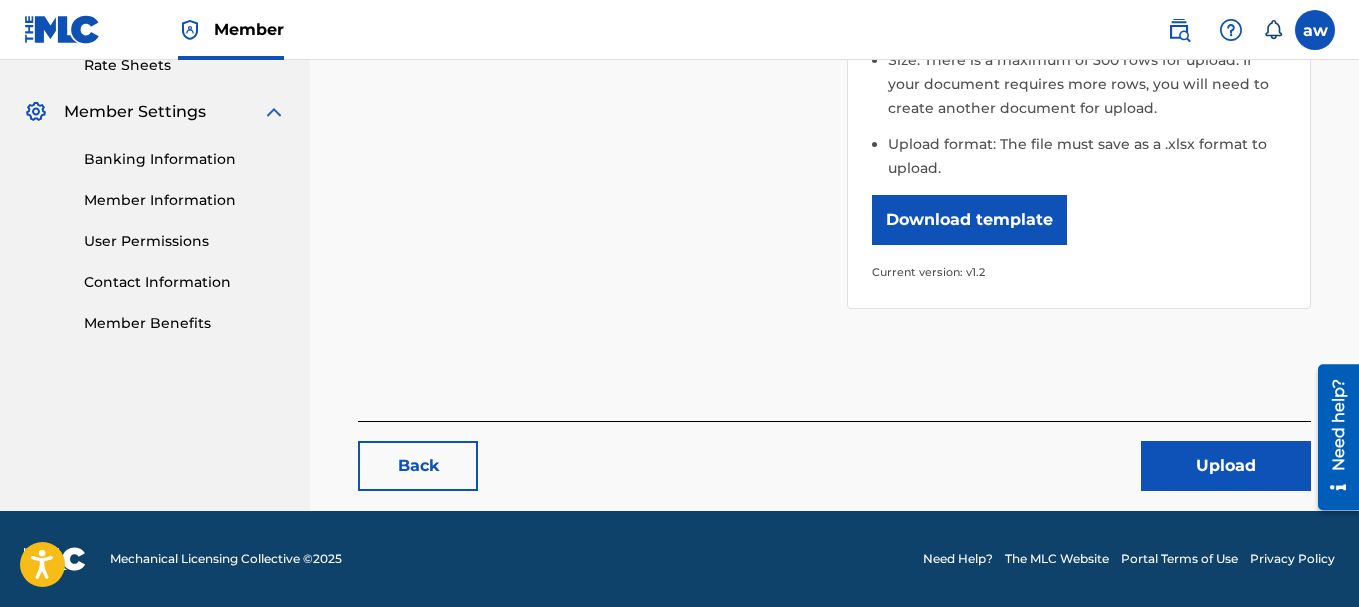 click on "Upload" at bounding box center [1226, 466] 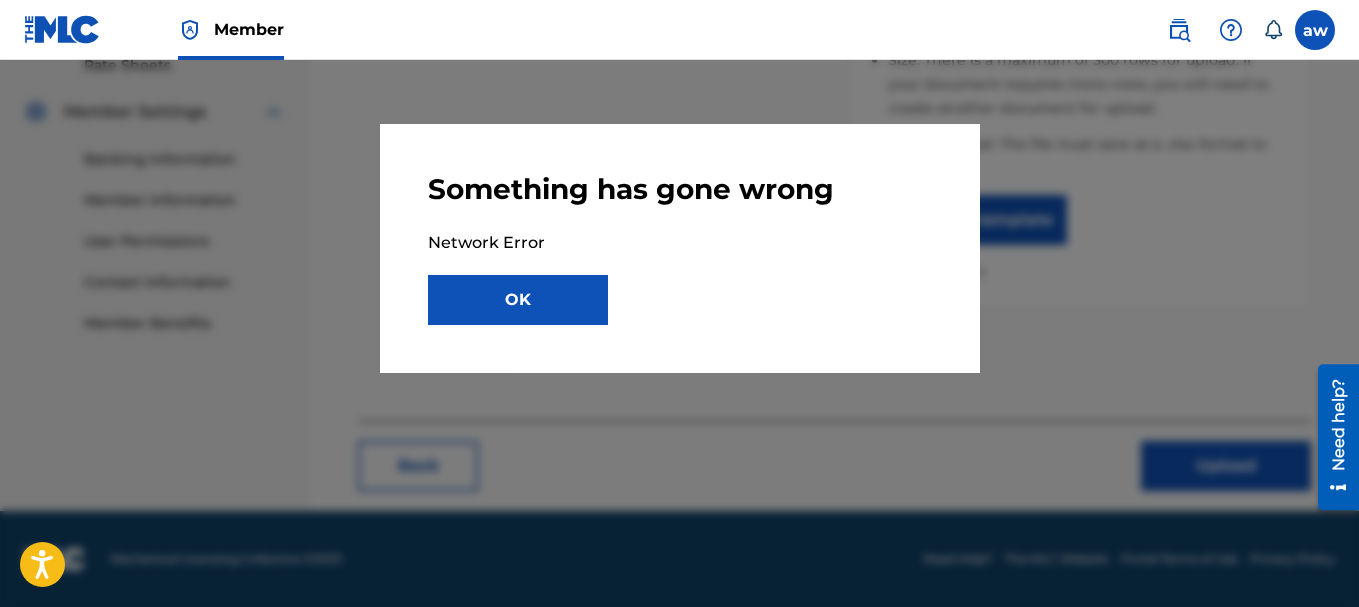 click on "OK" at bounding box center [518, 300] 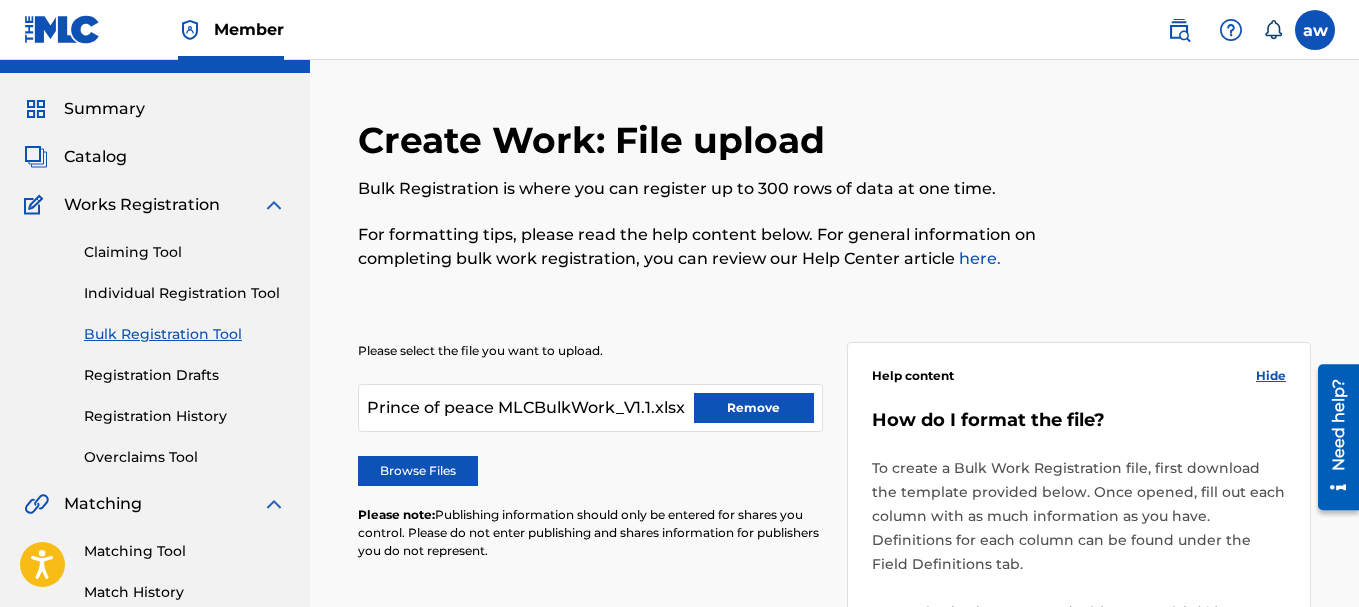 scroll, scrollTop: 0, scrollLeft: 0, axis: both 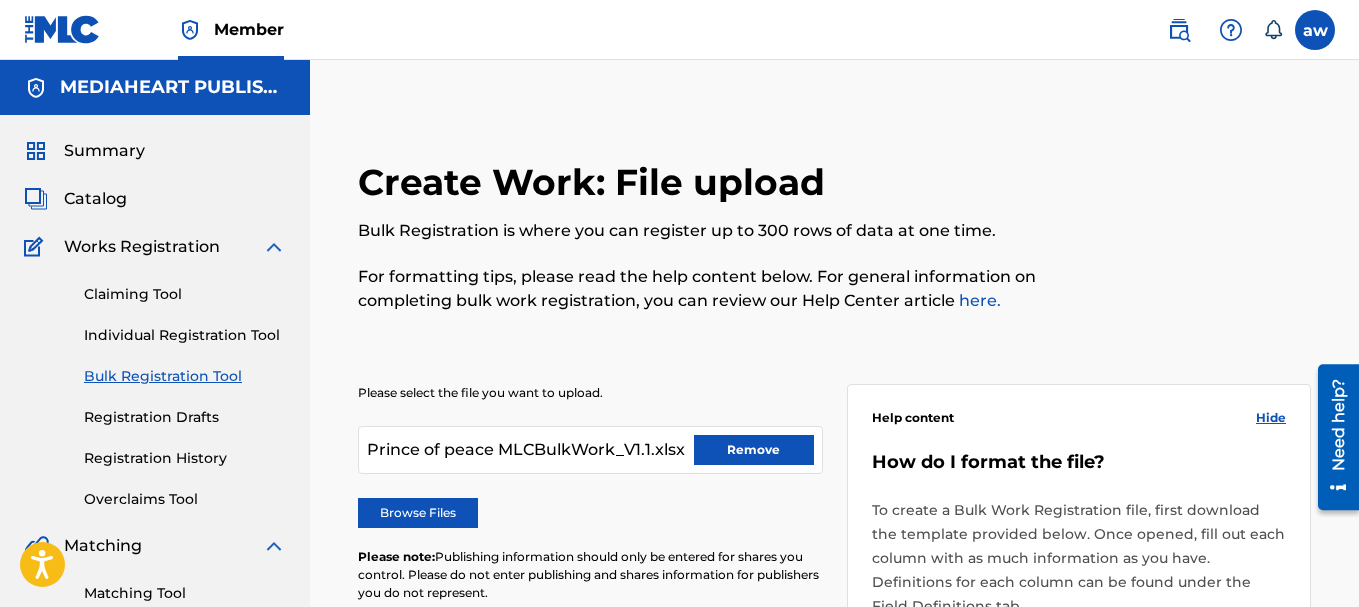 click at bounding box center [1315, 30] 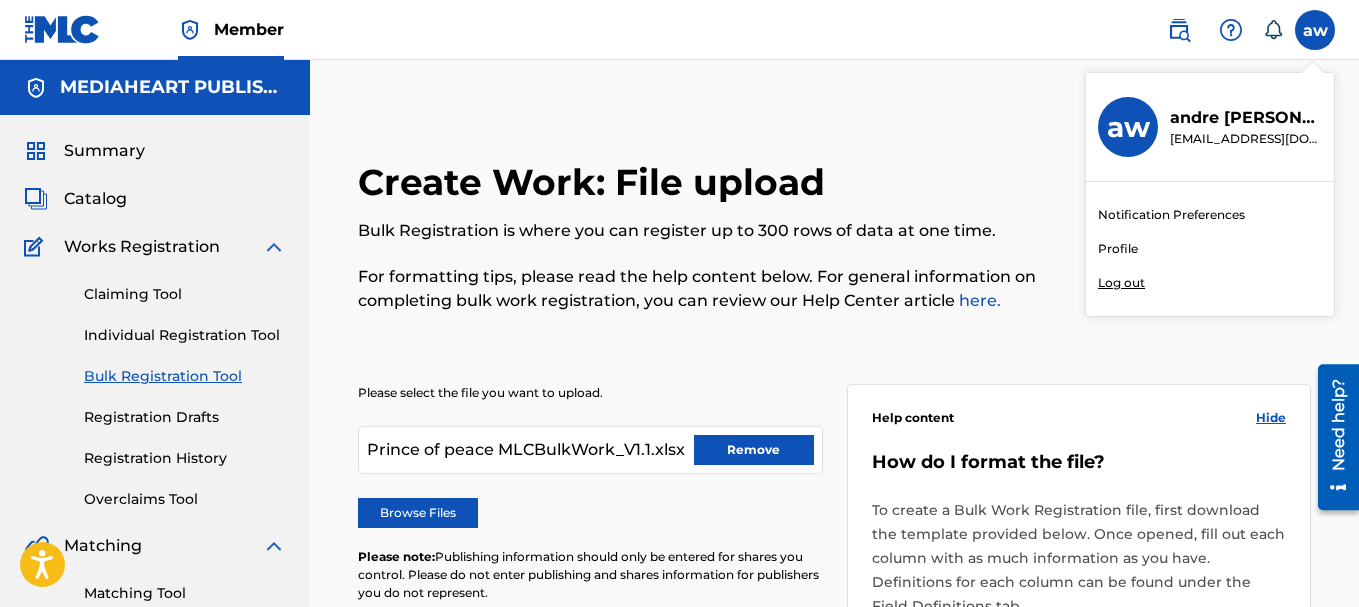 click on "Notification Preferences Profile Log out" at bounding box center [1210, 249] 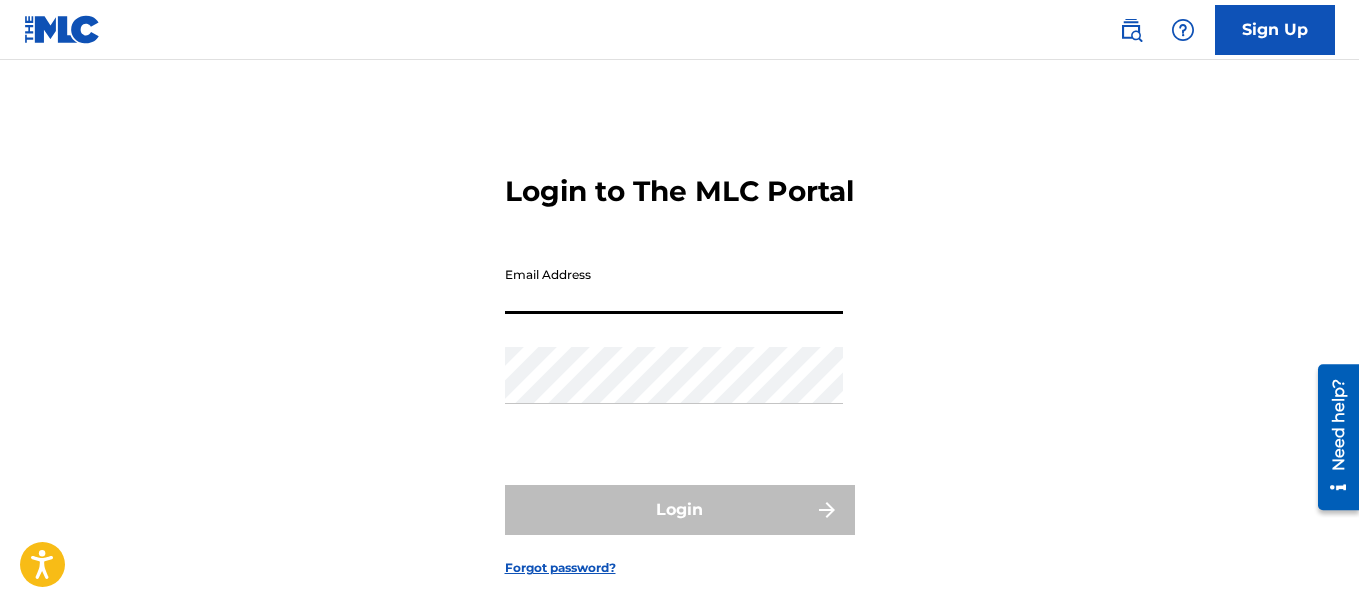 click on "Email Address" at bounding box center (674, 285) 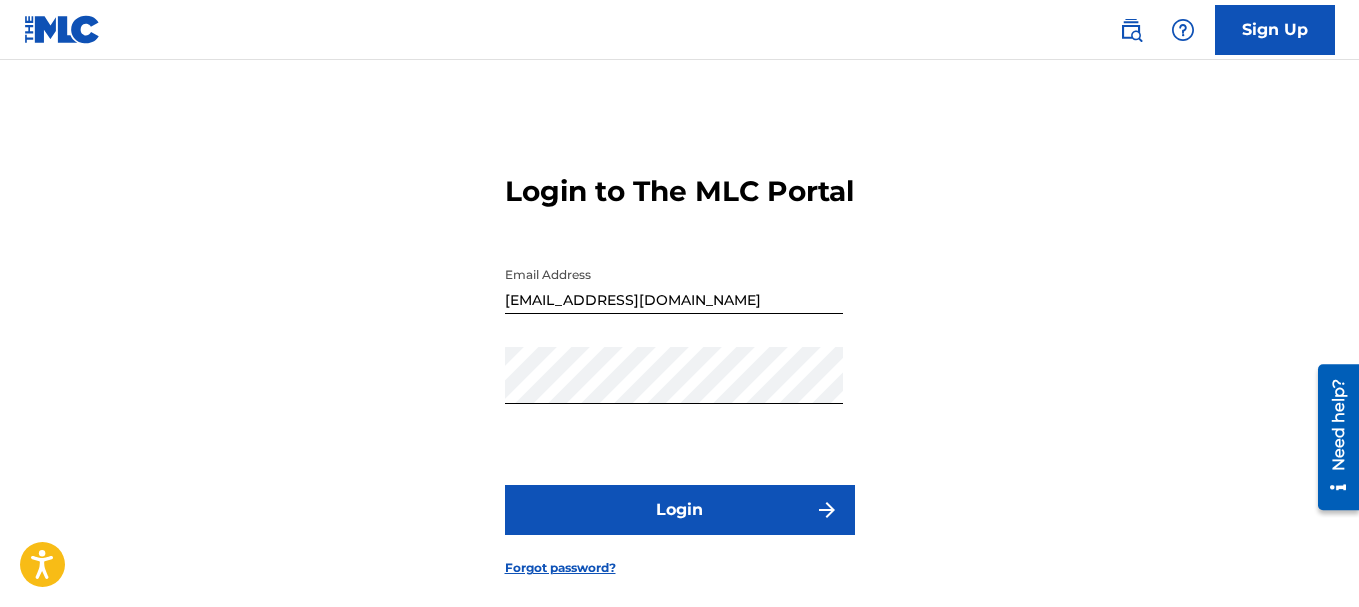 click on "Login" at bounding box center [680, 510] 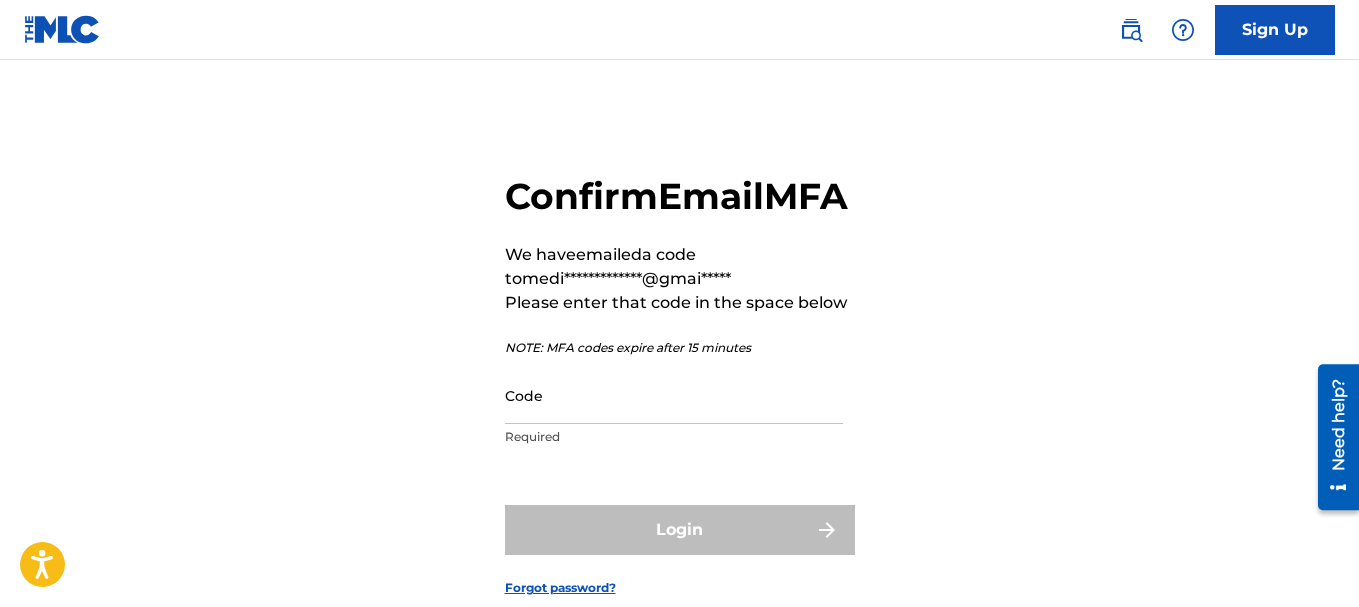 click on "Code" at bounding box center (674, 395) 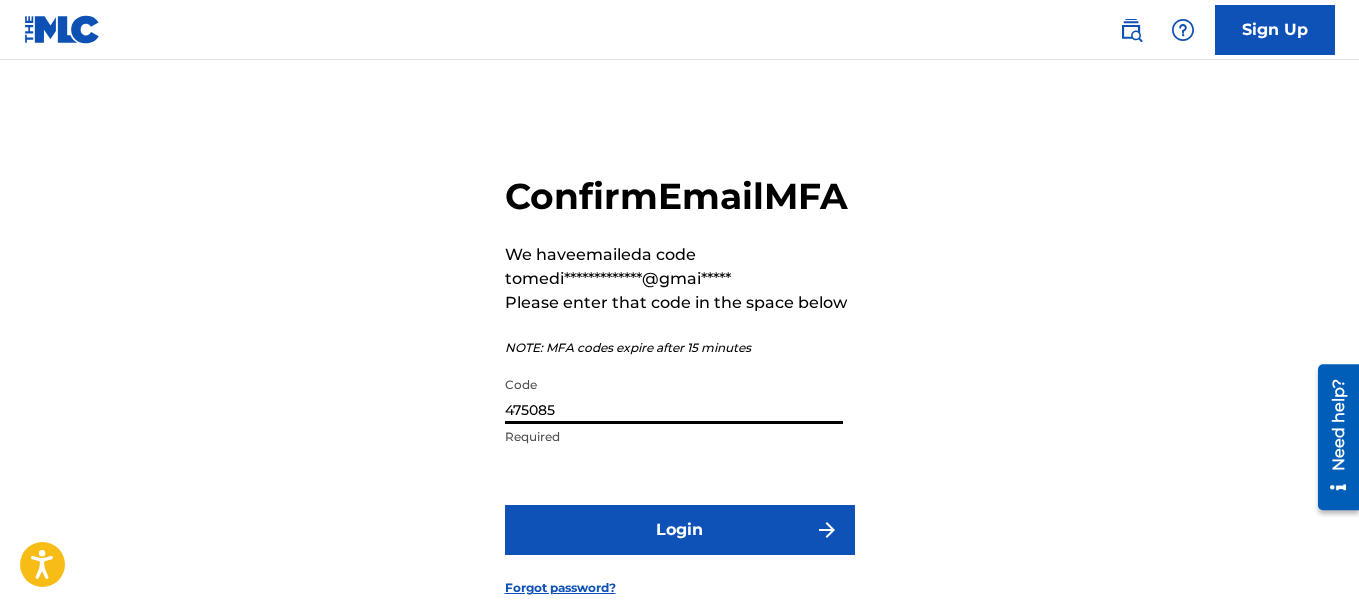 type on "475085" 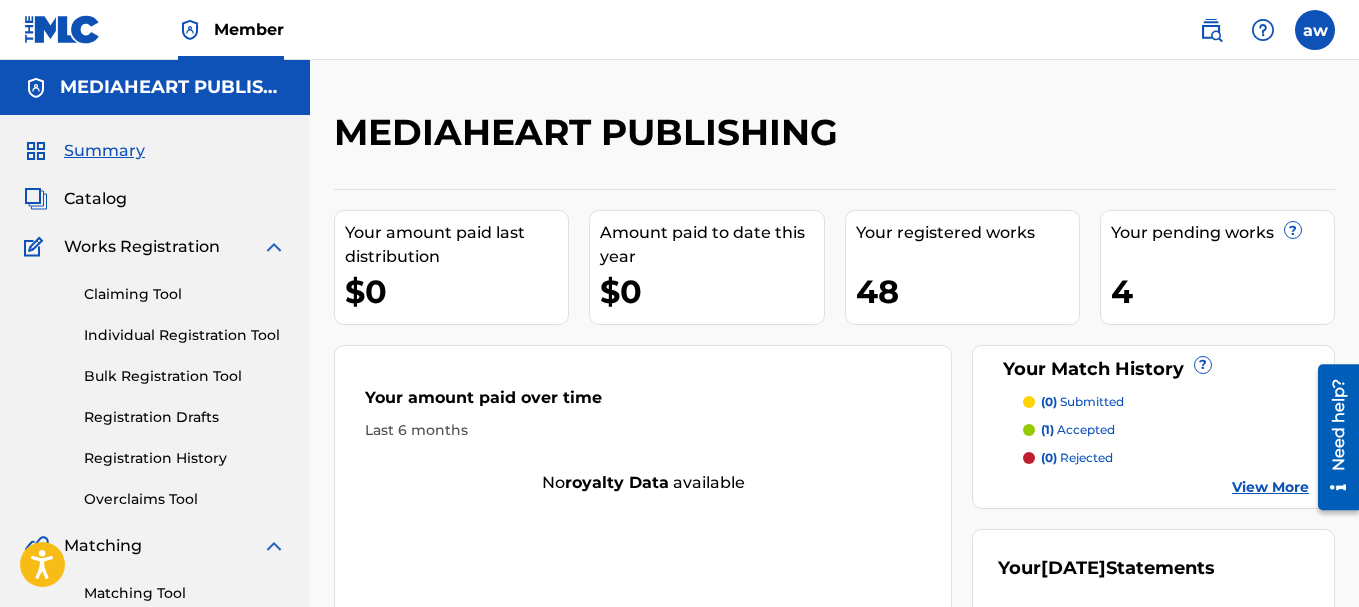 click on "Bulk Registration Tool" at bounding box center [185, 376] 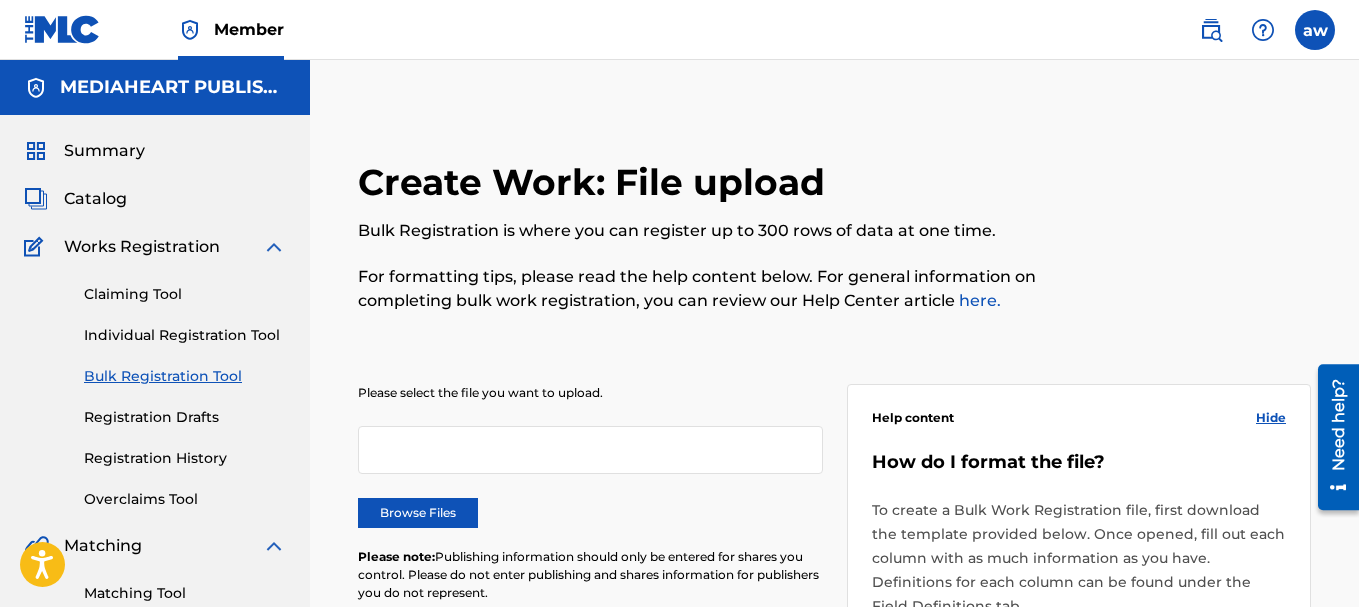 click on "Browse Files" at bounding box center (418, 513) 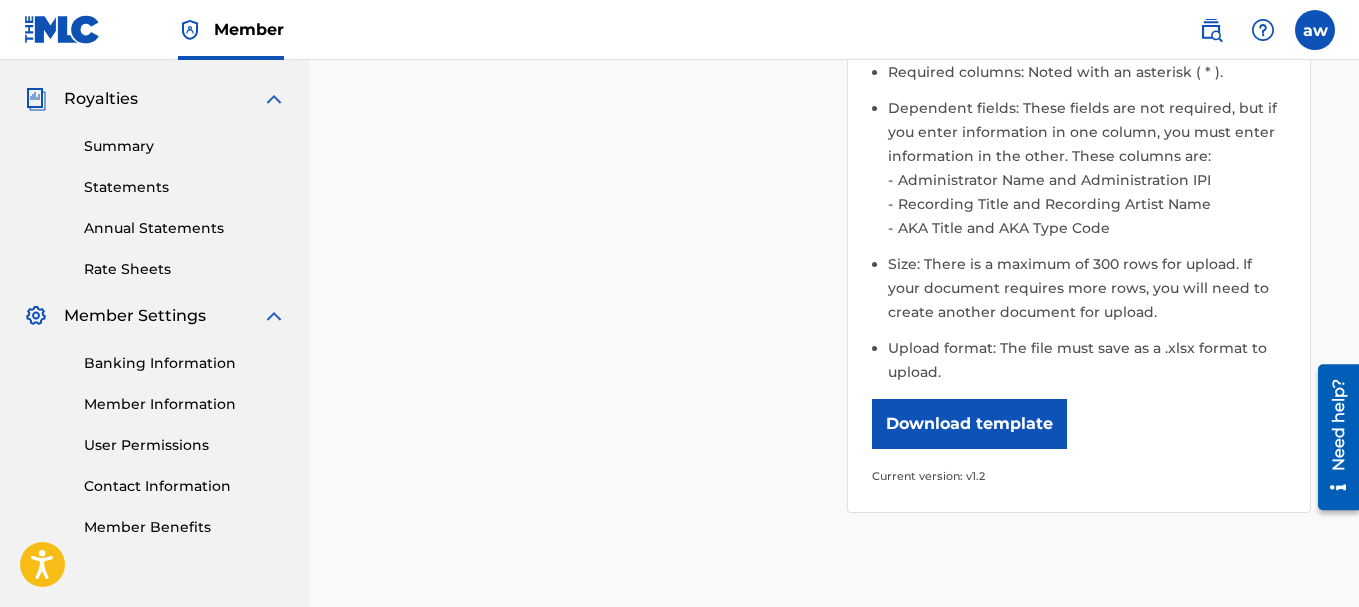 scroll, scrollTop: 786, scrollLeft: 0, axis: vertical 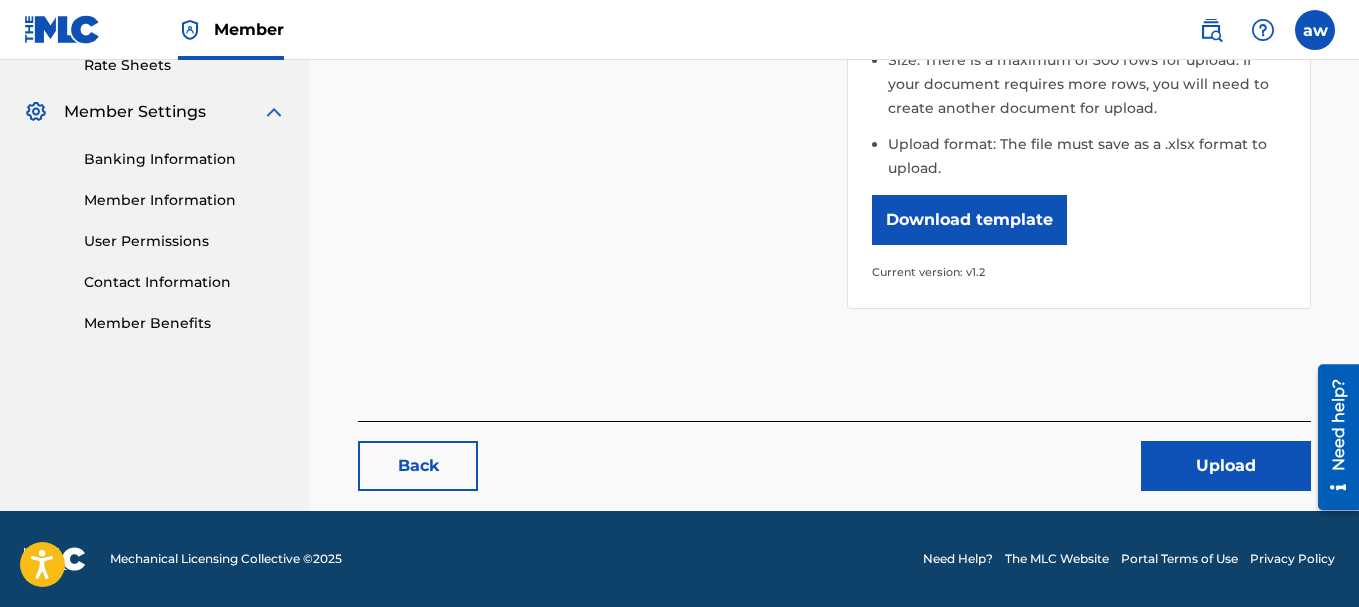 click on "Upload" at bounding box center [1226, 466] 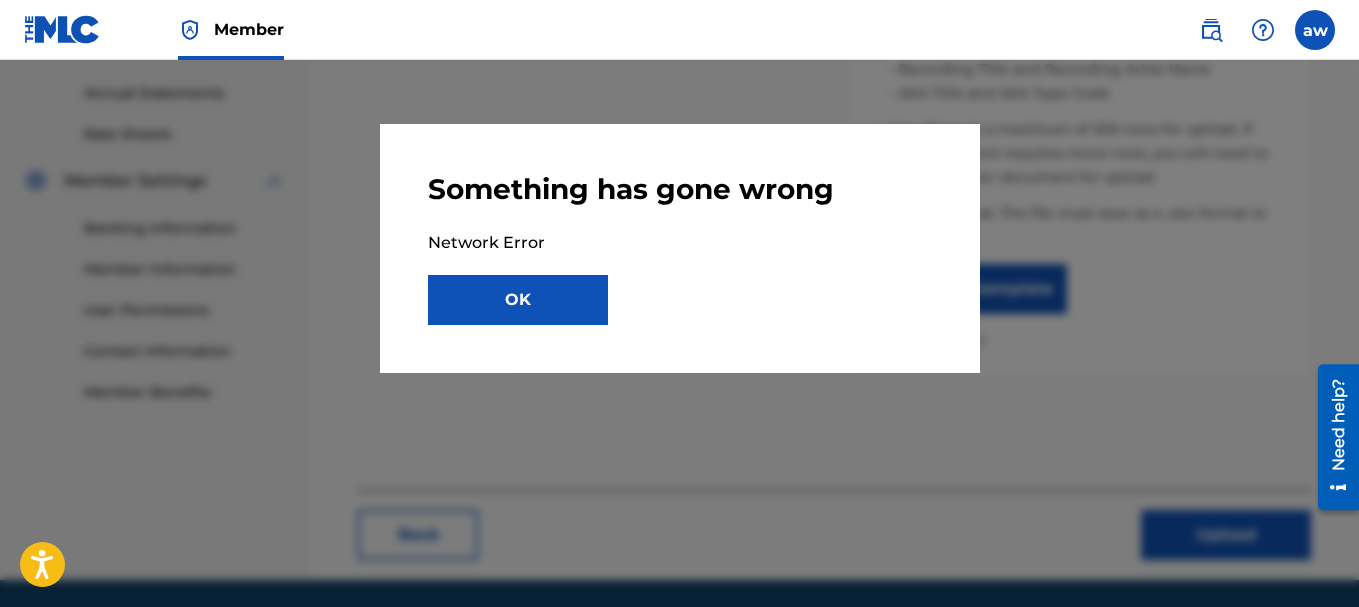 scroll, scrollTop: 686, scrollLeft: 0, axis: vertical 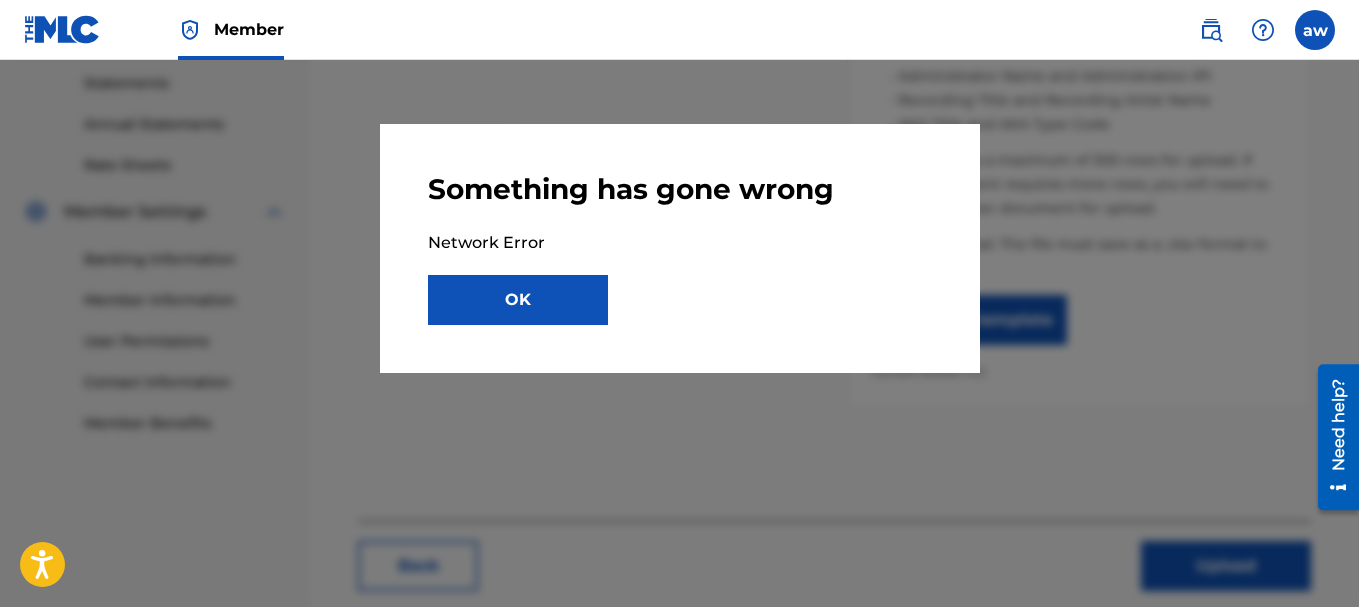 drag, startPoint x: 718, startPoint y: 368, endPoint x: 711, endPoint y: 378, distance: 12.206555 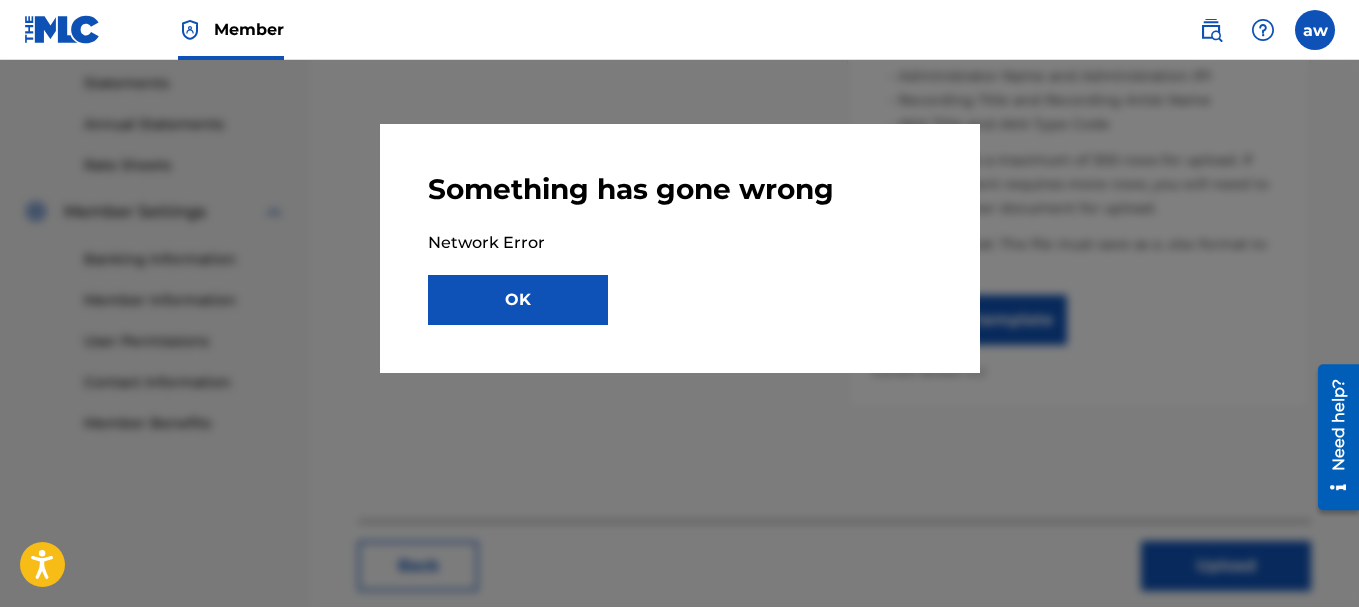 click on "OK" at bounding box center [518, 300] 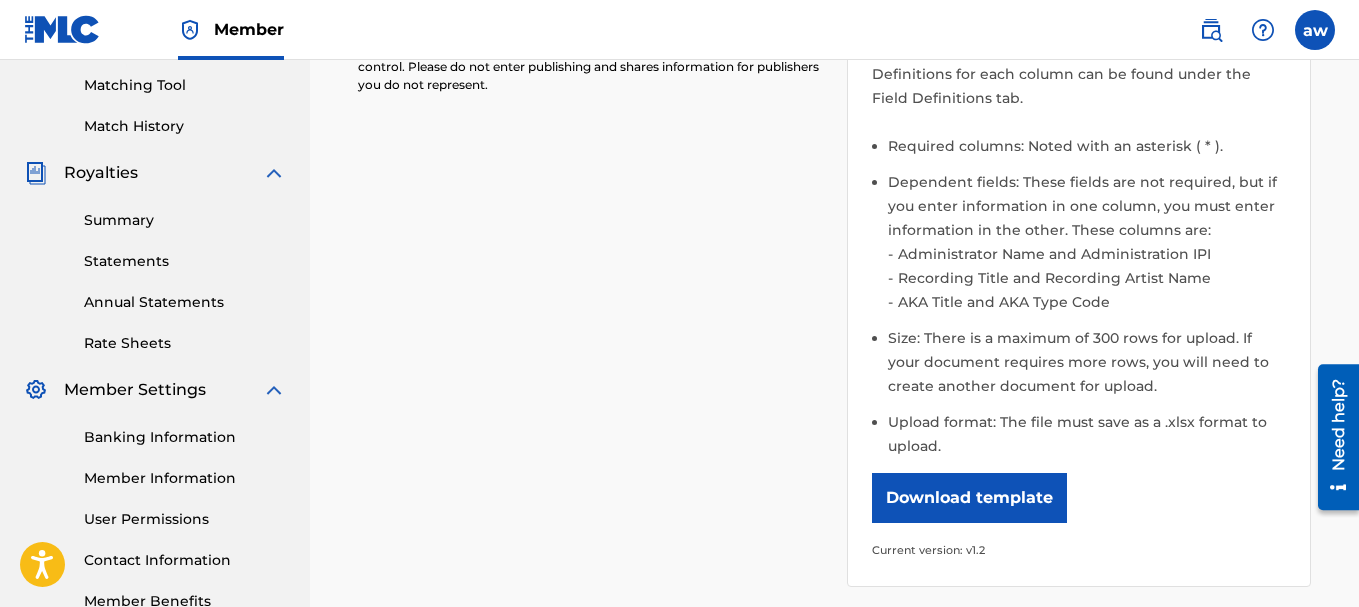 scroll, scrollTop: 486, scrollLeft: 0, axis: vertical 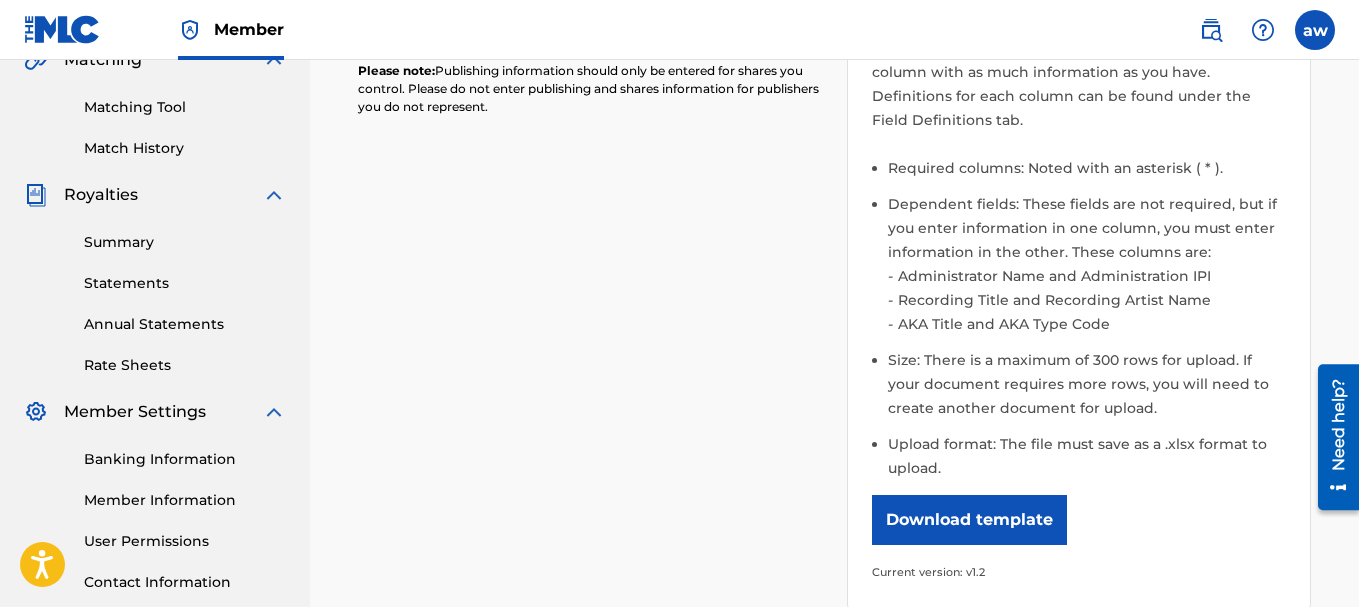 click on "Download template" at bounding box center [969, 520] 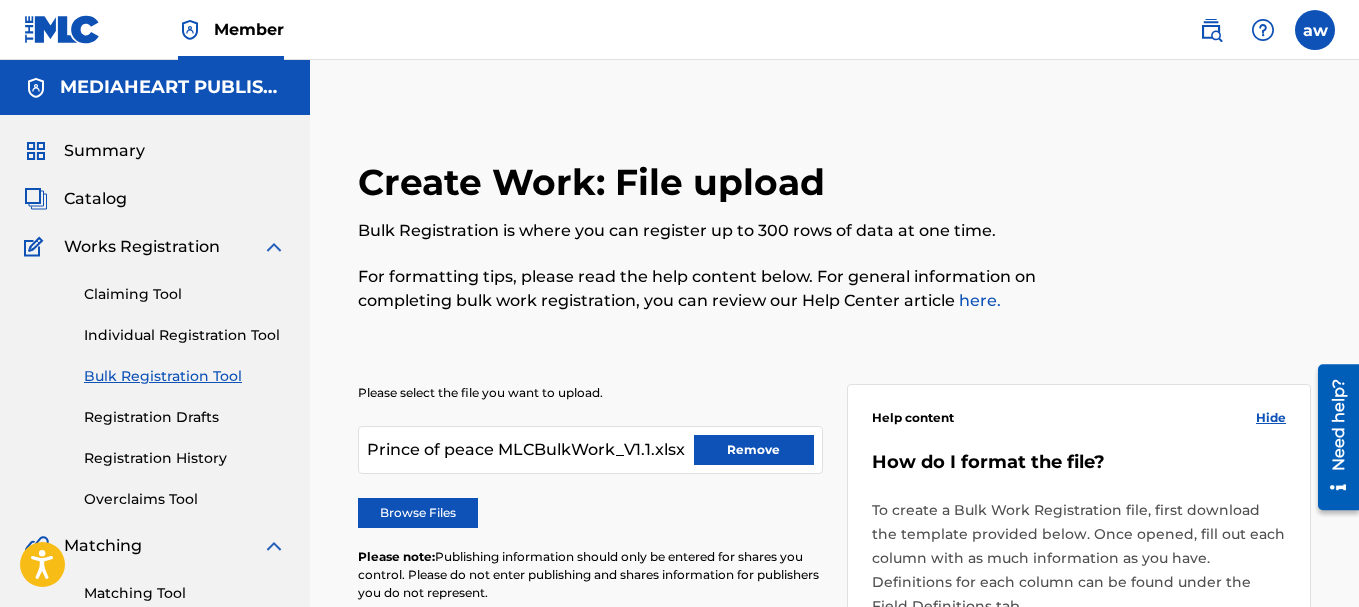 click on "Remove" at bounding box center [754, 450] 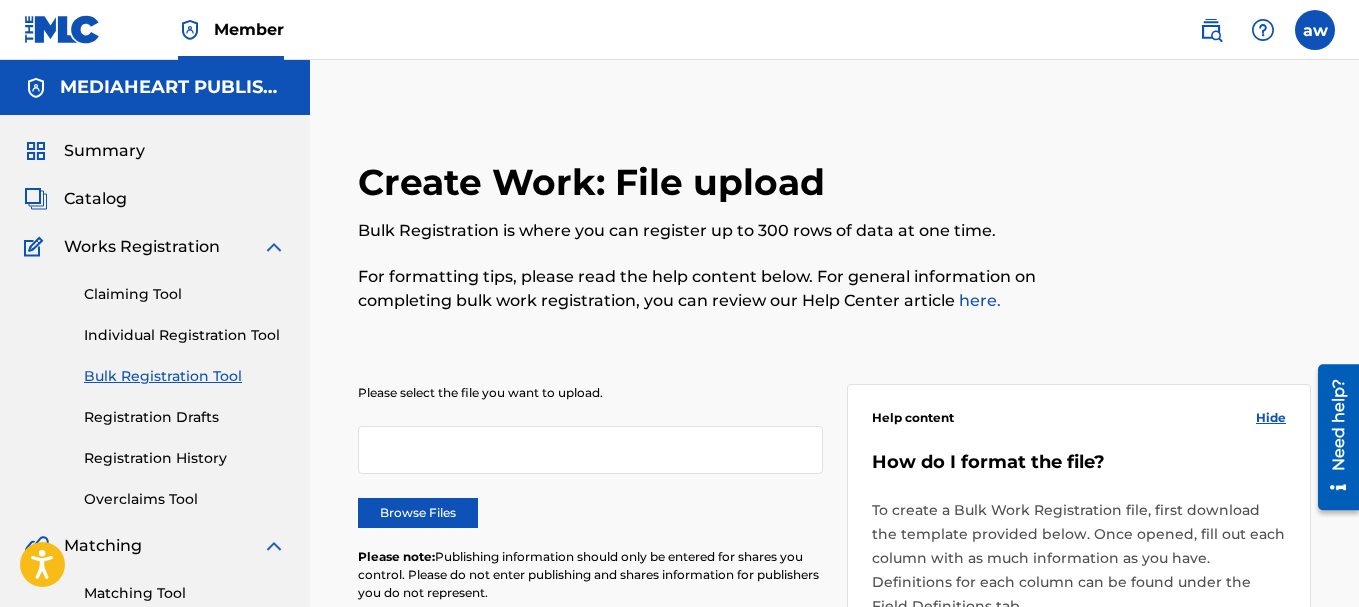 click on "Browse Files" at bounding box center [418, 513] 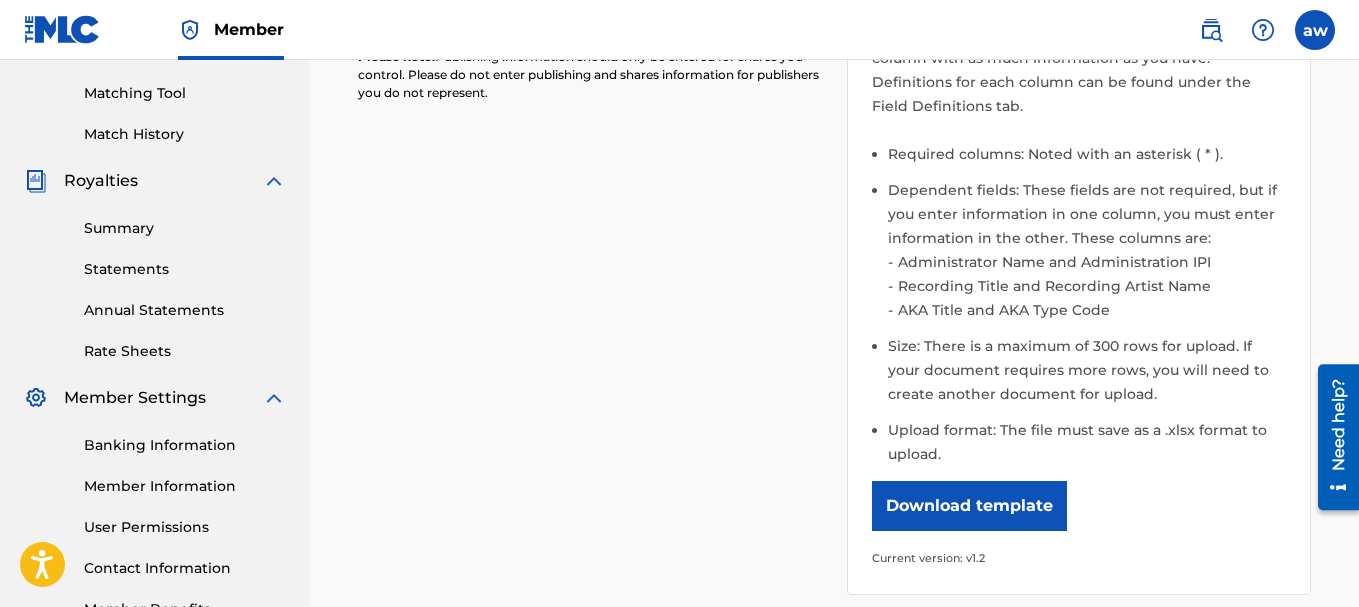 scroll, scrollTop: 786, scrollLeft: 0, axis: vertical 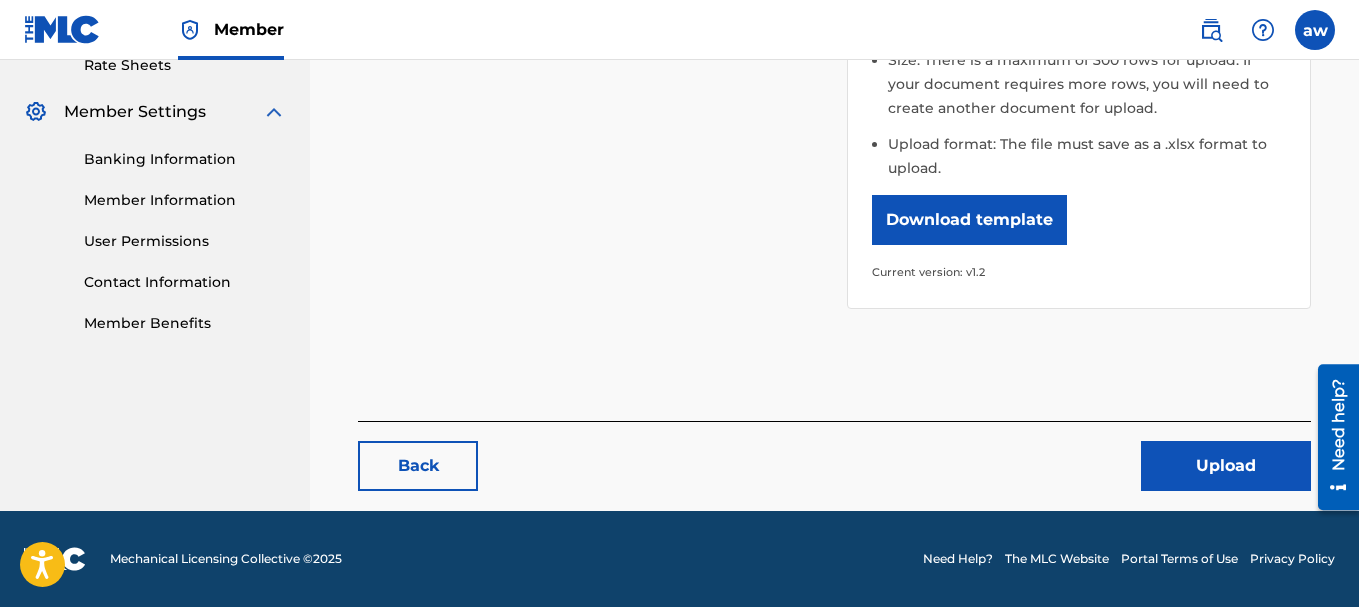 click on "Upload" at bounding box center (1226, 466) 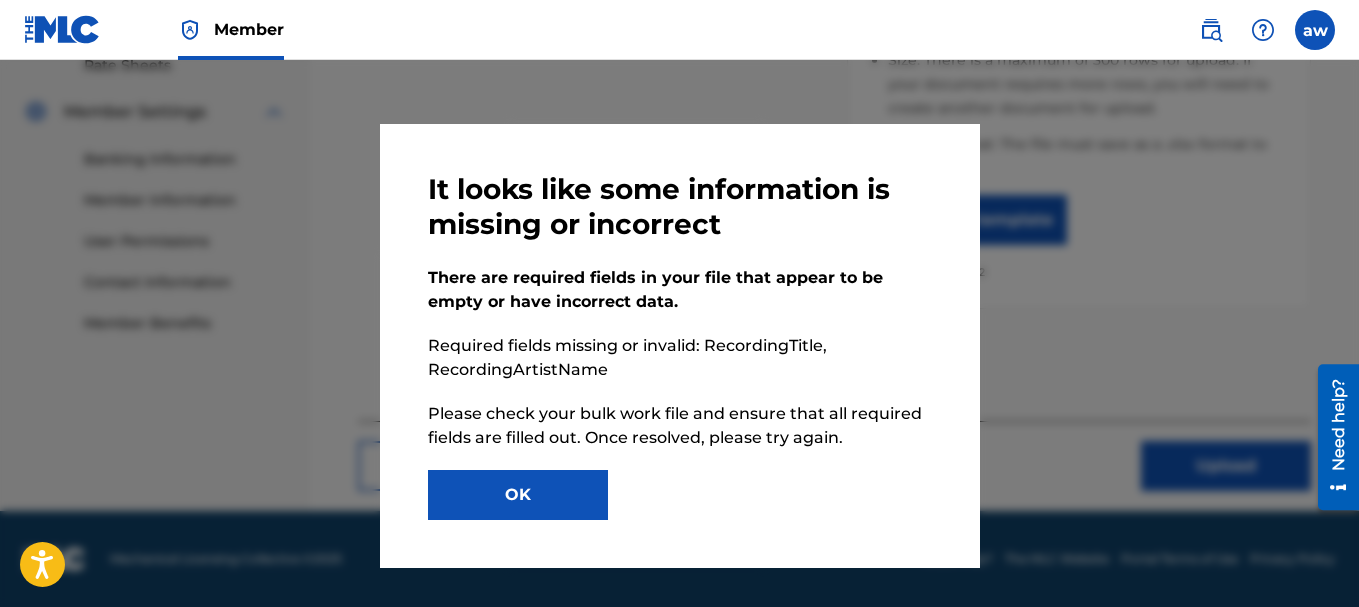 click on "OK" at bounding box center [518, 495] 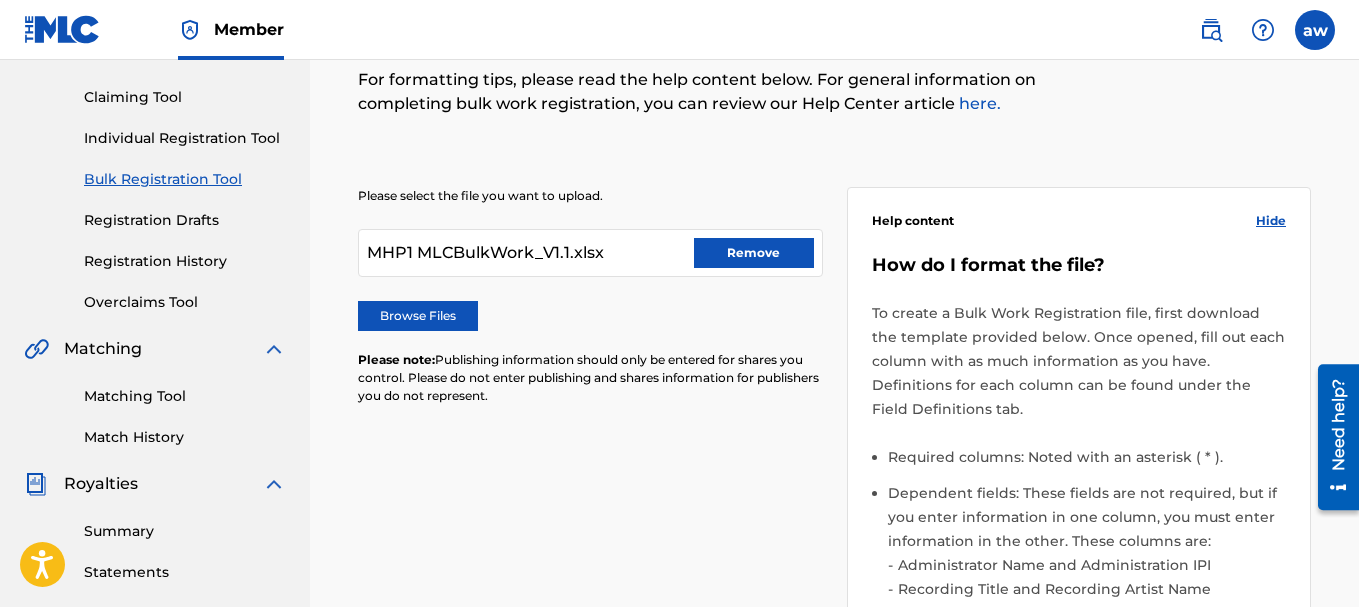 scroll, scrollTop: 186, scrollLeft: 0, axis: vertical 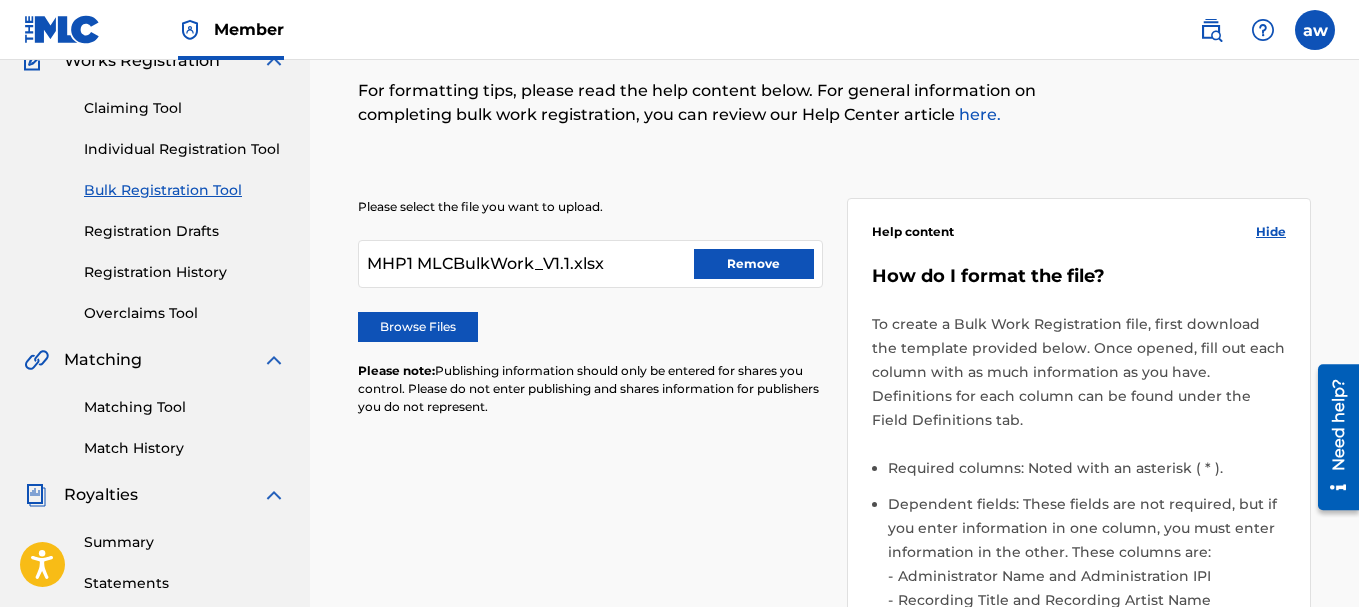 click on "Remove" at bounding box center [754, 264] 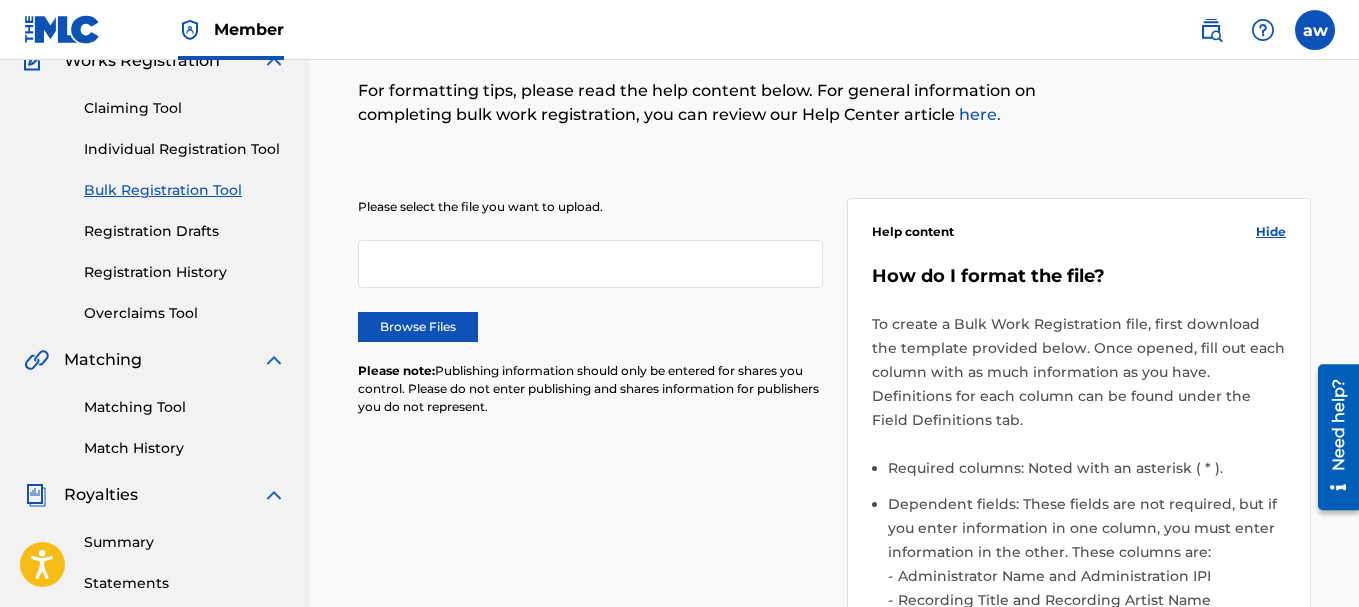 click on "Browse Files" at bounding box center [418, 327] 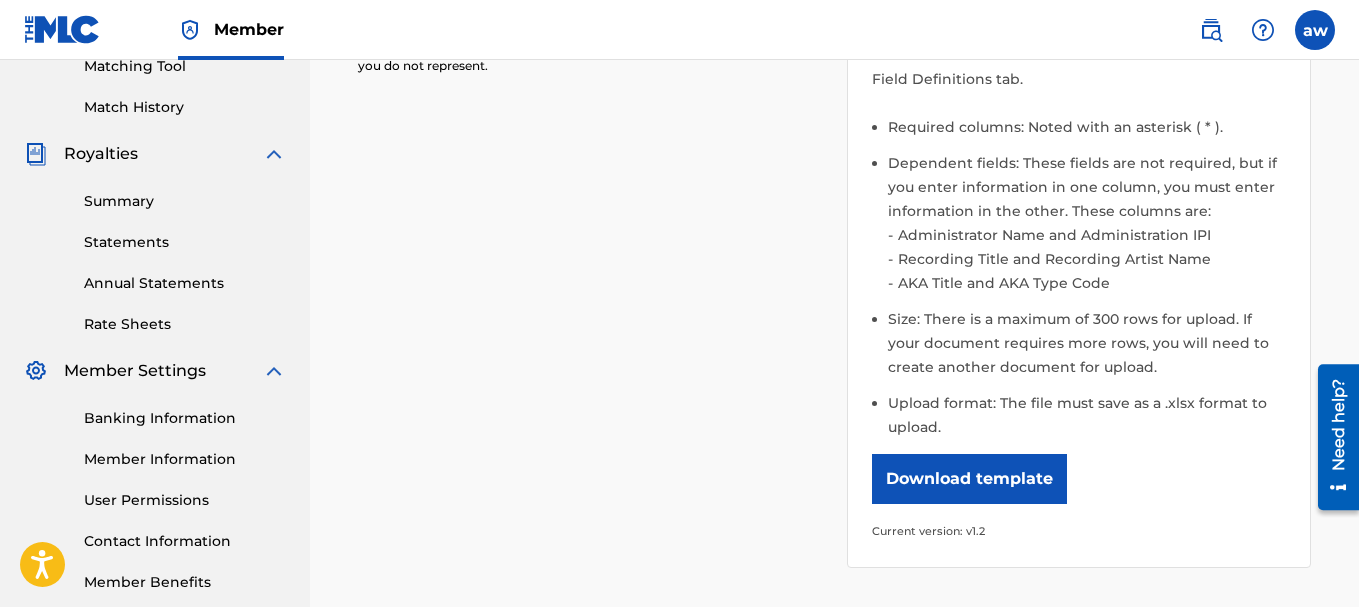 scroll, scrollTop: 686, scrollLeft: 0, axis: vertical 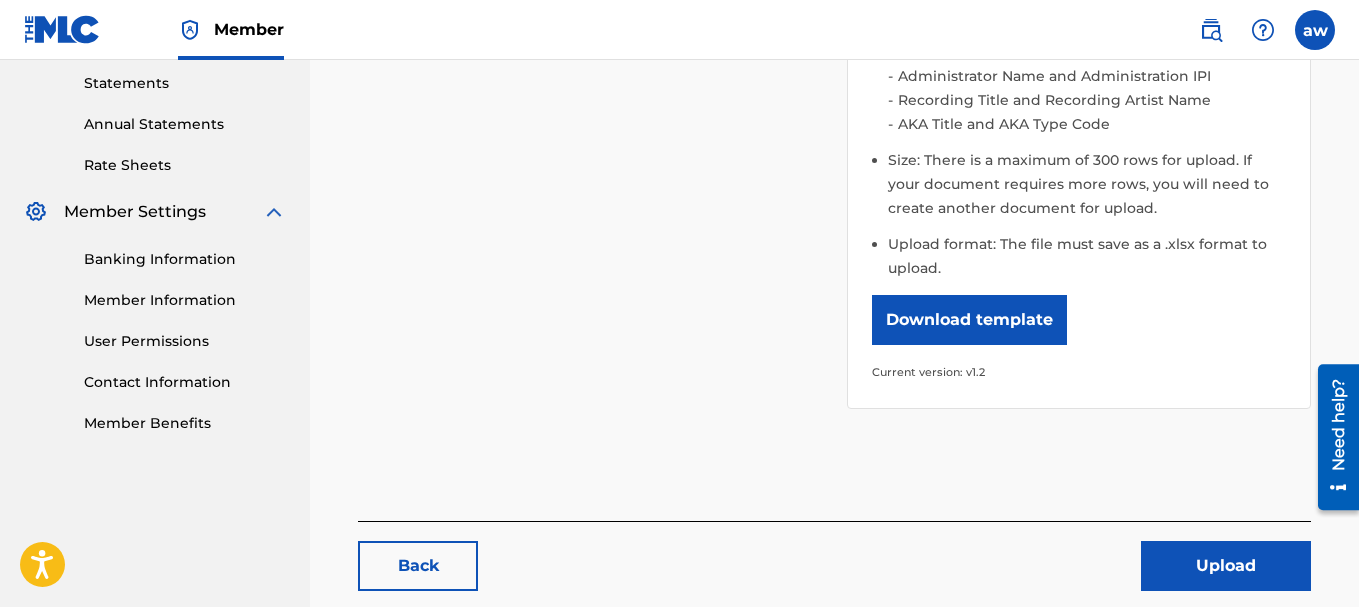 click on "Upload" at bounding box center [1226, 566] 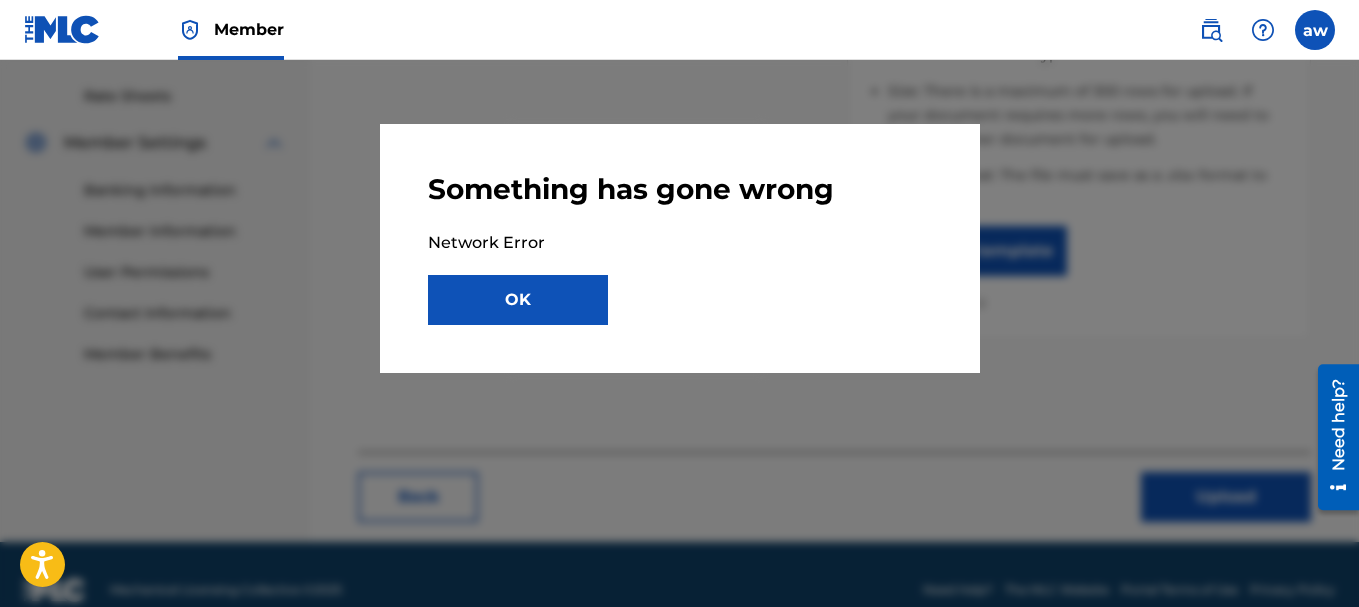 scroll, scrollTop: 786, scrollLeft: 0, axis: vertical 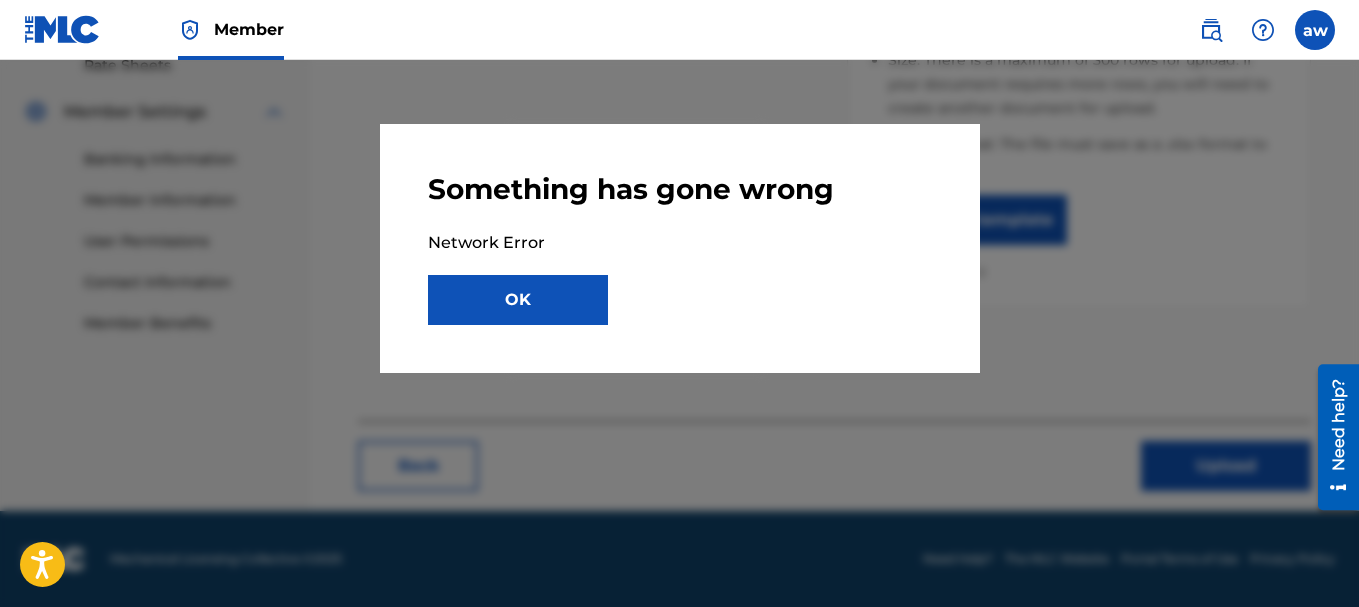 click on "OK" at bounding box center [518, 300] 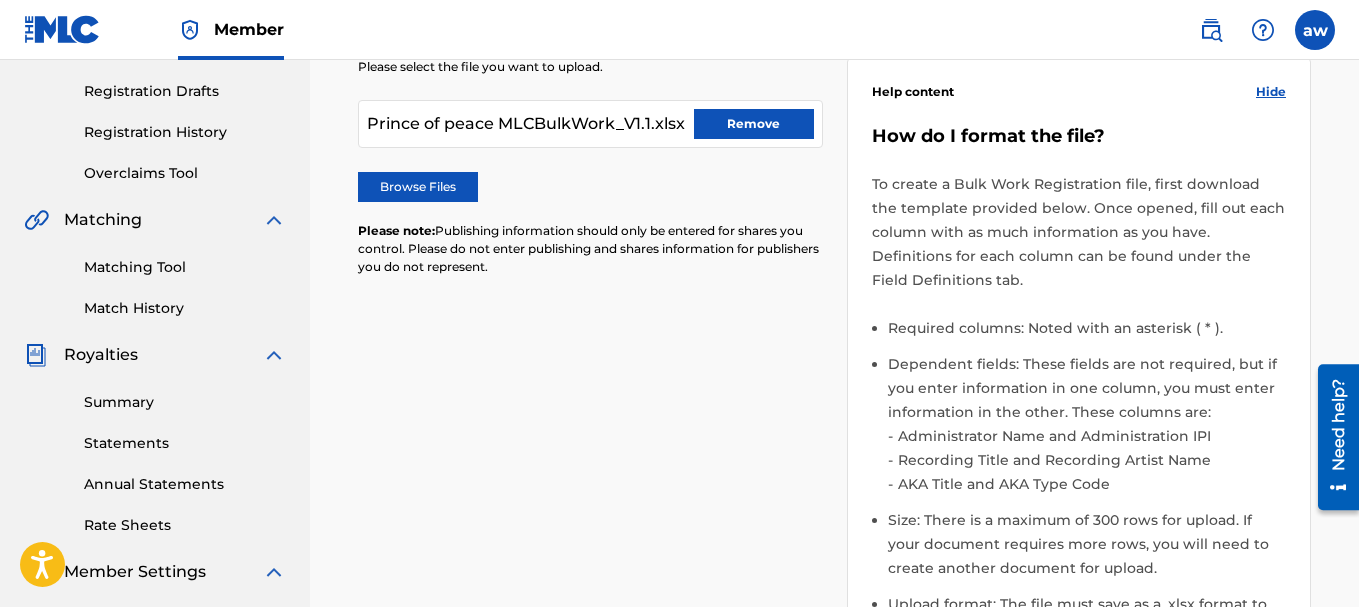 scroll, scrollTop: 286, scrollLeft: 0, axis: vertical 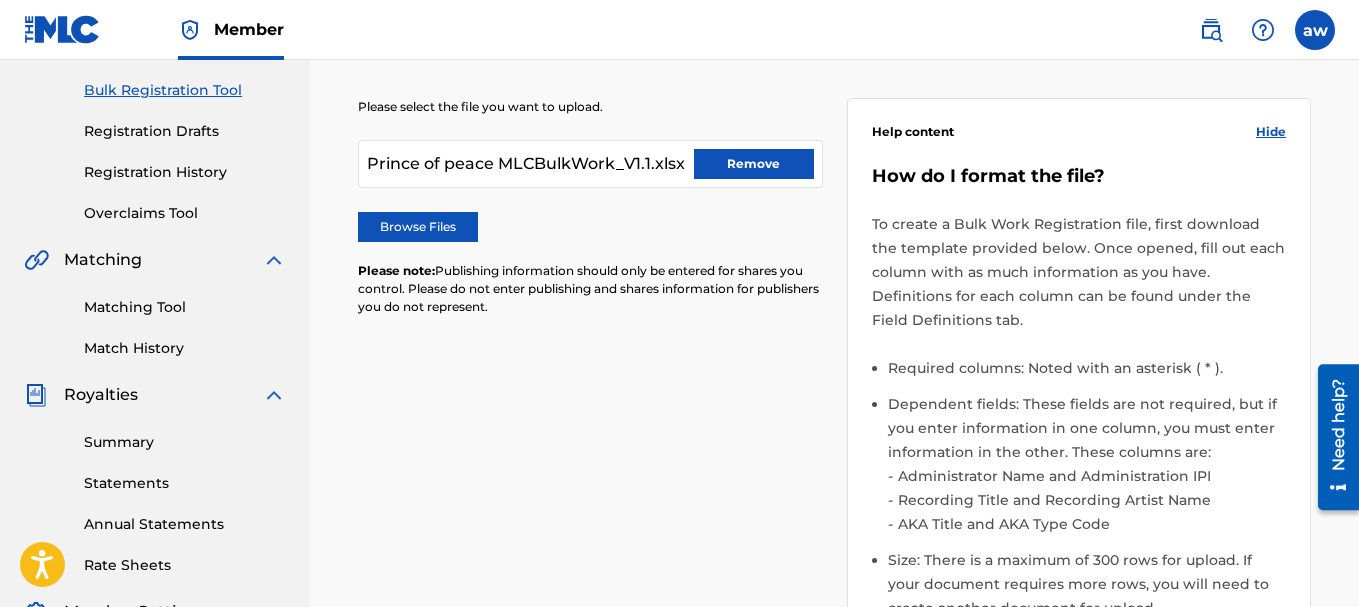 click on "Remove" at bounding box center [754, 164] 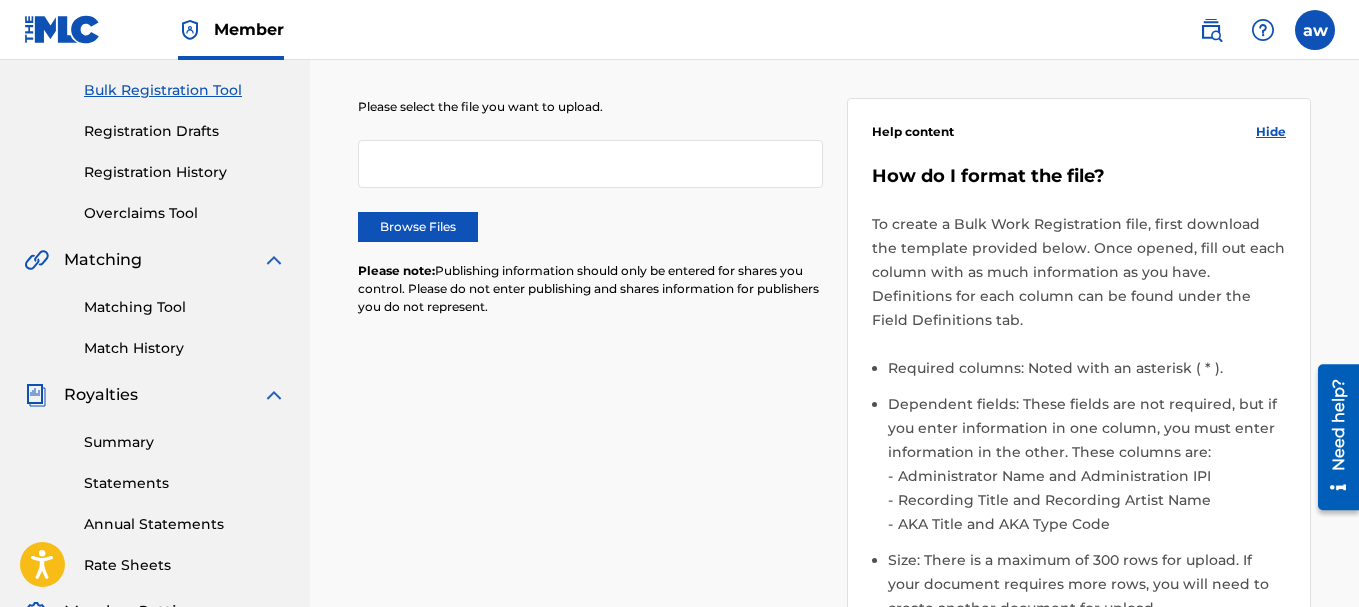 click on "Browse Files" at bounding box center (418, 227) 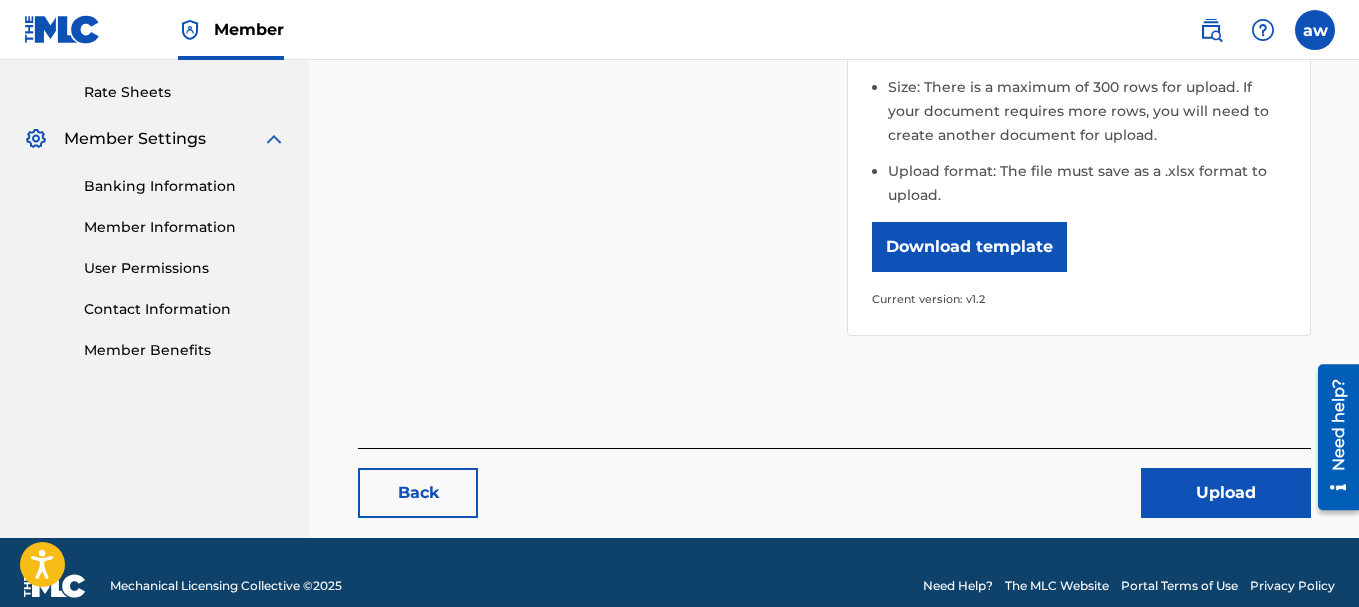 scroll, scrollTop: 786, scrollLeft: 0, axis: vertical 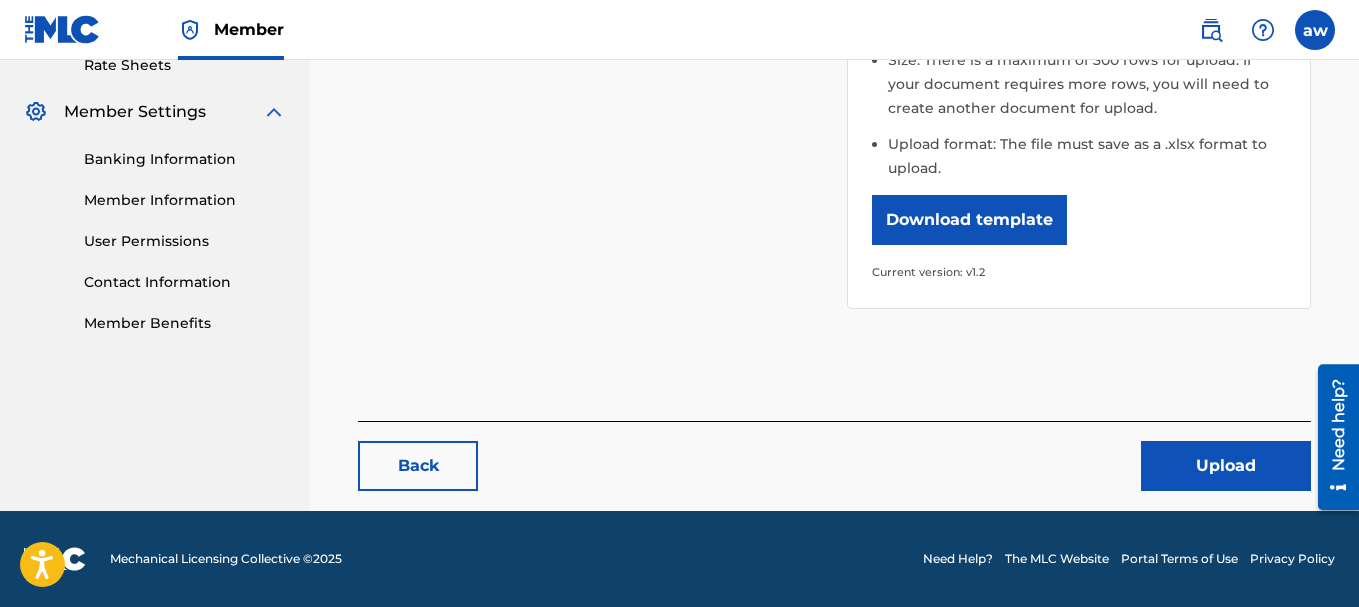 click on "Upload" at bounding box center [1226, 466] 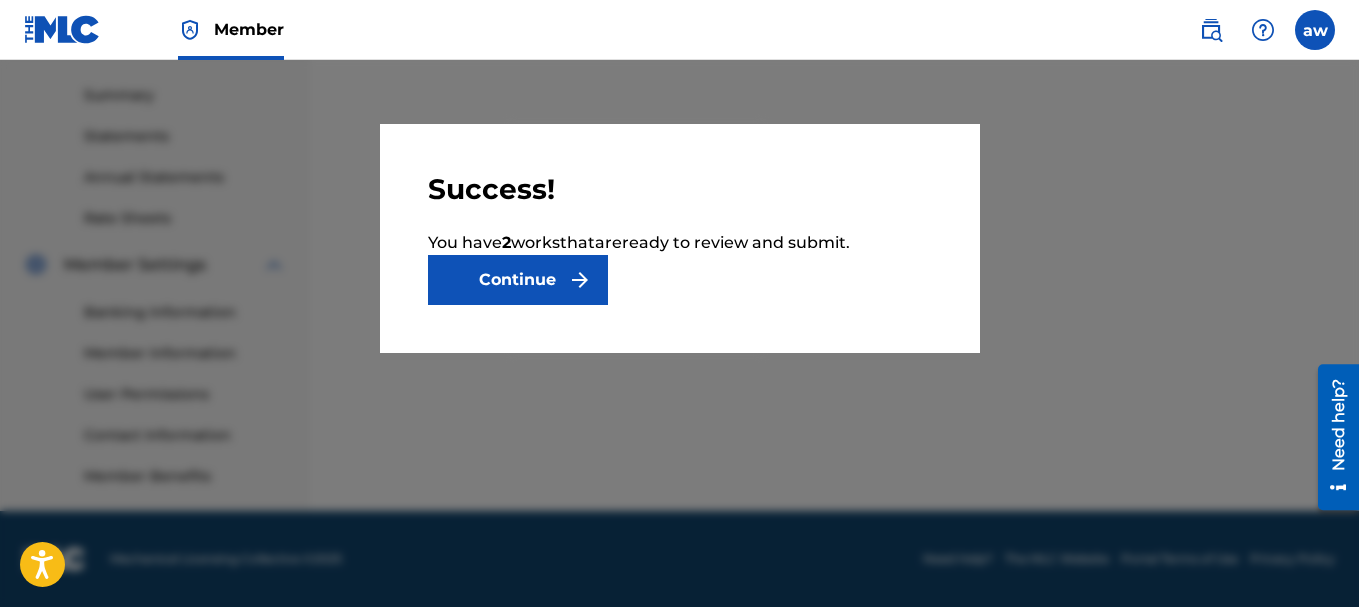 scroll, scrollTop: 0, scrollLeft: 0, axis: both 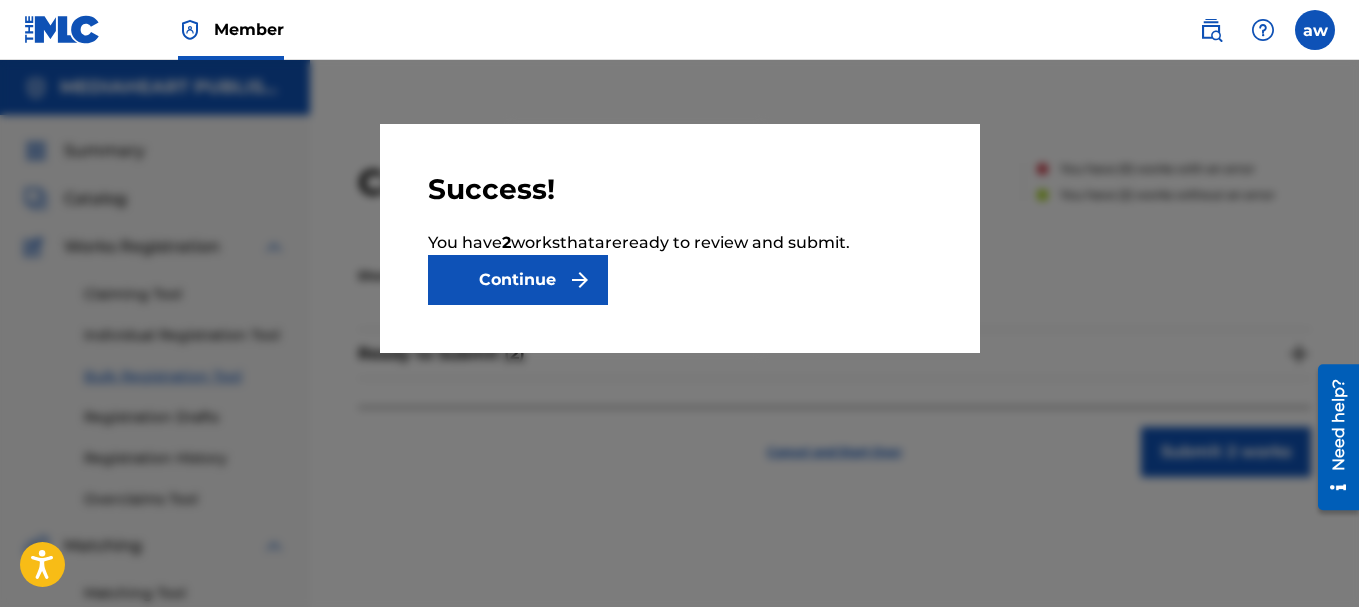 click at bounding box center [679, 363] 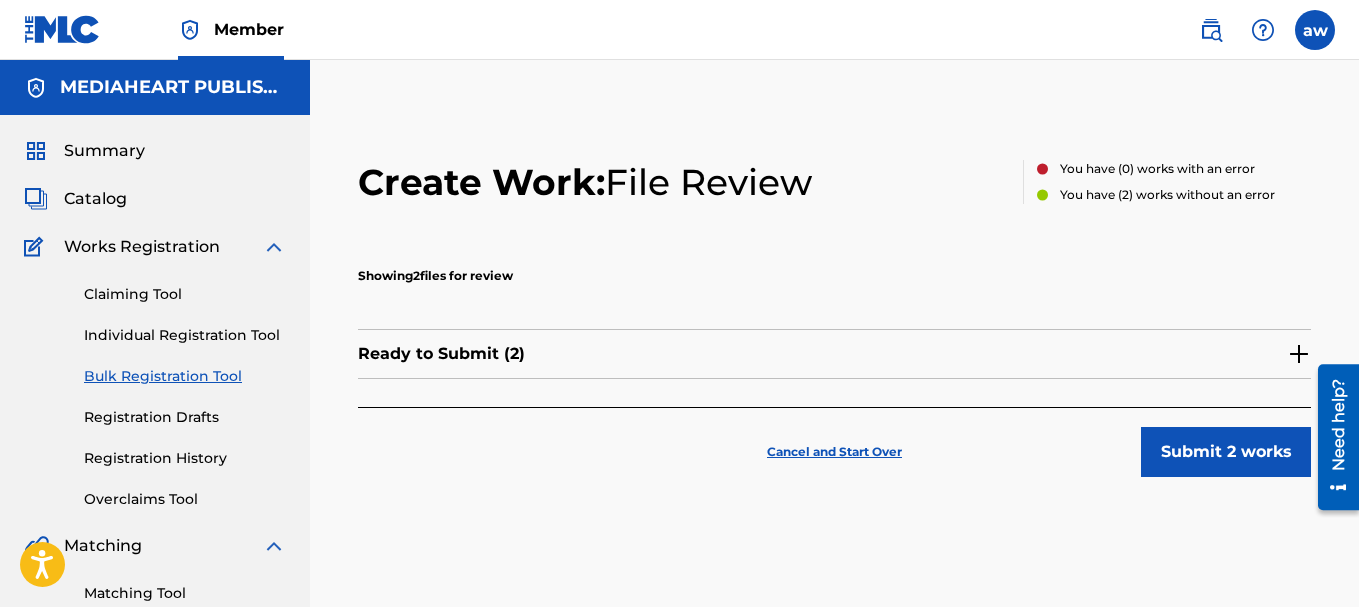 click on "Cancel and Start Over" at bounding box center (834, 452) 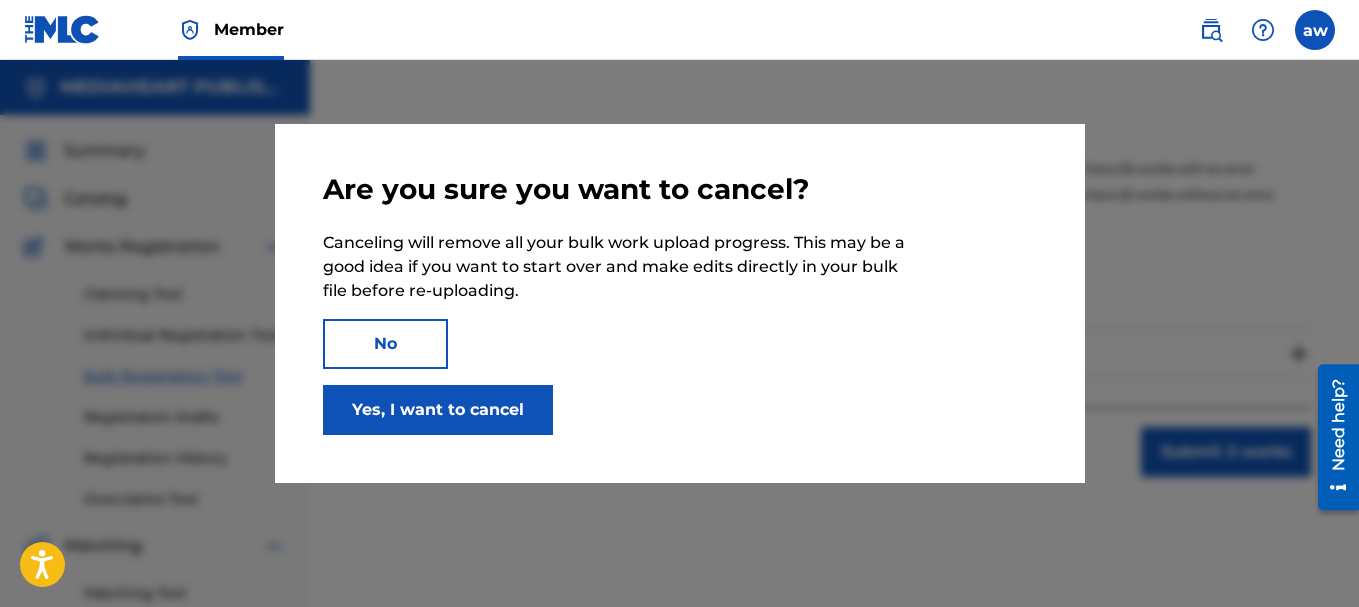 click on "Yes, I want to cancel" at bounding box center (438, 410) 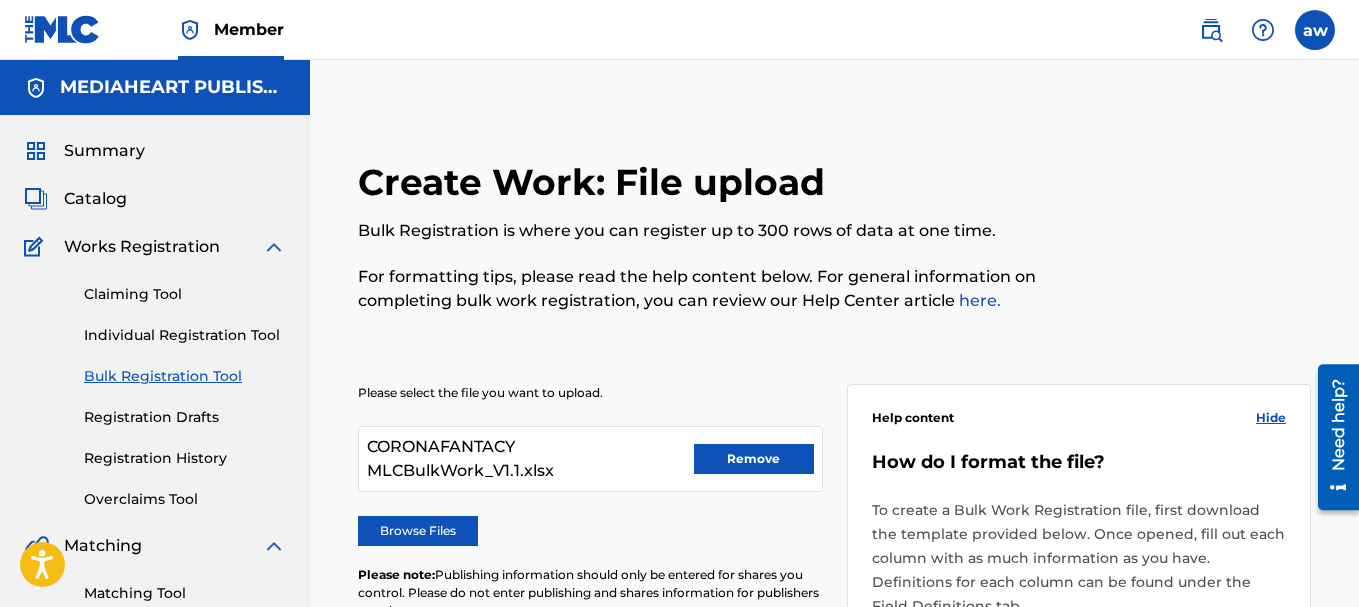 click on "Remove" at bounding box center (754, 459) 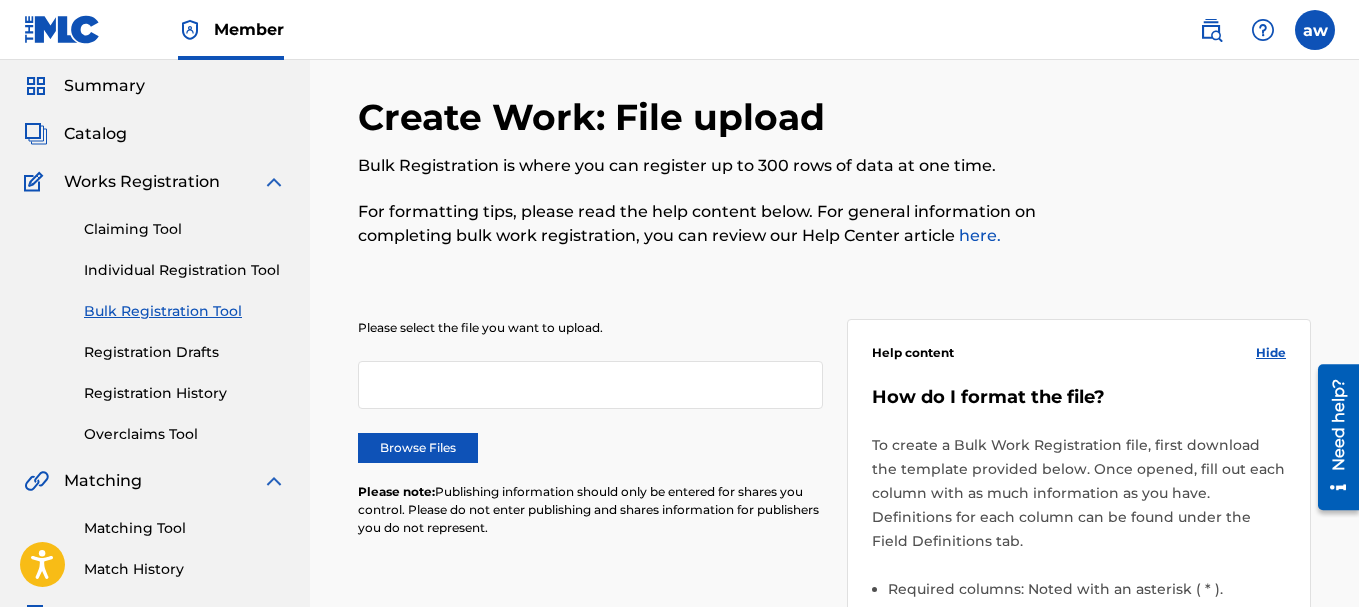 scroll, scrollTop: 300, scrollLeft: 0, axis: vertical 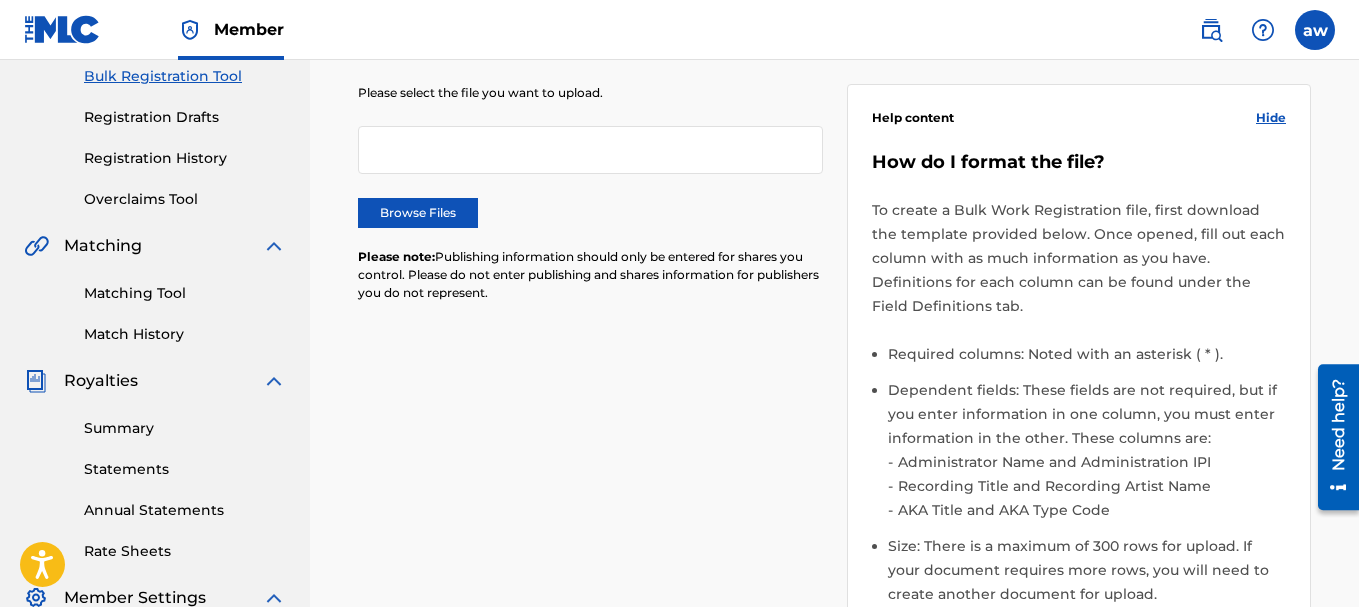 click on "Browse Files" at bounding box center (418, 213) 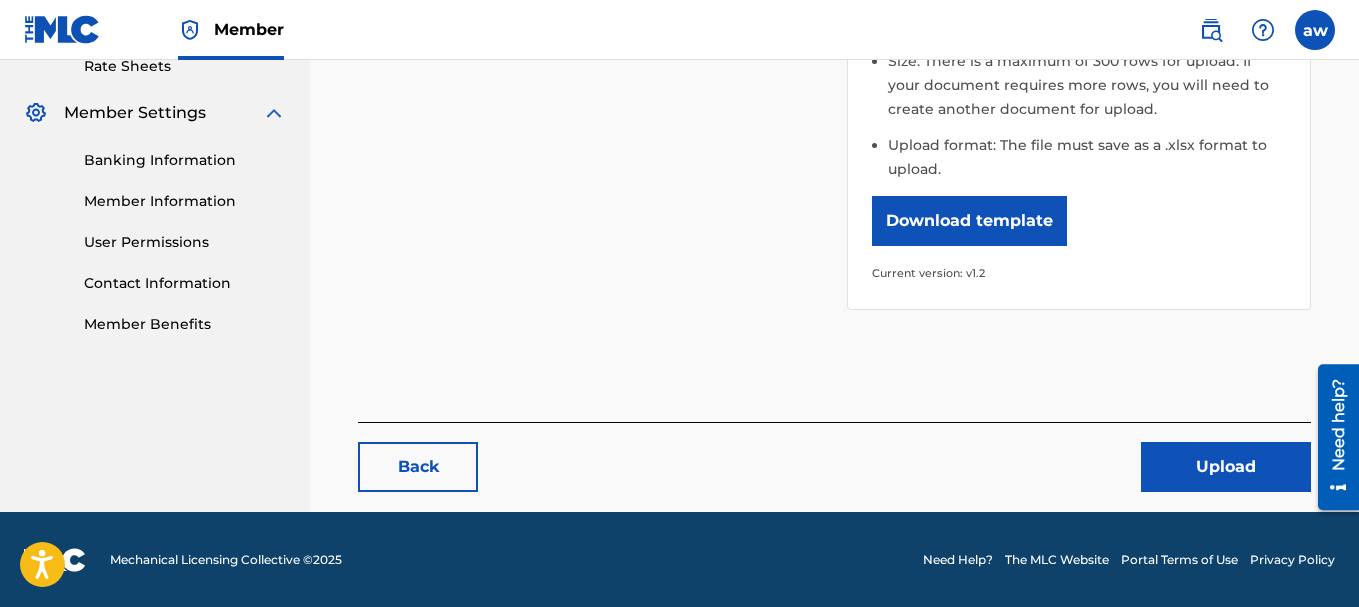 scroll, scrollTop: 786, scrollLeft: 0, axis: vertical 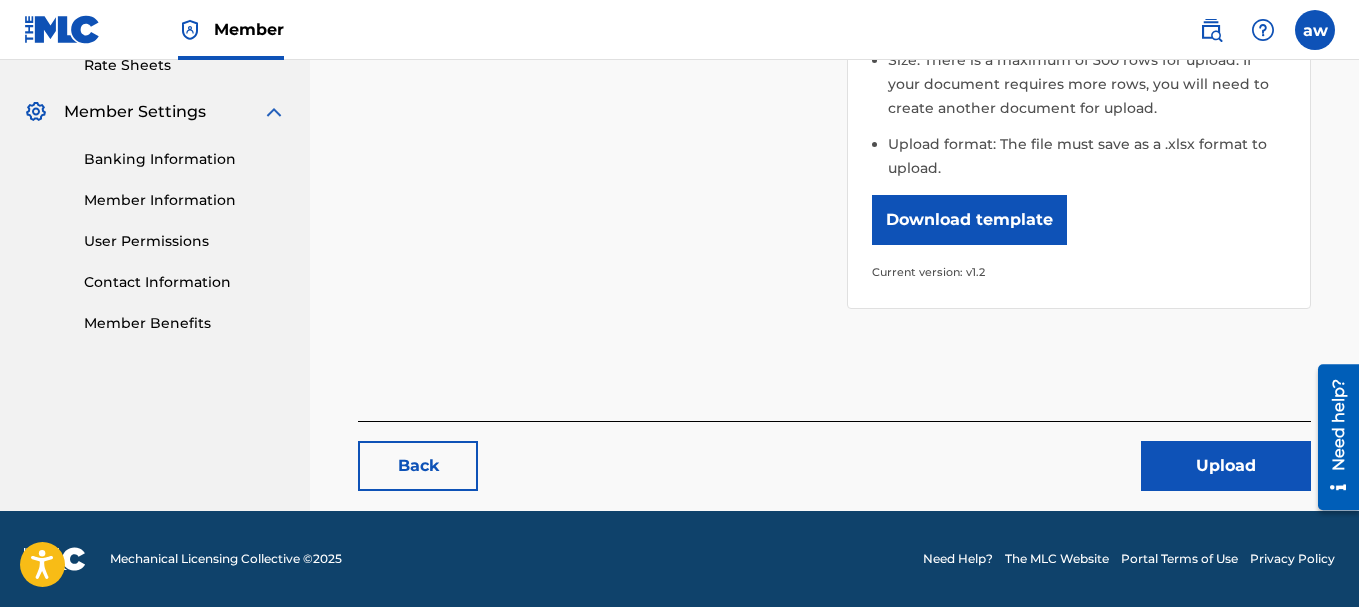 click on "Upload" at bounding box center (1226, 466) 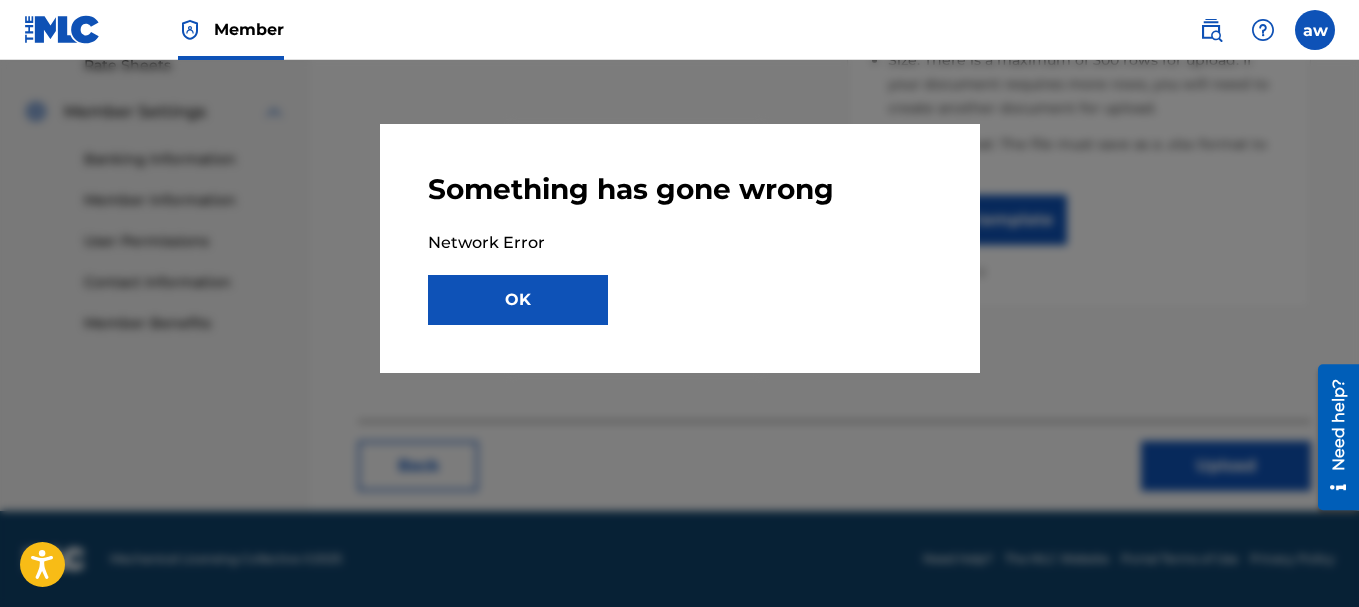 click on "Something has gone wrong Network Error OK" at bounding box center (680, 248) 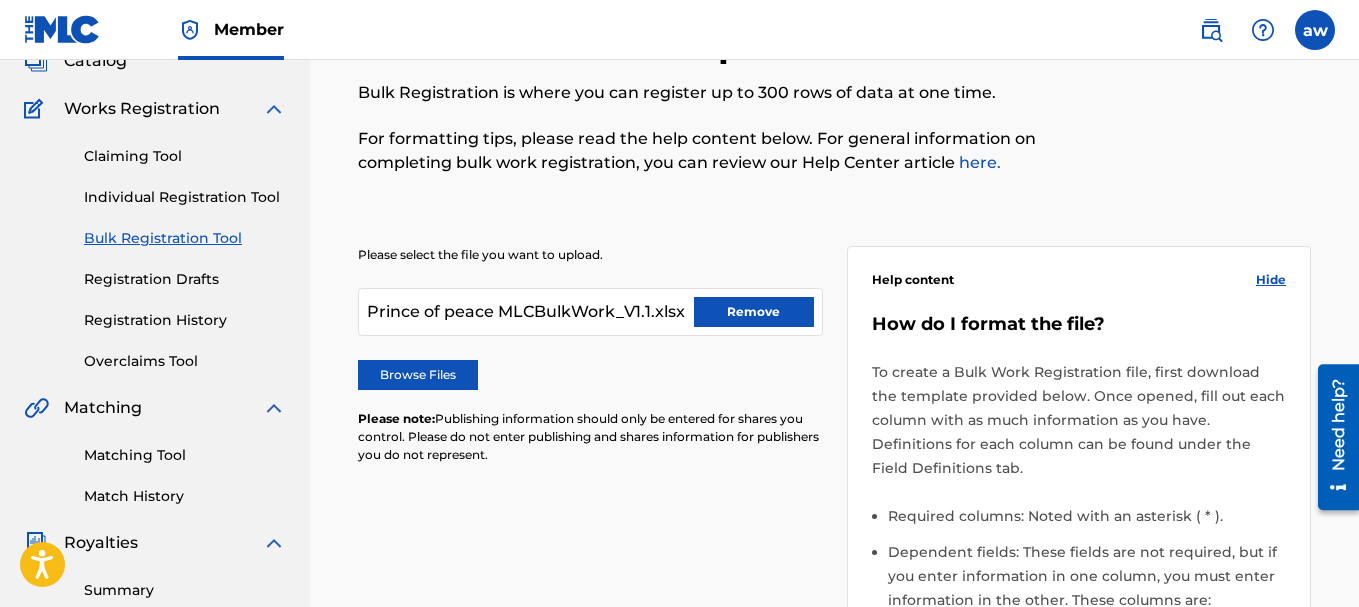 scroll, scrollTop: 100, scrollLeft: 0, axis: vertical 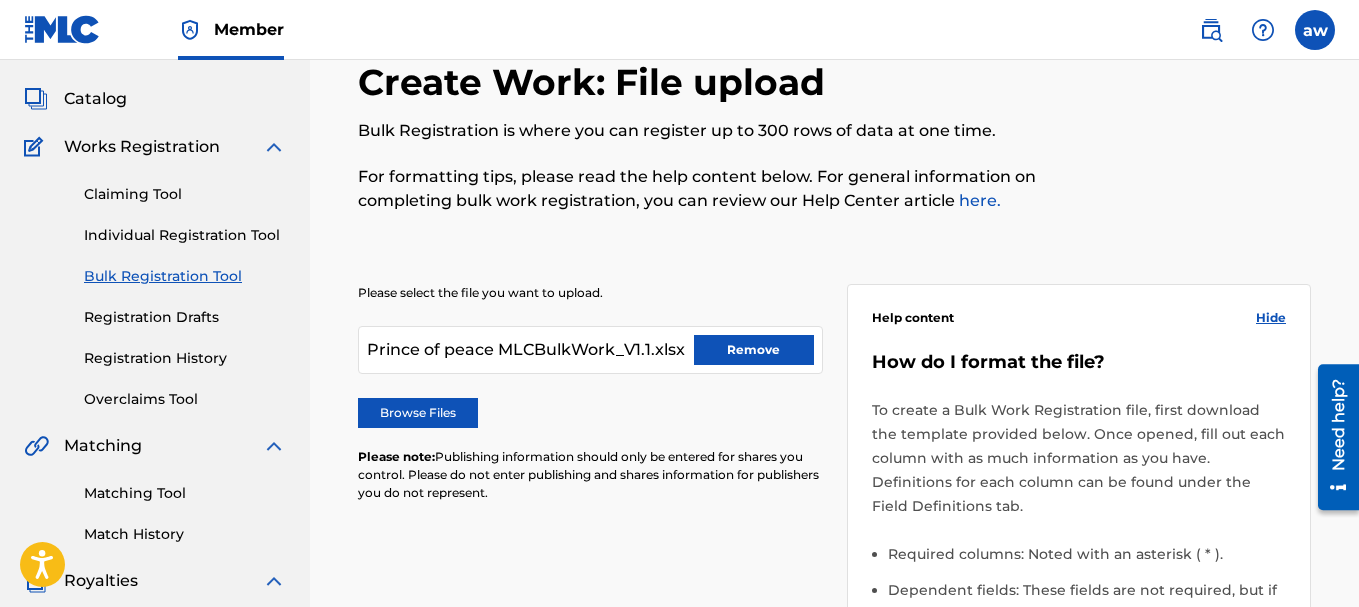 drag, startPoint x: 769, startPoint y: 351, endPoint x: 740, endPoint y: 351, distance: 29 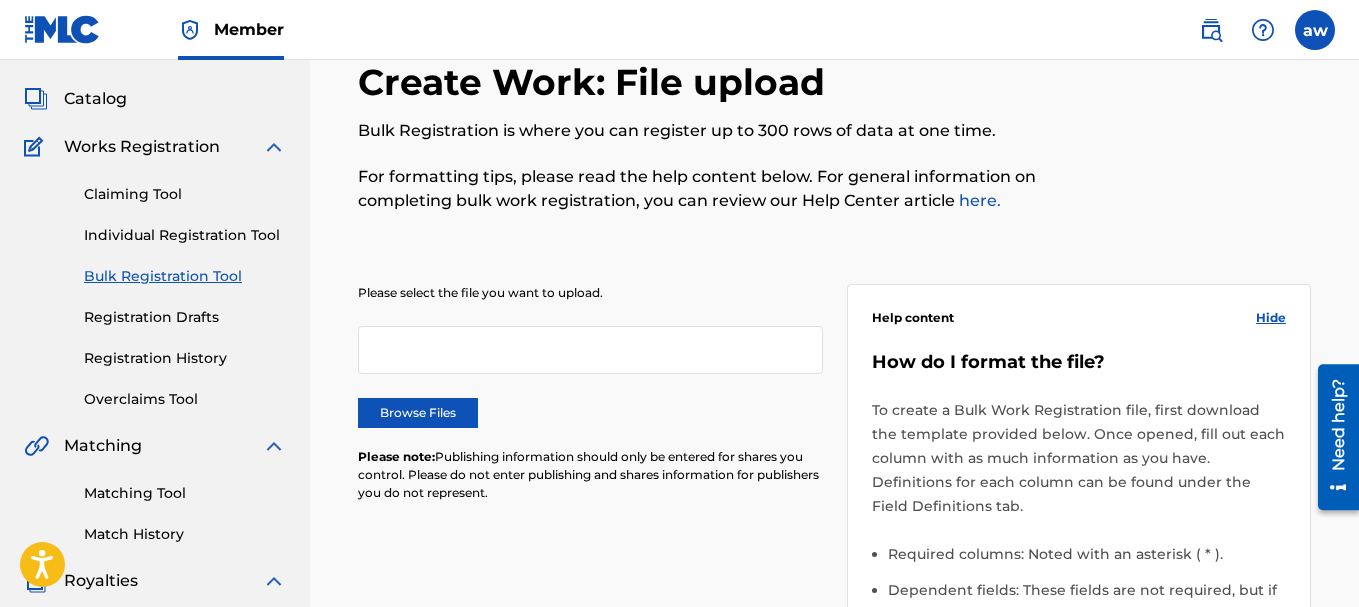 click on "Browse Files" at bounding box center [418, 413] 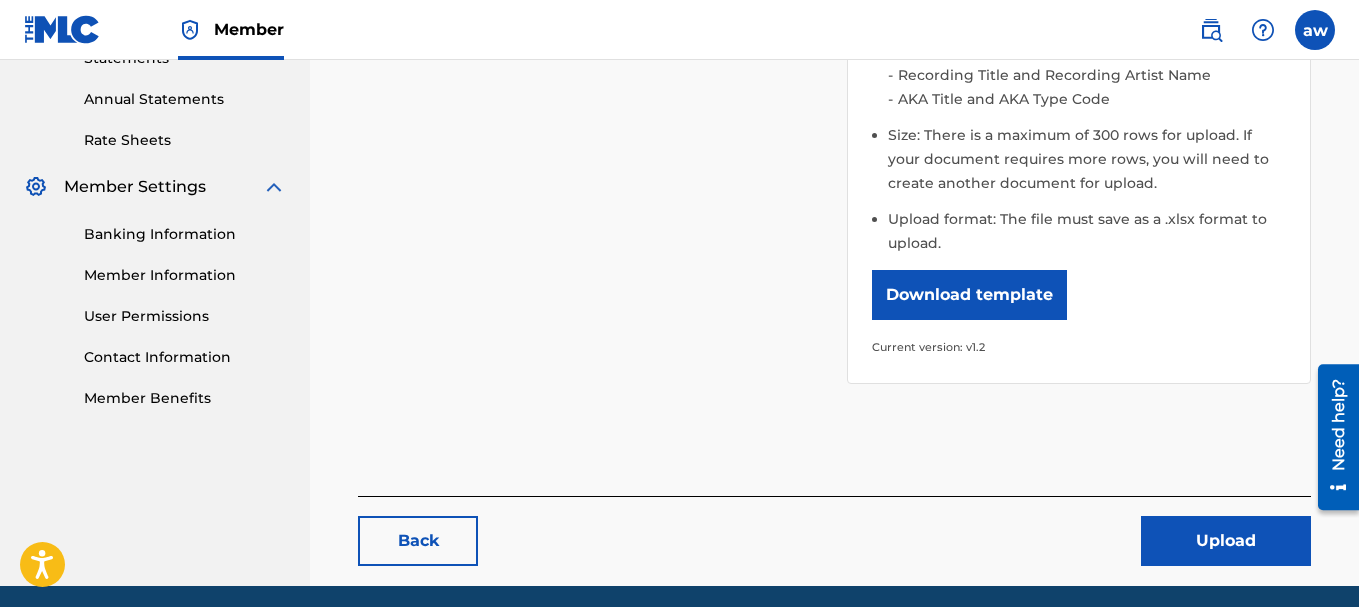 scroll, scrollTop: 786, scrollLeft: 0, axis: vertical 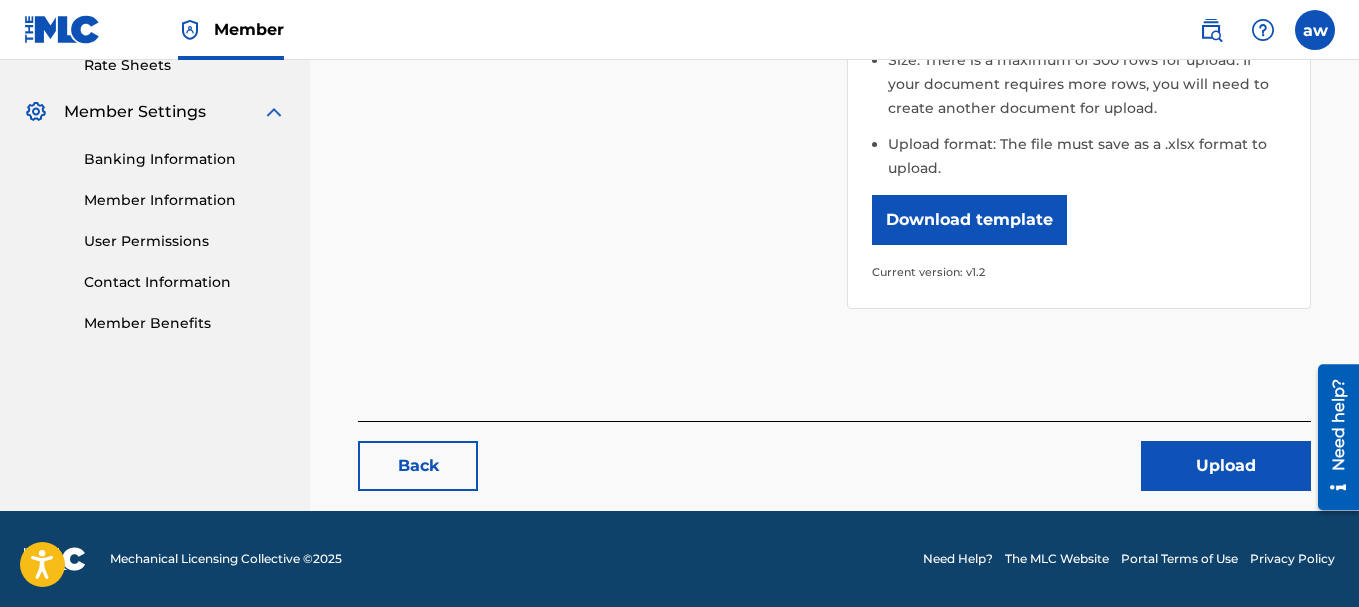 click on "Upload" at bounding box center [1226, 466] 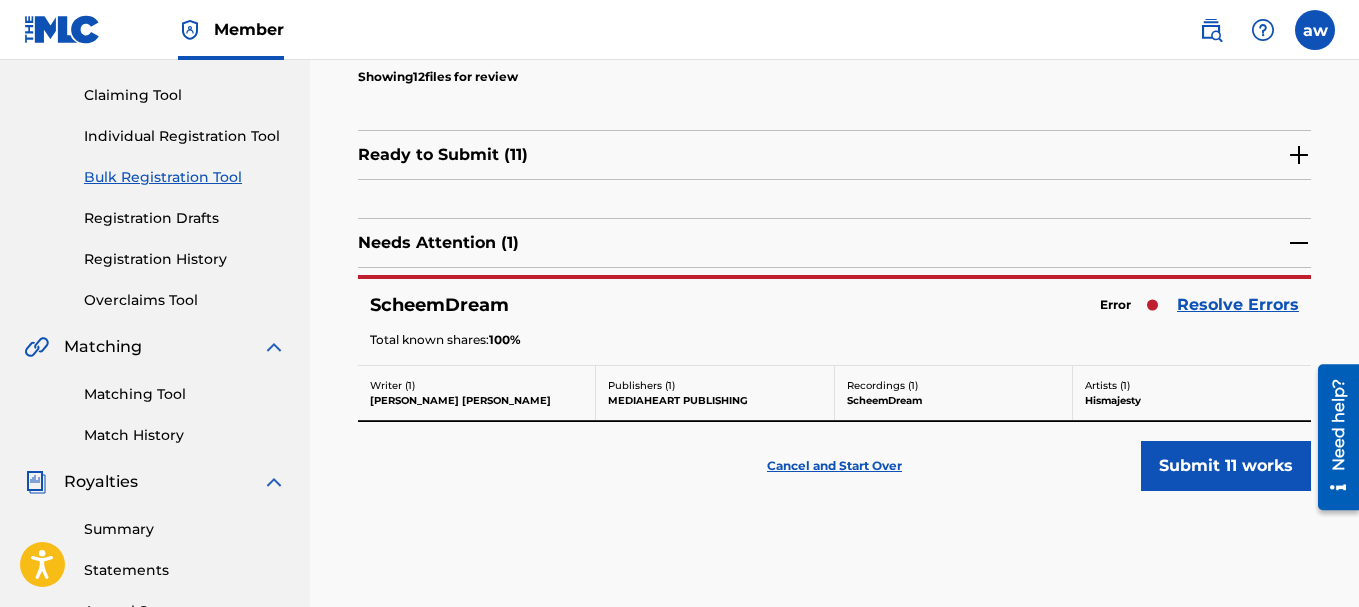 scroll, scrollTop: 200, scrollLeft: 0, axis: vertical 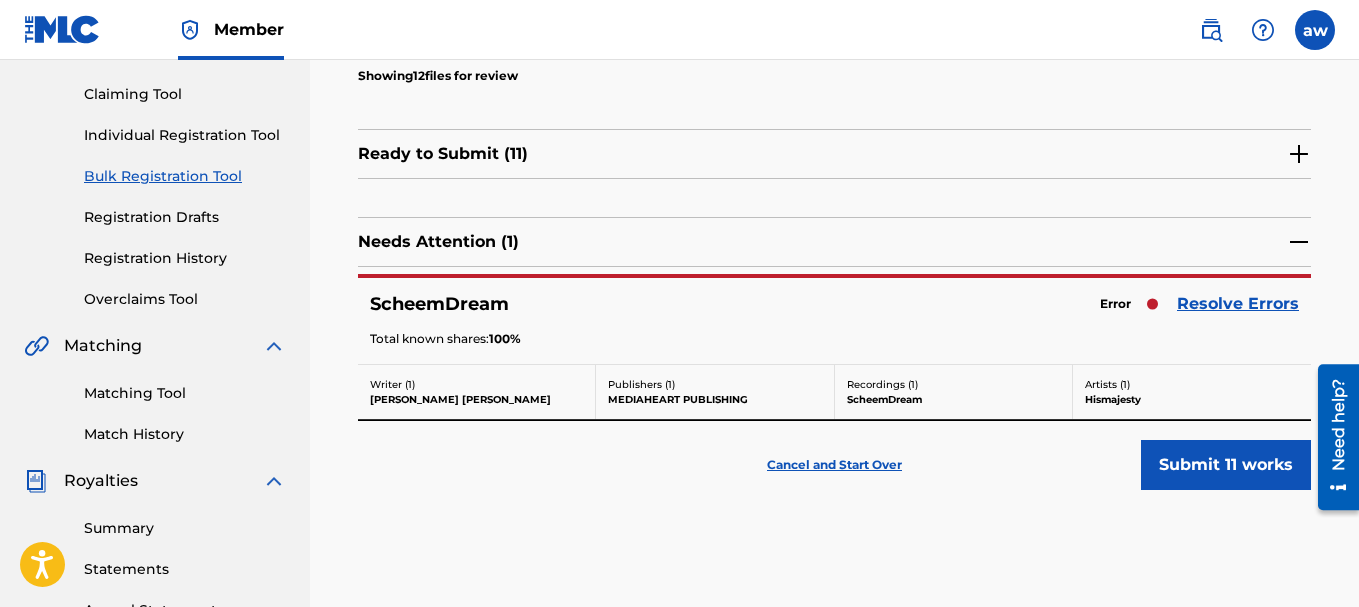 click at bounding box center (1299, 154) 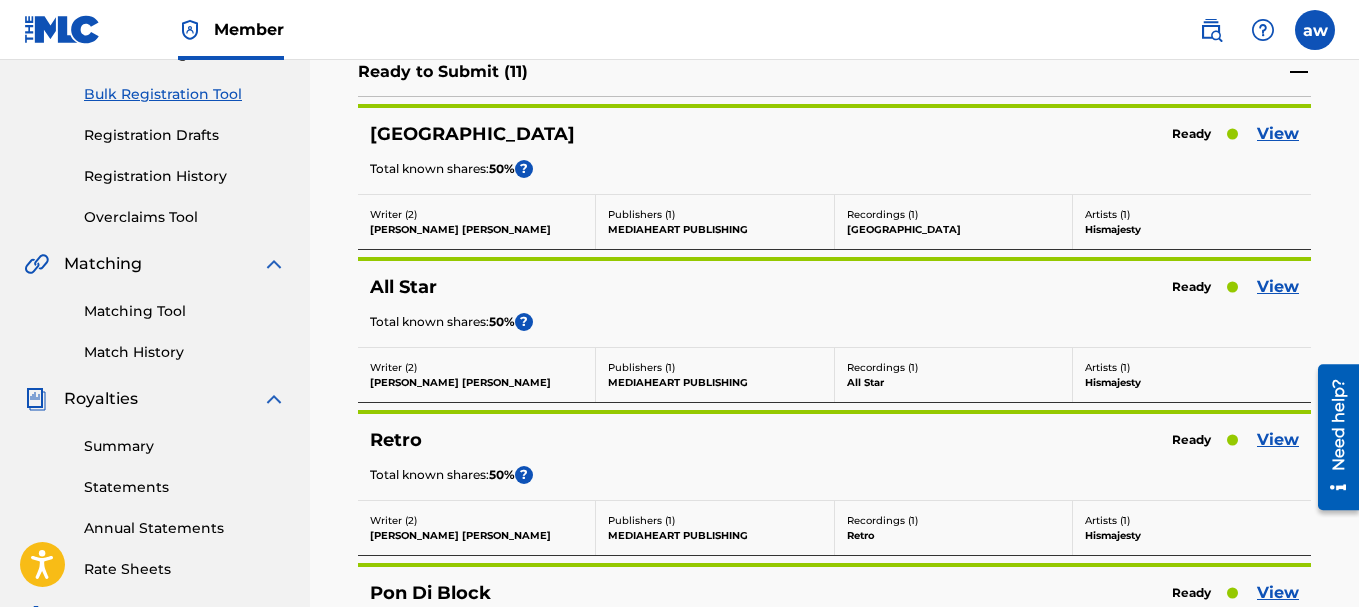 scroll, scrollTop: 82, scrollLeft: 0, axis: vertical 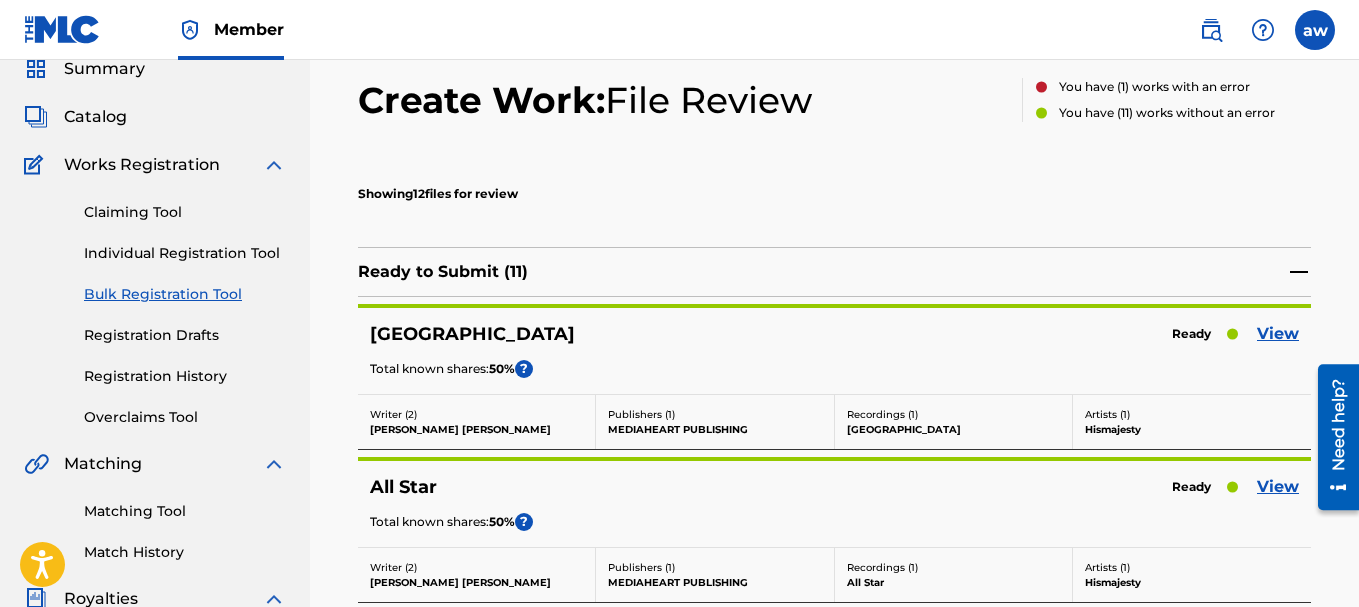 click on "View" at bounding box center (1278, 334) 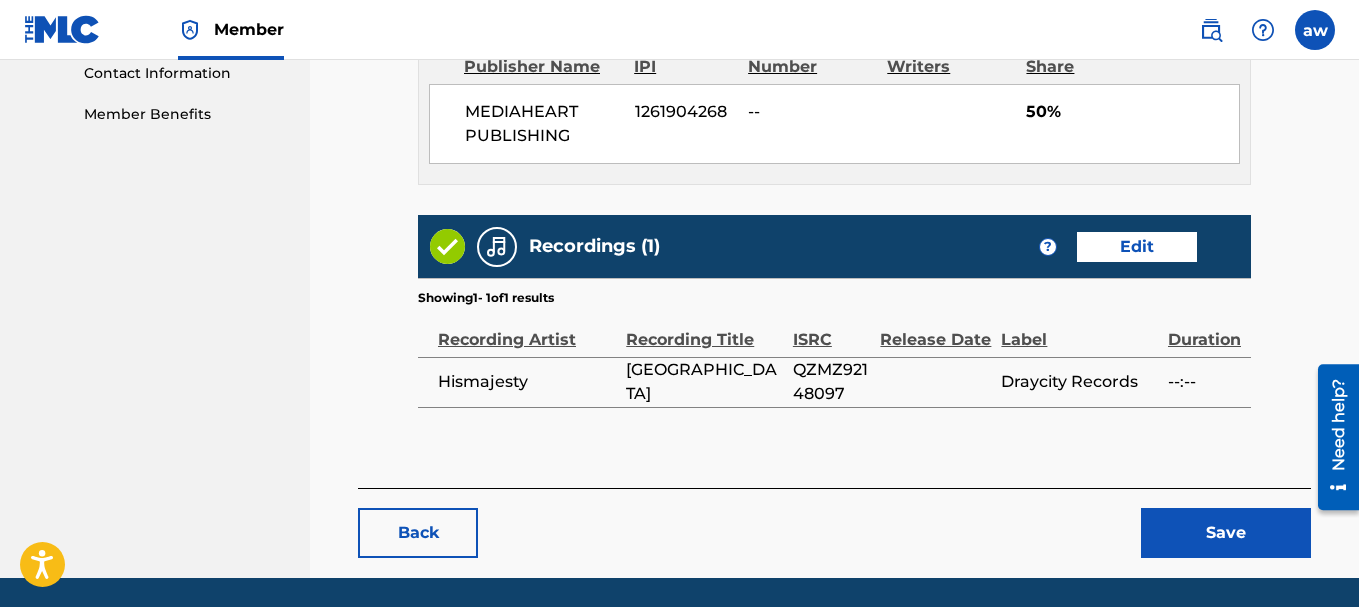 scroll, scrollTop: 1062, scrollLeft: 0, axis: vertical 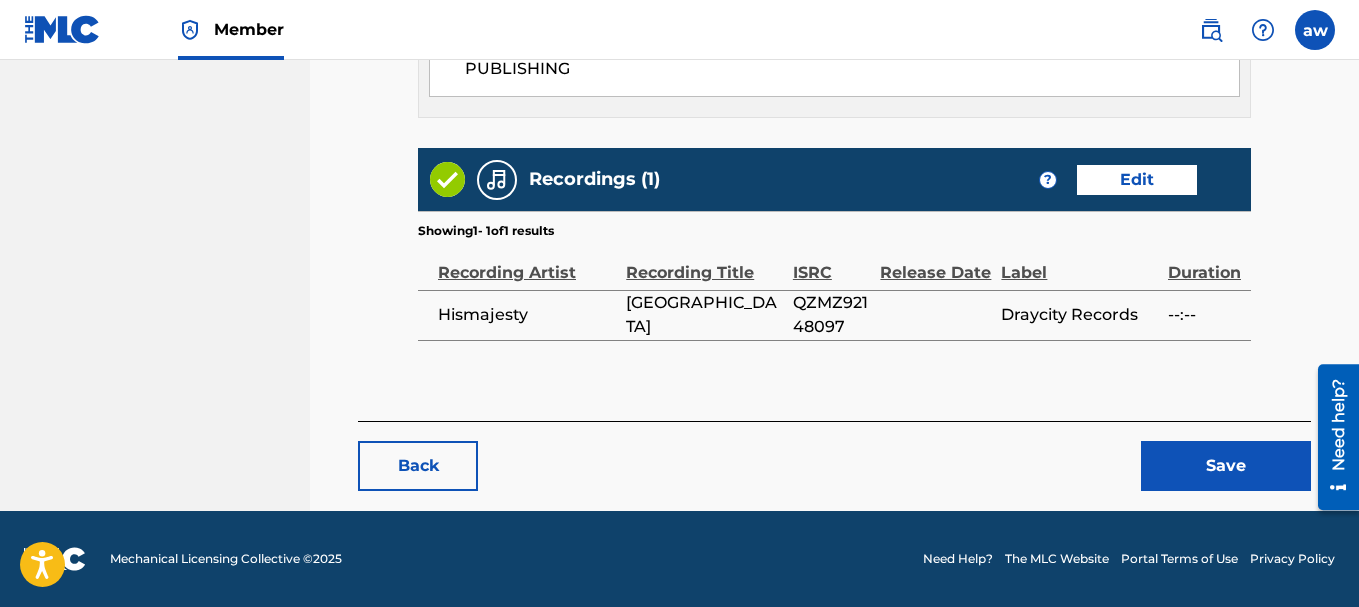 click on "Back" at bounding box center (418, 466) 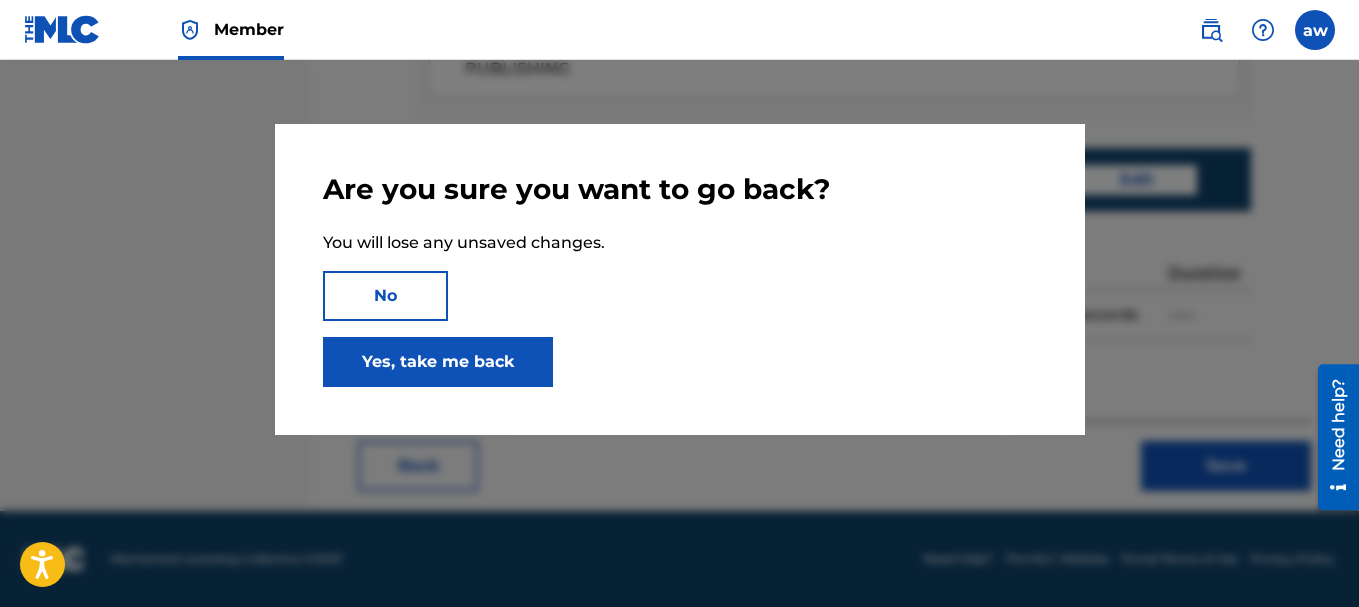 click on "Yes, take me back" at bounding box center (438, 362) 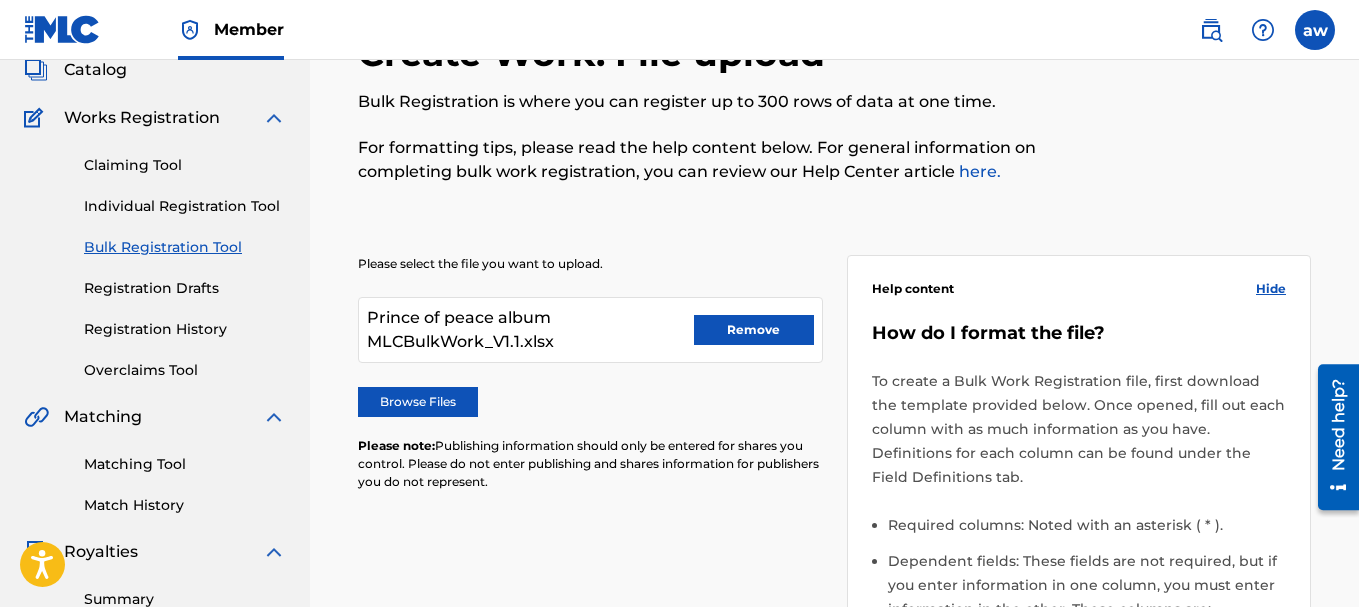 scroll, scrollTop: 200, scrollLeft: 0, axis: vertical 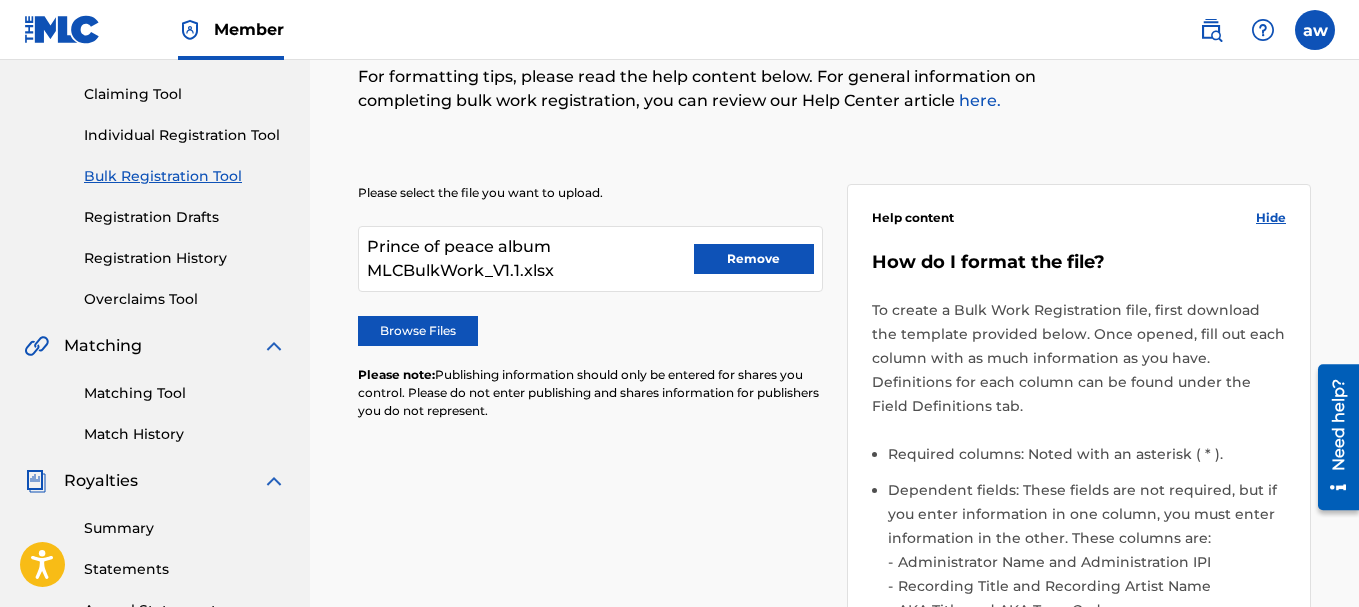 click on "Remove" at bounding box center (754, 259) 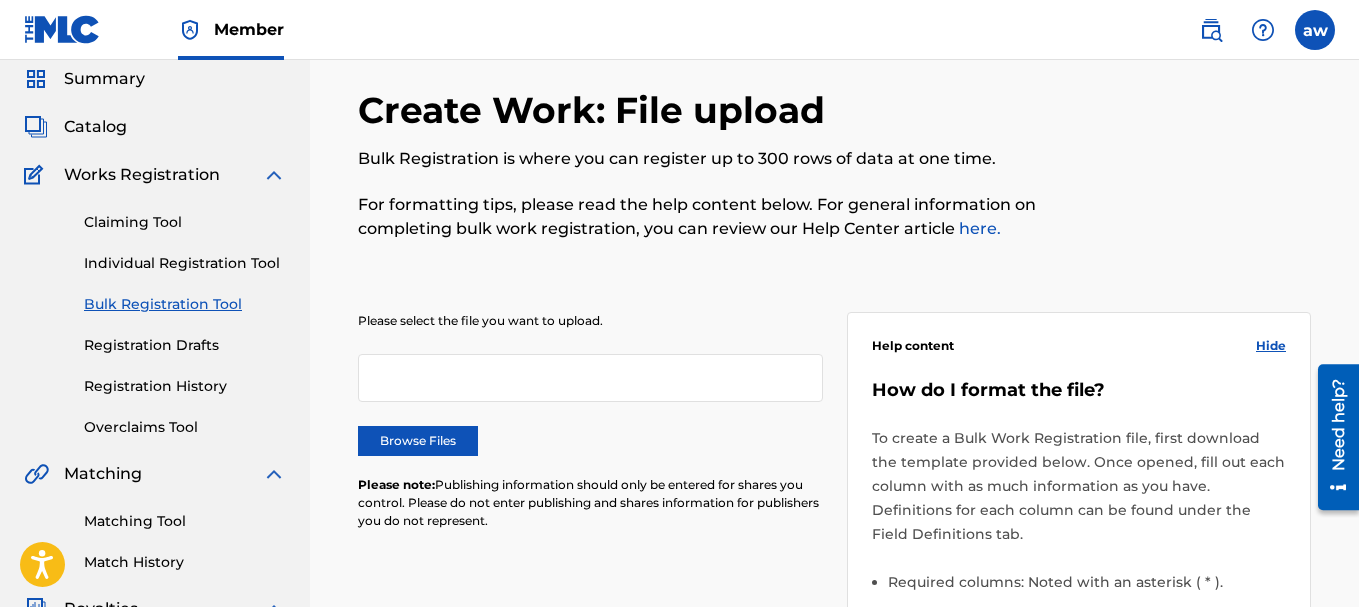scroll, scrollTop: 0, scrollLeft: 0, axis: both 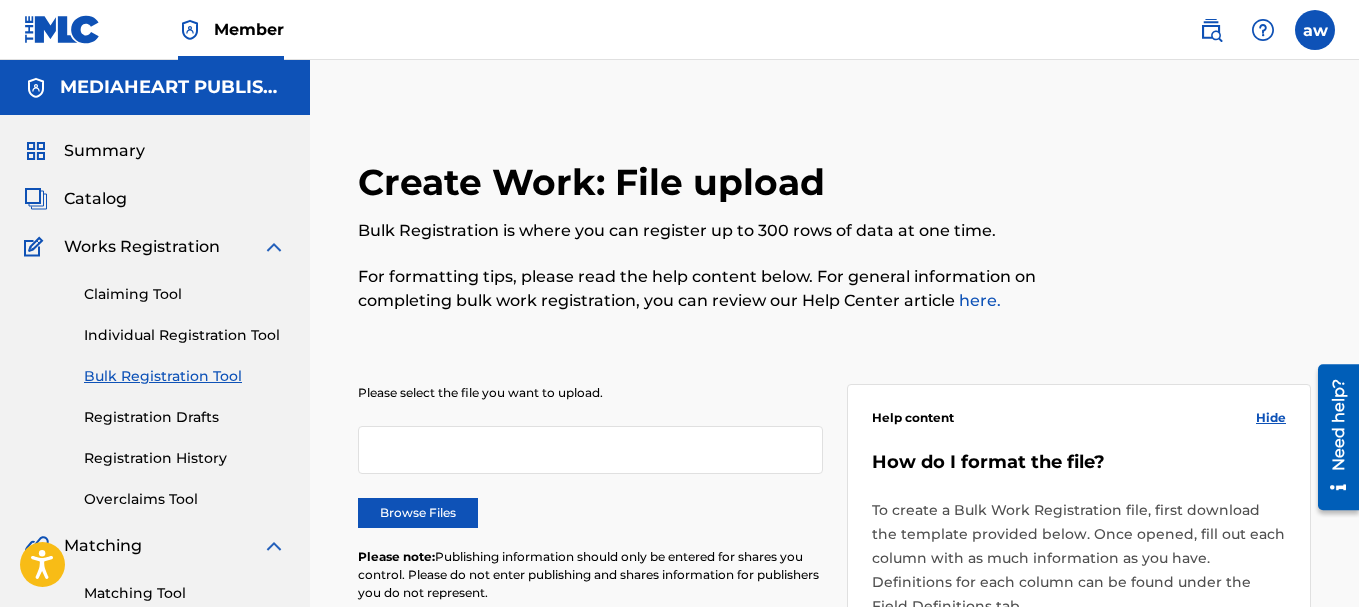 click on "Claiming Tool" at bounding box center (185, 294) 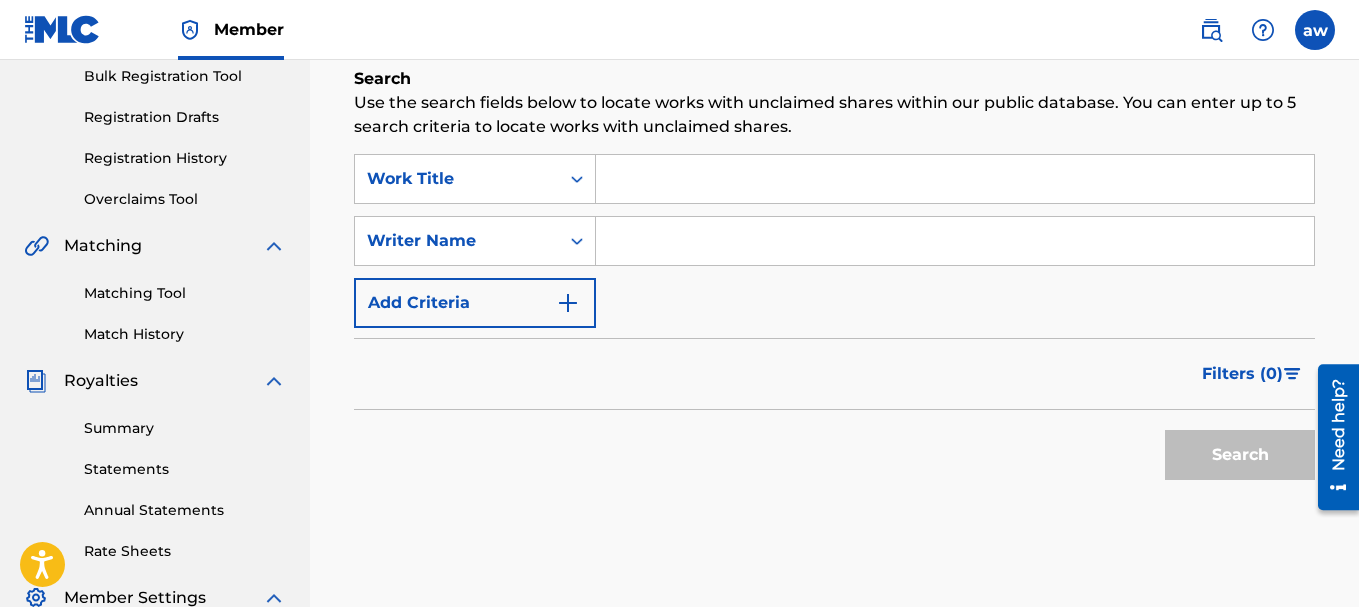 scroll, scrollTop: 400, scrollLeft: 0, axis: vertical 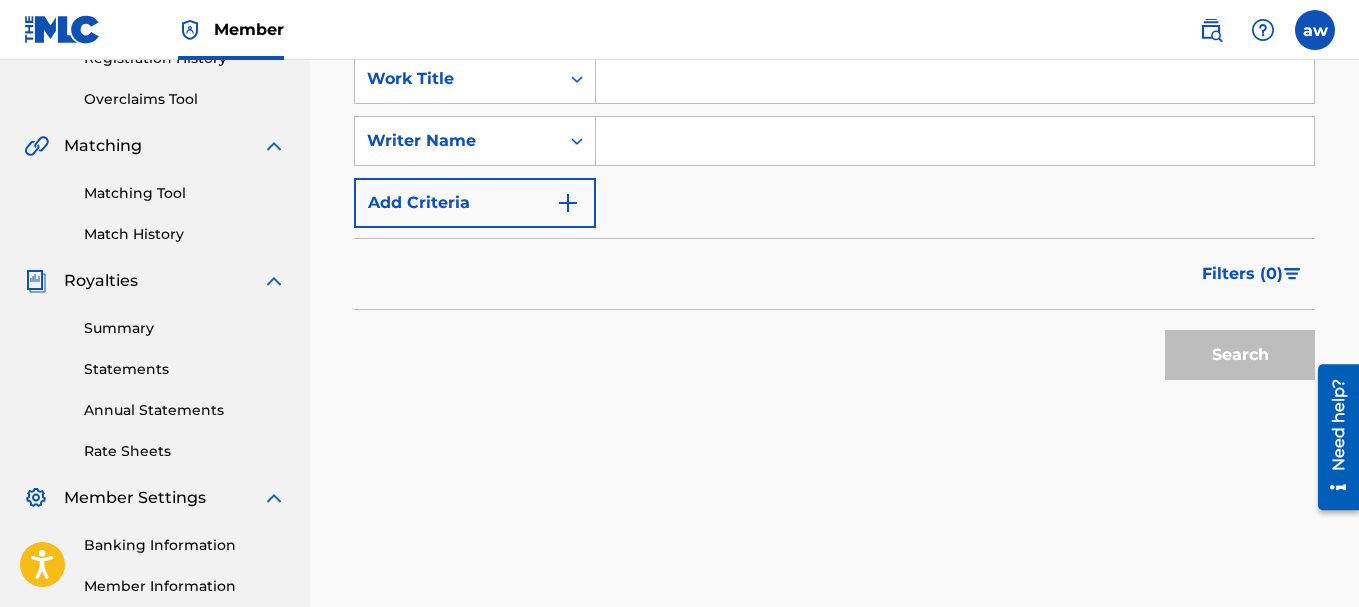 drag, startPoint x: 627, startPoint y: 416, endPoint x: 611, endPoint y: 413, distance: 16.27882 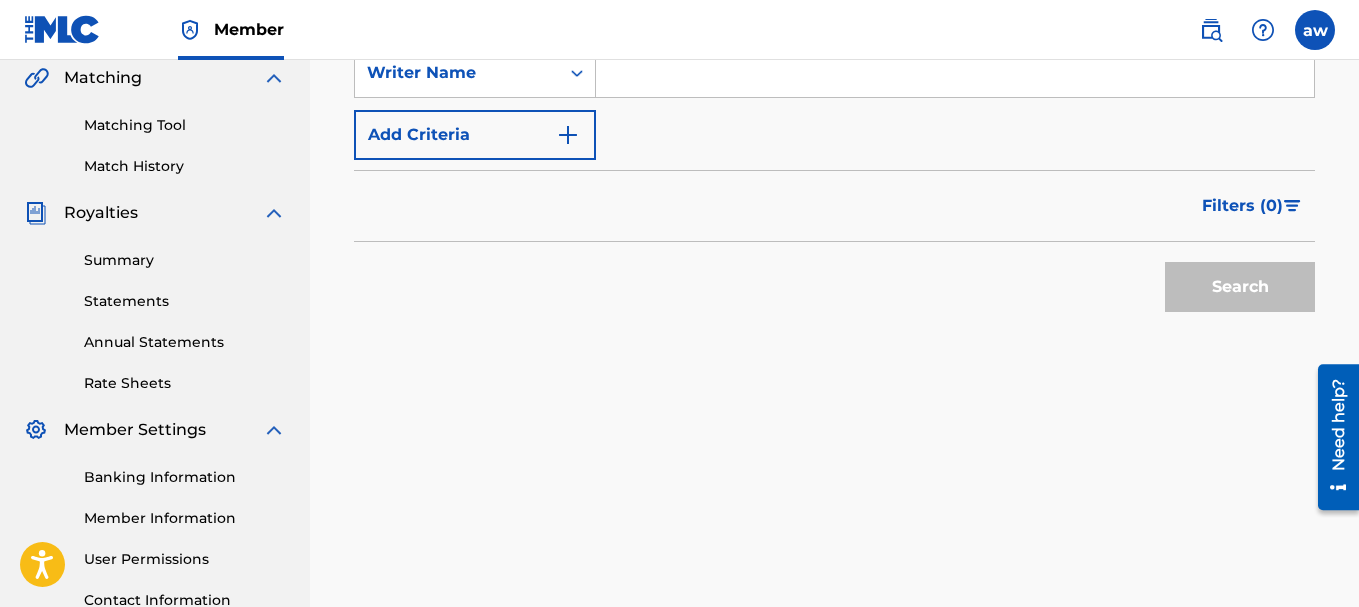 scroll, scrollTop: 500, scrollLeft: 0, axis: vertical 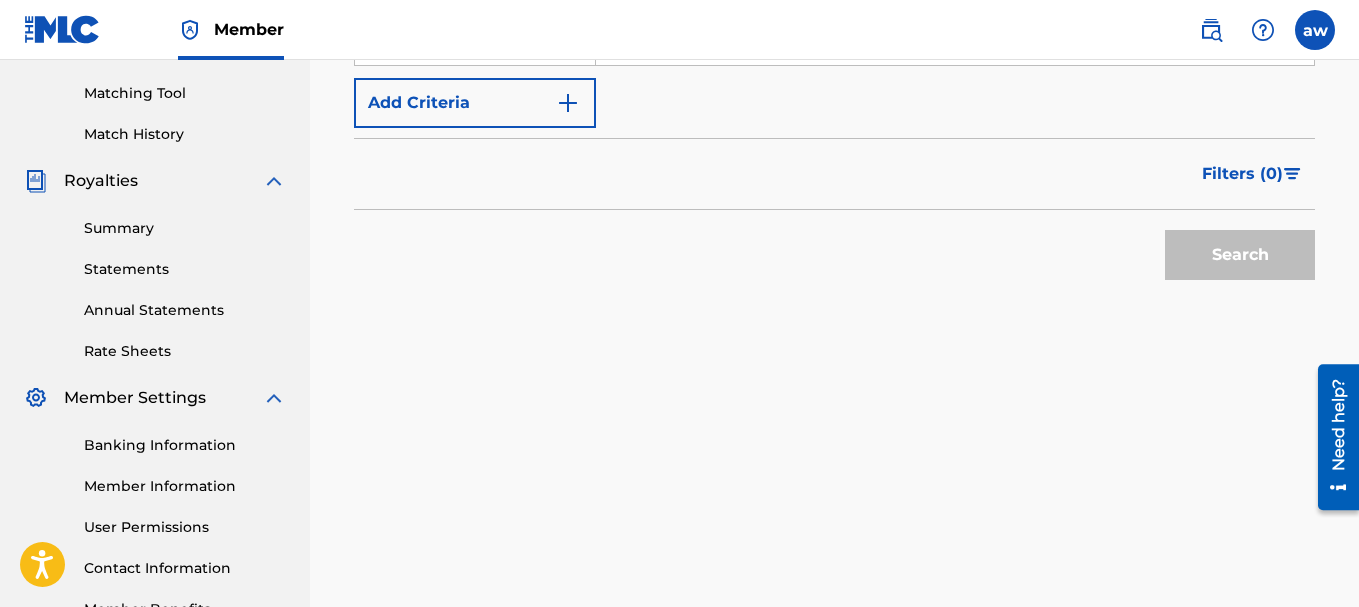 drag, startPoint x: 555, startPoint y: 439, endPoint x: 499, endPoint y: 439, distance: 56 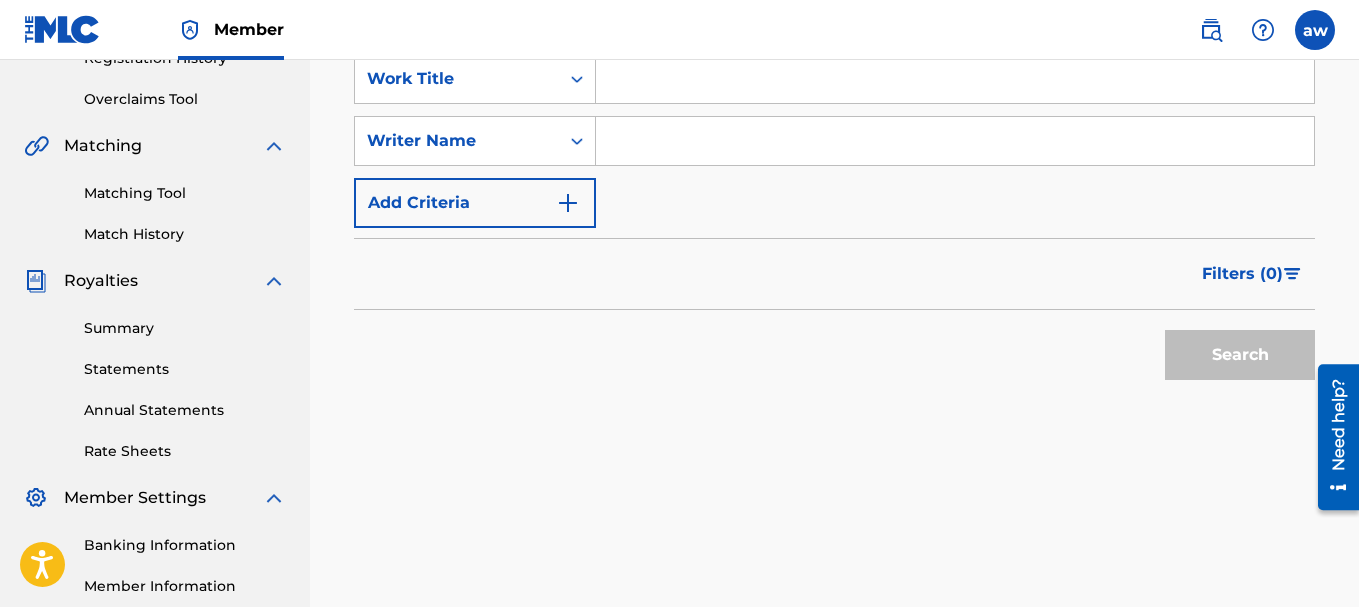 drag, startPoint x: 518, startPoint y: 439, endPoint x: 537, endPoint y: 476, distance: 41.59327 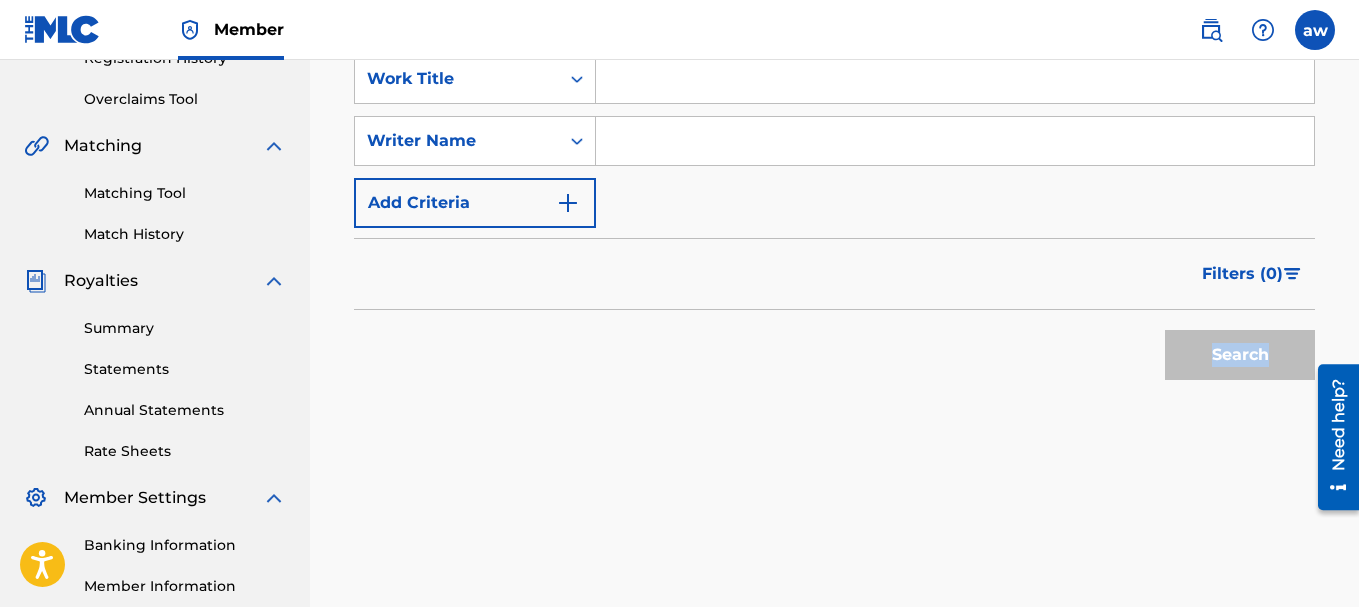 click on "Search Use the search fields below to locate works with unclaimed shares within our public database. You can enter up
to 5 search criteria to locate works with unclaimed shares. SearchWithCriteria05414e3d-f621-4b39-9194-9d348f302b8d Work Title SearchWithCriteria4d9beb96-07ff-412c-89bc-3994c93048e2 Writer Name Add Criteria Filter Claim Search Filters Include works claimed by my Member   Remove Filters Apply Filters Filters ( 0 ) Search" at bounding box center [834, 228] 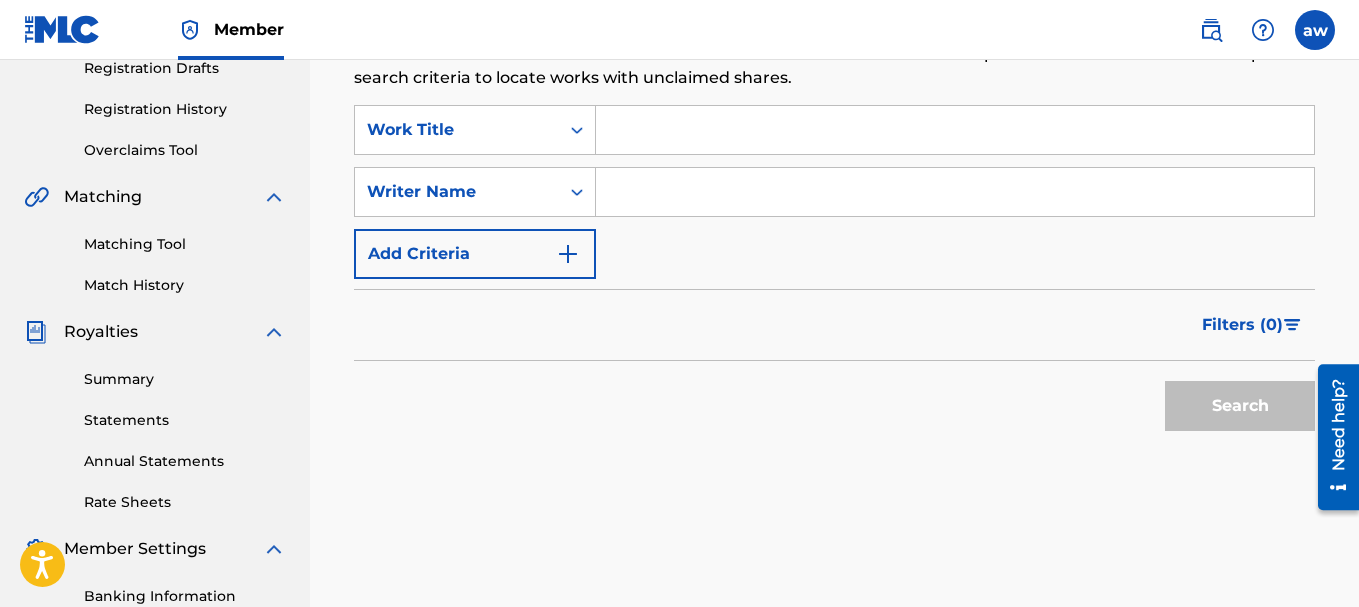 scroll, scrollTop: 0, scrollLeft: 0, axis: both 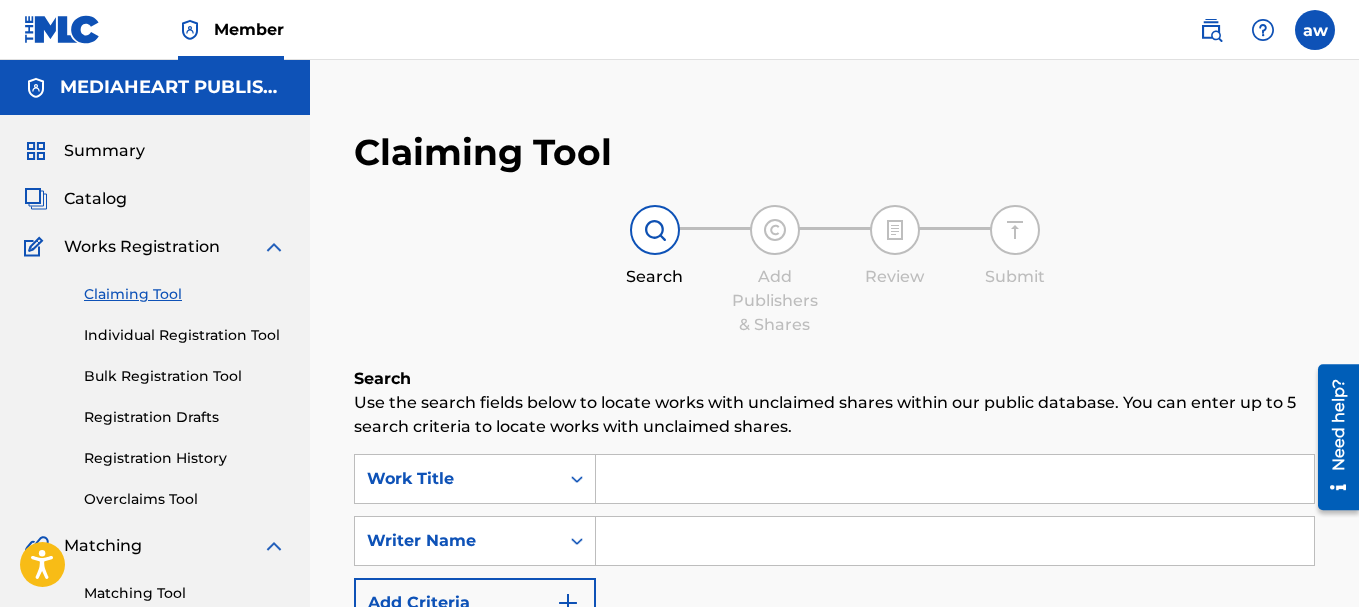 click at bounding box center (1315, 30) 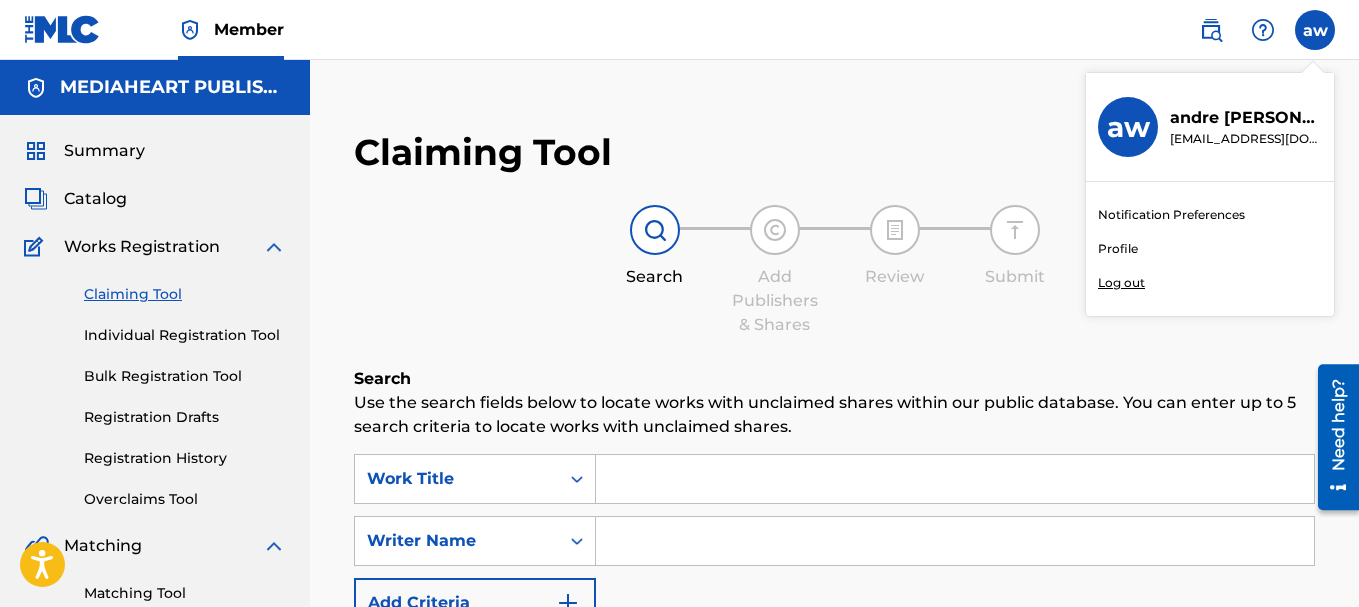 click on "Log out" at bounding box center [1121, 283] 